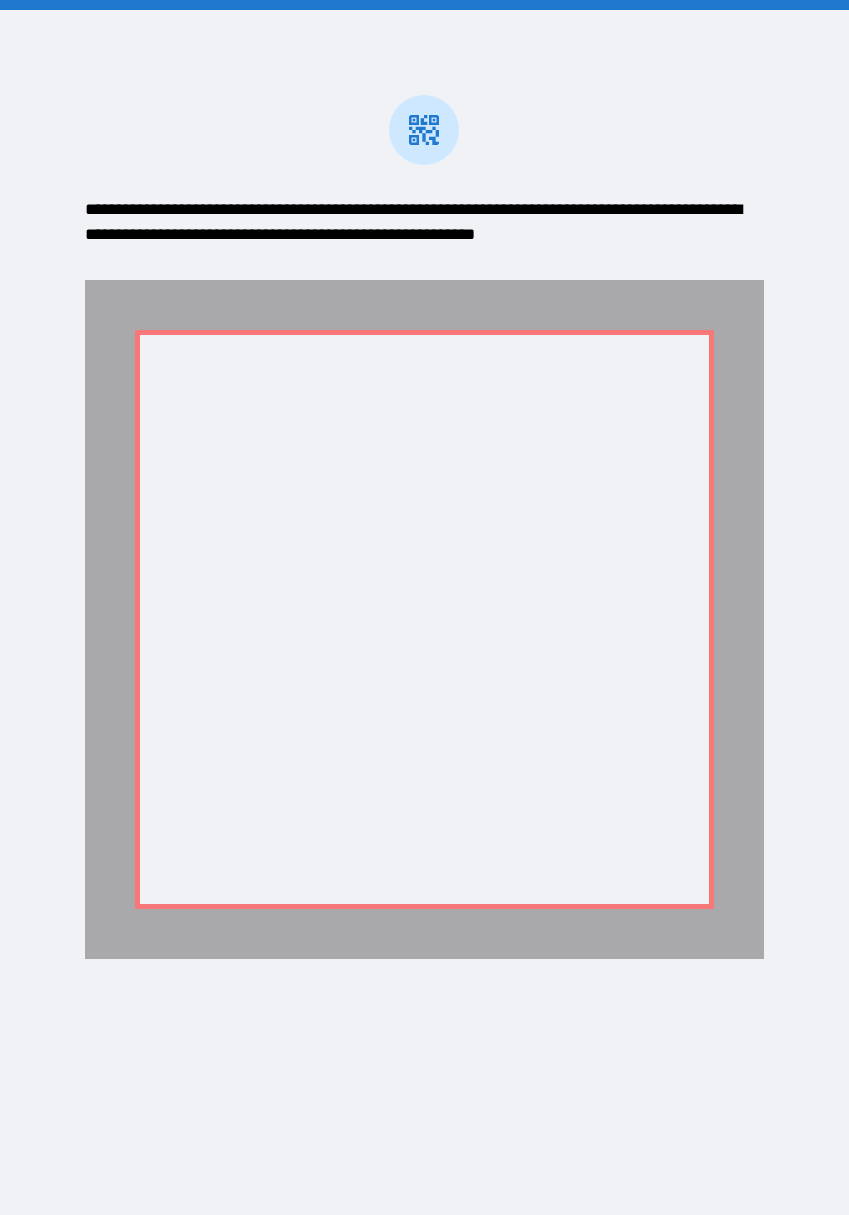 scroll, scrollTop: 0, scrollLeft: 0, axis: both 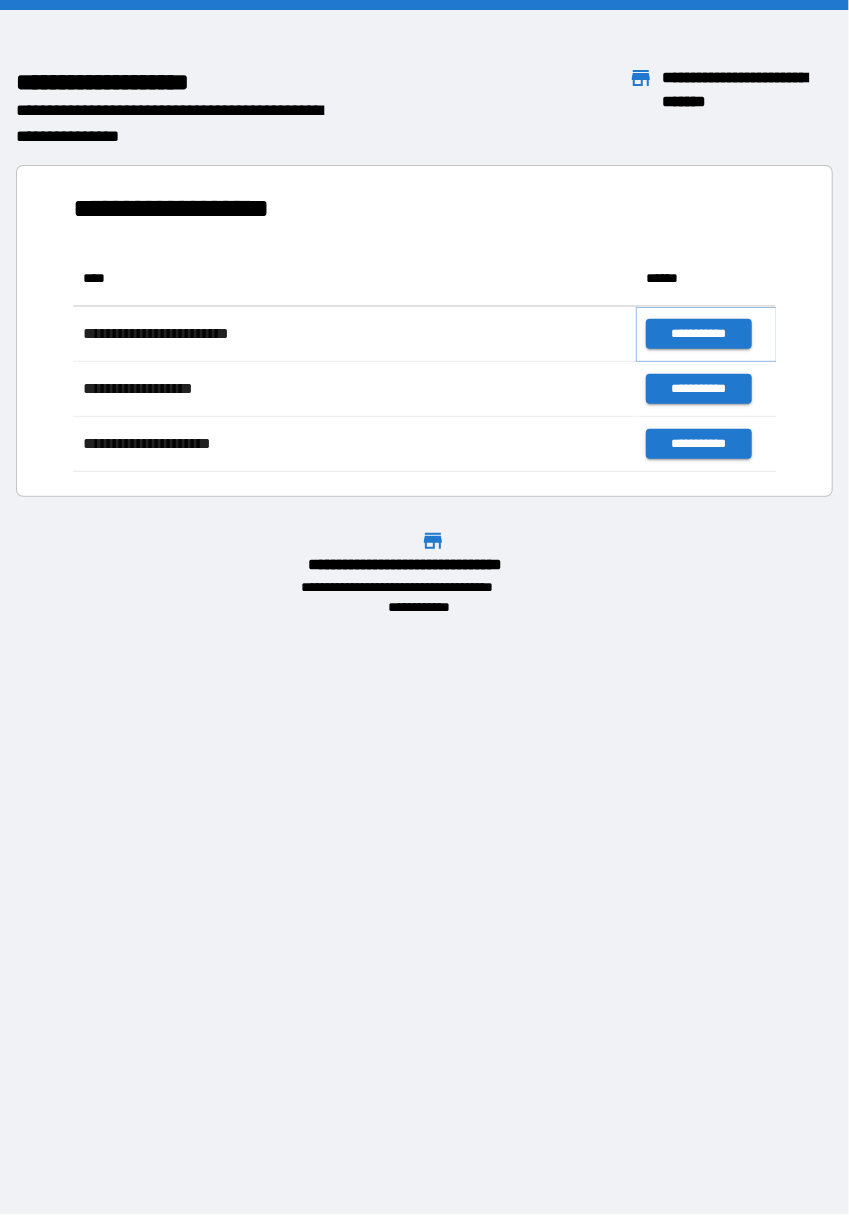 click on "**********" at bounding box center [699, 334] 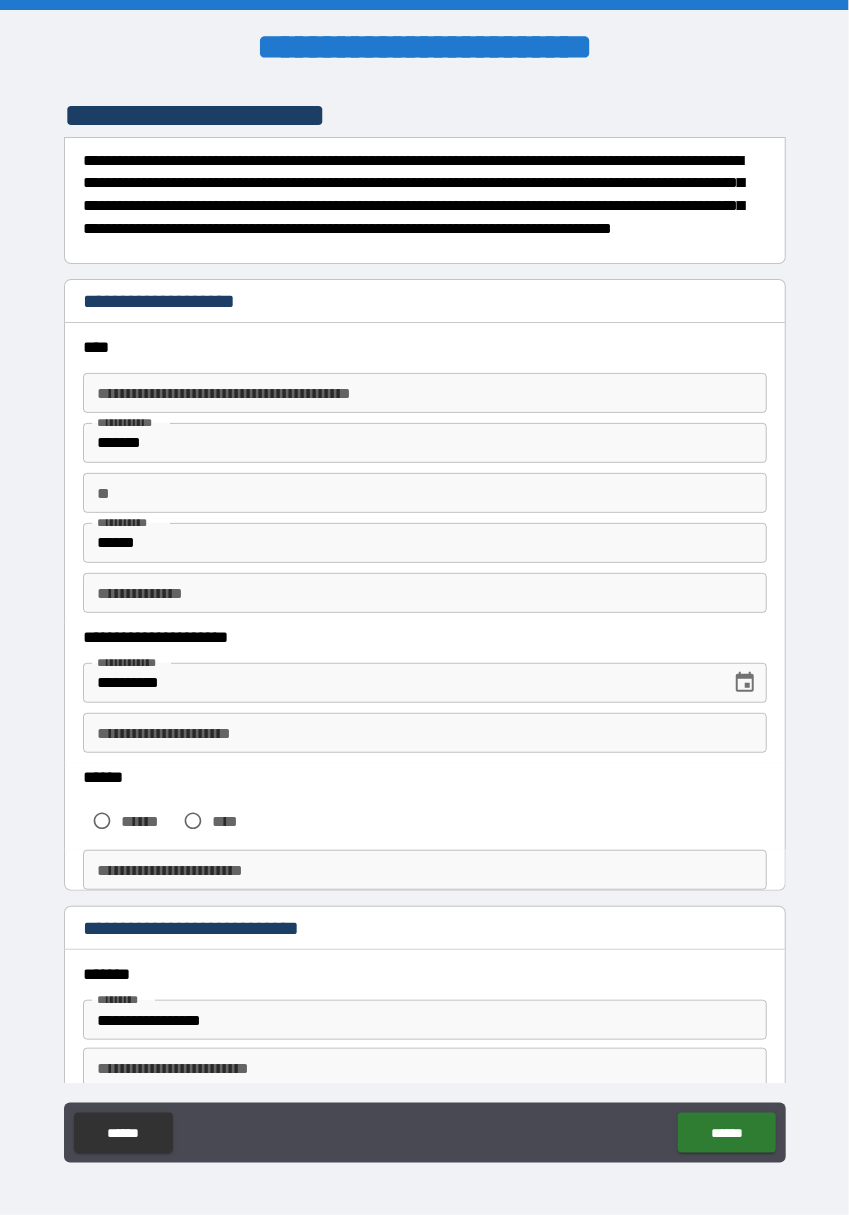 click on "**********" at bounding box center [425, 393] 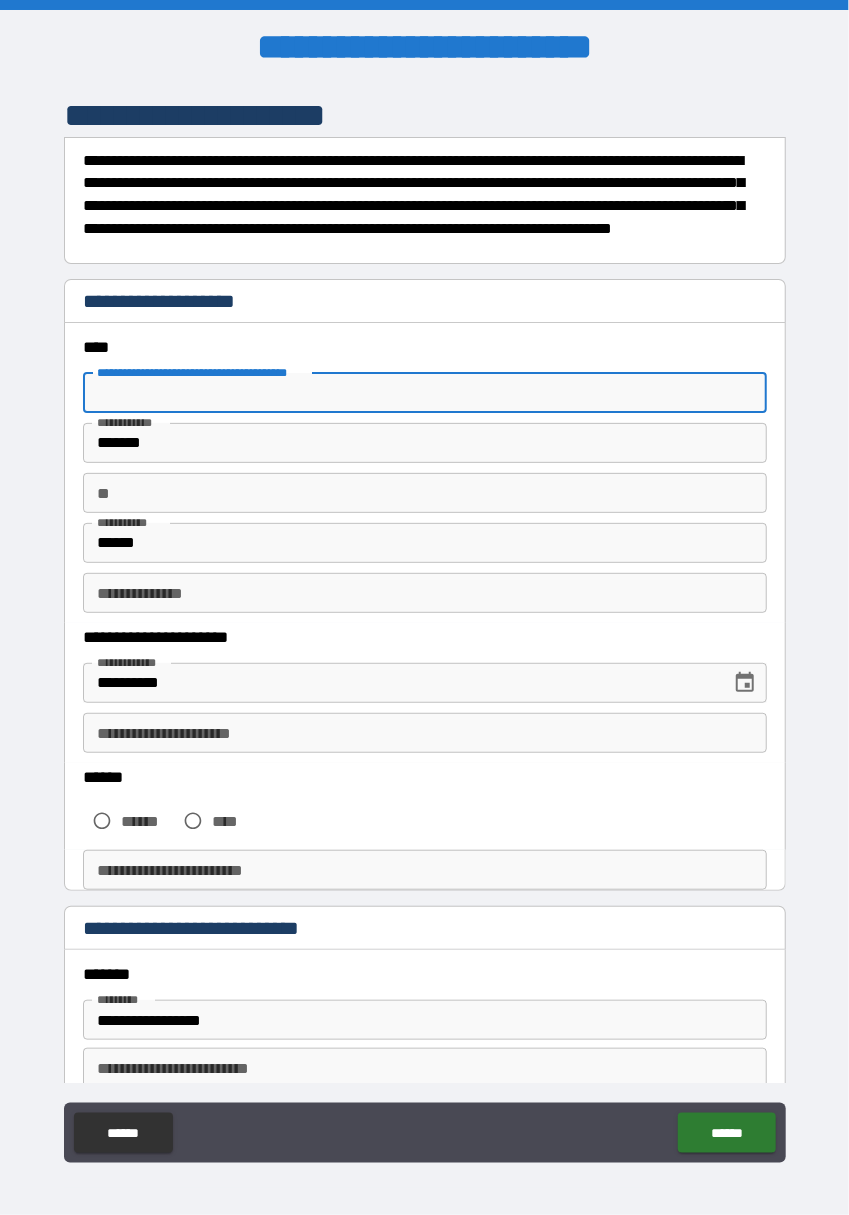 click on "**********" at bounding box center [424, 634] 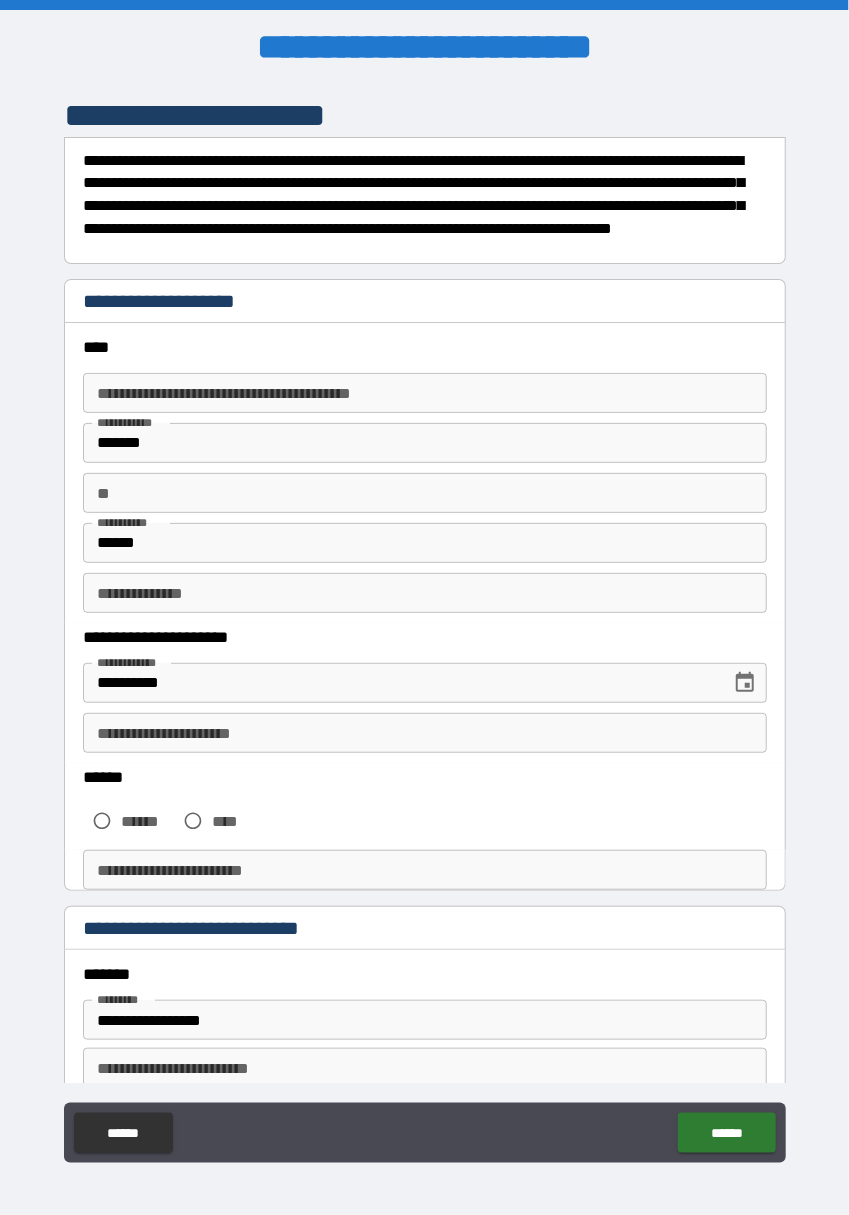 click on "**********" at bounding box center [425, 393] 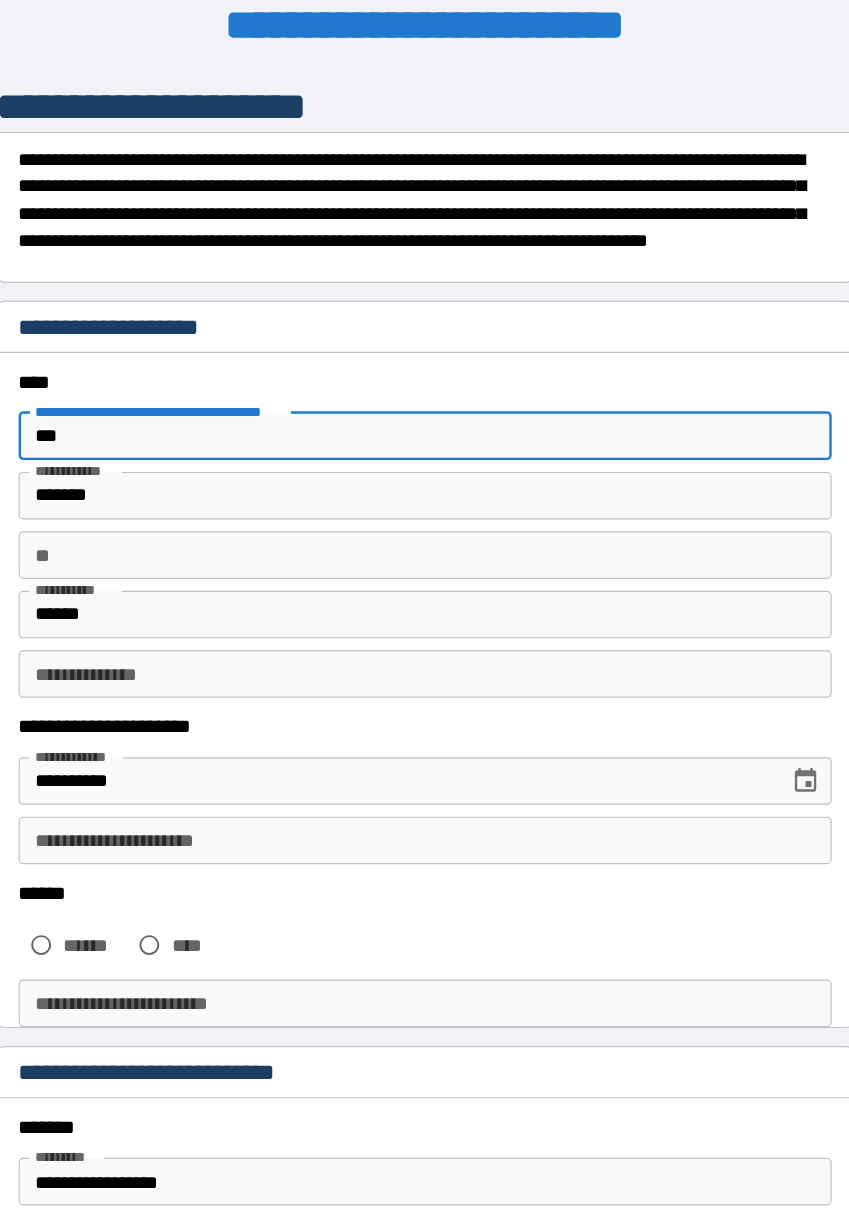type on "***" 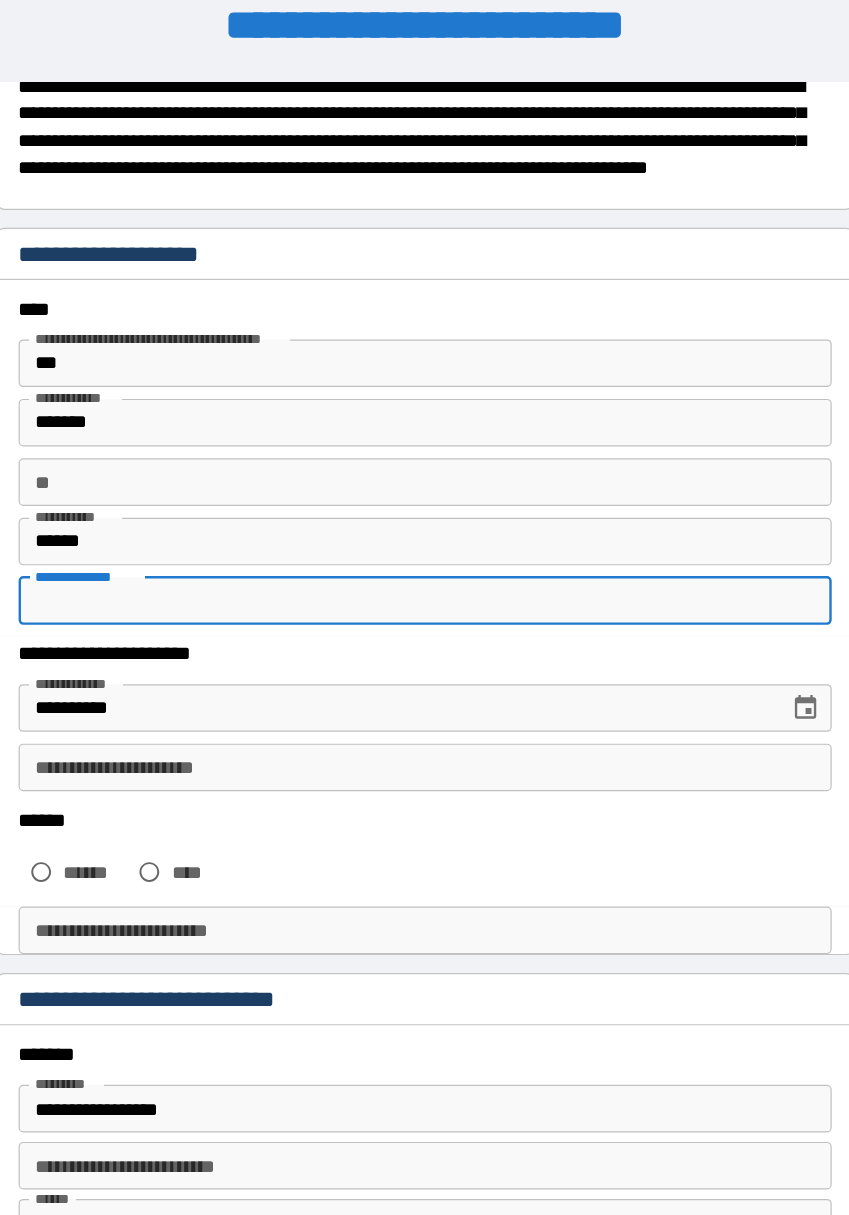 scroll, scrollTop: 68, scrollLeft: 0, axis: vertical 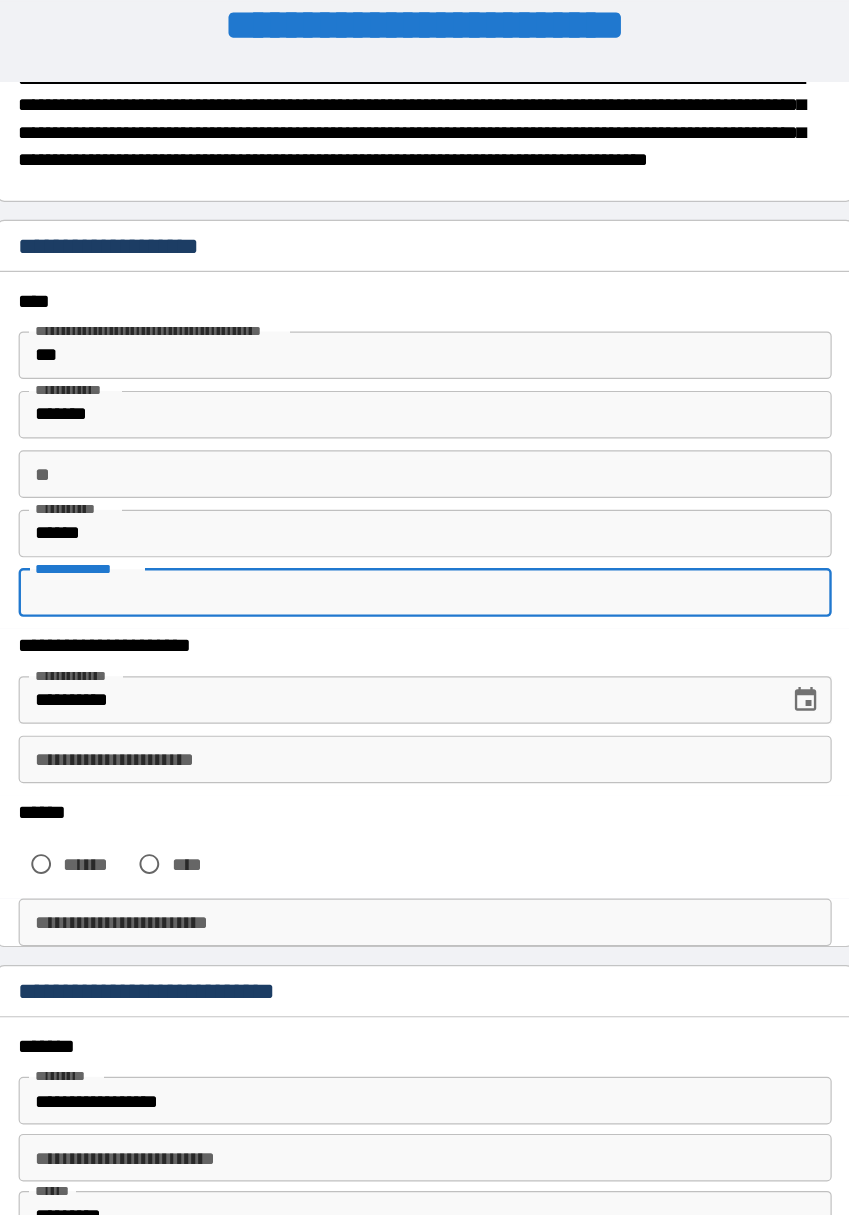 click on "**" at bounding box center (425, 425) 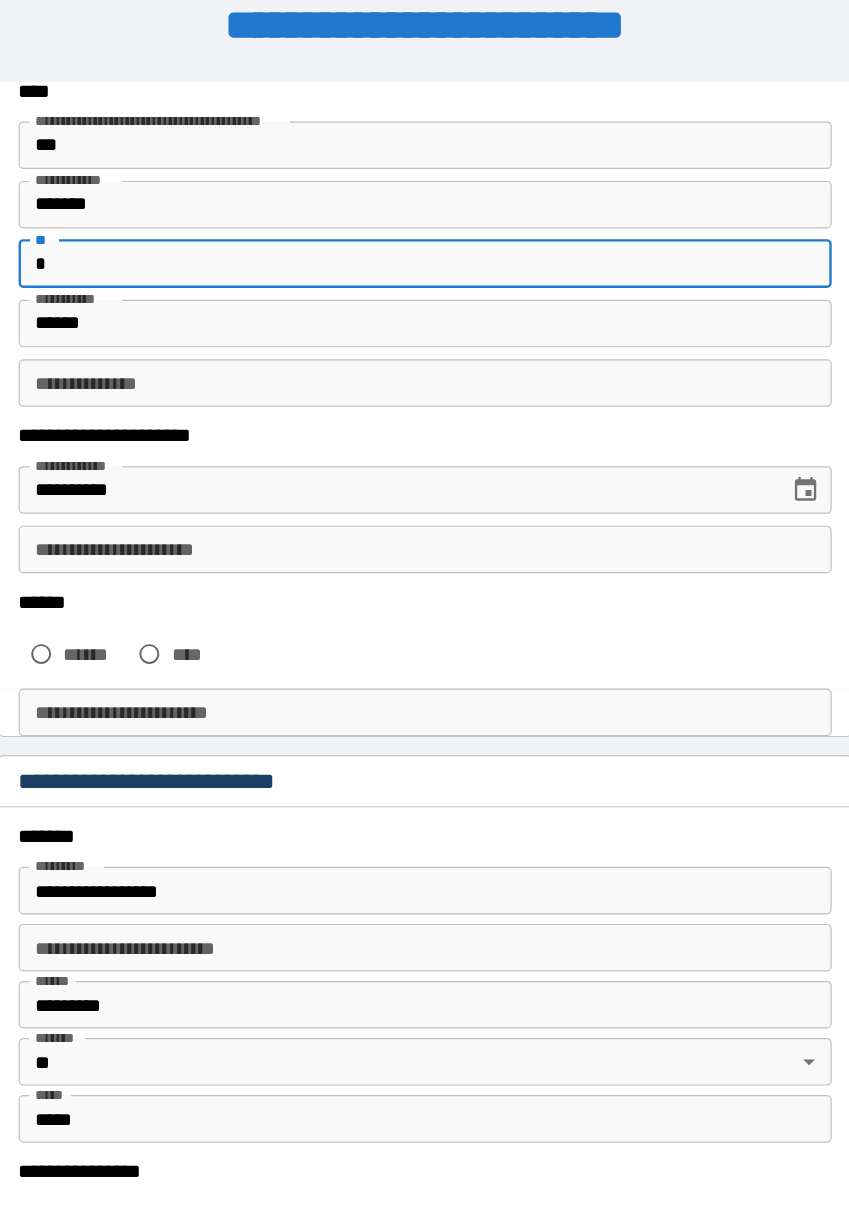 scroll, scrollTop: 263, scrollLeft: 0, axis: vertical 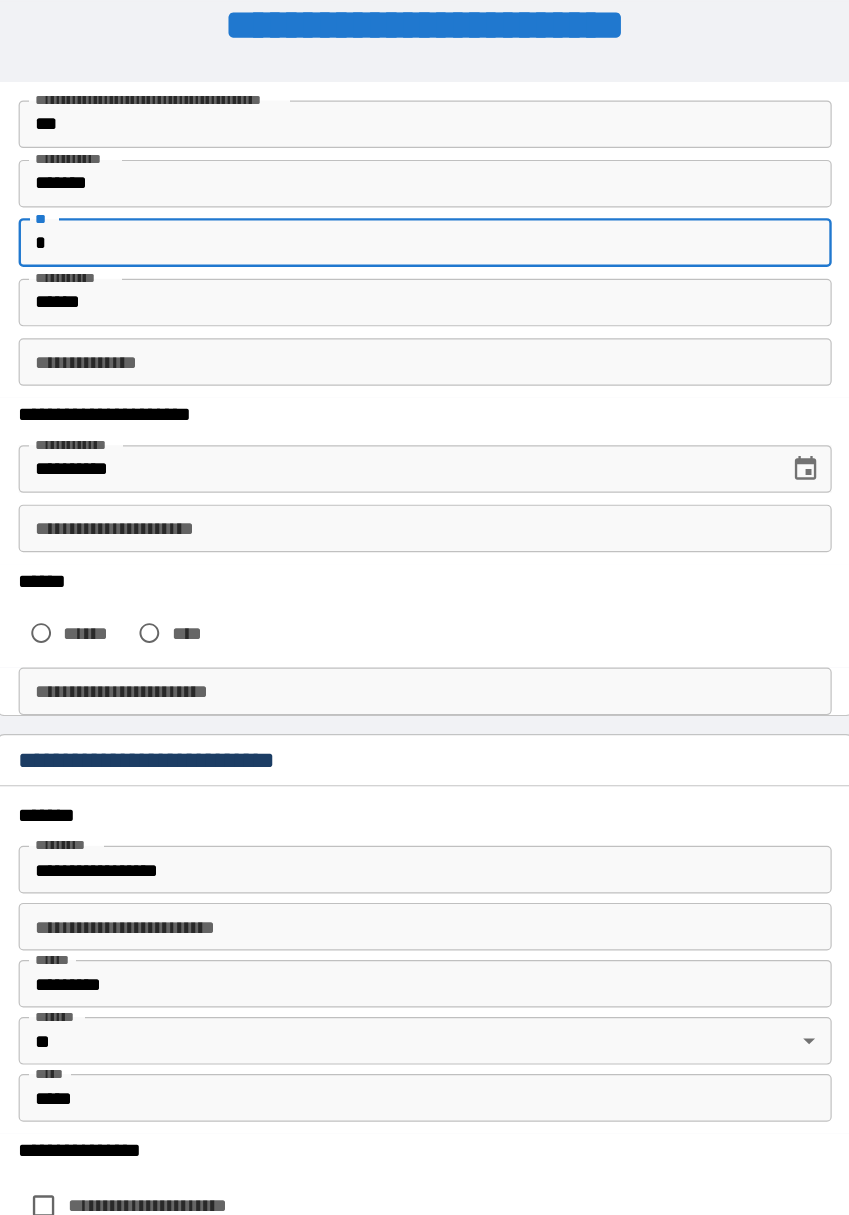 type on "*" 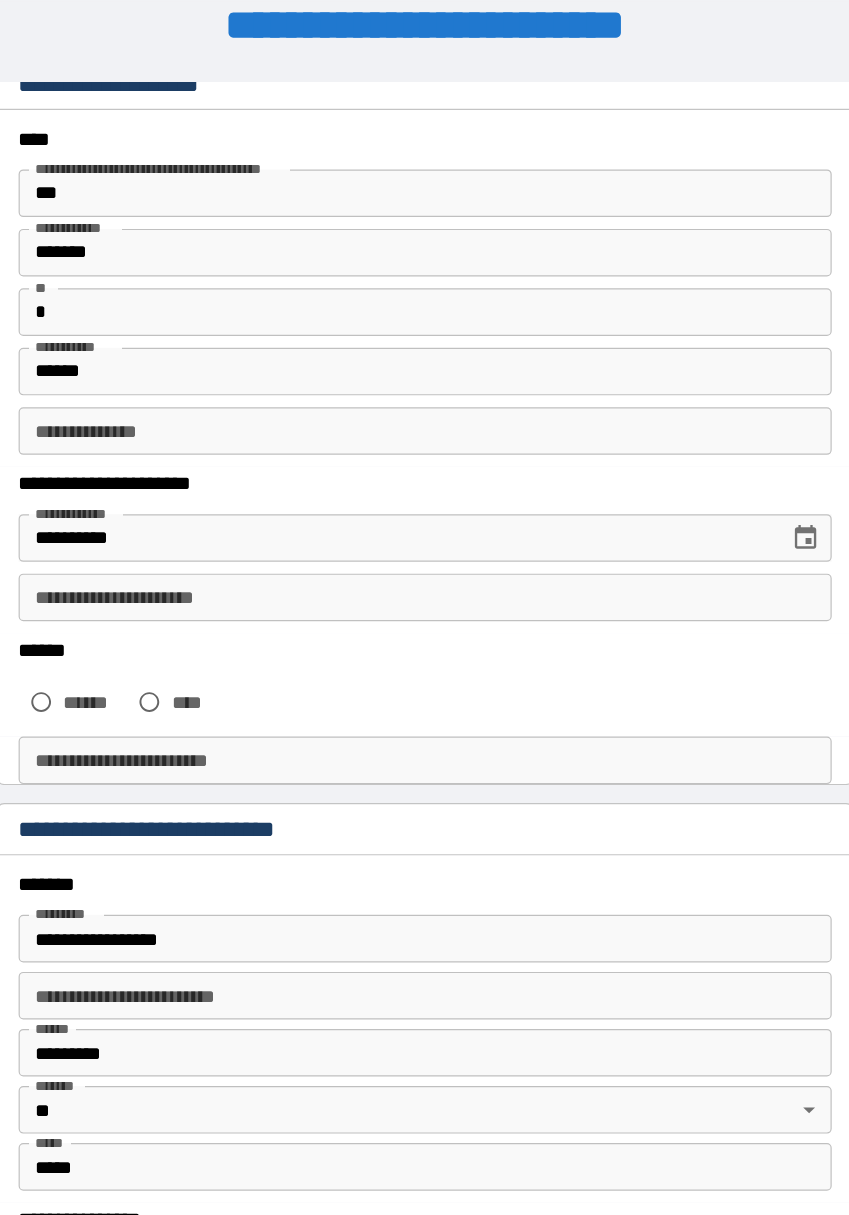 scroll, scrollTop: 160, scrollLeft: 0, axis: vertical 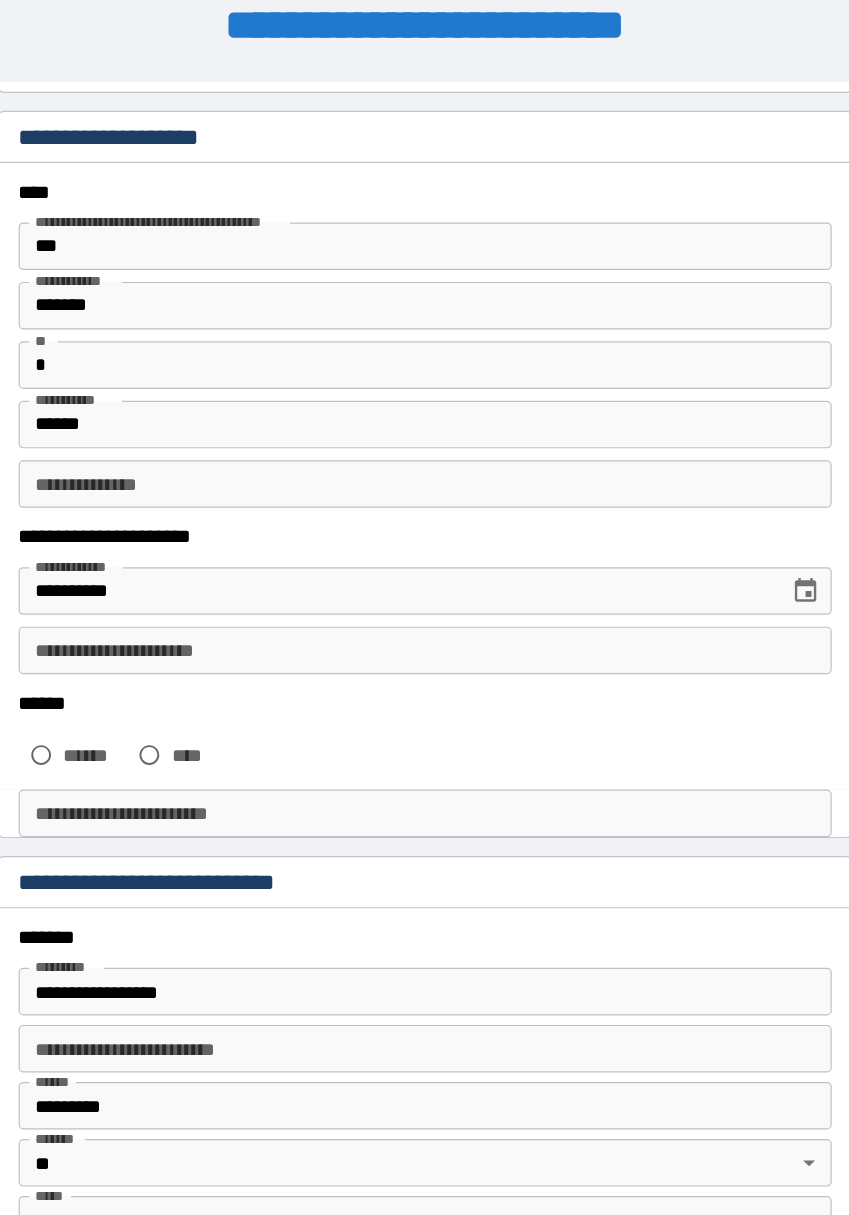 click on "***" at bounding box center (425, 233) 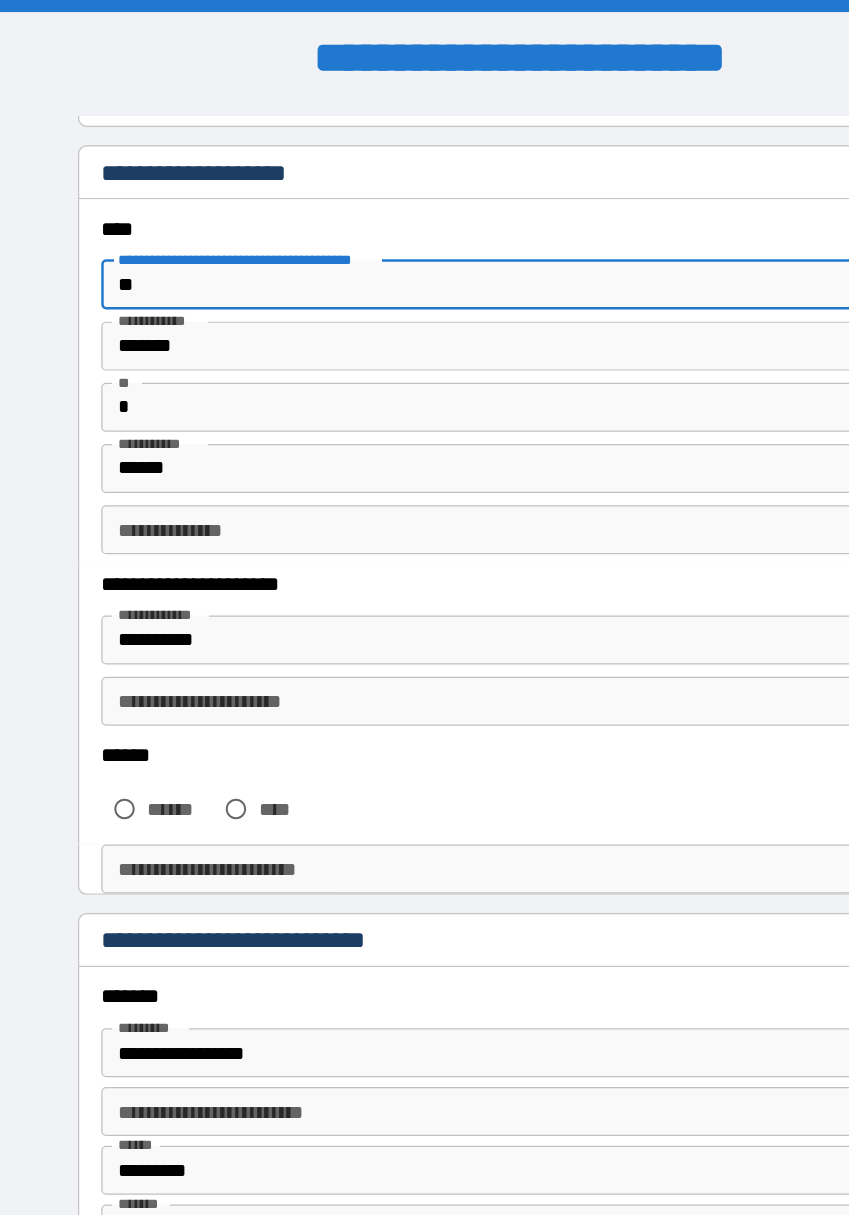 type on "*" 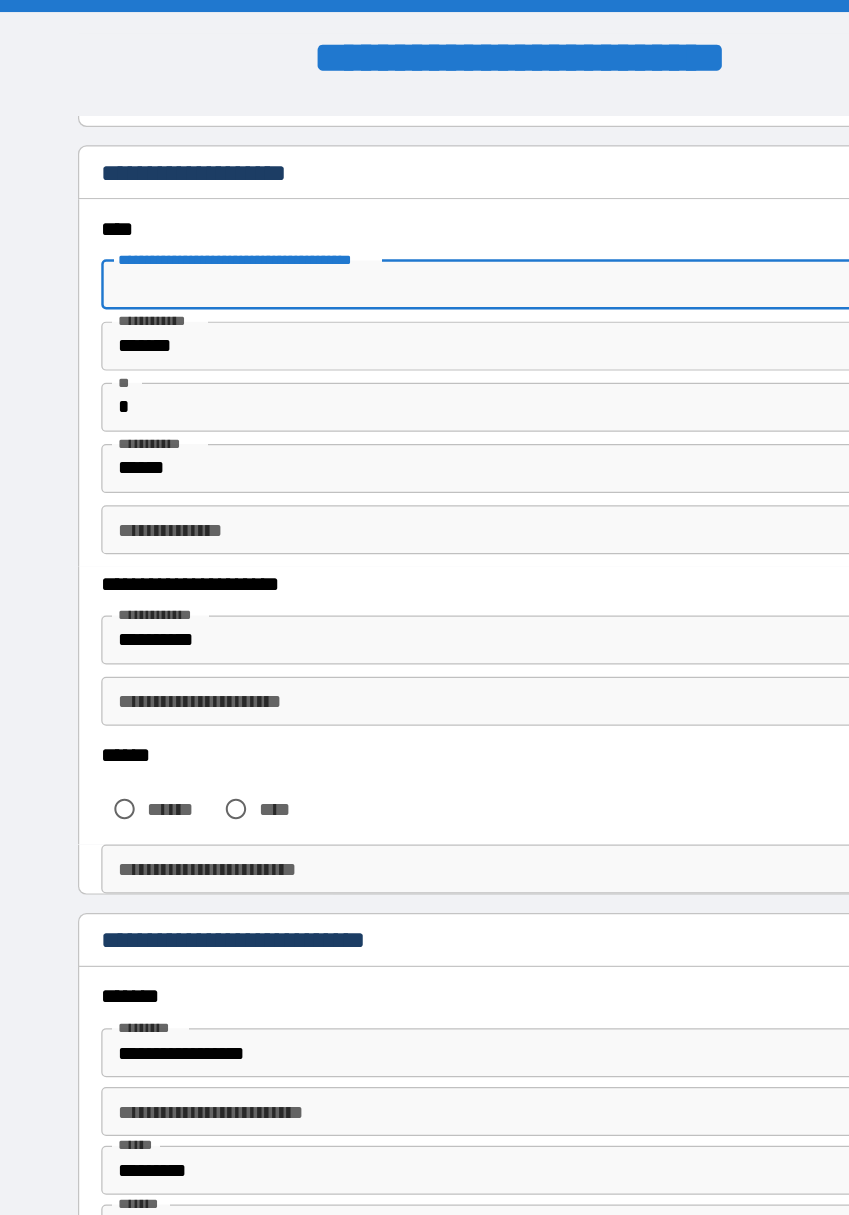 type 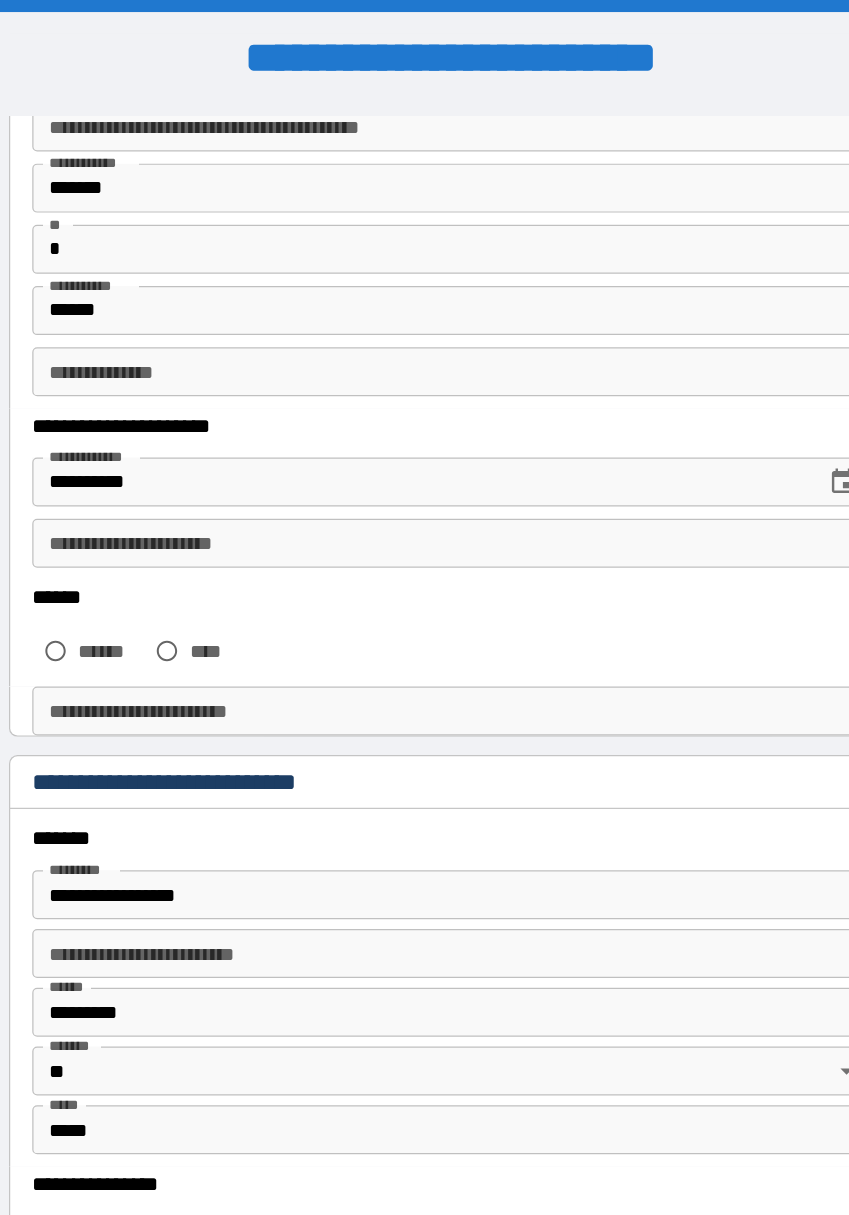 scroll, scrollTop: 319, scrollLeft: 0, axis: vertical 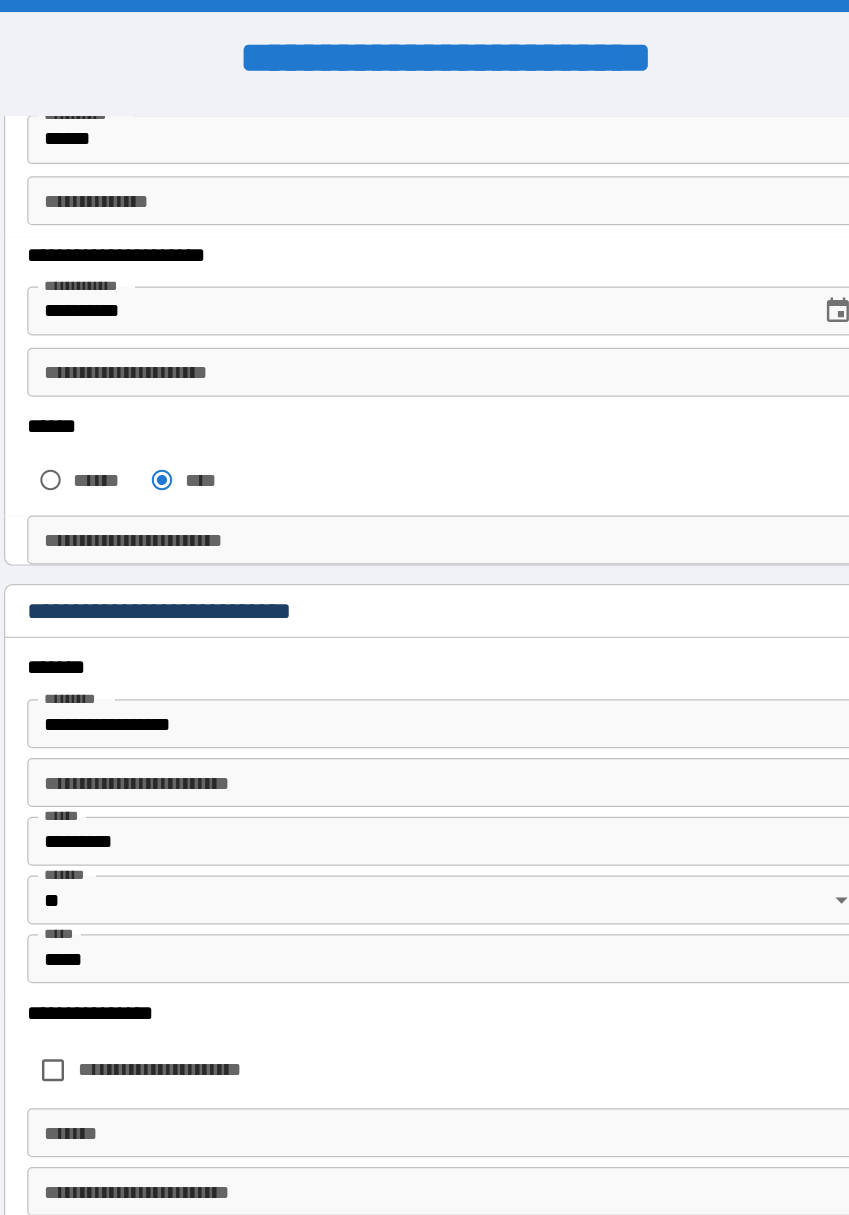 click on "**********" at bounding box center (425, 304) 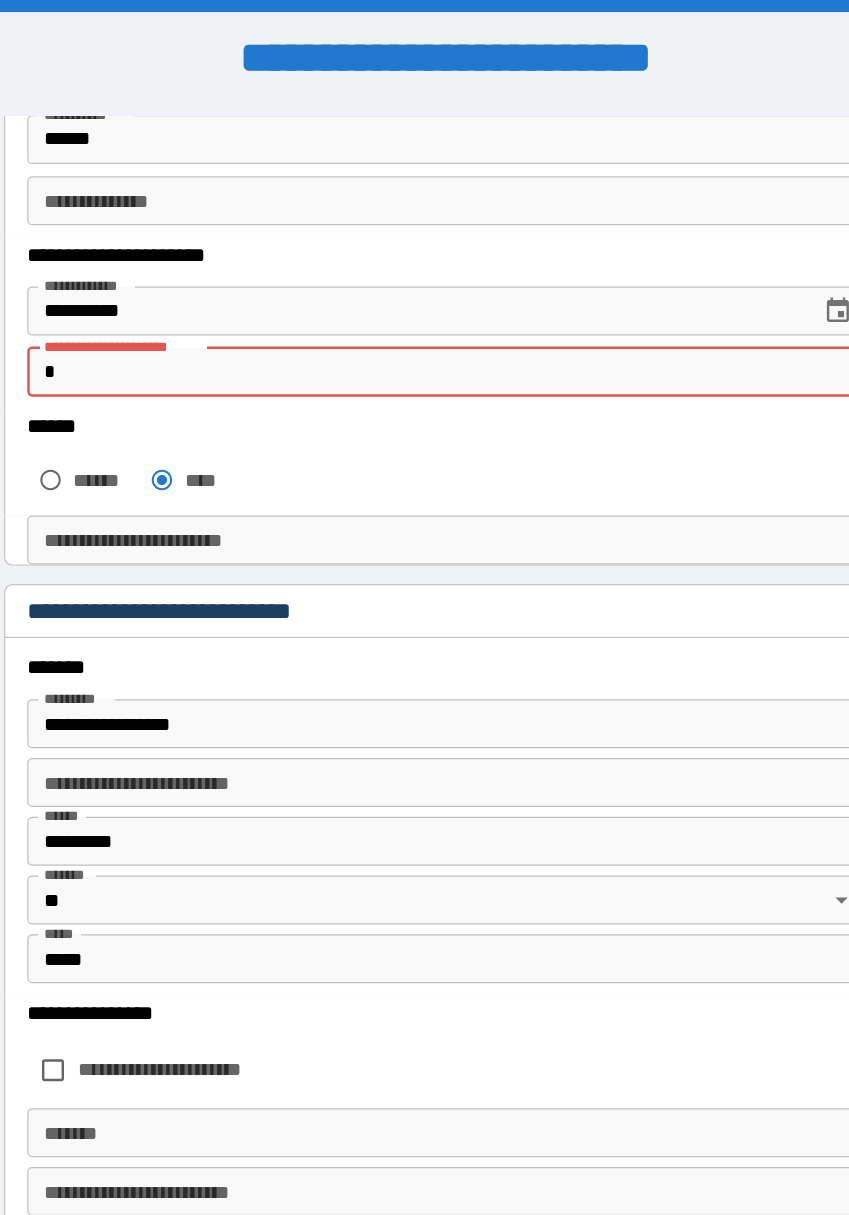 type on "*" 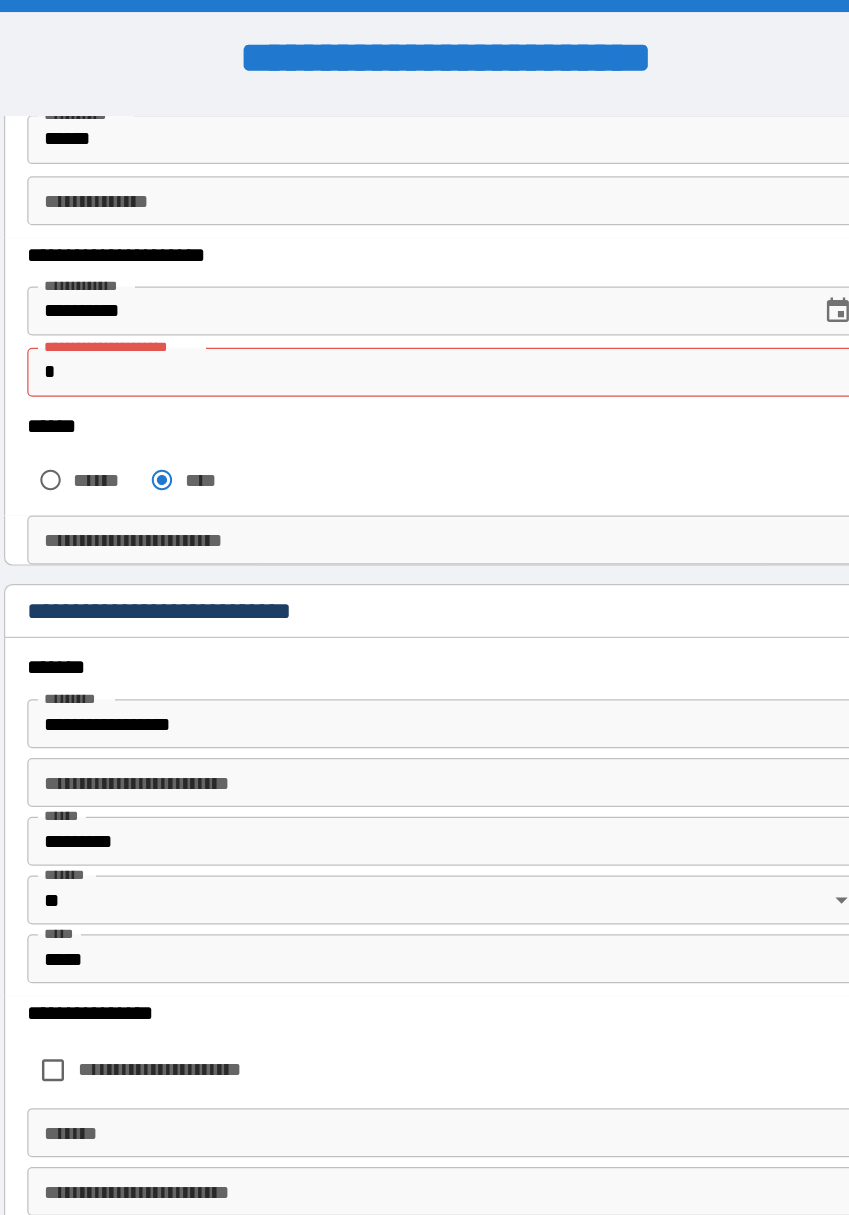 click on "*" at bounding box center (425, 304) 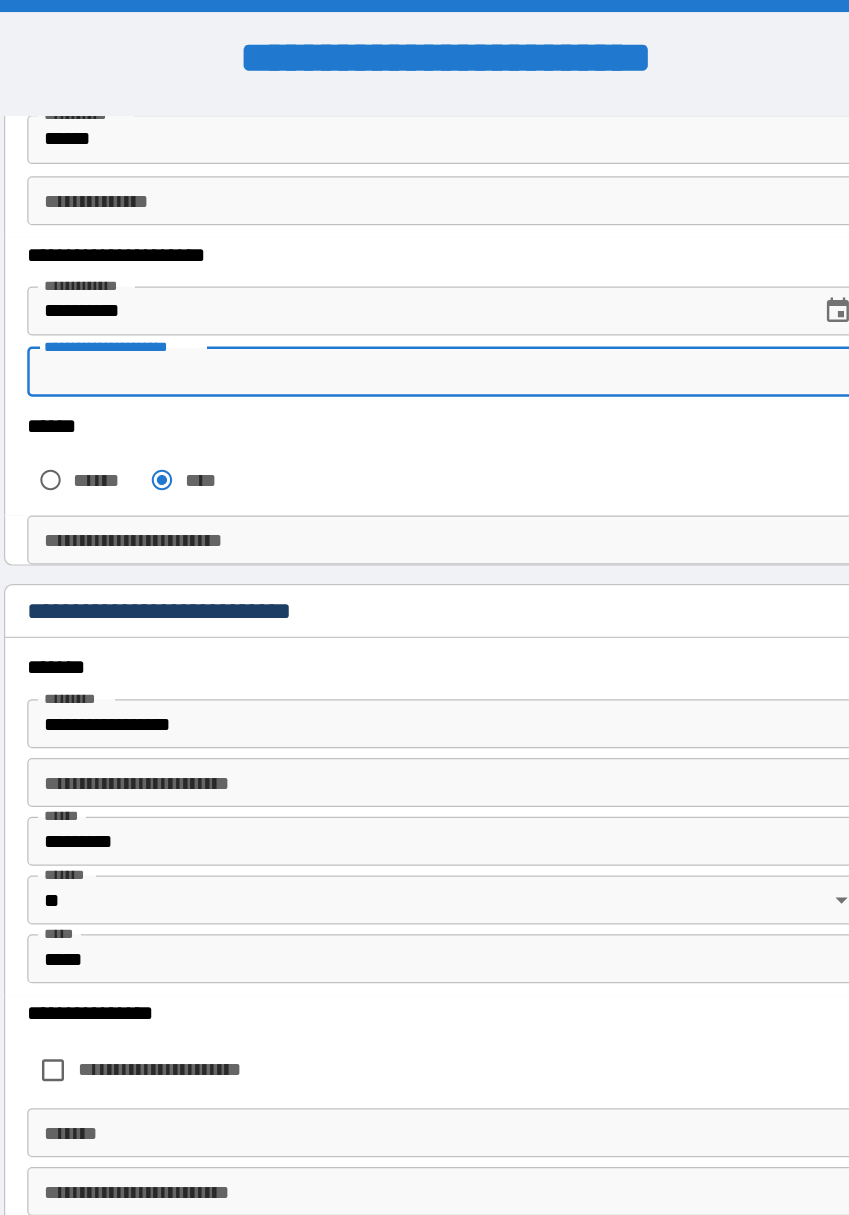 type 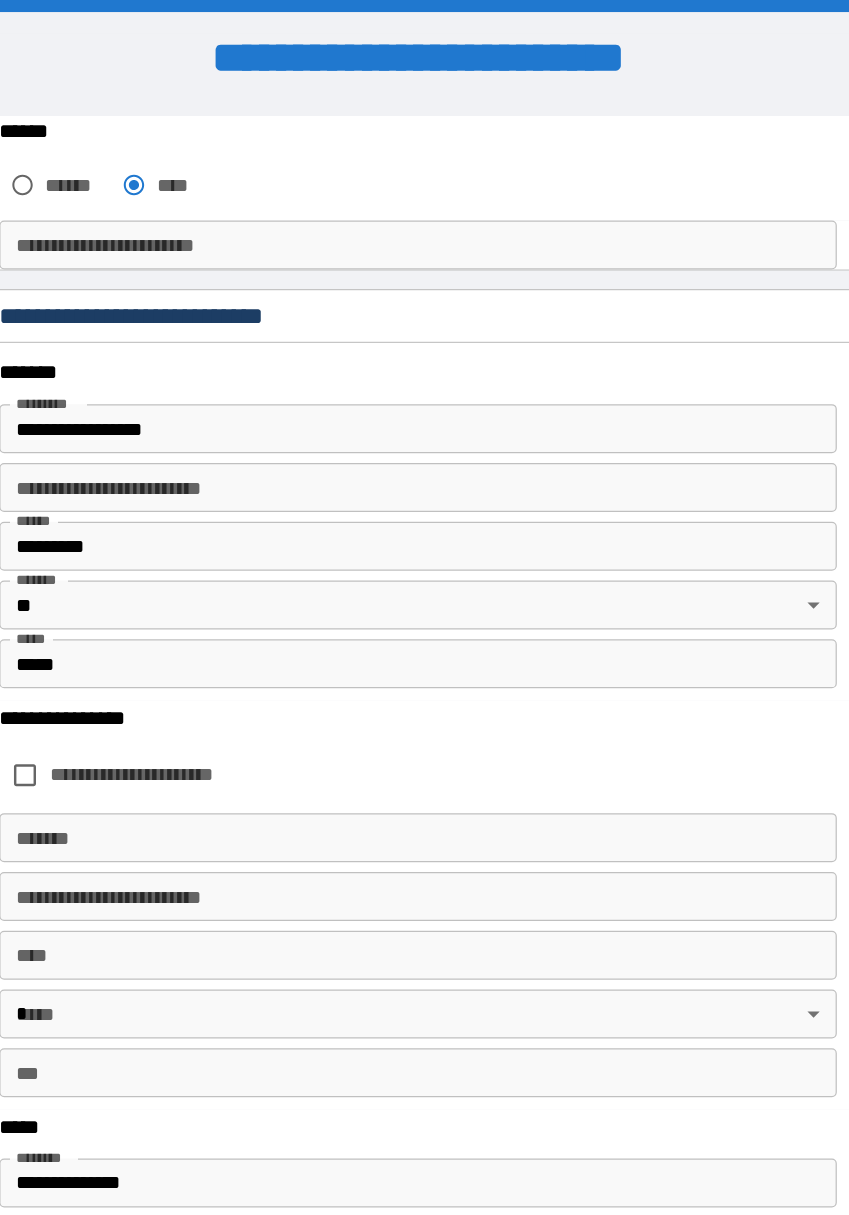 scroll, scrollTop: 688, scrollLeft: 0, axis: vertical 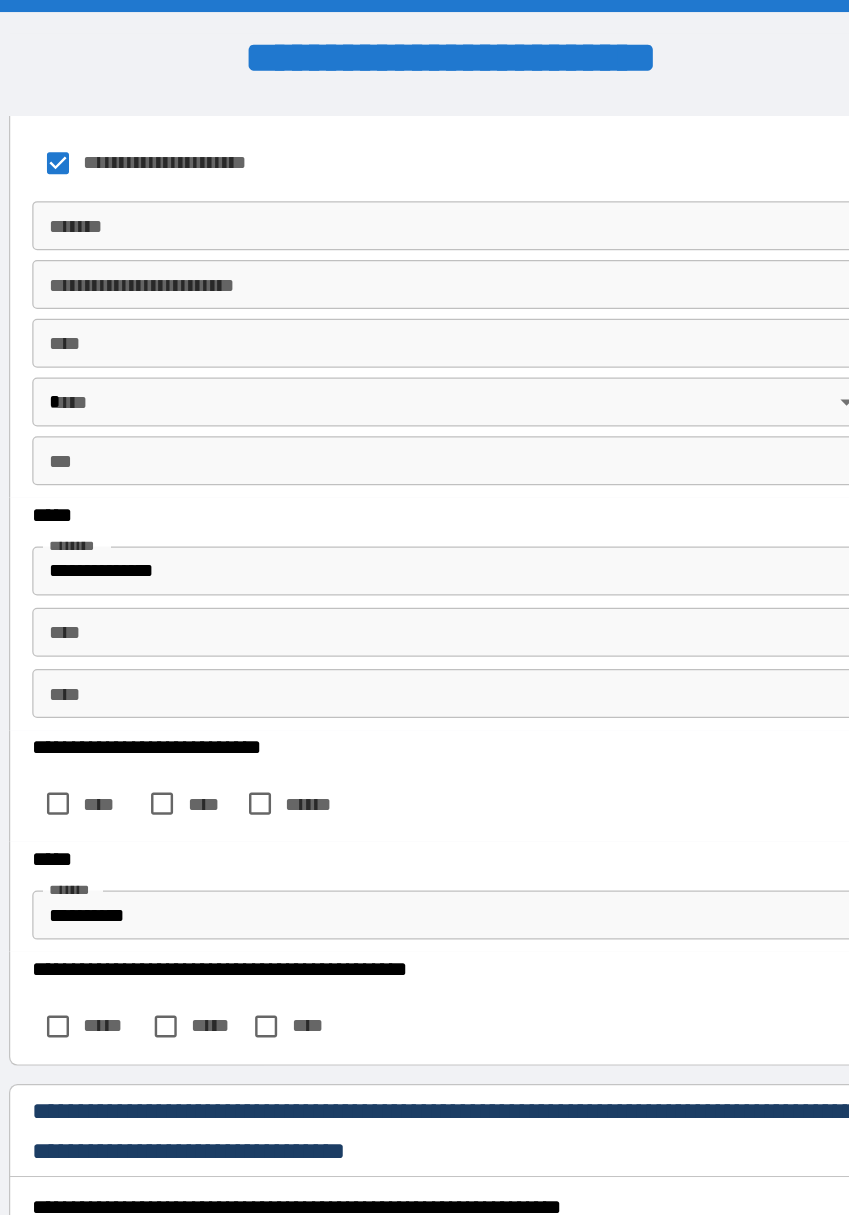click on "****" at bounding box center (147, 656) 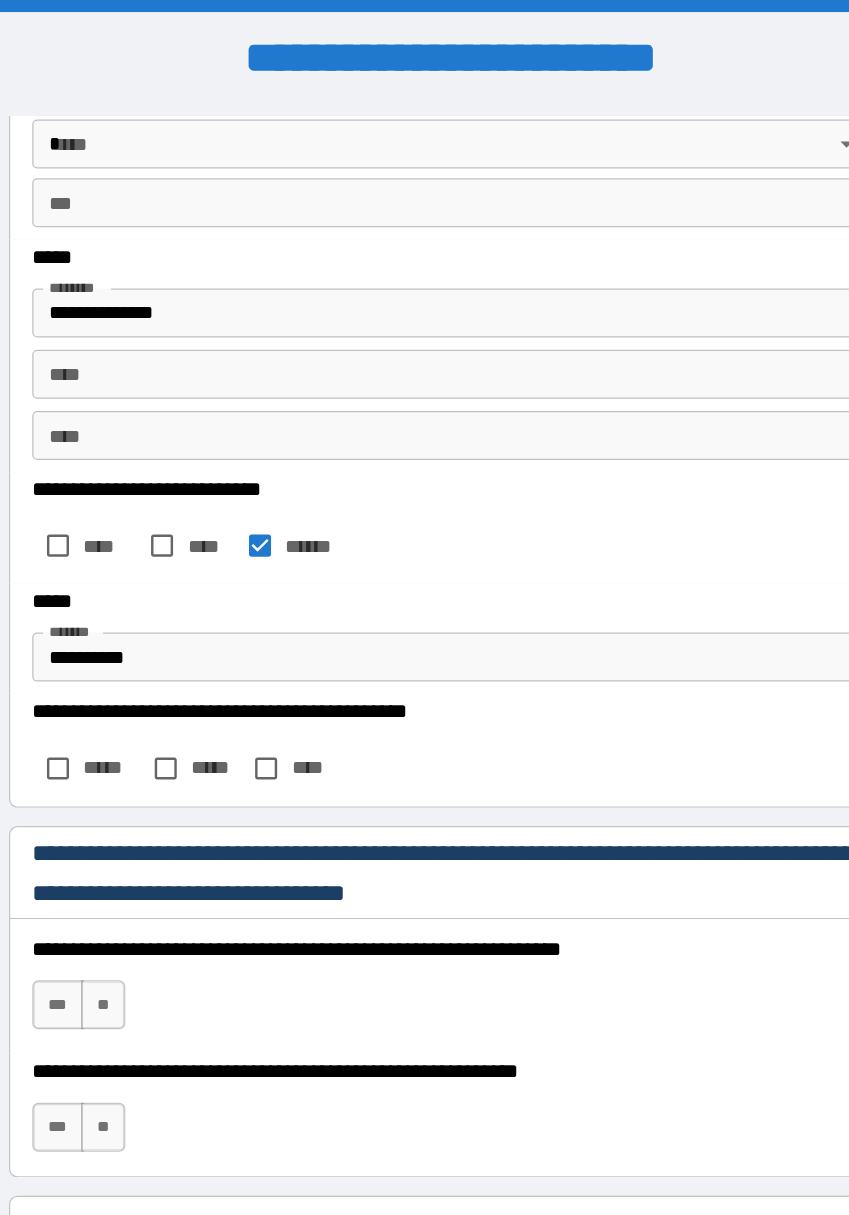scroll, scrollTop: 1412, scrollLeft: 0, axis: vertical 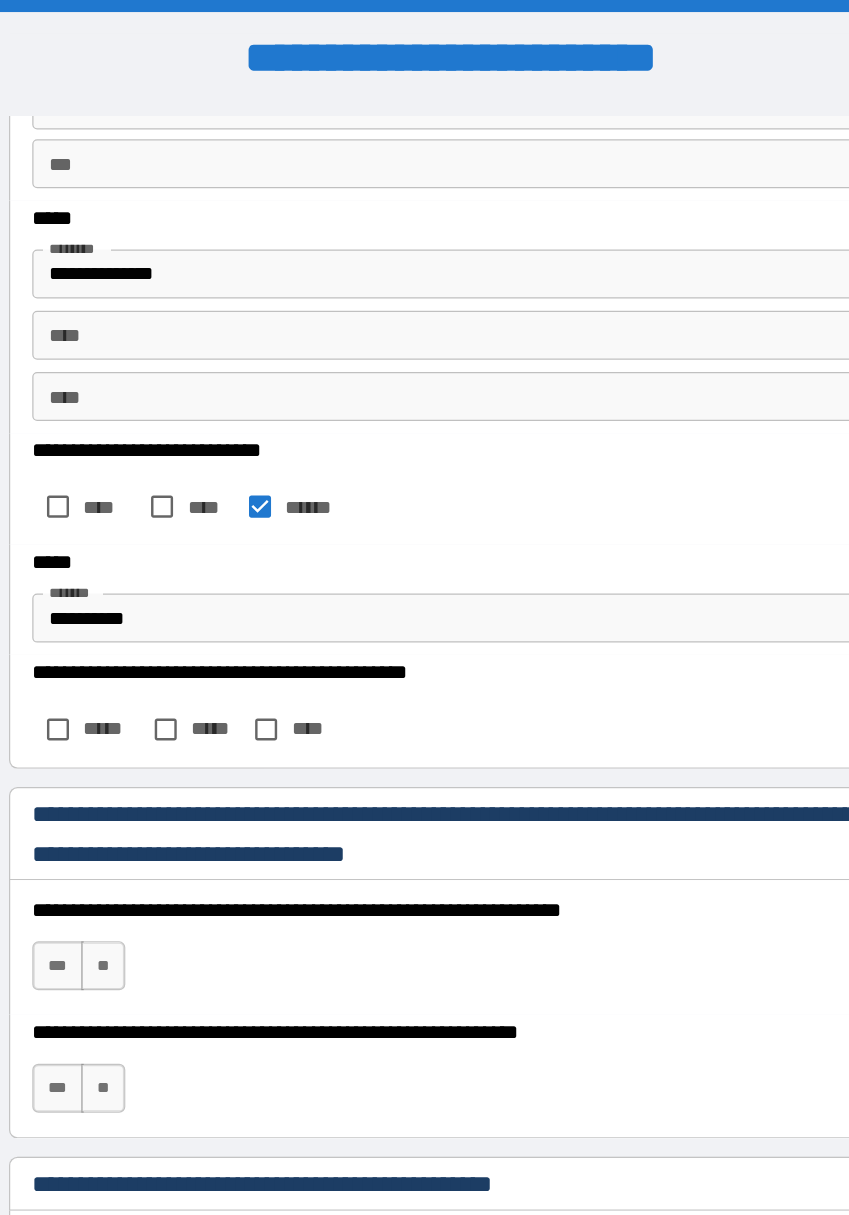 click on "**********" at bounding box center (425, 505) 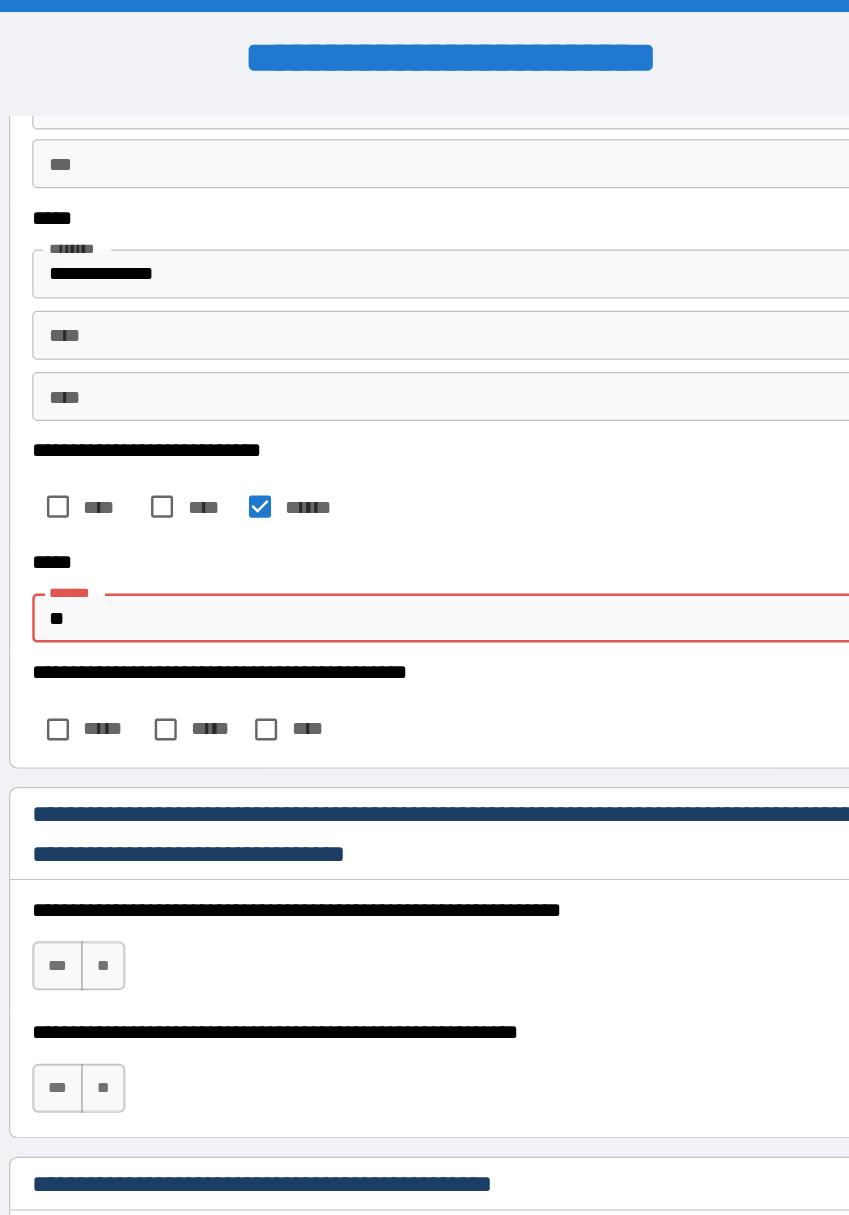 type on "*" 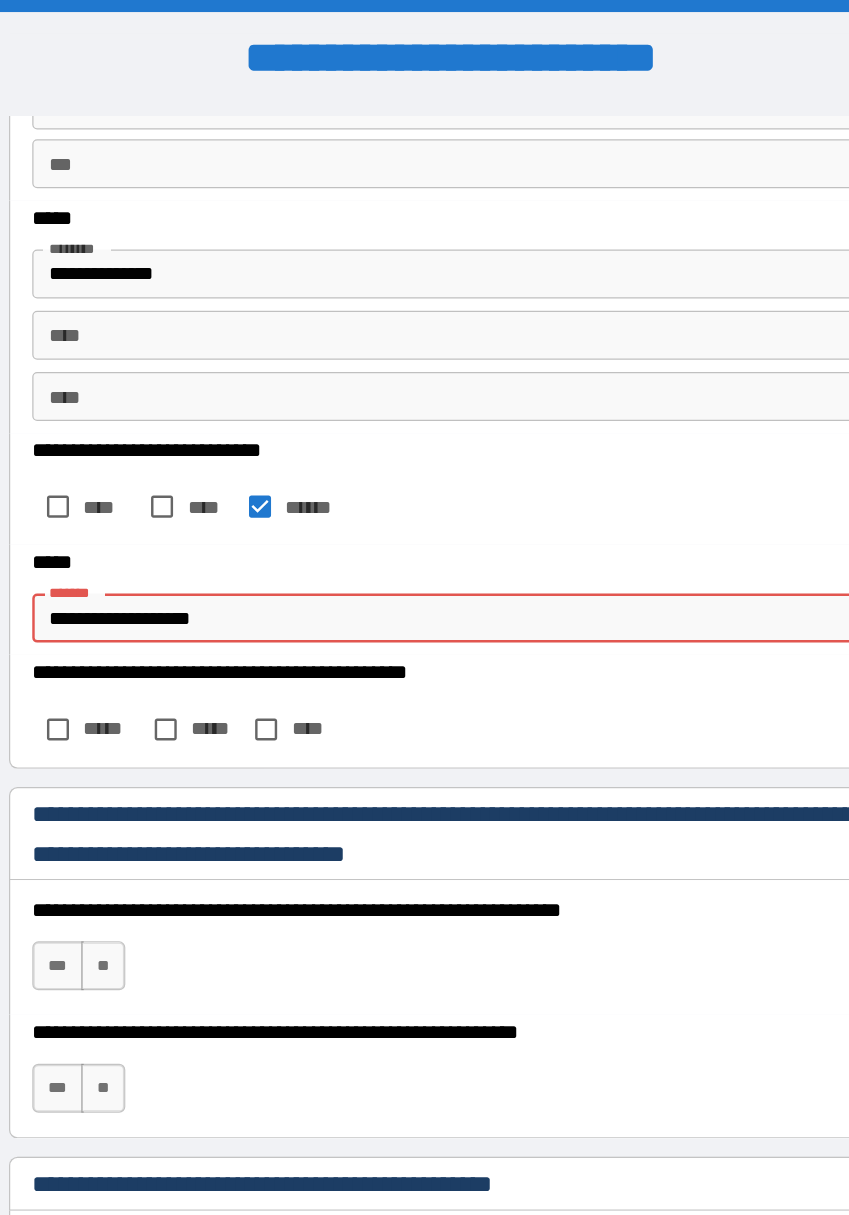 click on "**********" at bounding box center [425, 505] 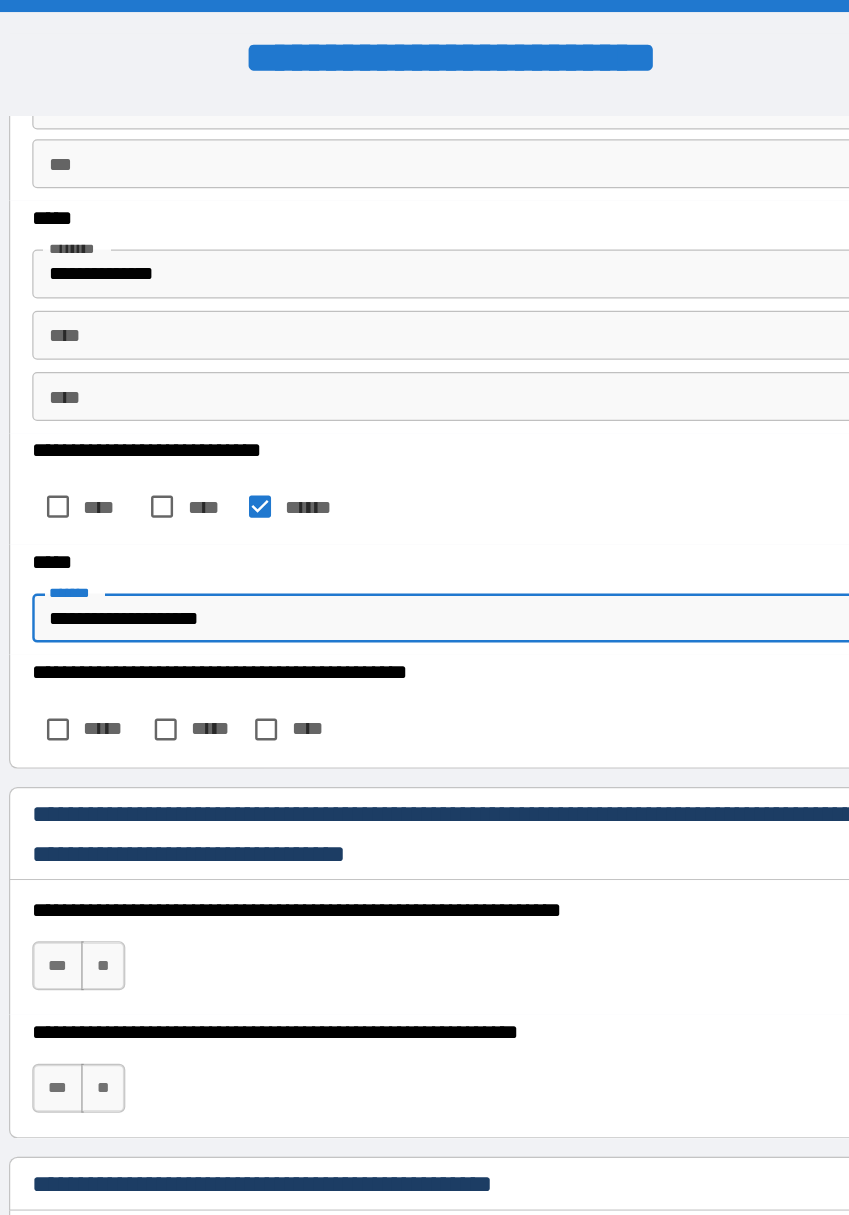 click on "**********" at bounding box center (425, 505) 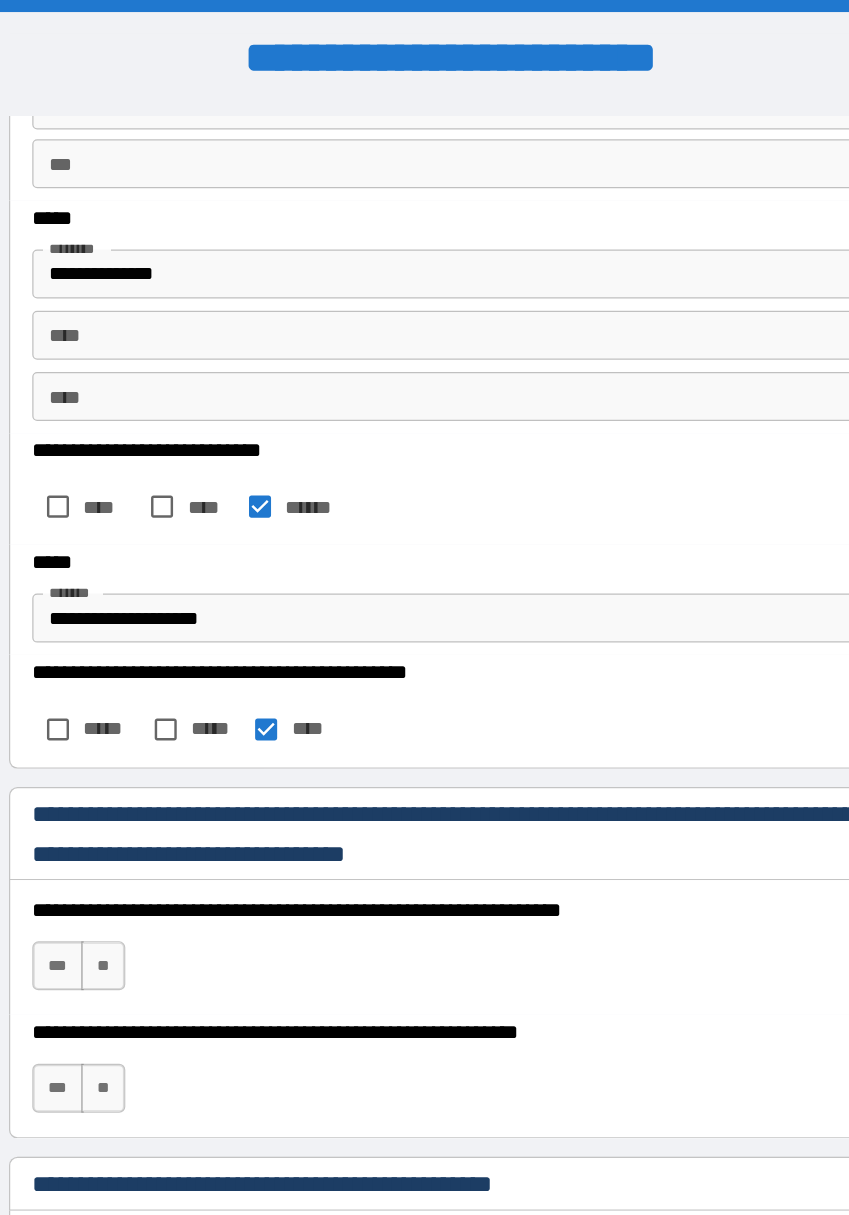 click on "**********" at bounding box center (425, 581) 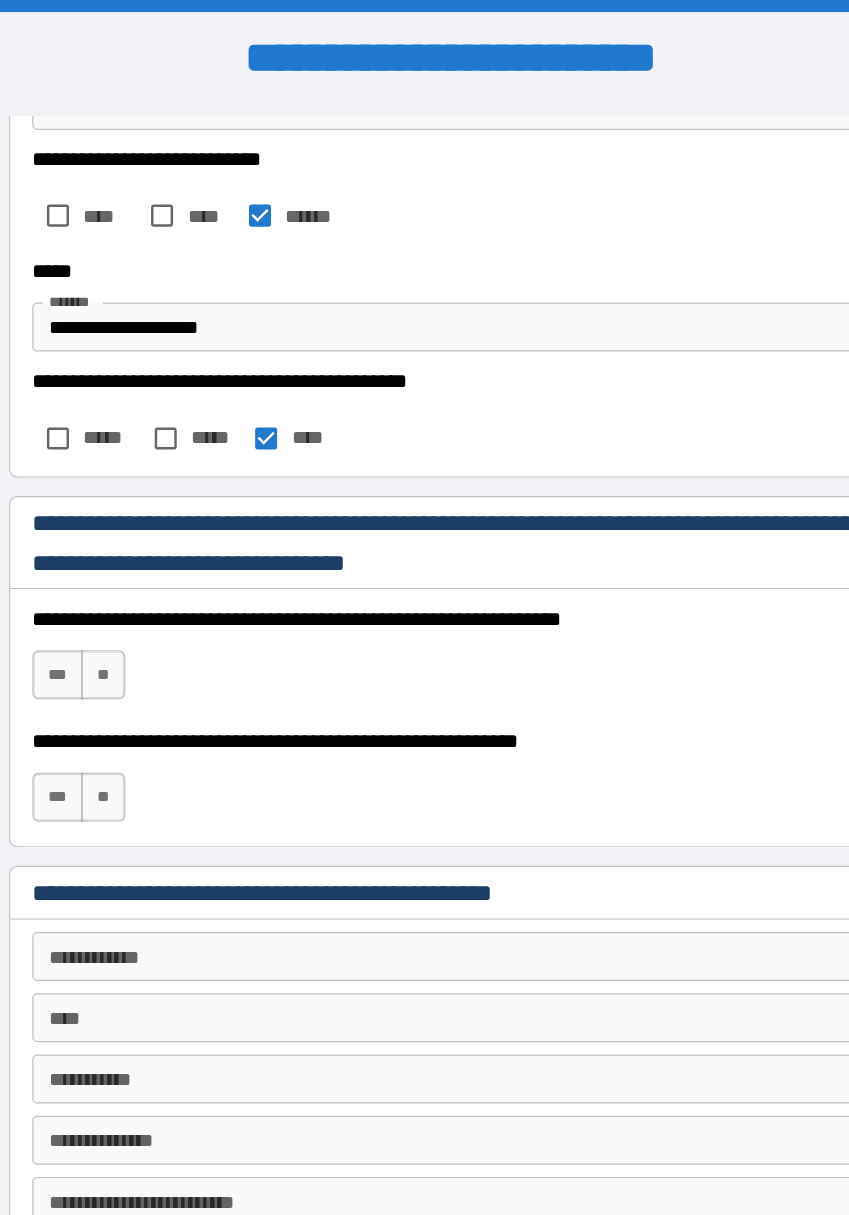 scroll, scrollTop: 1653, scrollLeft: 0, axis: vertical 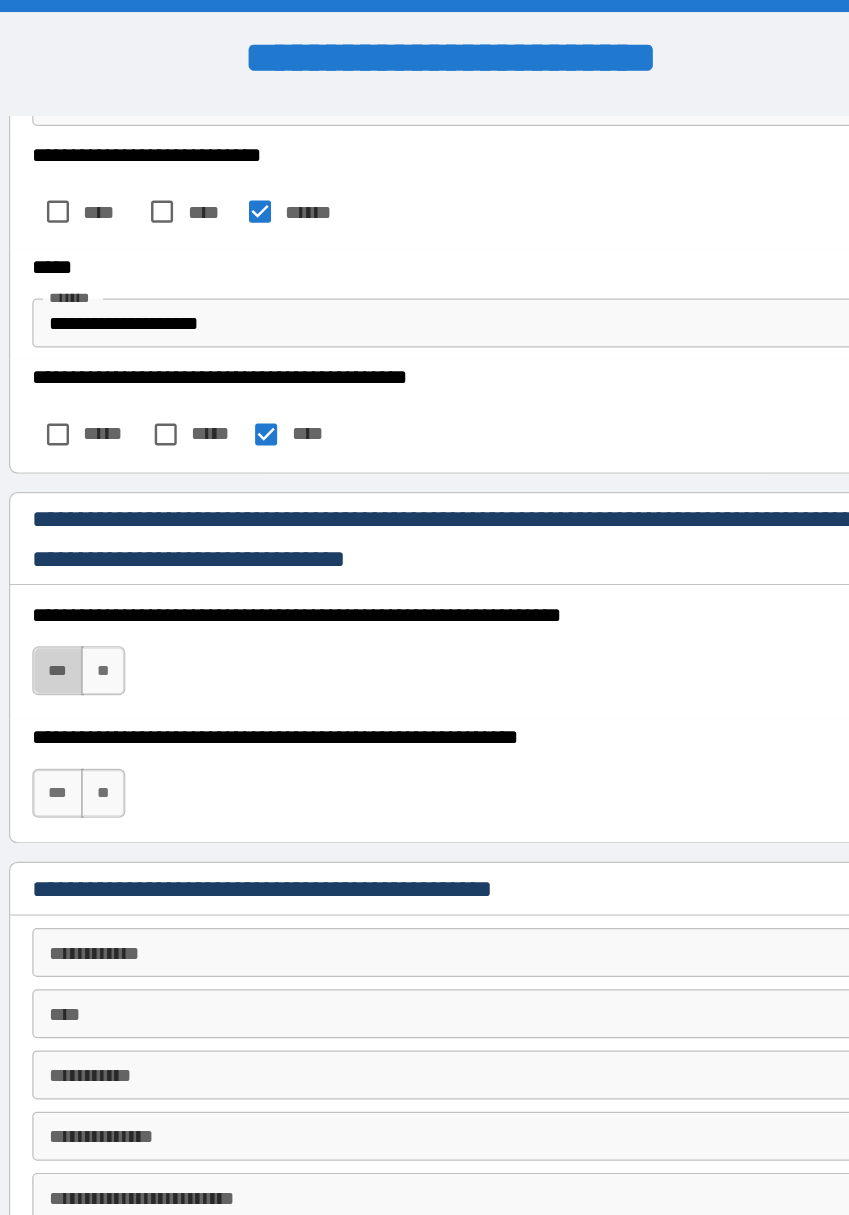 click on "***" at bounding box center [104, 548] 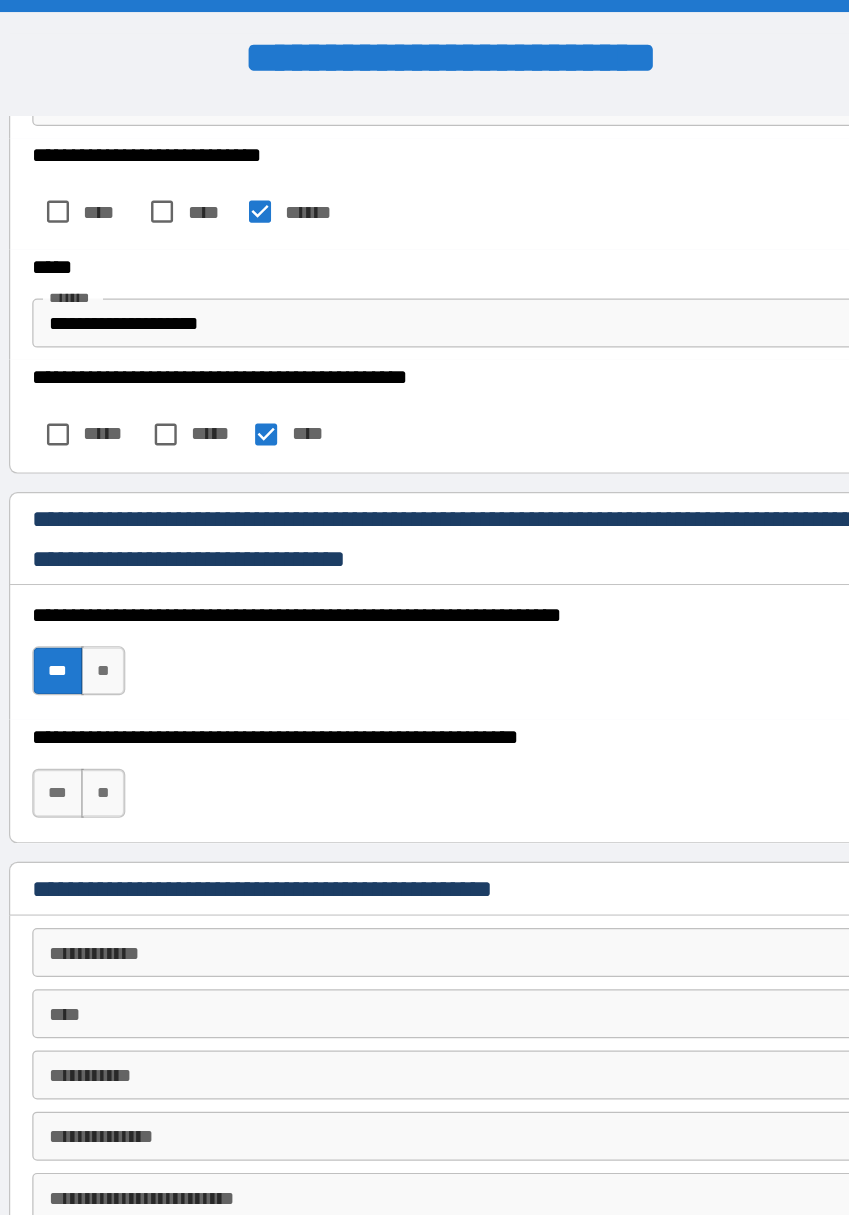 click on "***" at bounding box center (104, 648) 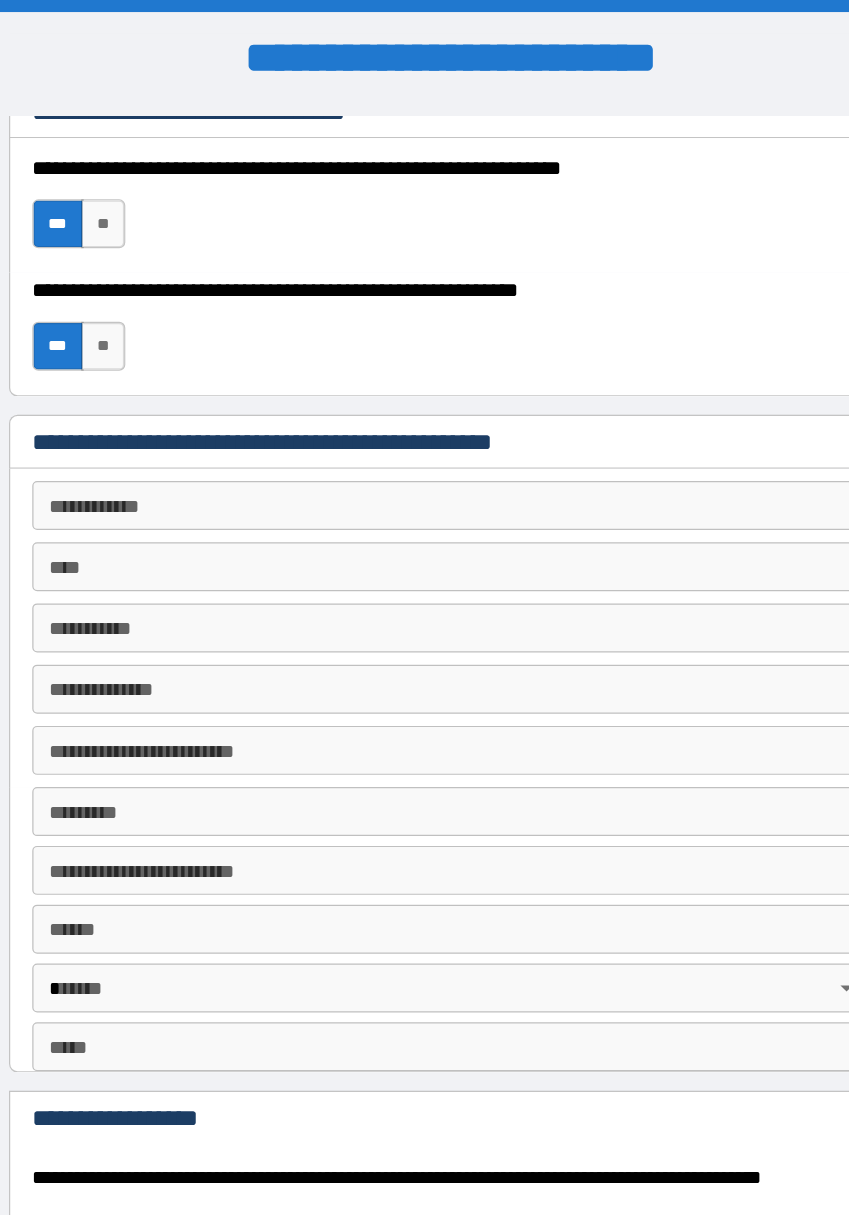 scroll, scrollTop: 2024, scrollLeft: 0, axis: vertical 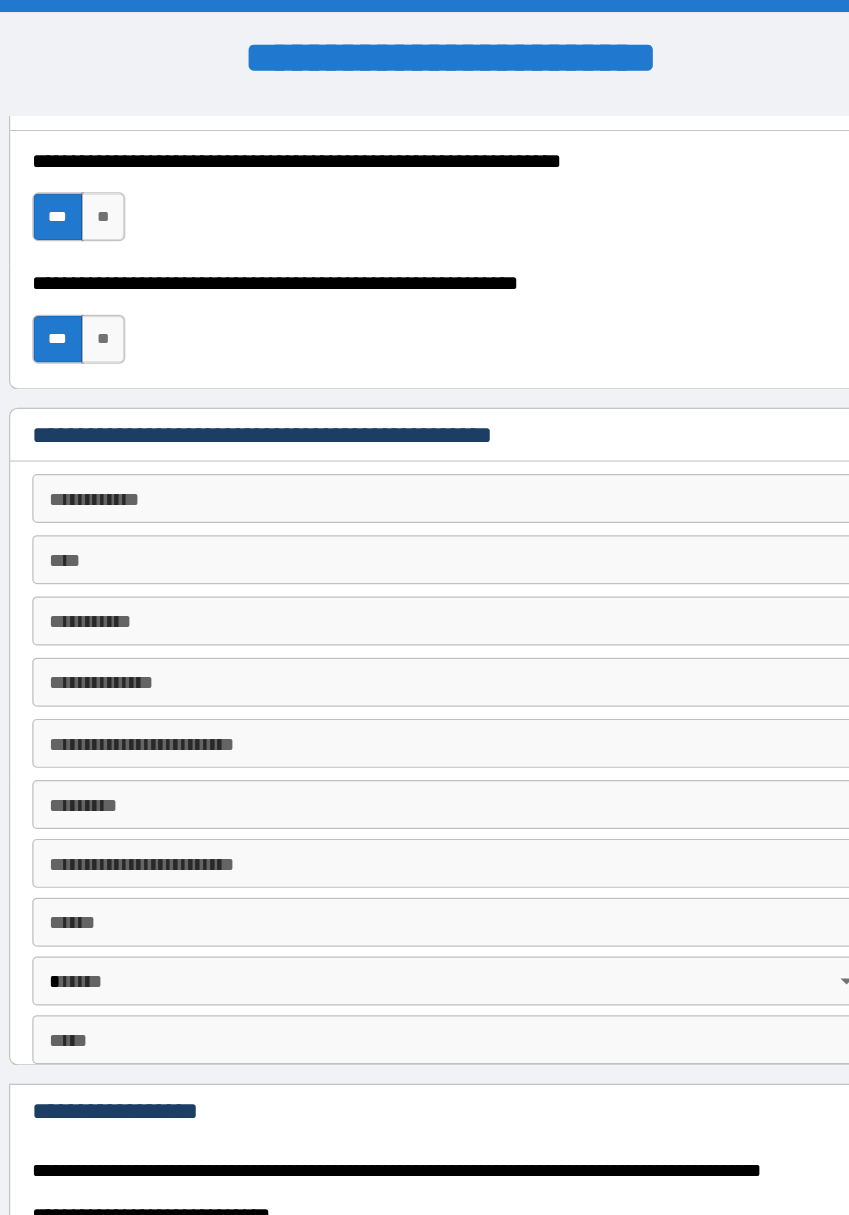 click on "**********" at bounding box center (425, 407) 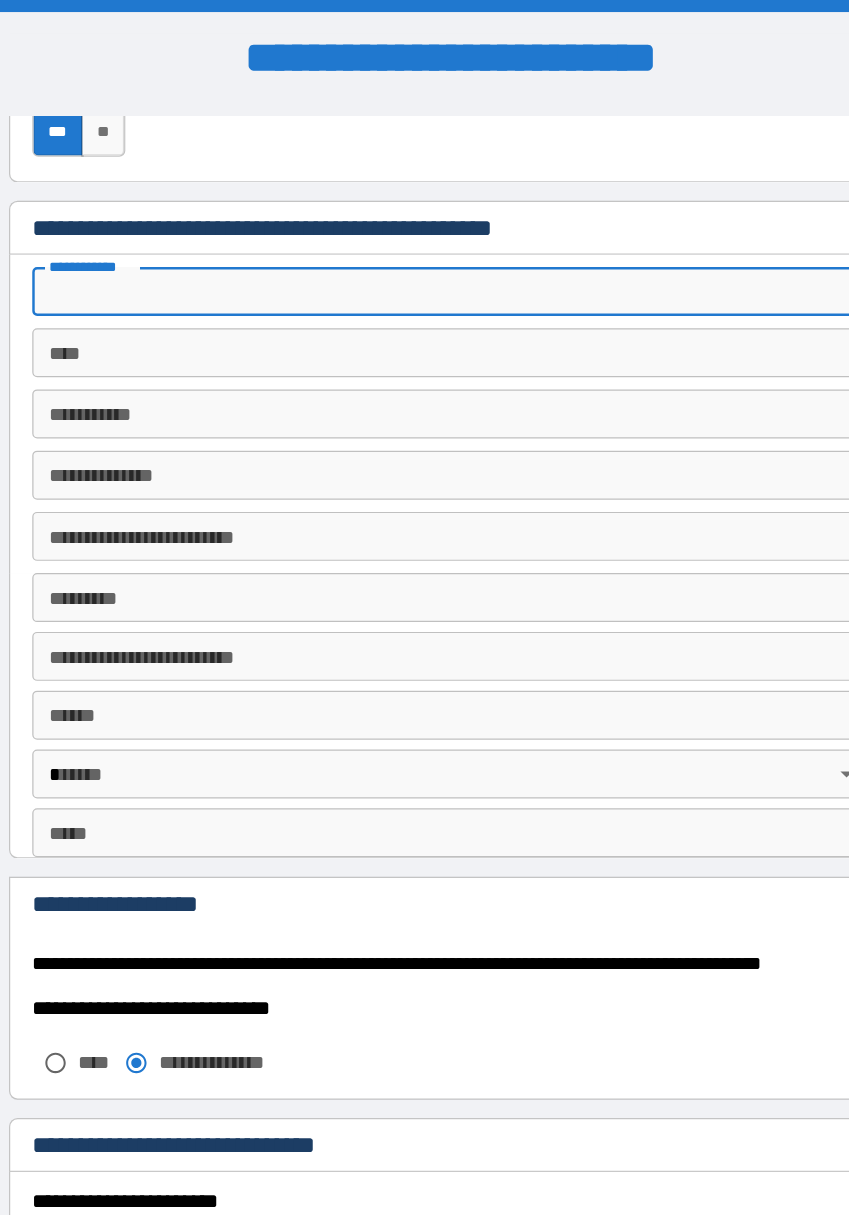 scroll, scrollTop: 2237, scrollLeft: 0, axis: vertical 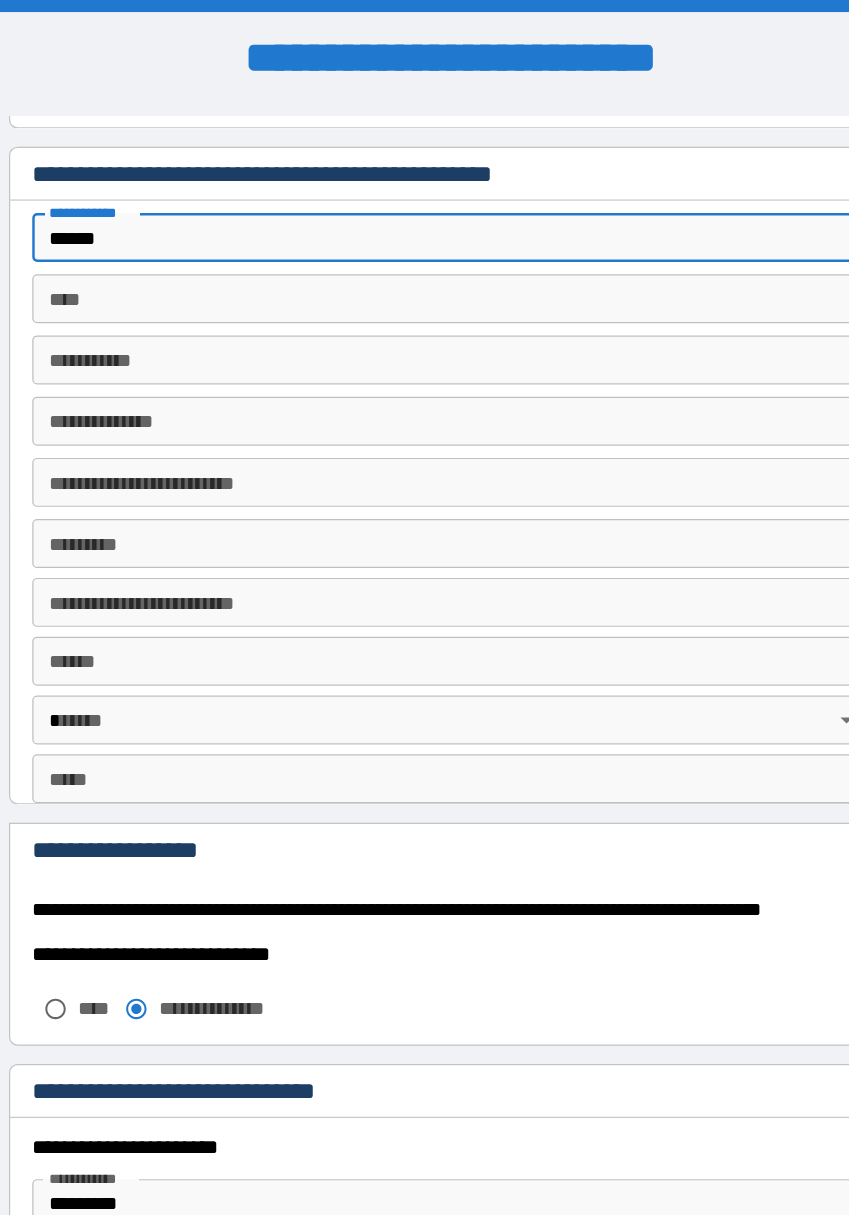 type on "******" 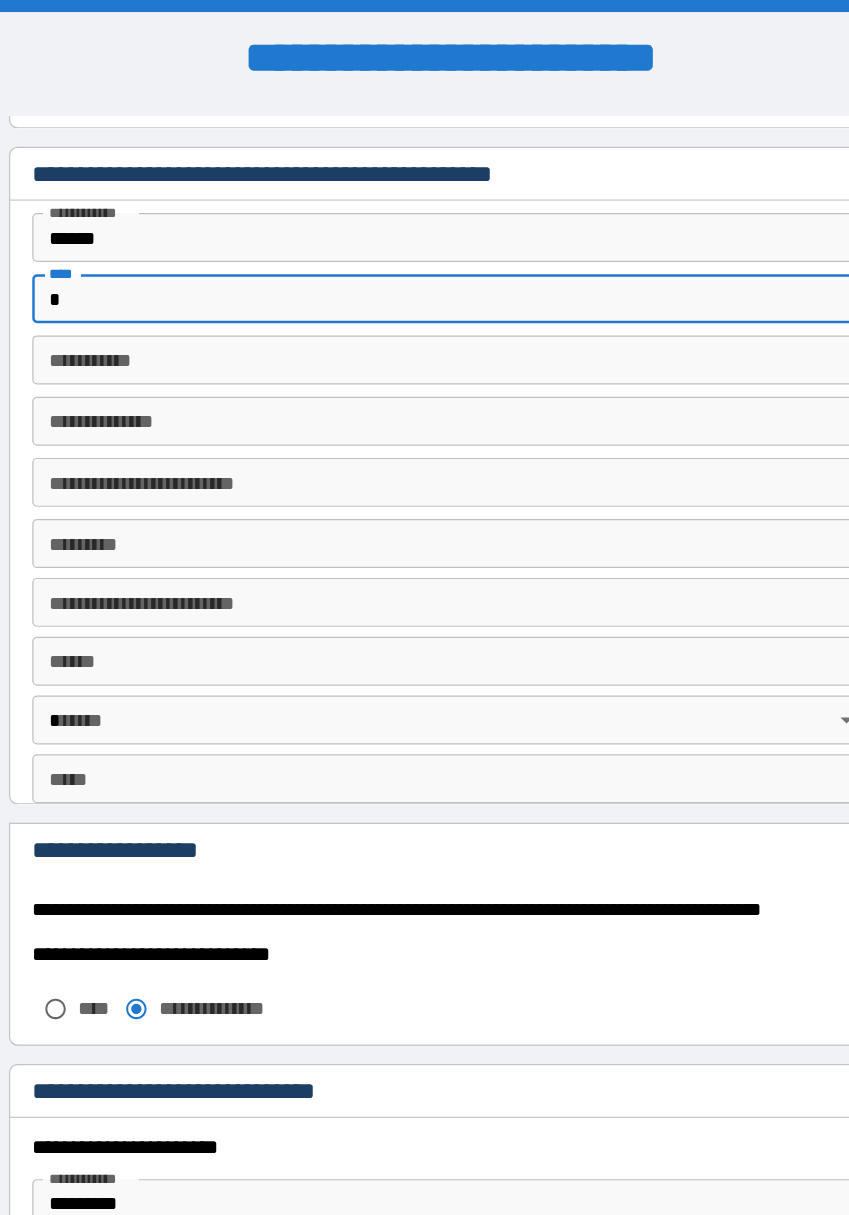 type on "*" 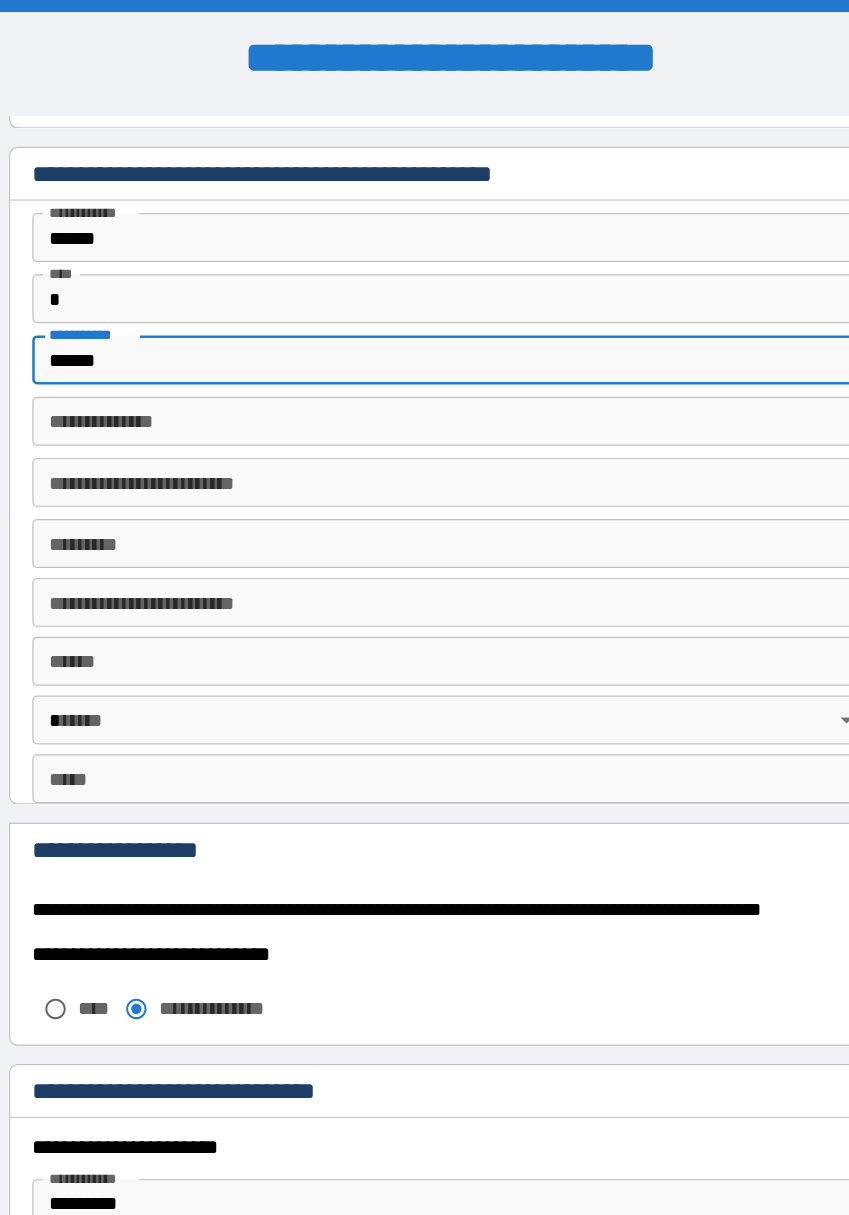 type on "******" 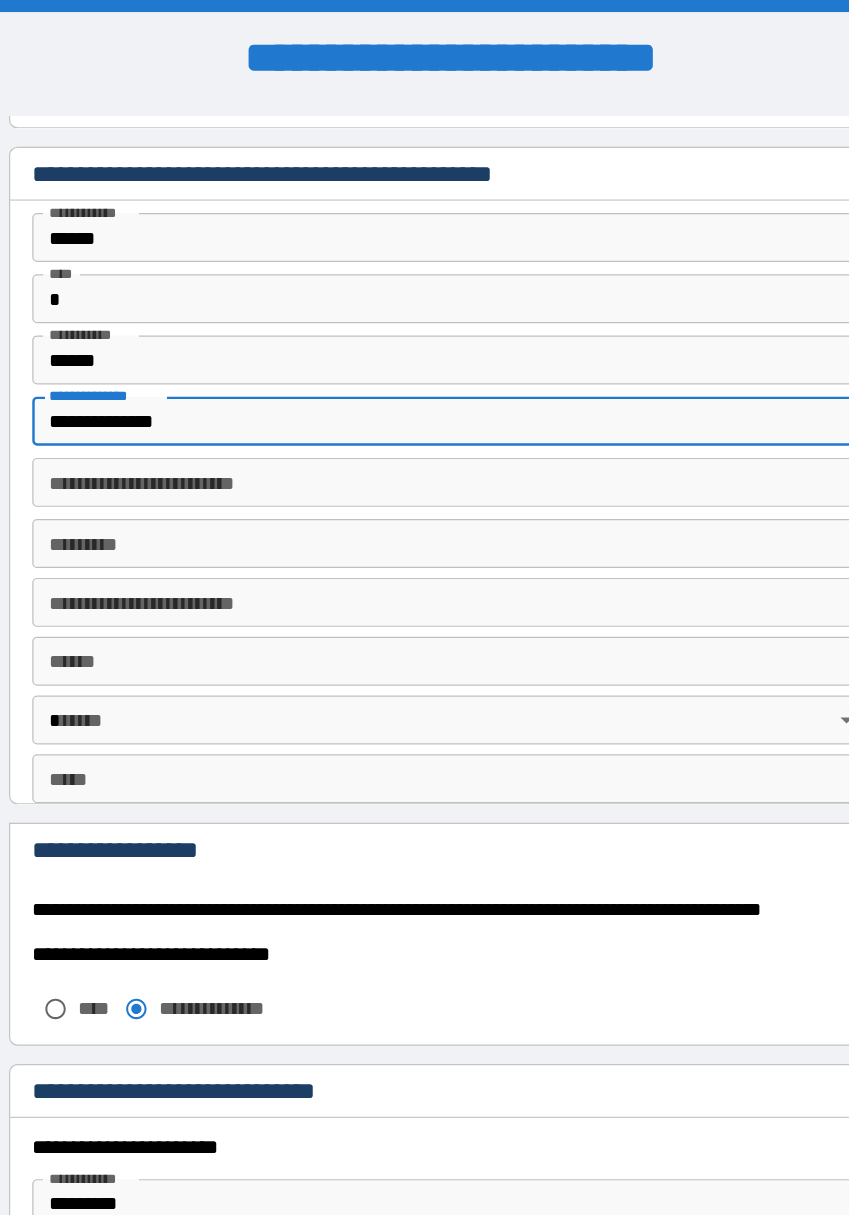 type on "**********" 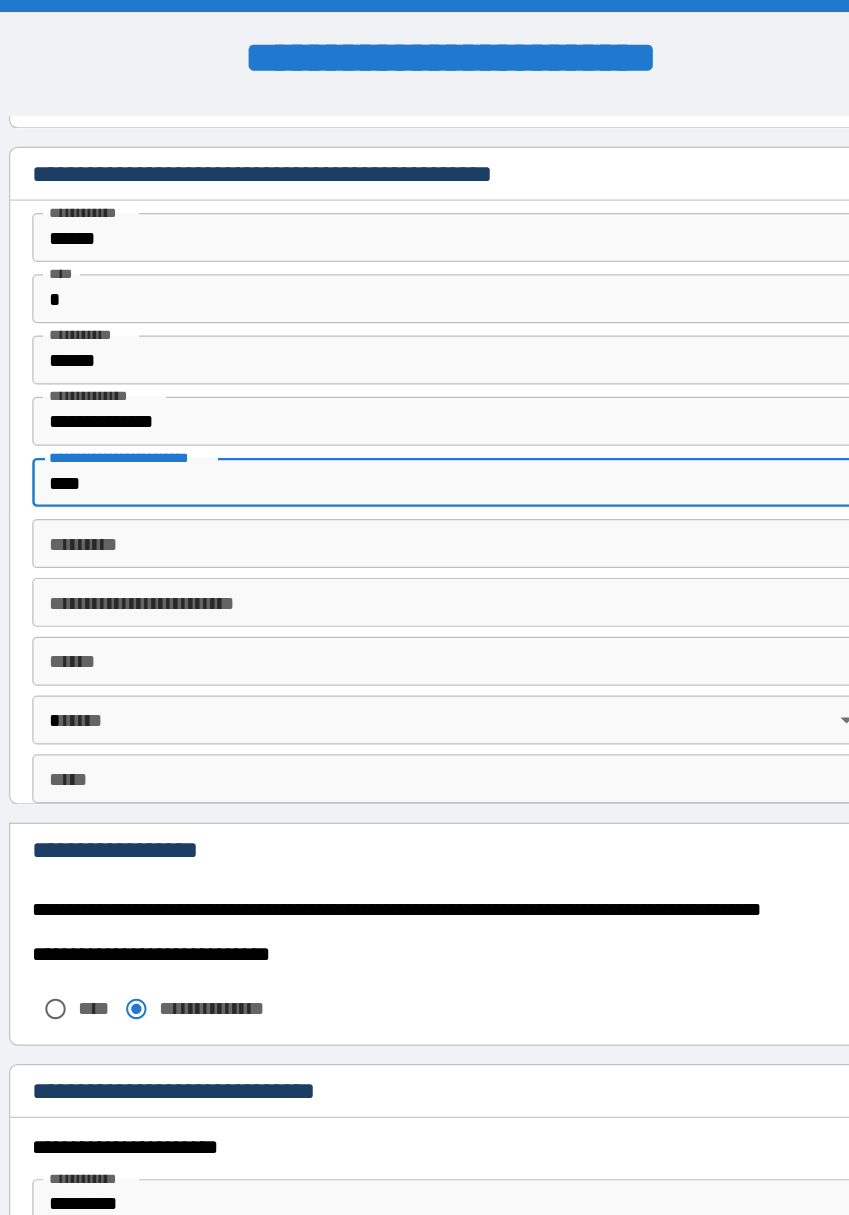 click on "****" at bounding box center (425, 394) 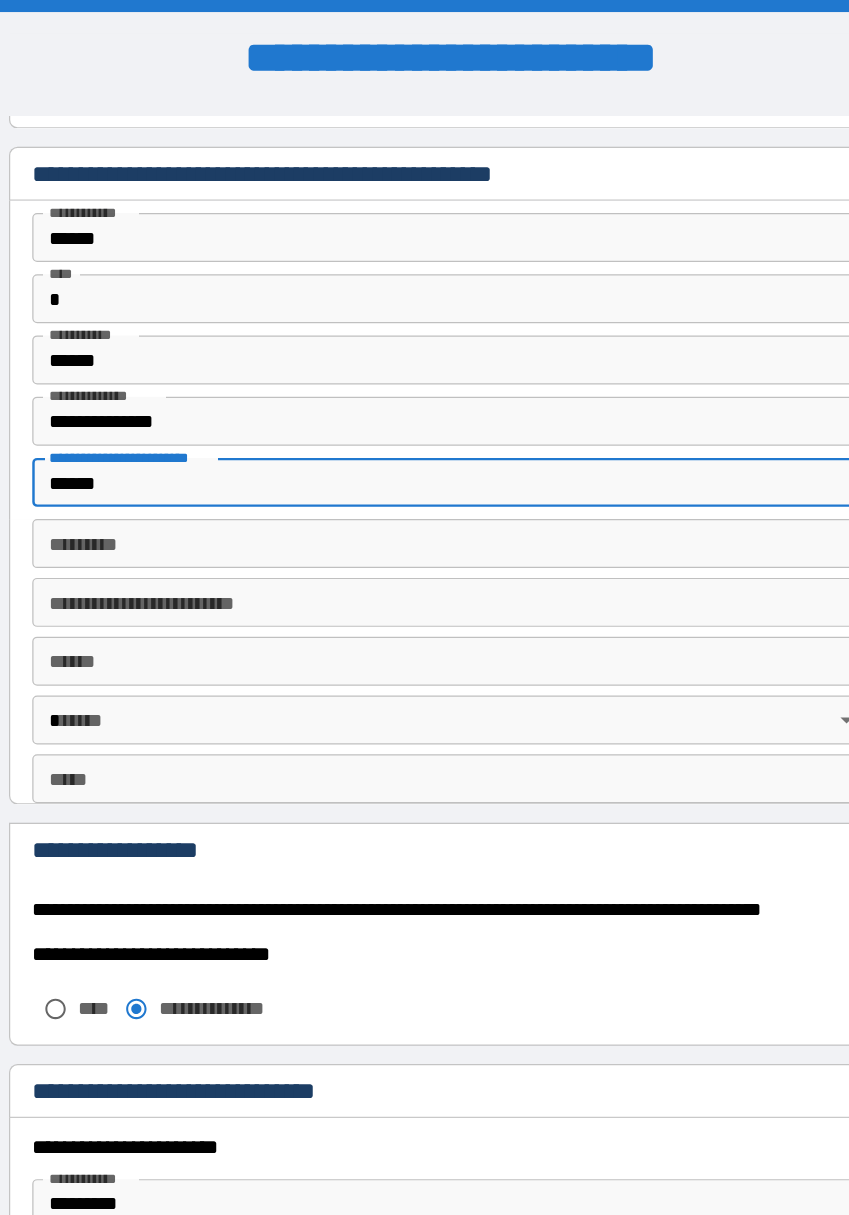 type on "******" 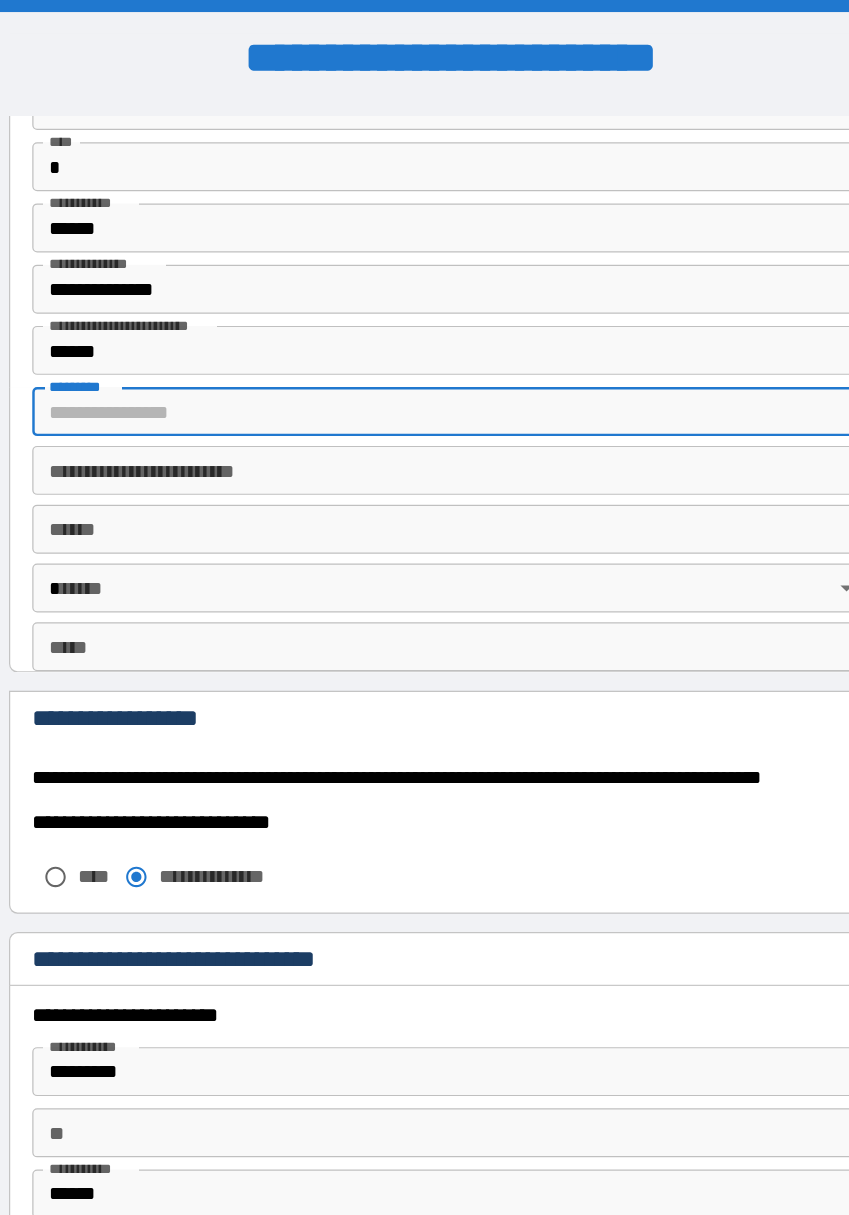 scroll, scrollTop: 2359, scrollLeft: 0, axis: vertical 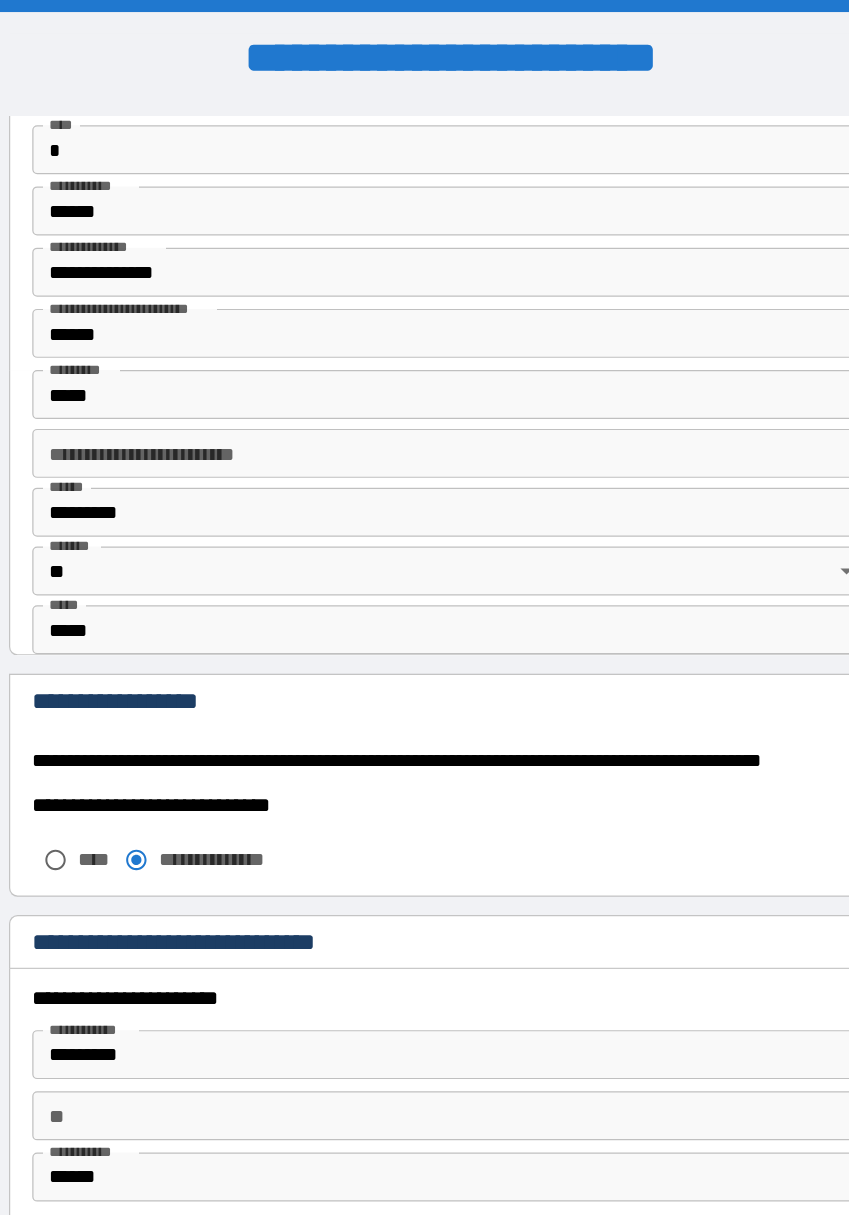 type on "**********" 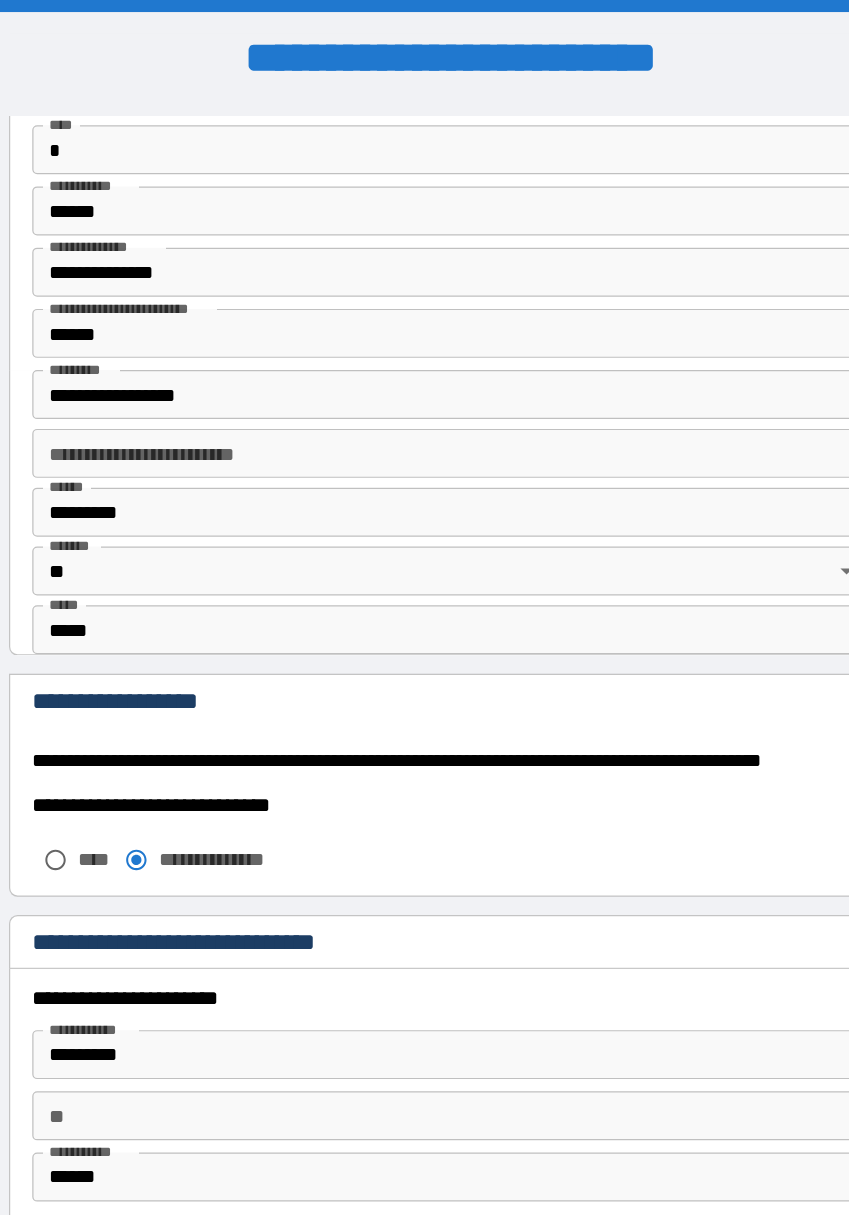 type on "*********" 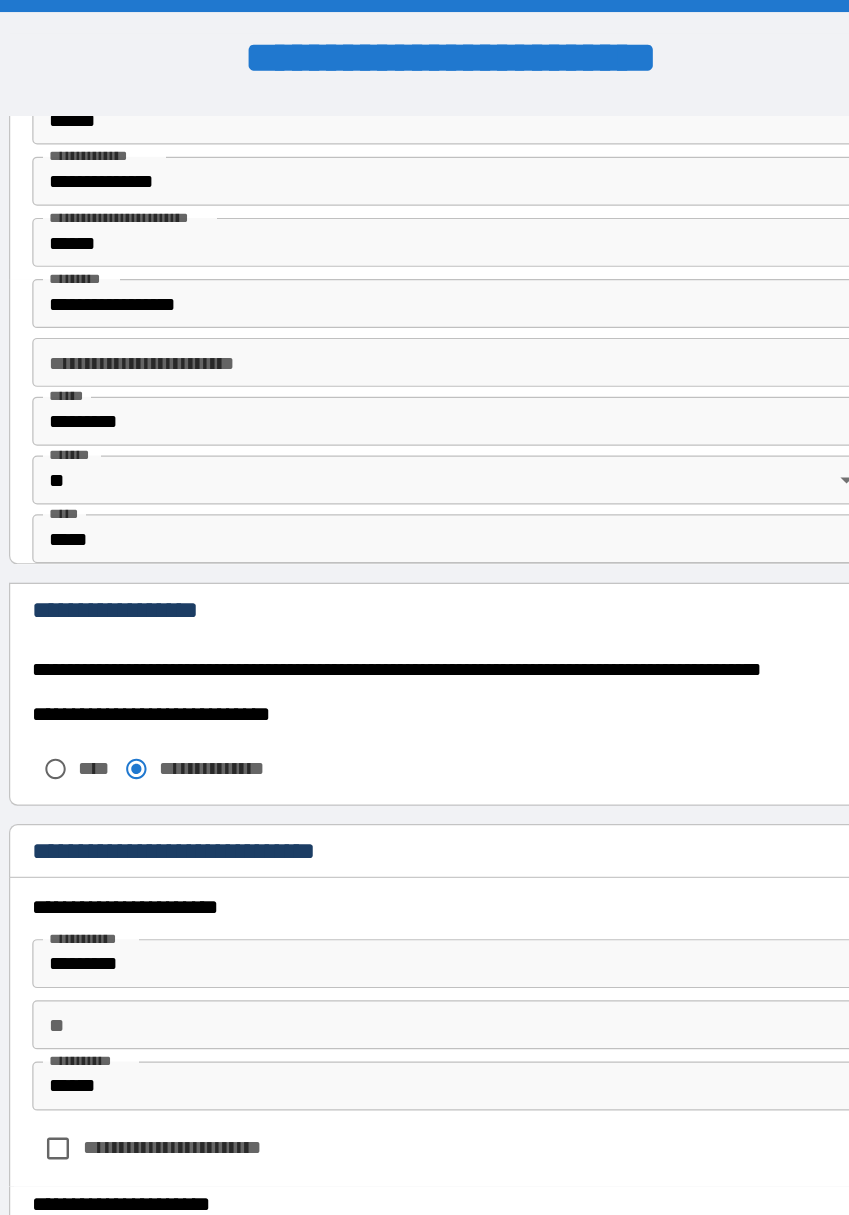 scroll, scrollTop: 2449, scrollLeft: 0, axis: vertical 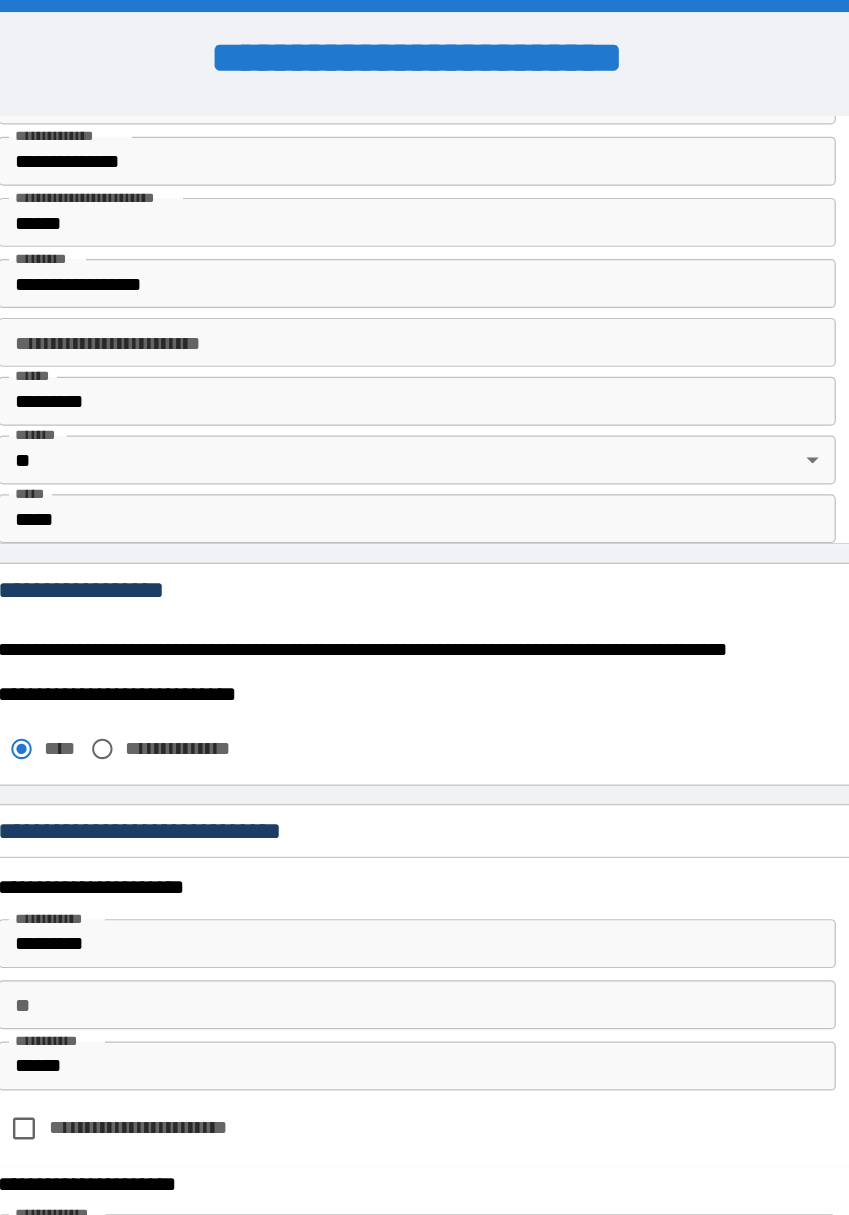 click on "**********" at bounding box center [243, 611] 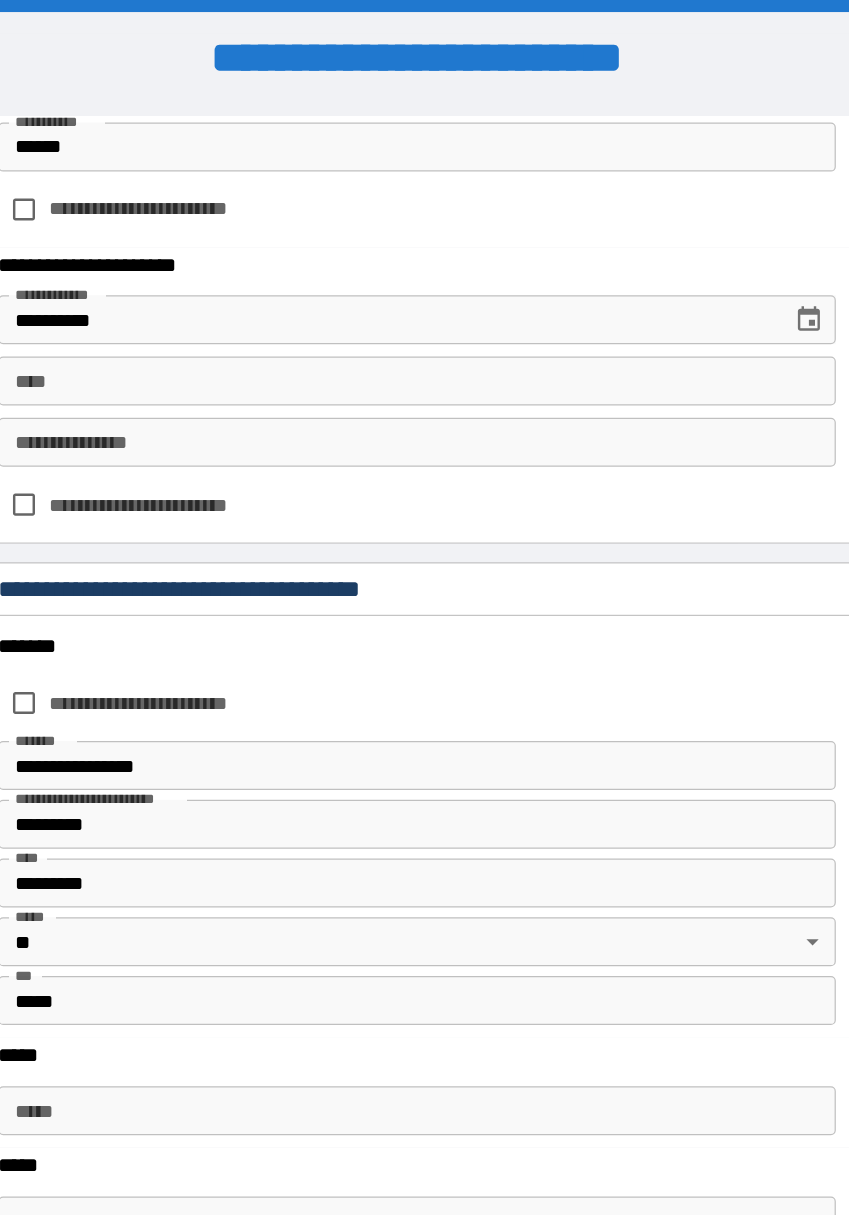 scroll, scrollTop: 3248, scrollLeft: 0, axis: vertical 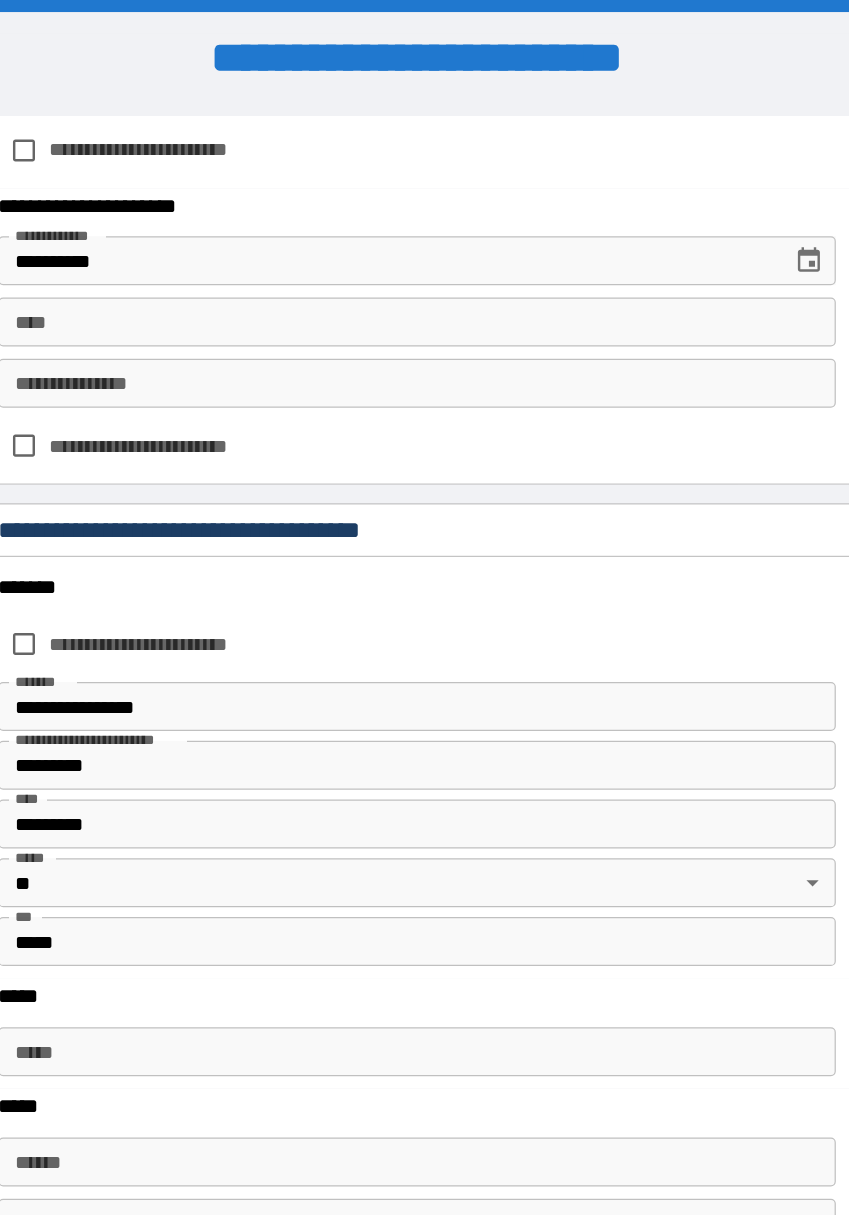click on "**********" at bounding box center [214, 526] 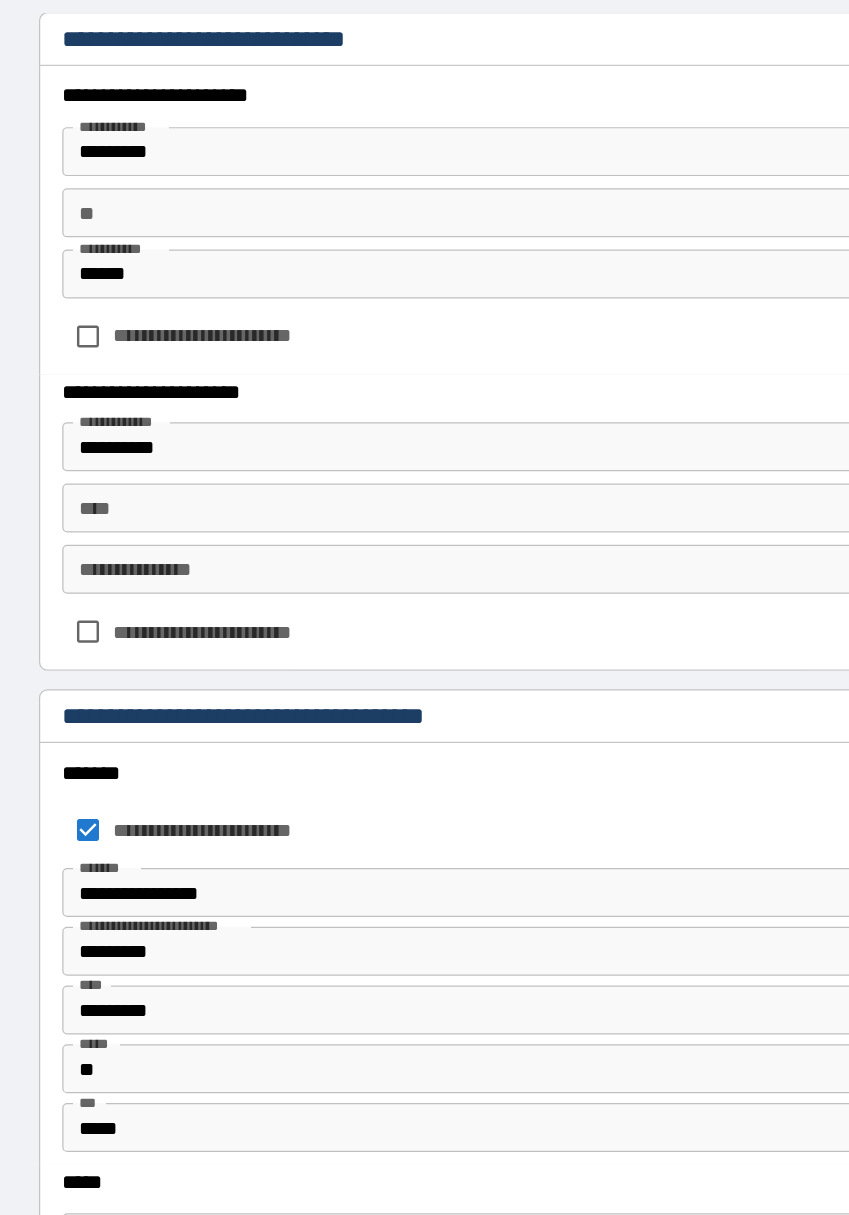 scroll, scrollTop: 3044, scrollLeft: 0, axis: vertical 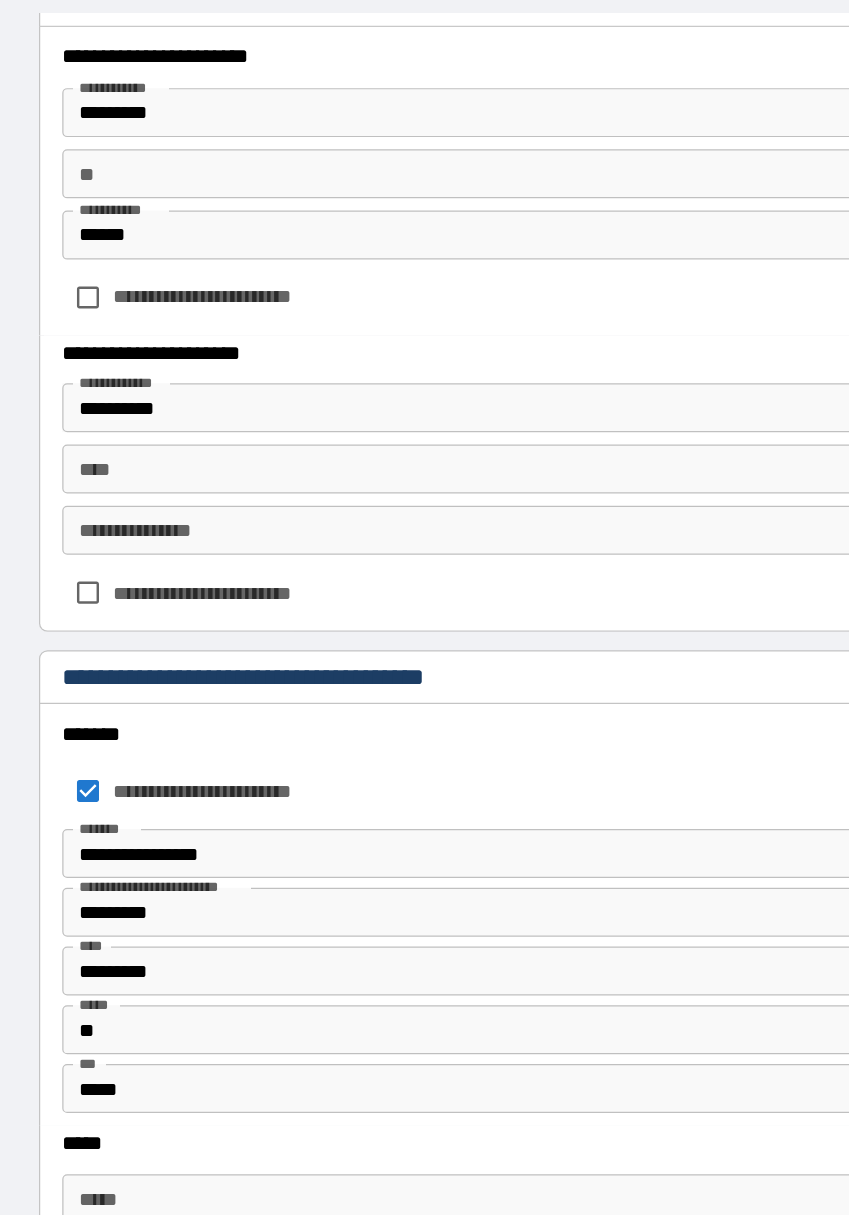 click on "**********" at bounding box center (425, 517) 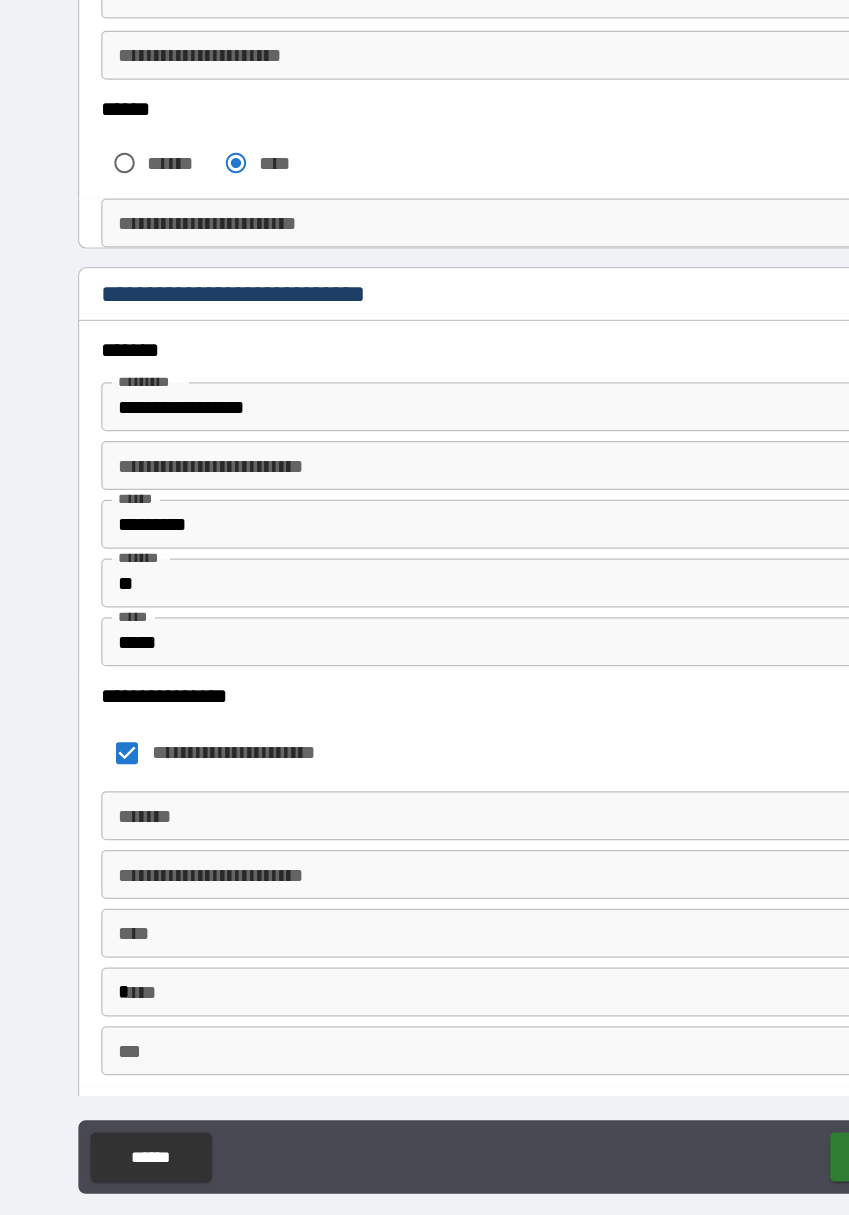 scroll, scrollTop: 512, scrollLeft: 0, axis: vertical 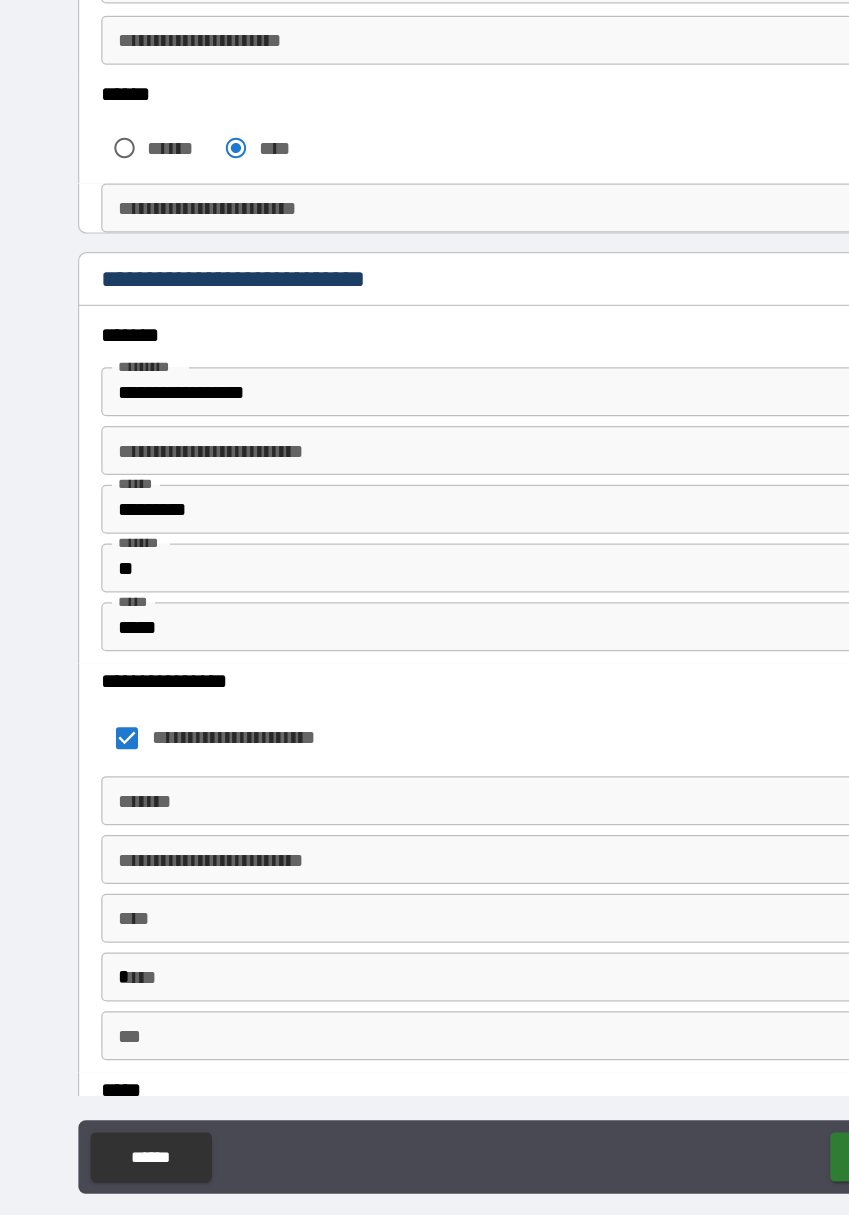 click on "**********" at bounding box center (425, 358) 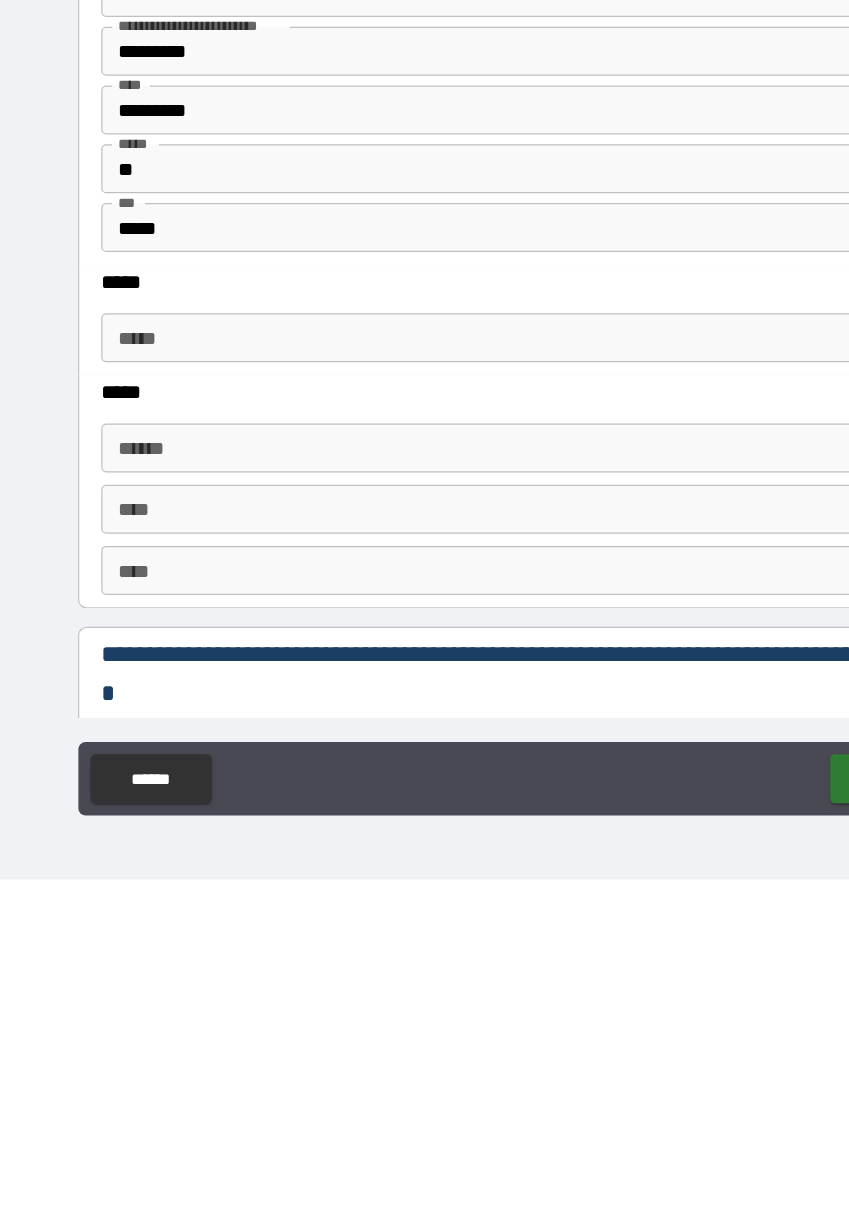 scroll, scrollTop: 3349, scrollLeft: 0, axis: vertical 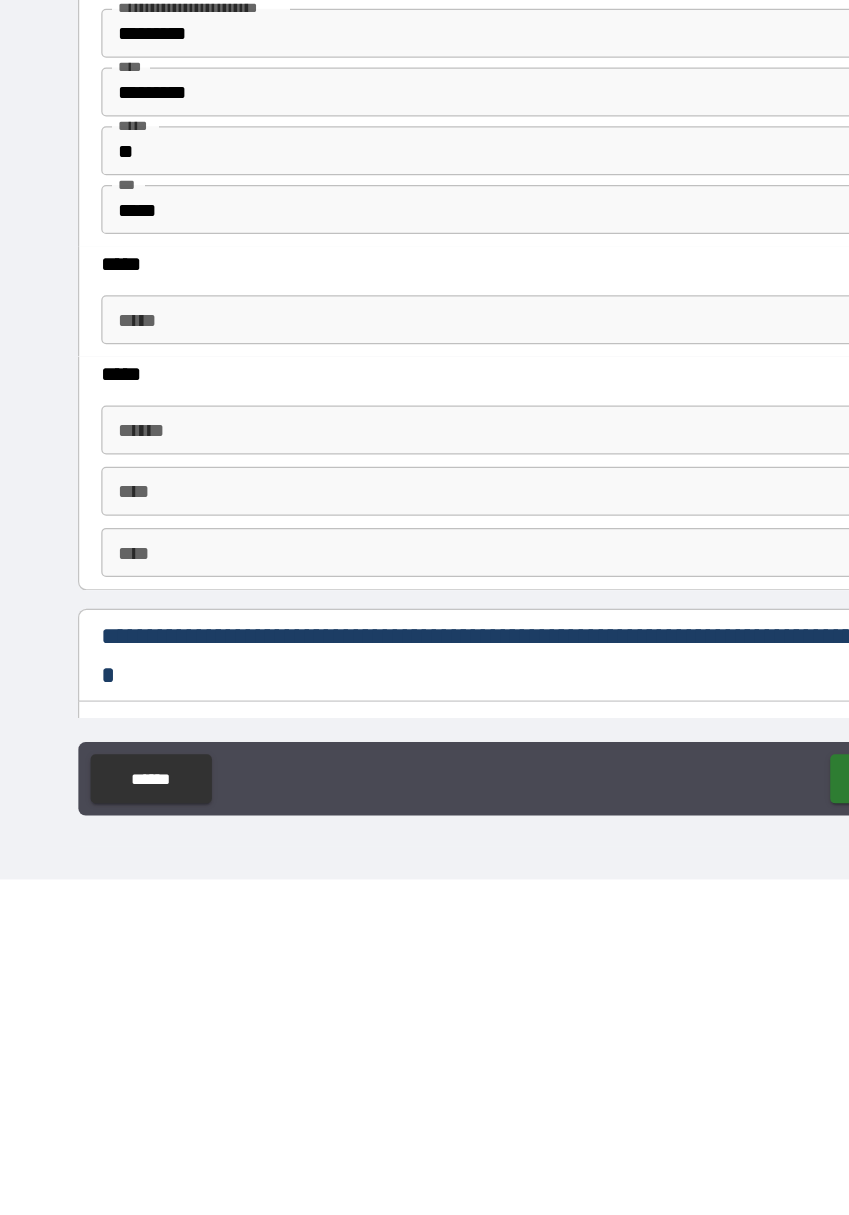 click on "******" at bounding box center (425, 848) 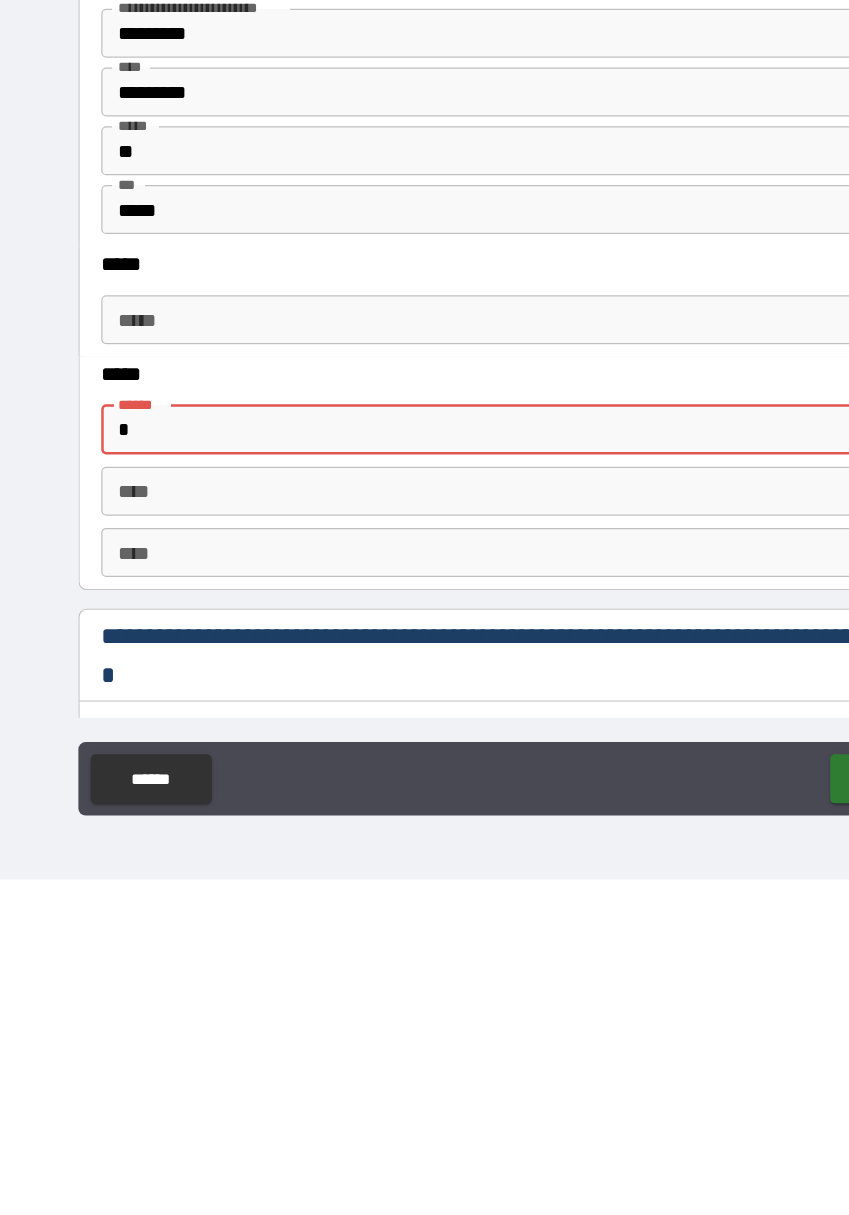 scroll, scrollTop: 48, scrollLeft: 0, axis: vertical 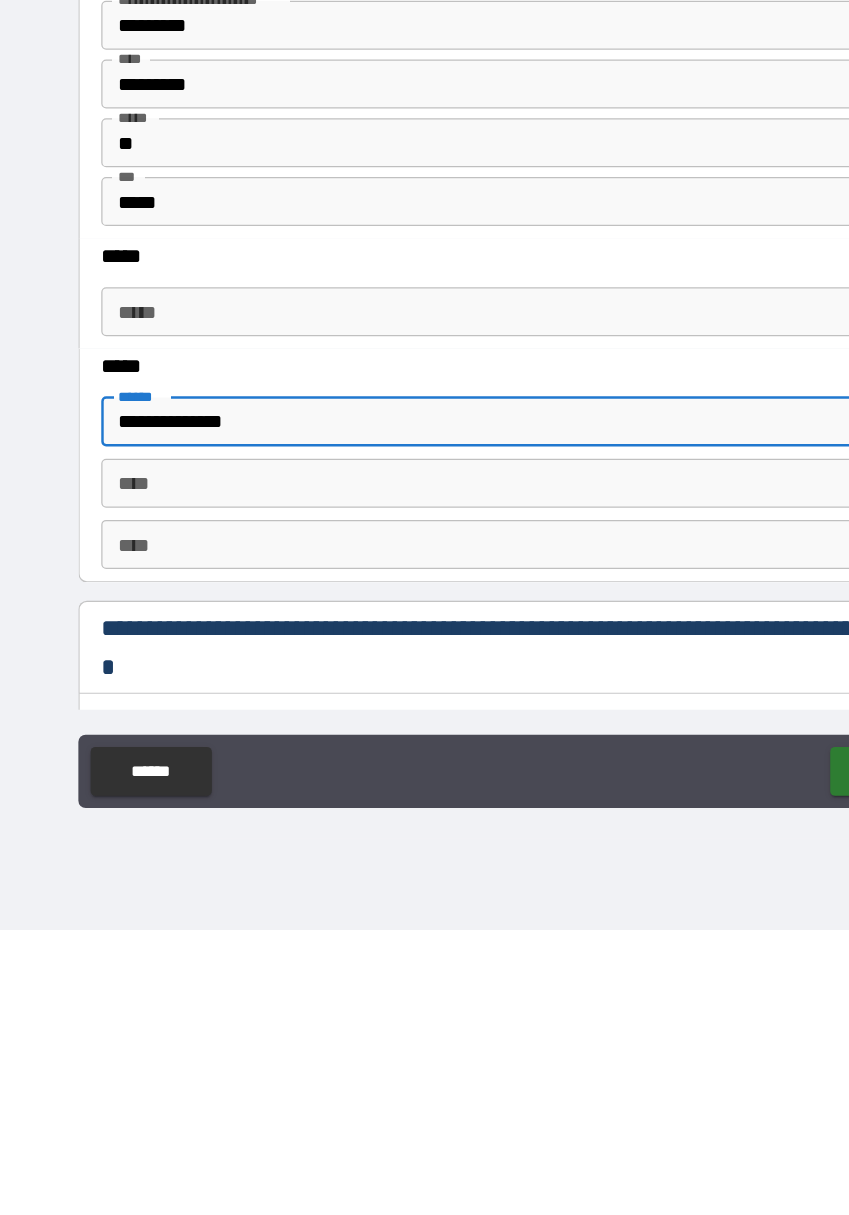 type on "**********" 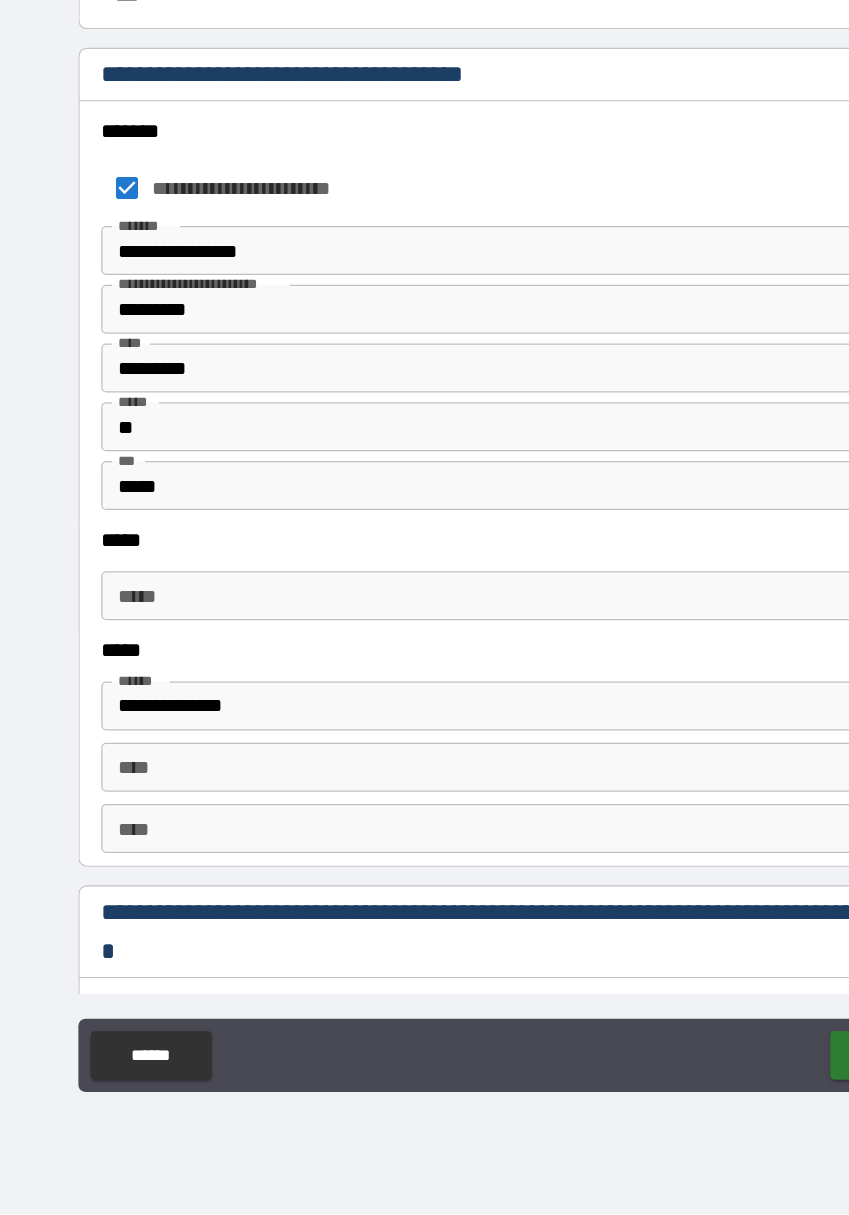 click on "**********" at bounding box center [424, 586] 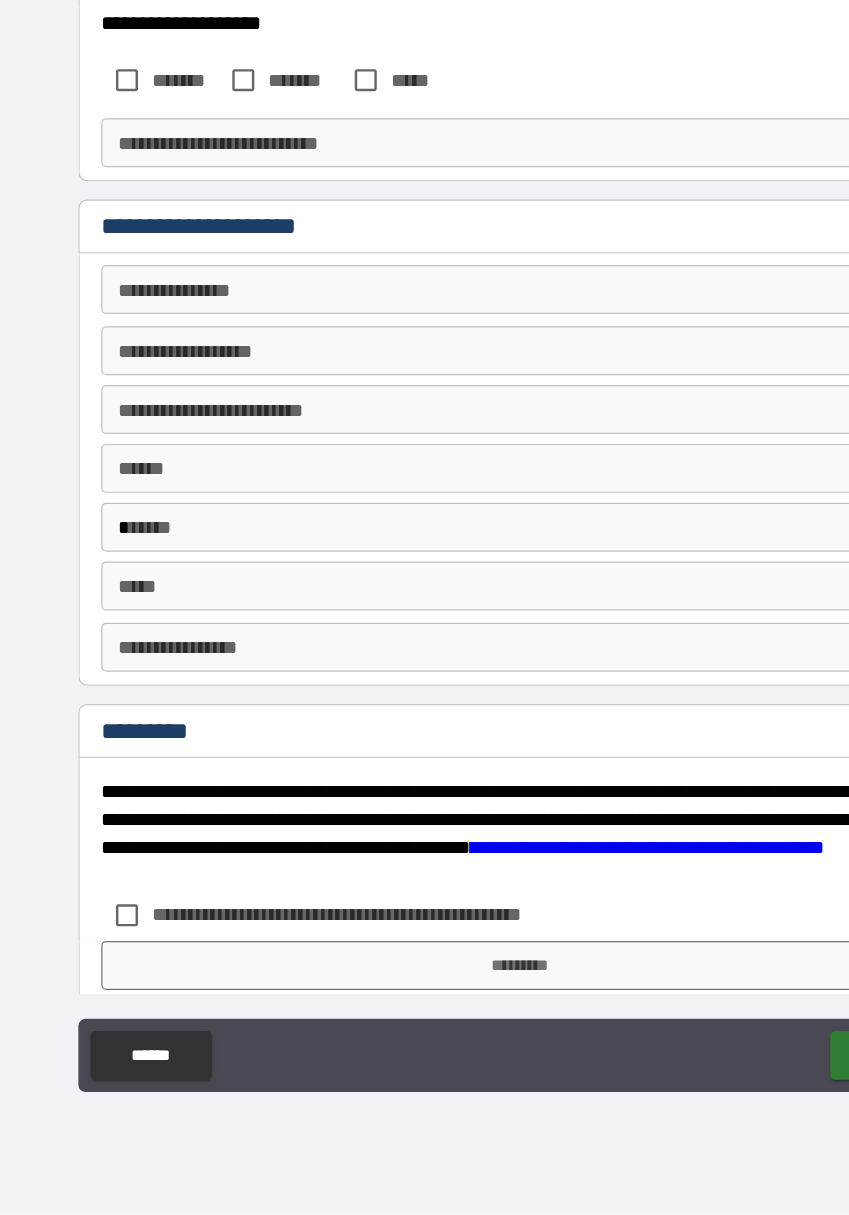 scroll, scrollTop: 4212, scrollLeft: 0, axis: vertical 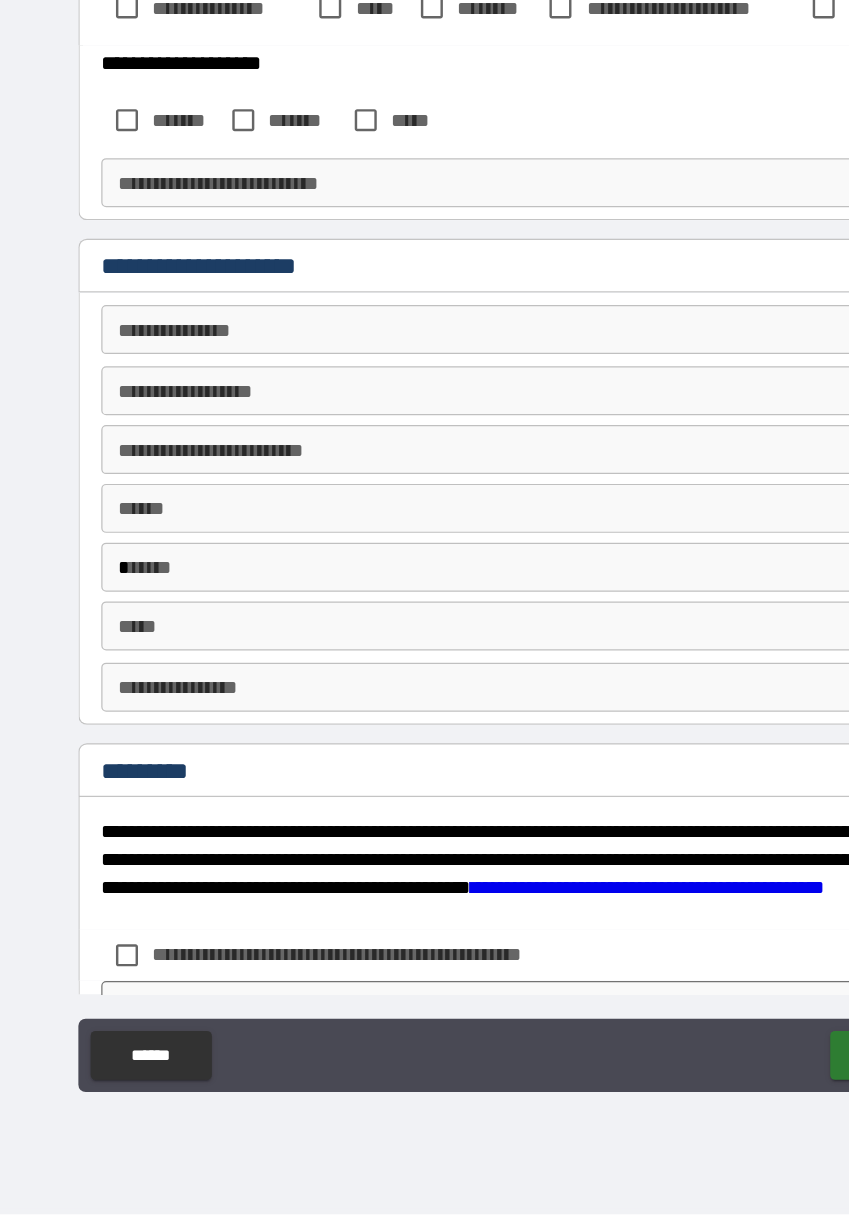 click on "**********" at bounding box center [425, 492] 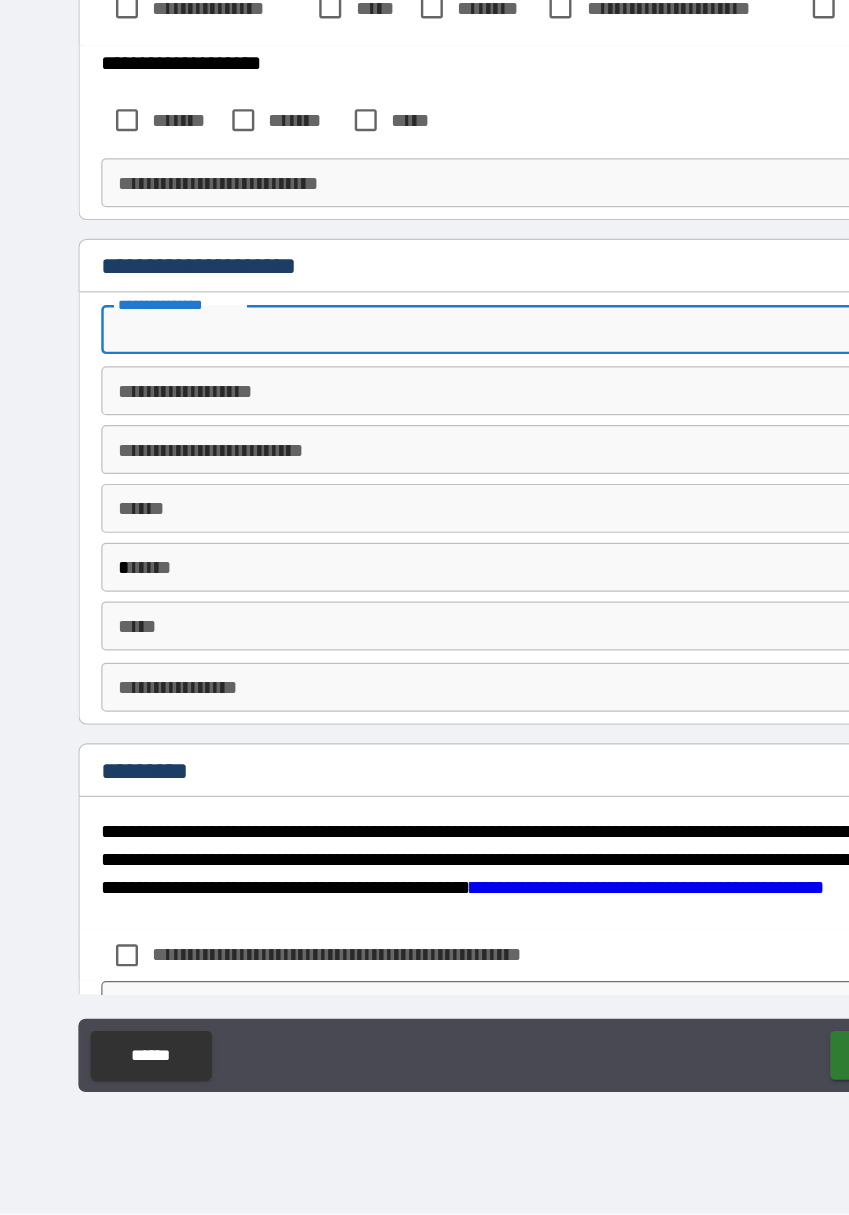 click on "****   *" at bounding box center [425, 638] 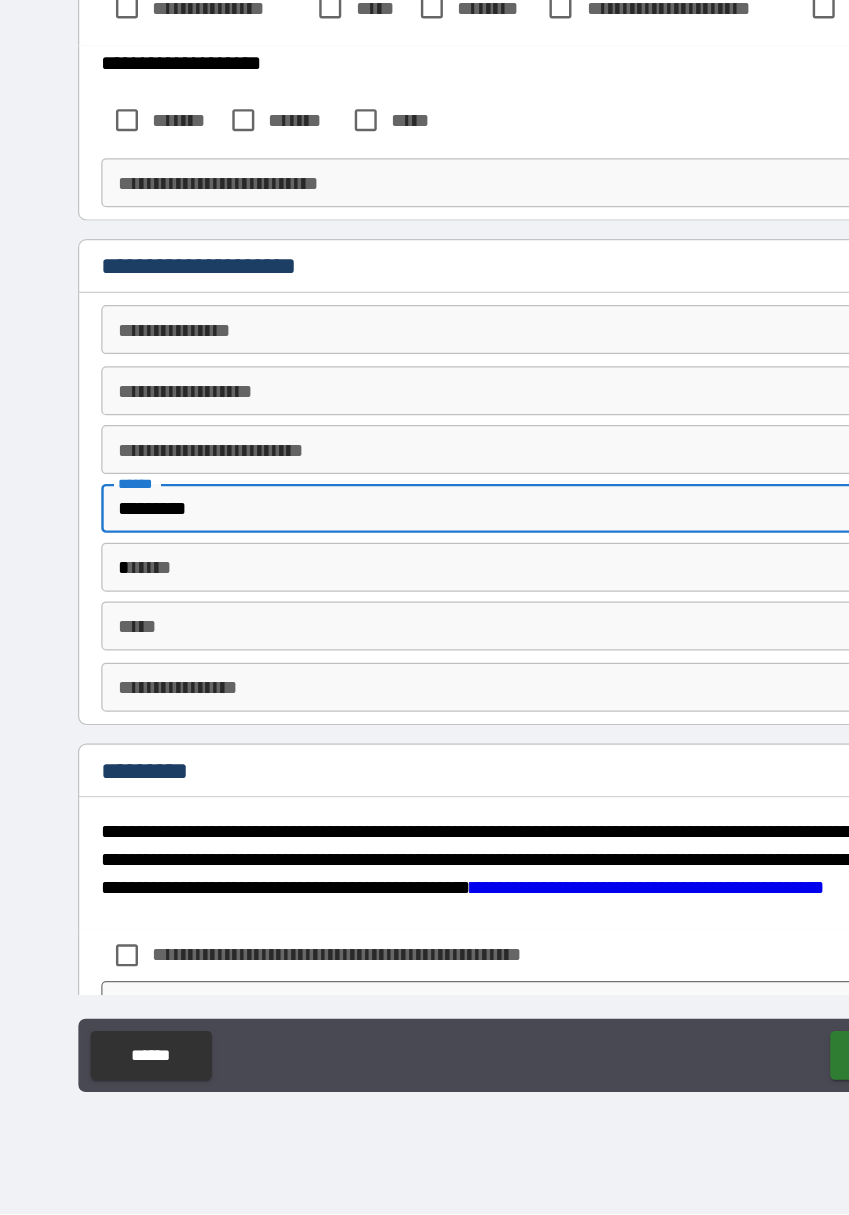 type on "*********" 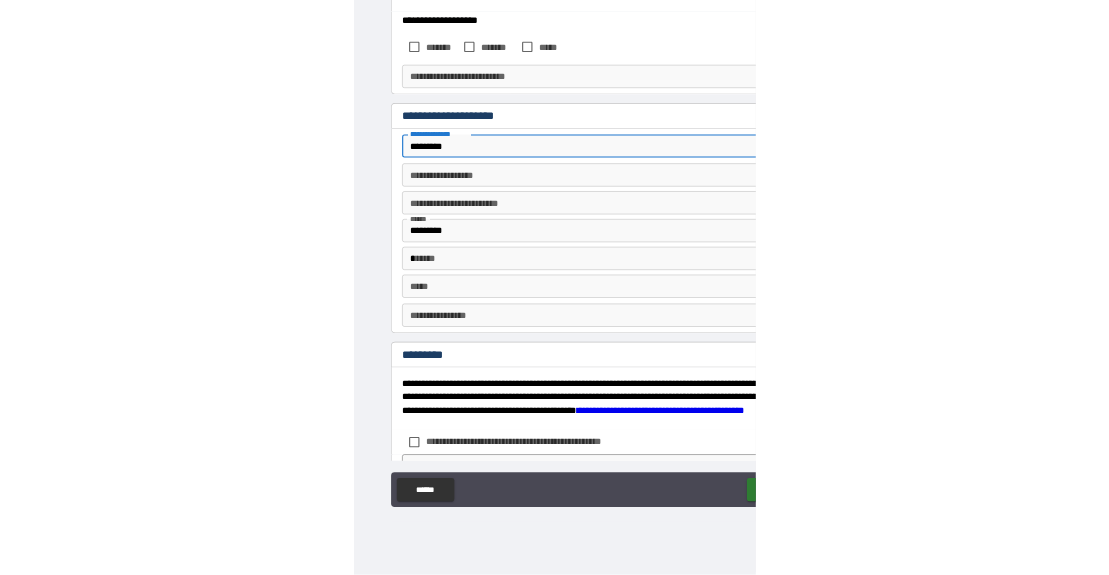 scroll, scrollTop: 4, scrollLeft: 0, axis: vertical 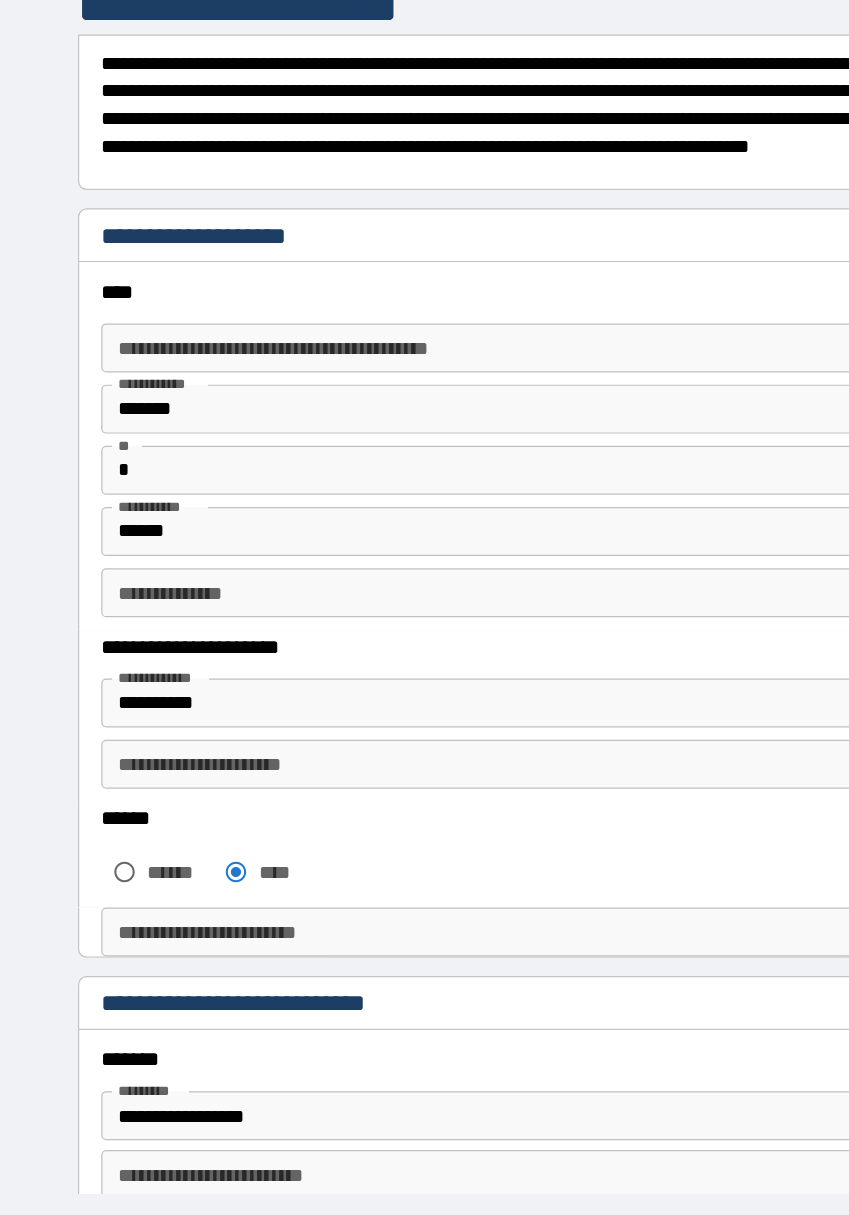 type on "*********" 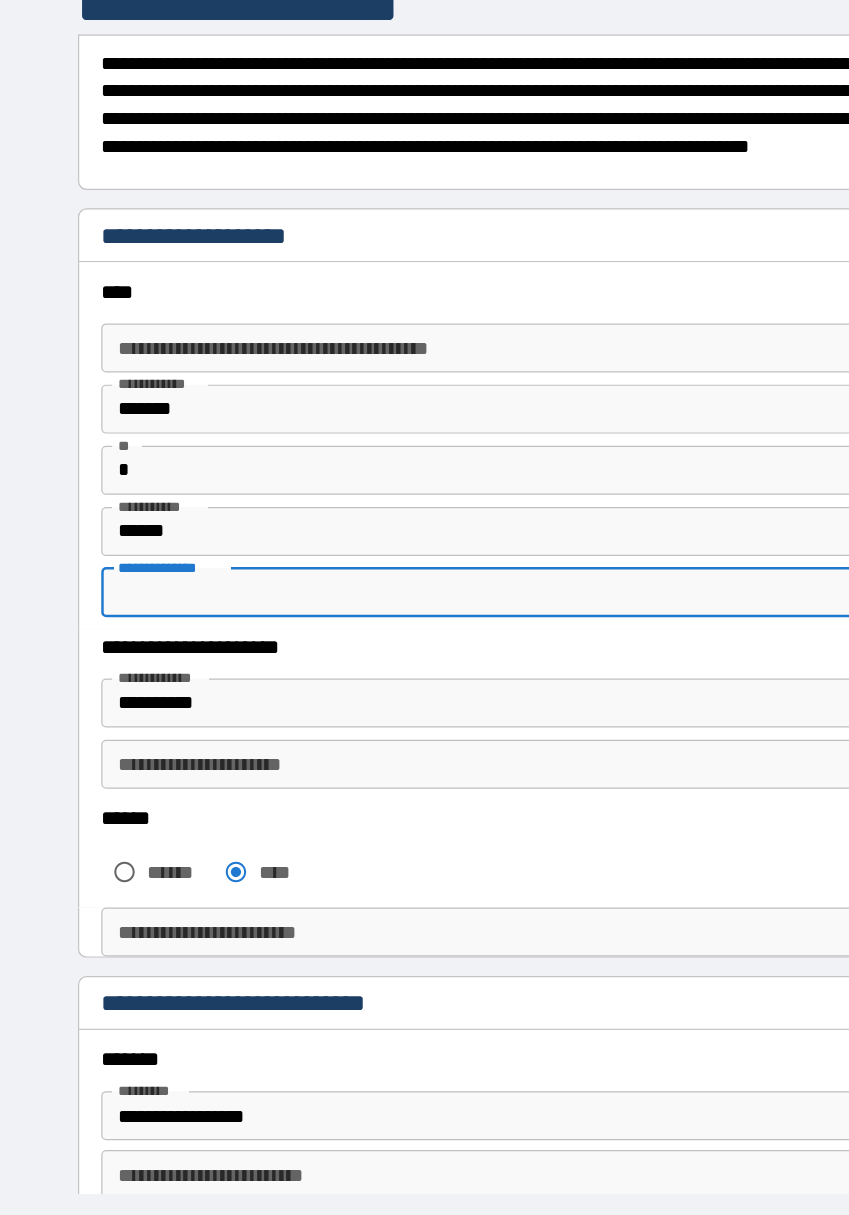 click on "**********" at bounding box center [424, 631] 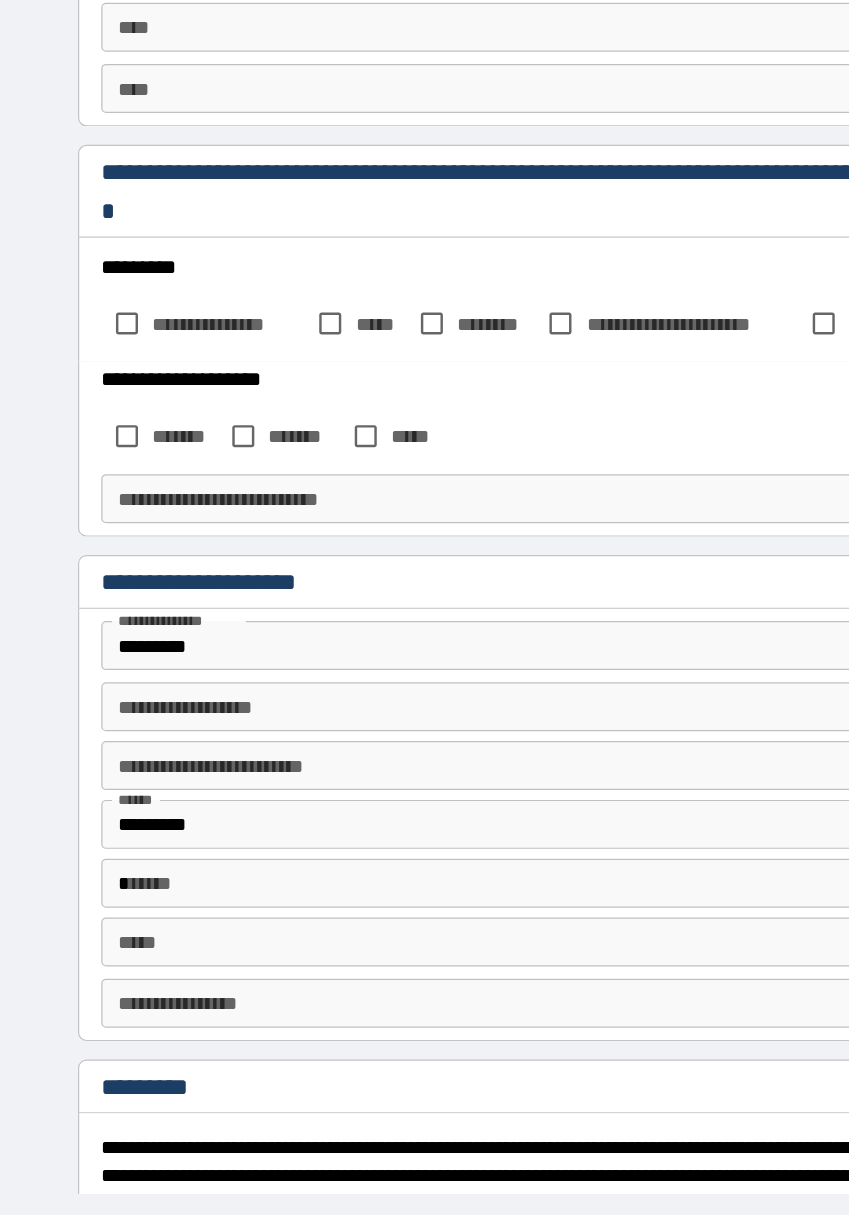 scroll, scrollTop: 4318, scrollLeft: 0, axis: vertical 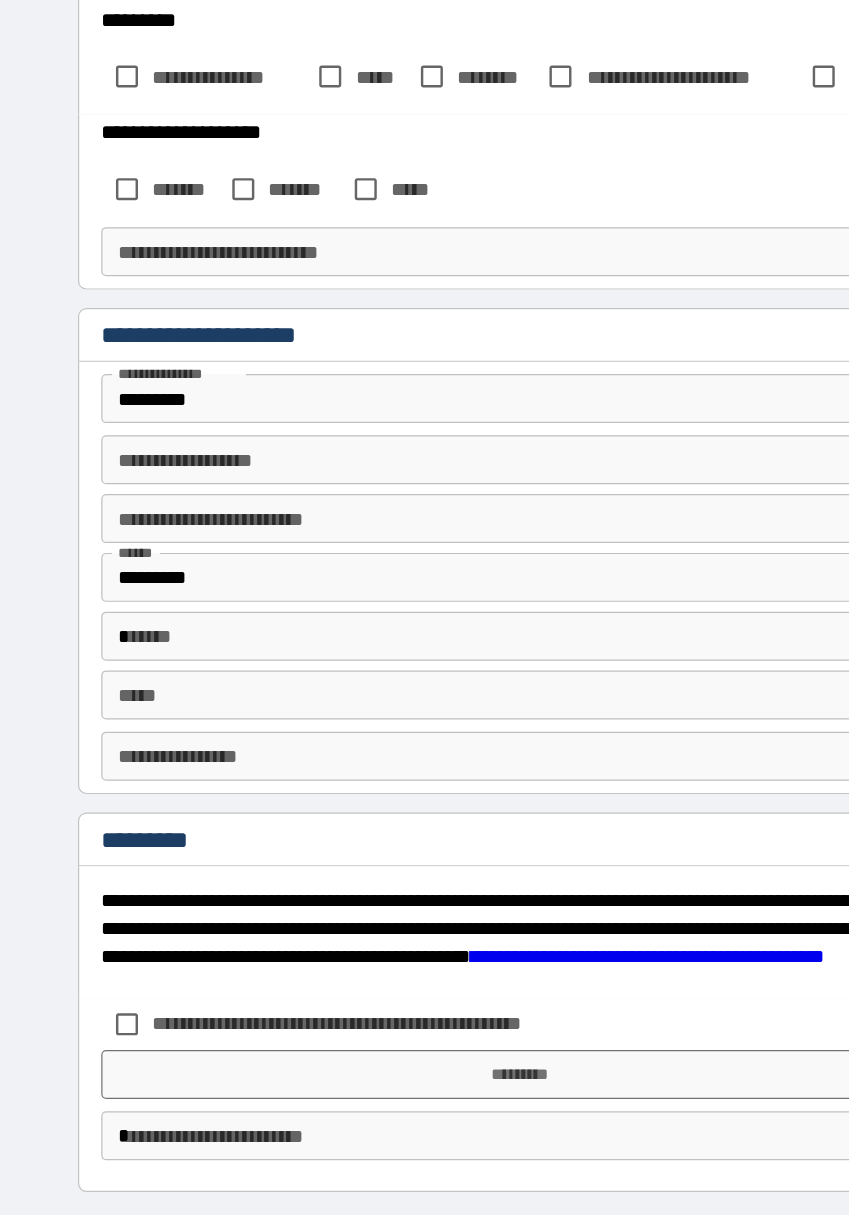 click on "**********" at bounding box center [425, 481] 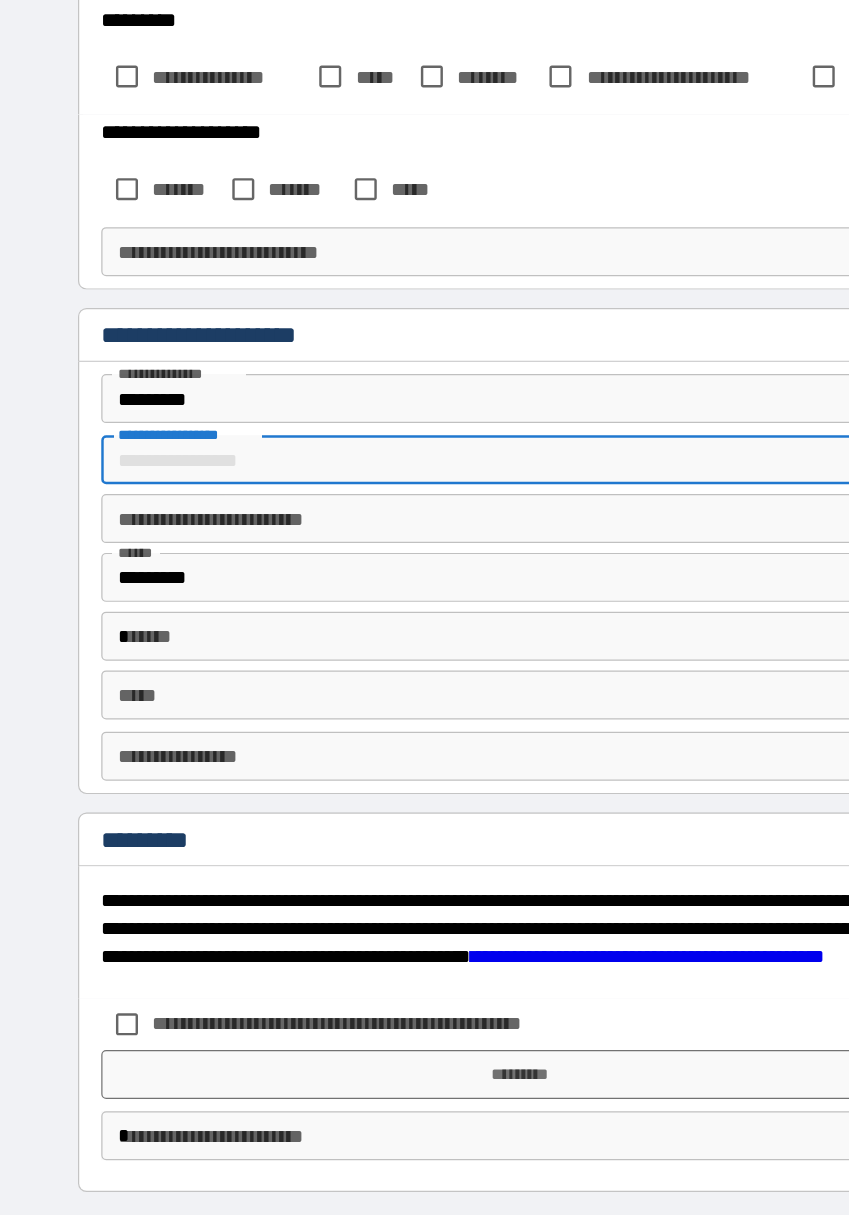 type on "****" 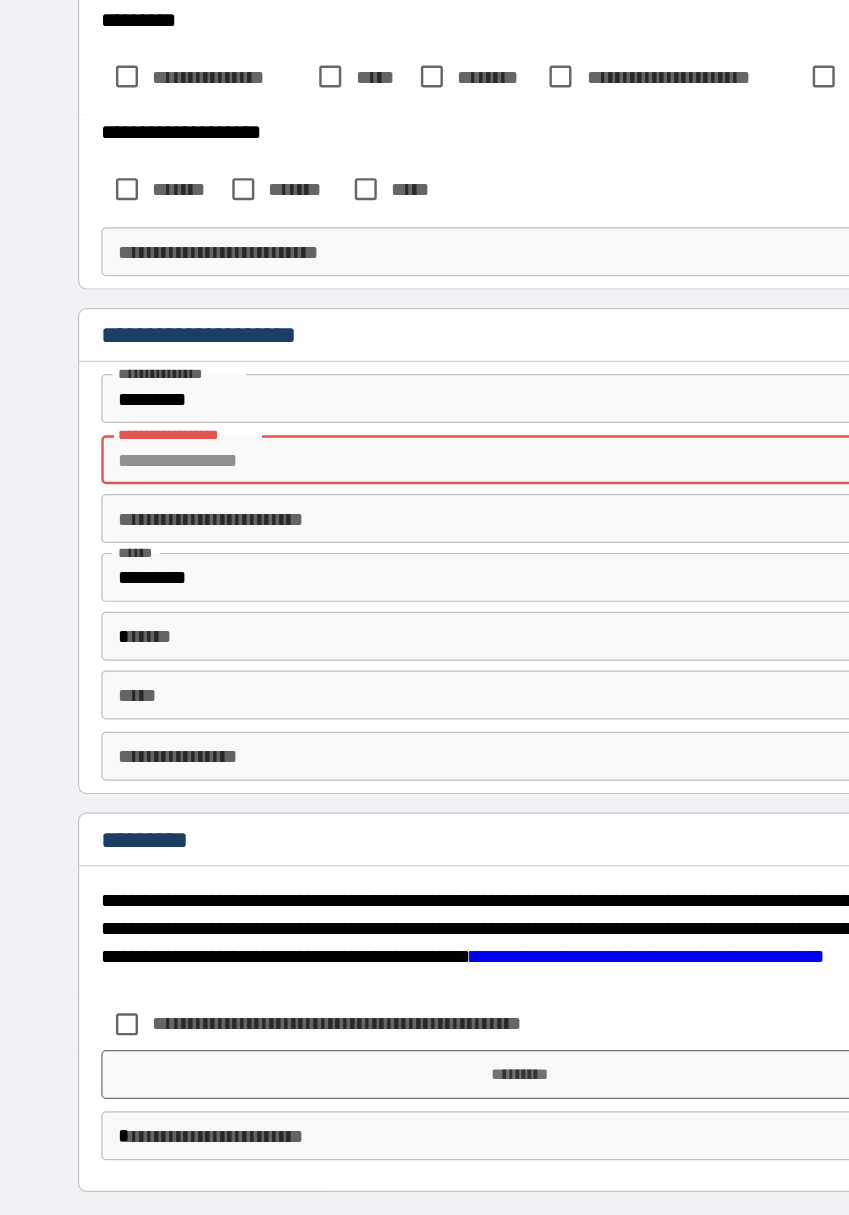 type on "*" 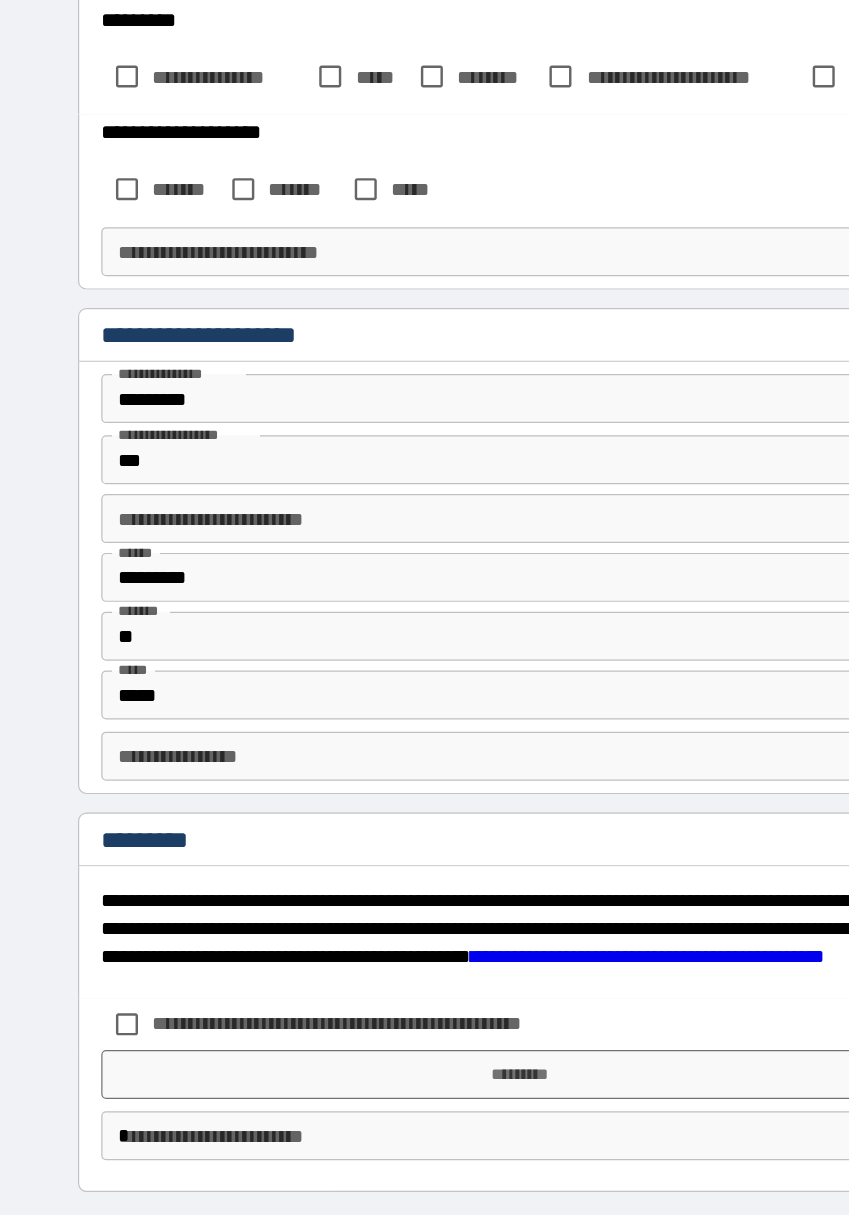 type on "**********" 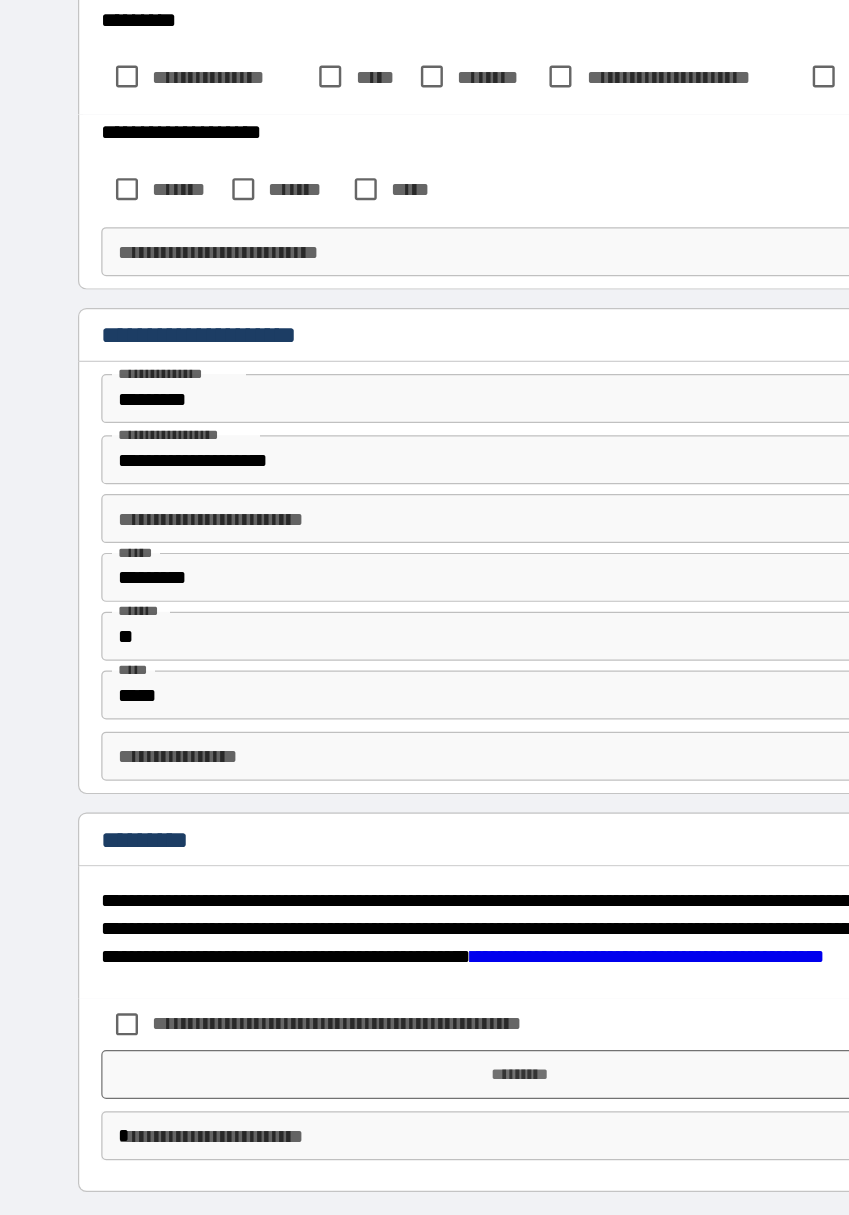 click on "**********" at bounding box center [425, 481] 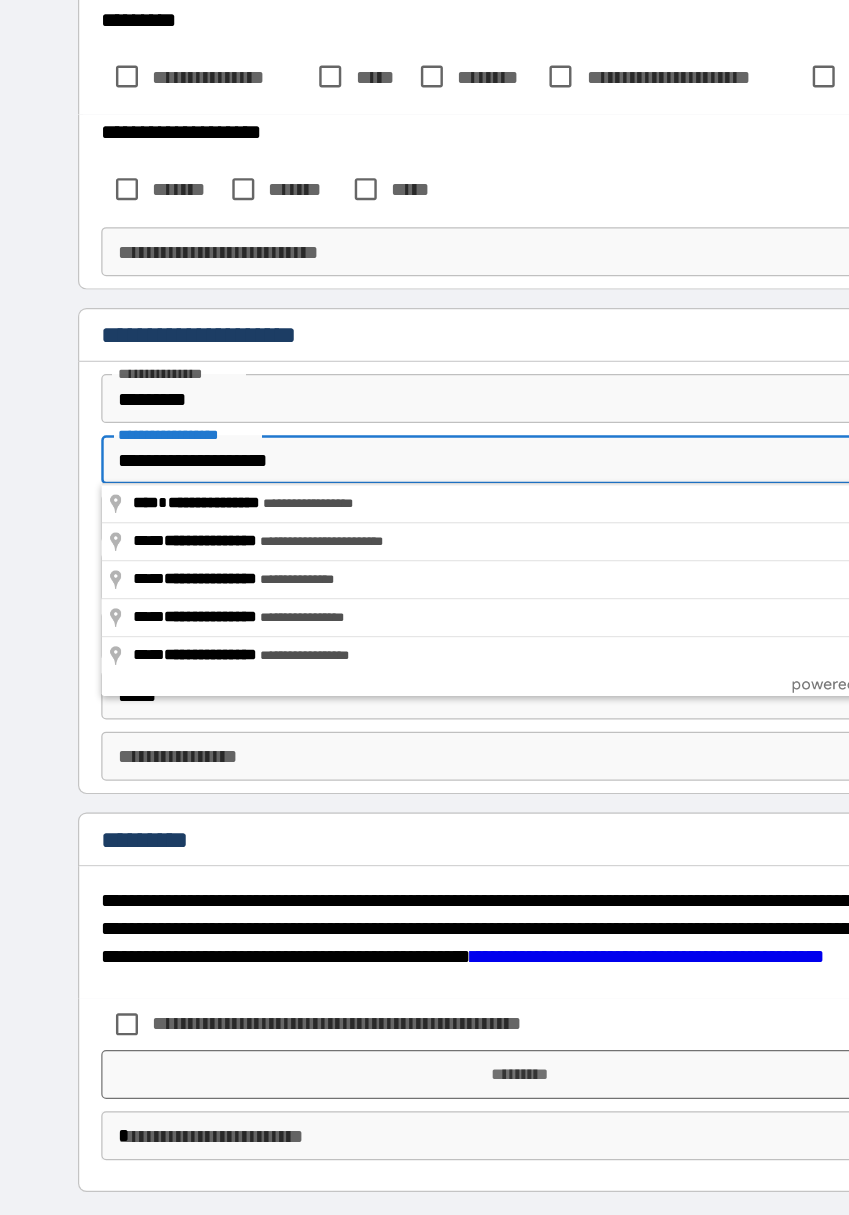 click on "**********" at bounding box center (425, 586) 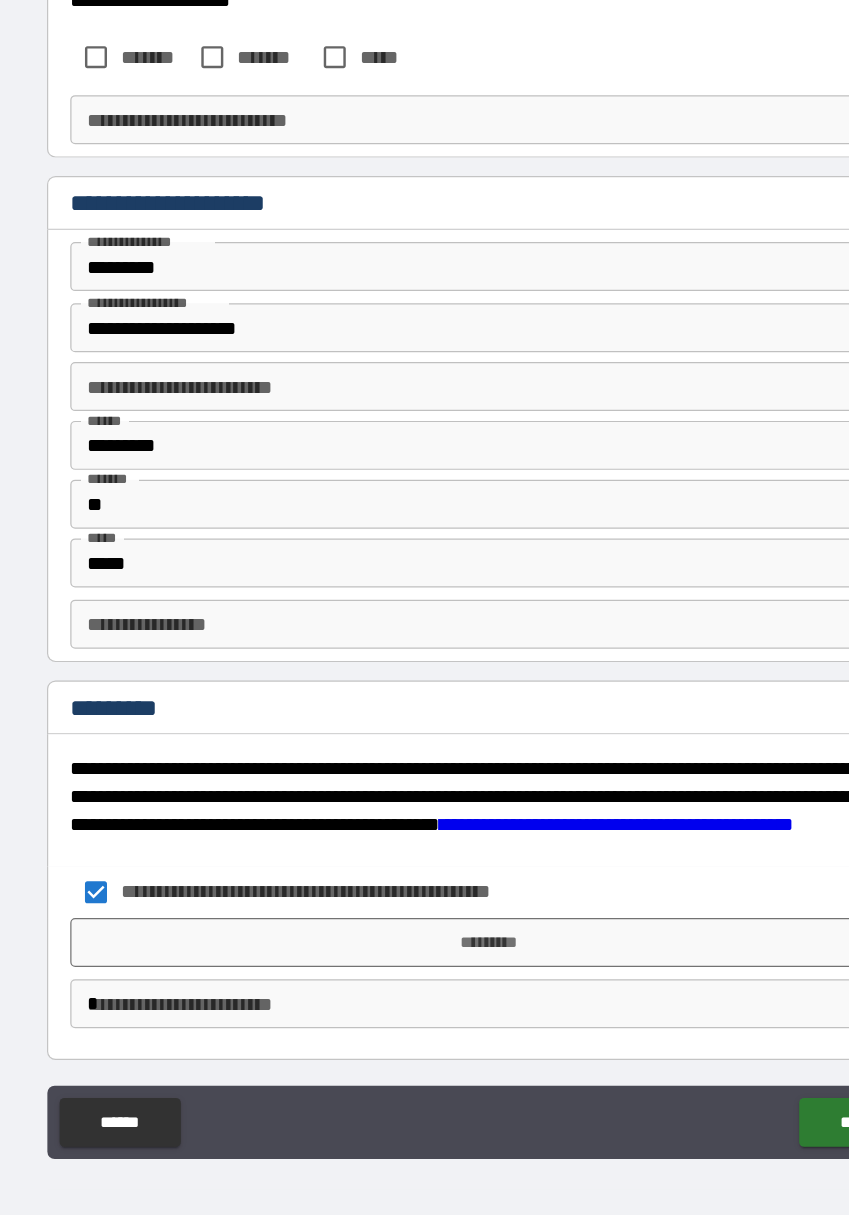 click on "*********" at bounding box center [425, 983] 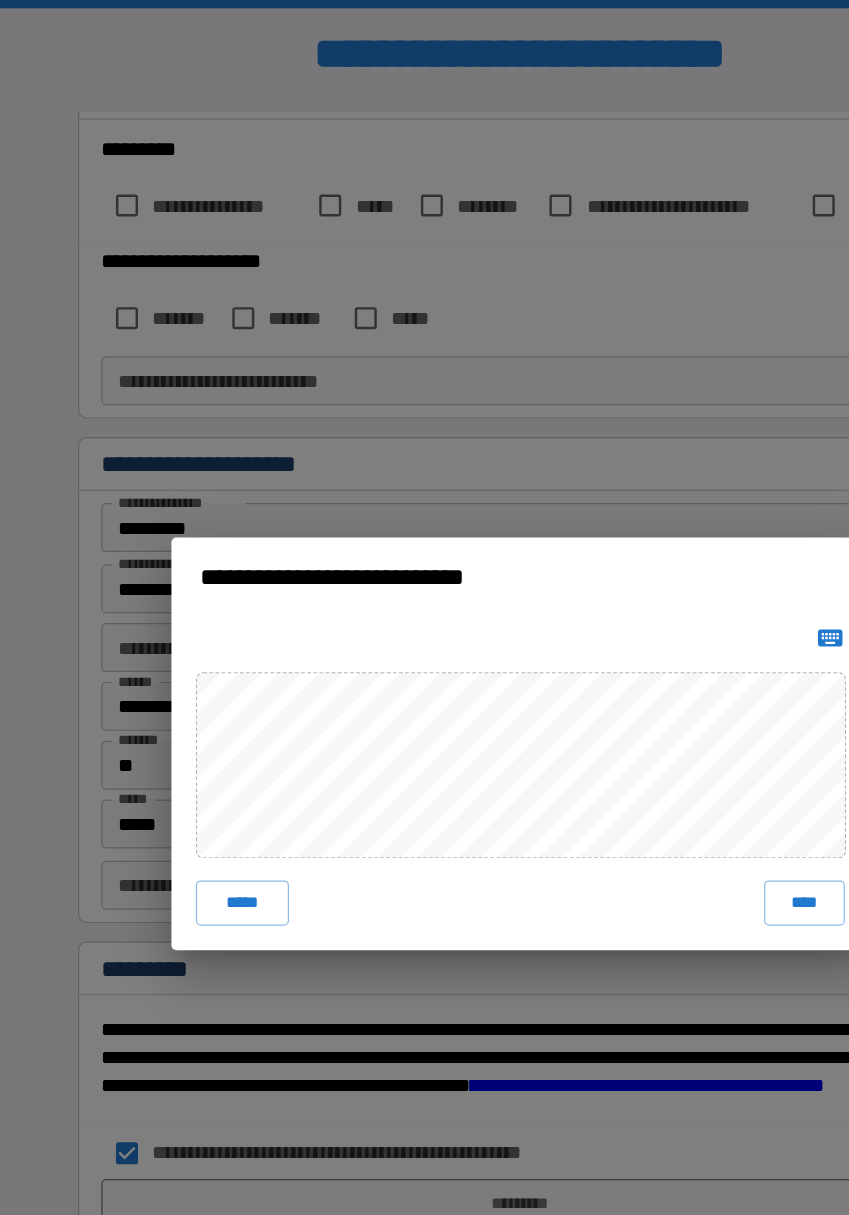 click on "*****" at bounding box center (198, 737) 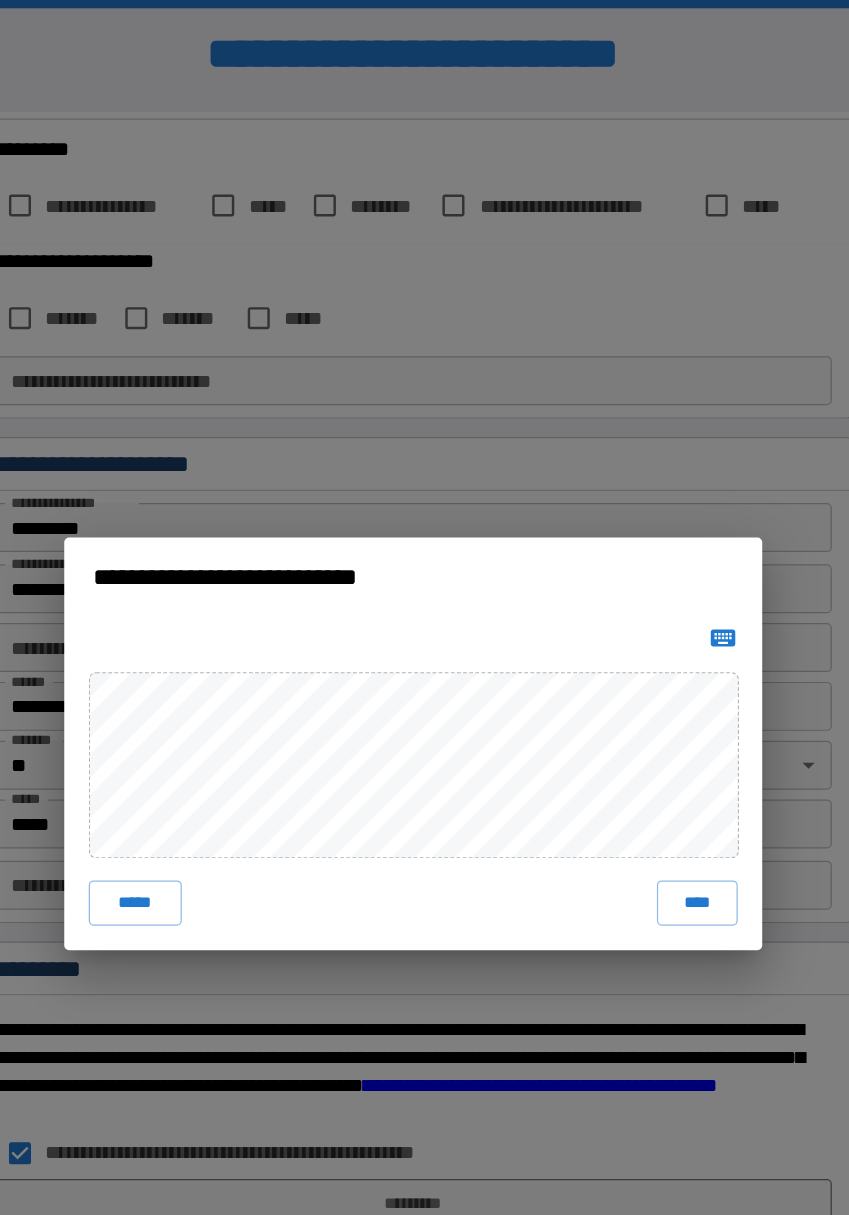 click on "*****" at bounding box center [198, 737] 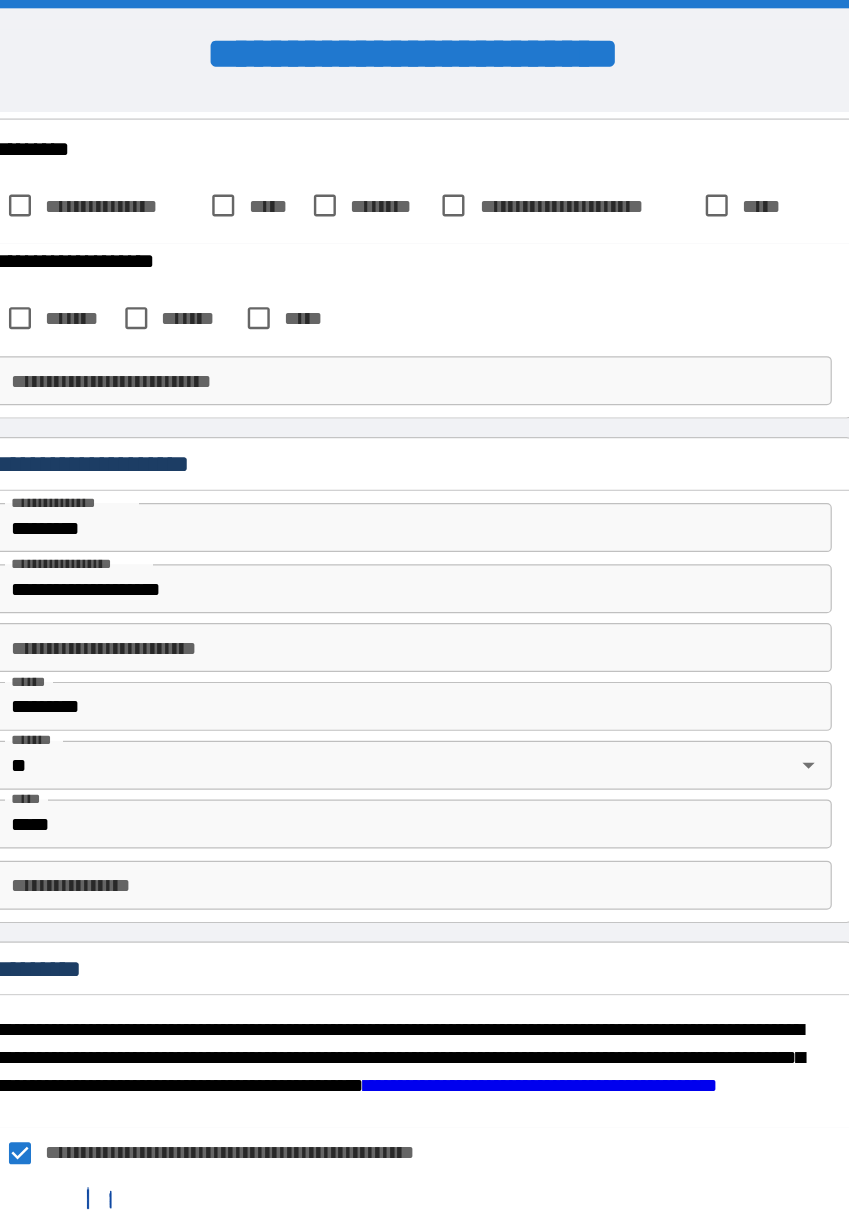 scroll, scrollTop: 4308, scrollLeft: 0, axis: vertical 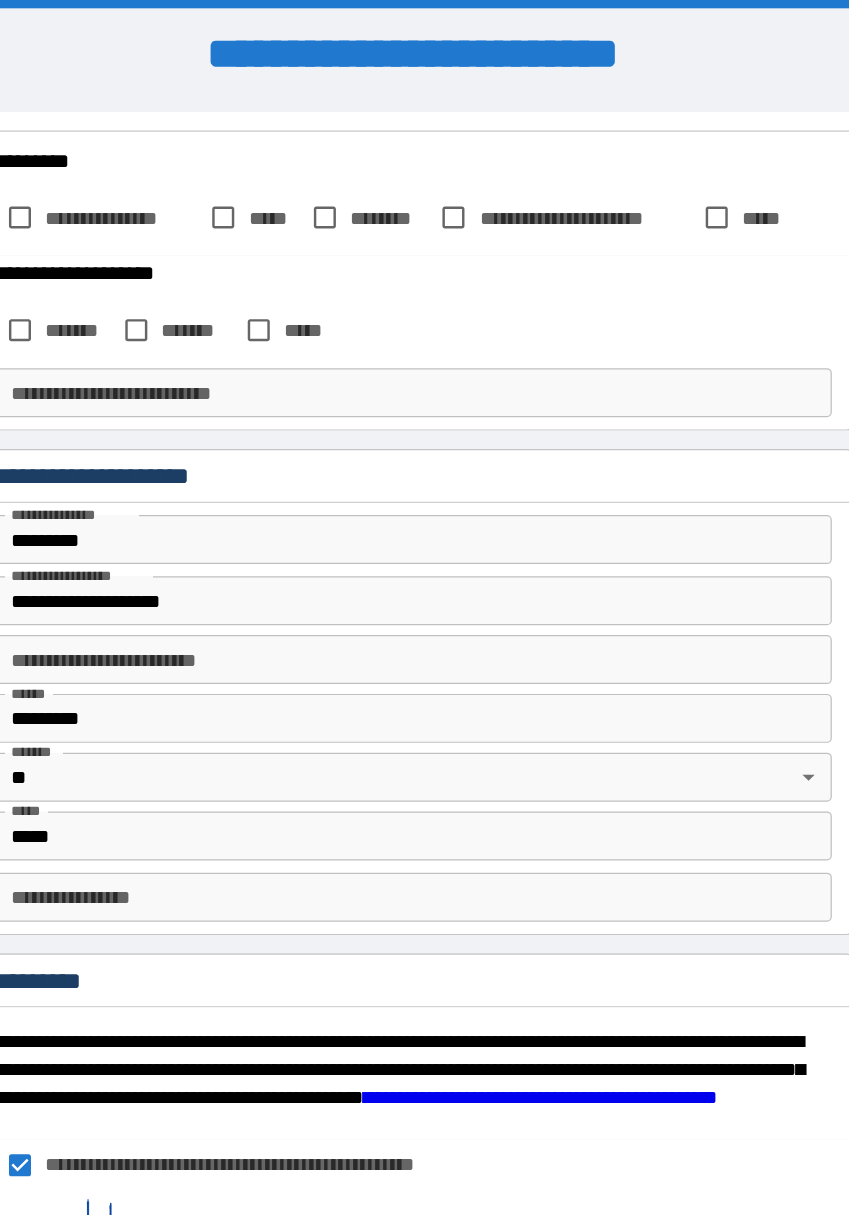 click on "**********" at bounding box center (425, 733) 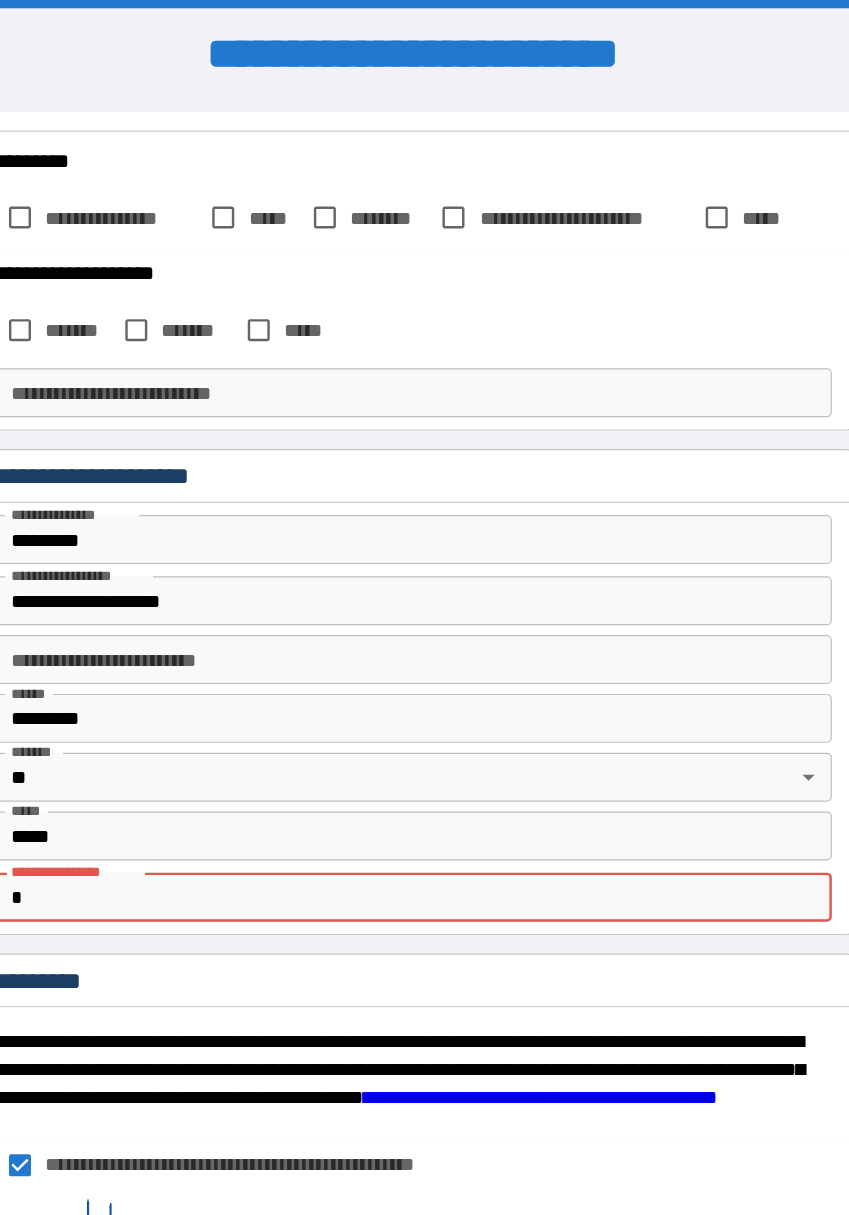 scroll, scrollTop: 4335, scrollLeft: 0, axis: vertical 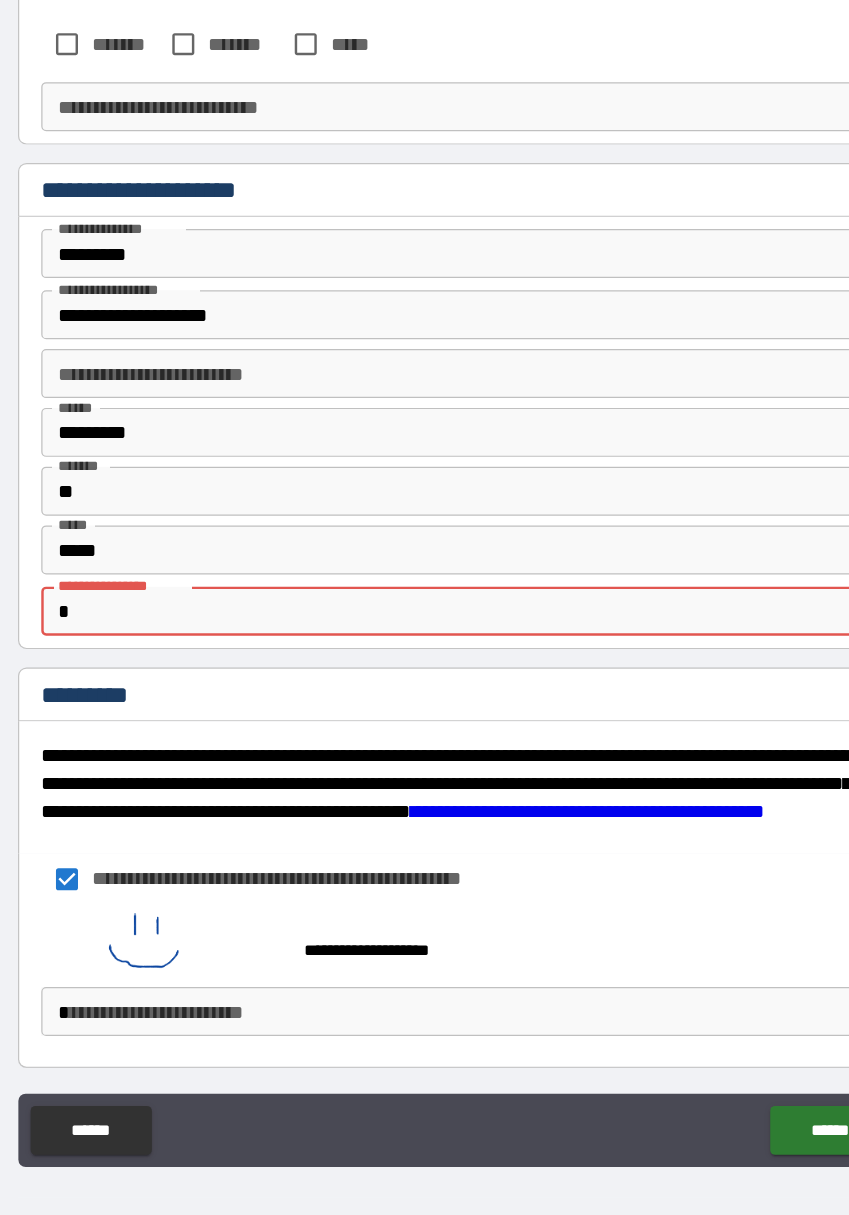 type on "*" 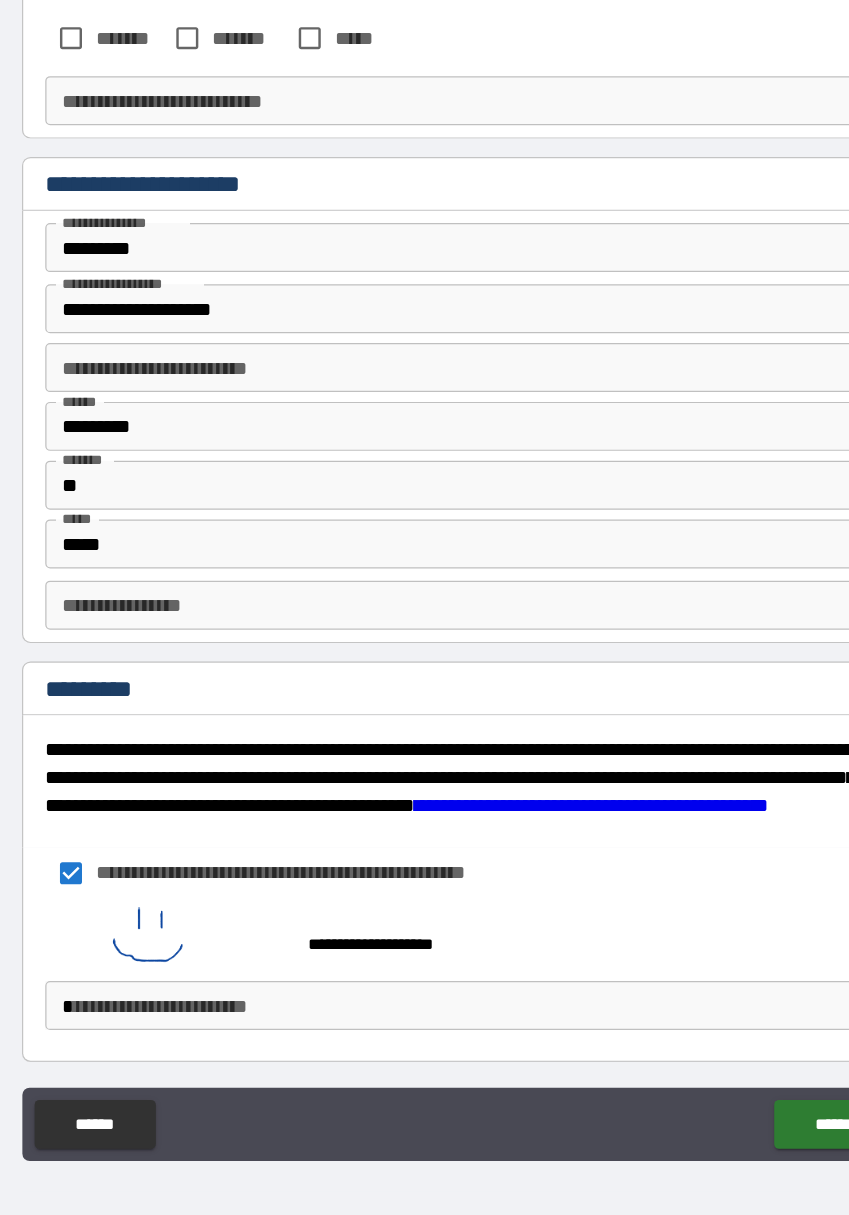 click on "**********" at bounding box center [424, 628] 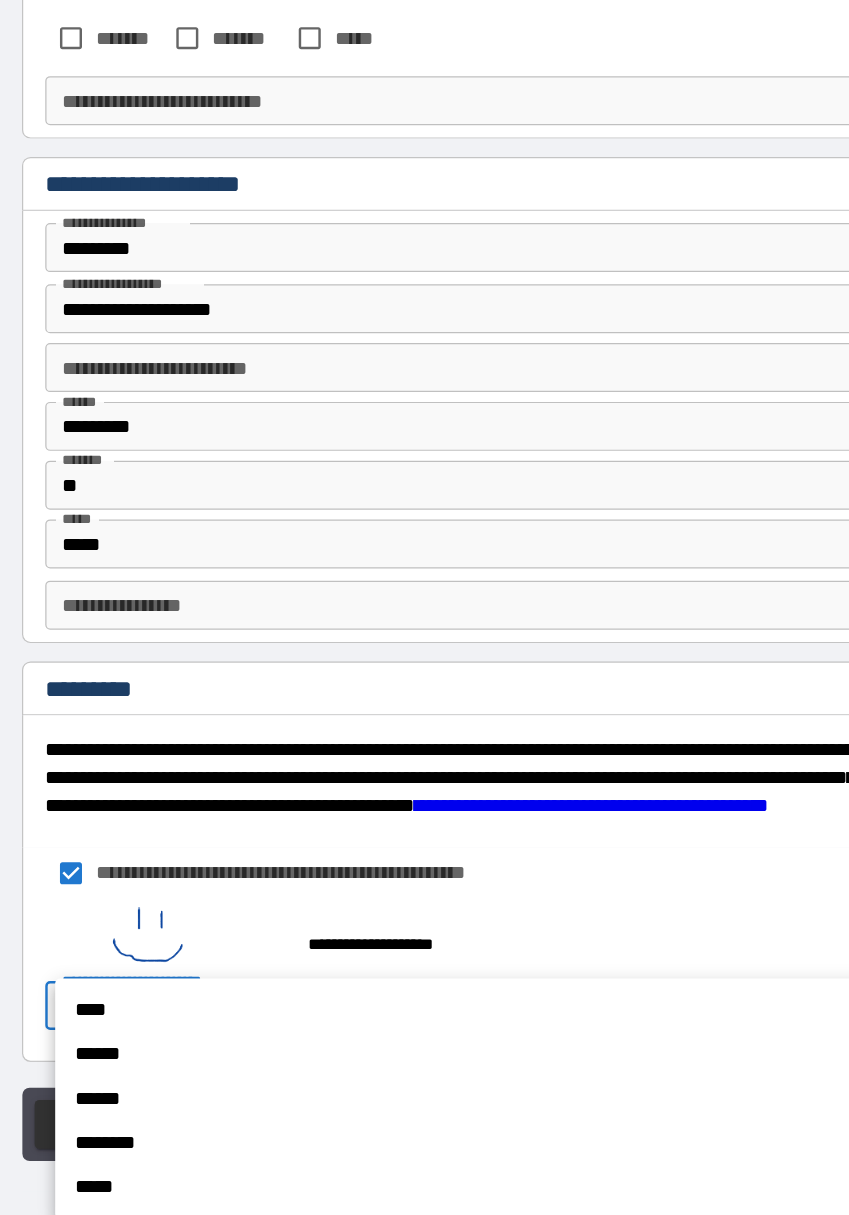 click on "****" at bounding box center [433, 1037] 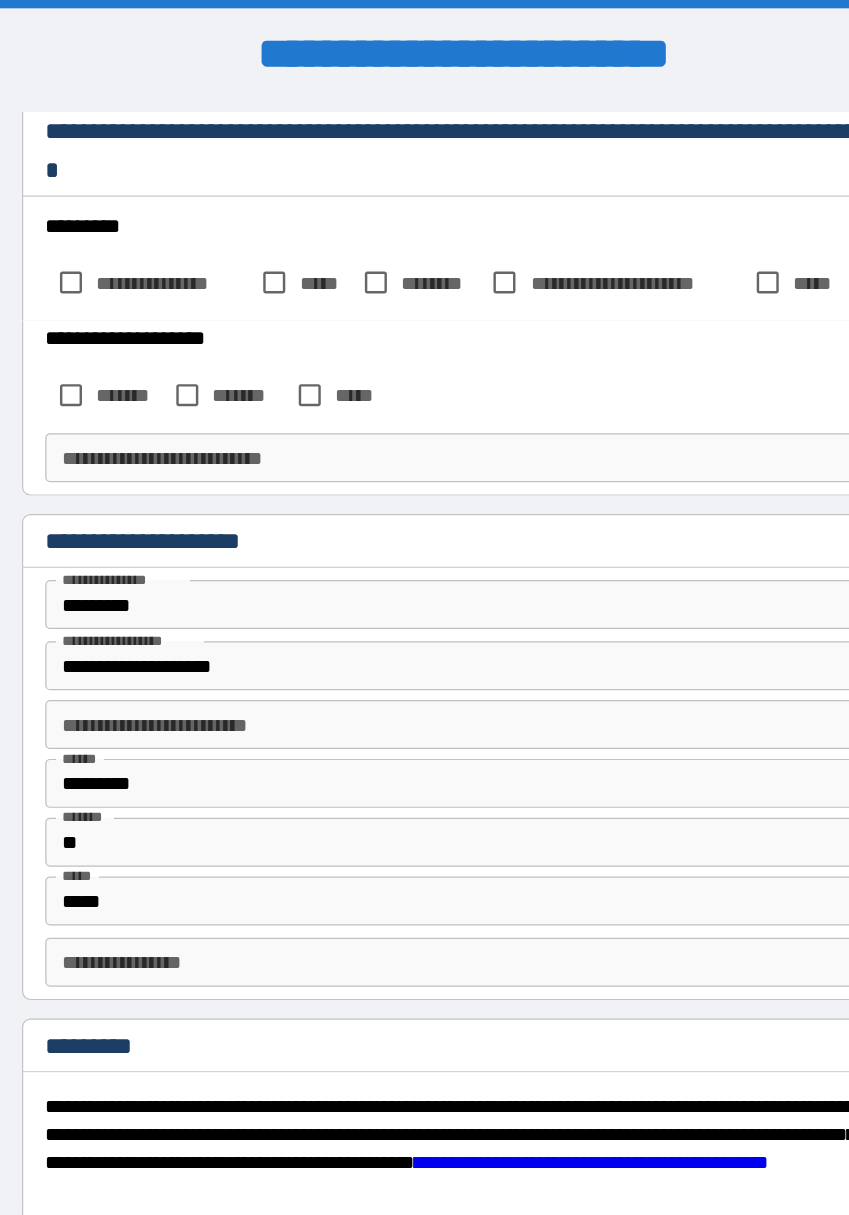 scroll, scrollTop: 4335, scrollLeft: 0, axis: vertical 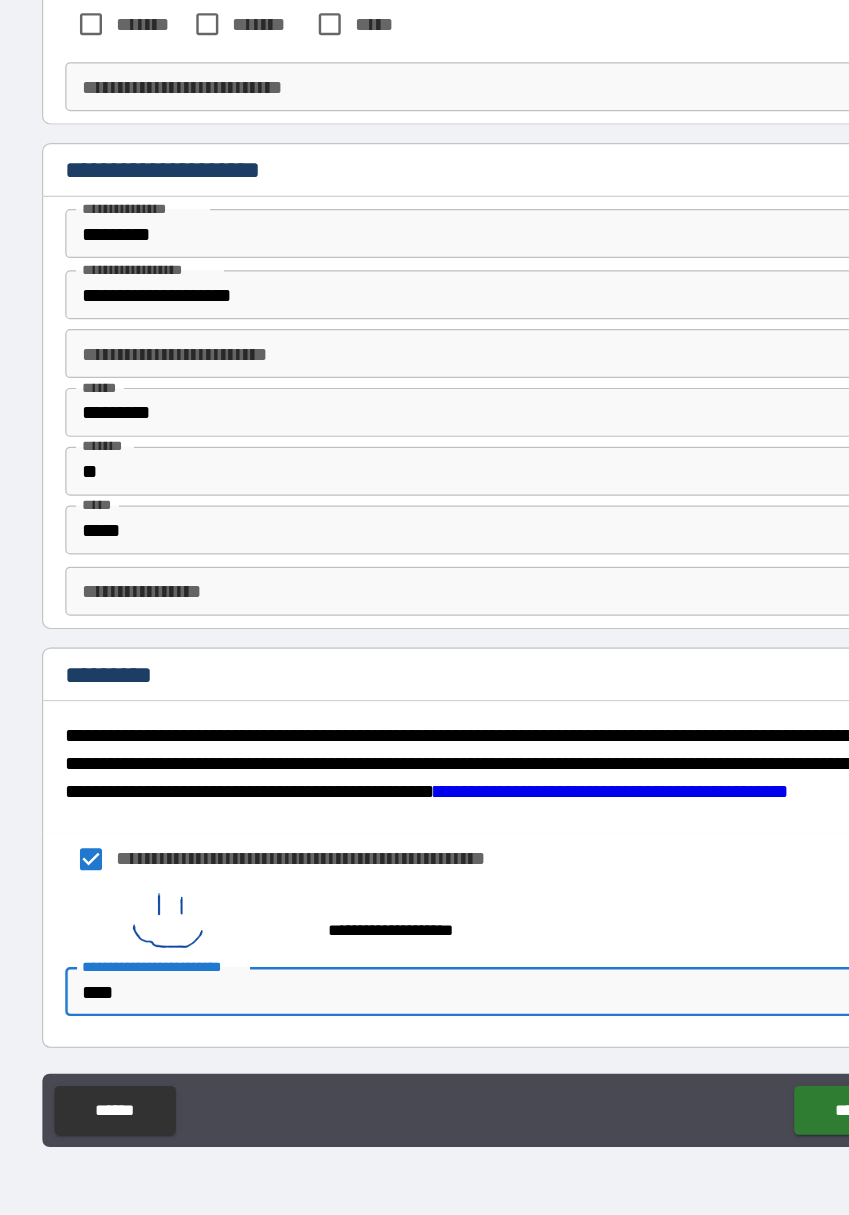 click on "**********" at bounding box center (424, 628) 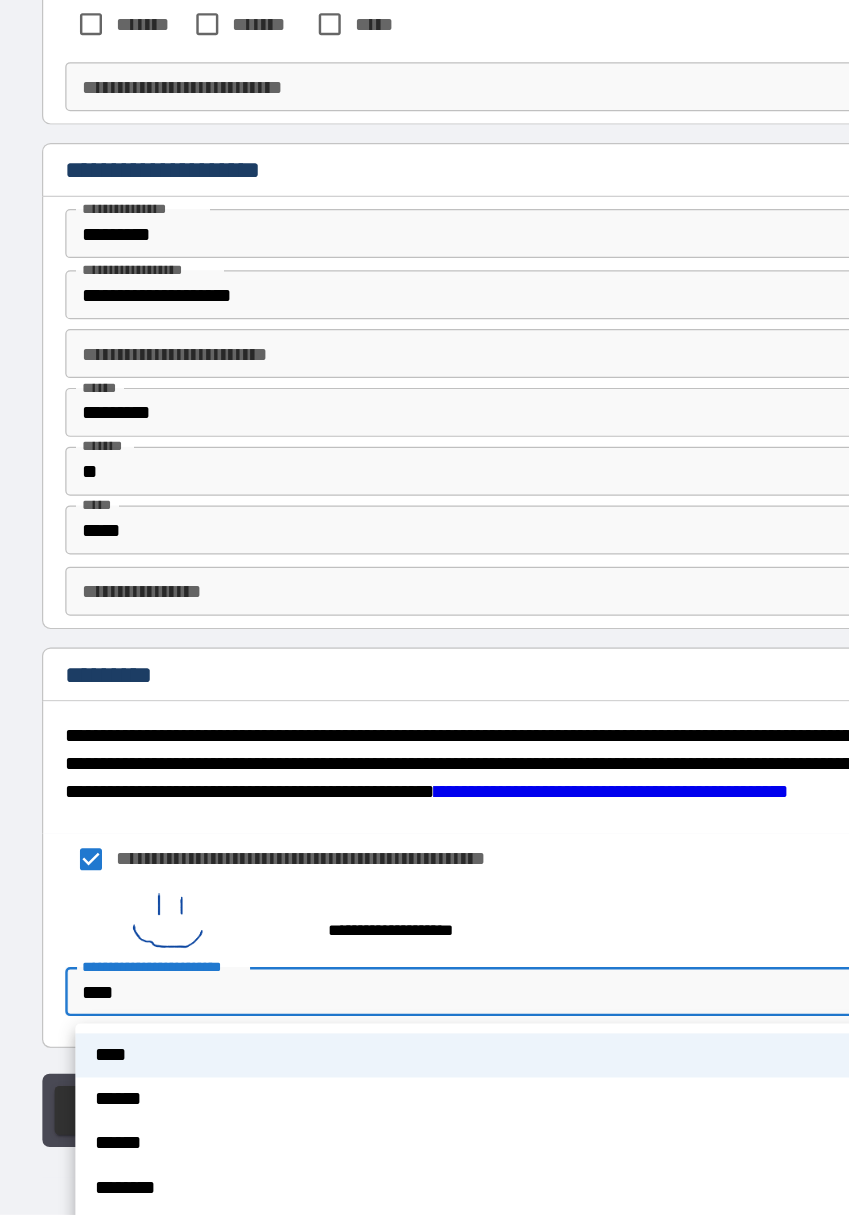 click on "******" at bounding box center (433, 1121) 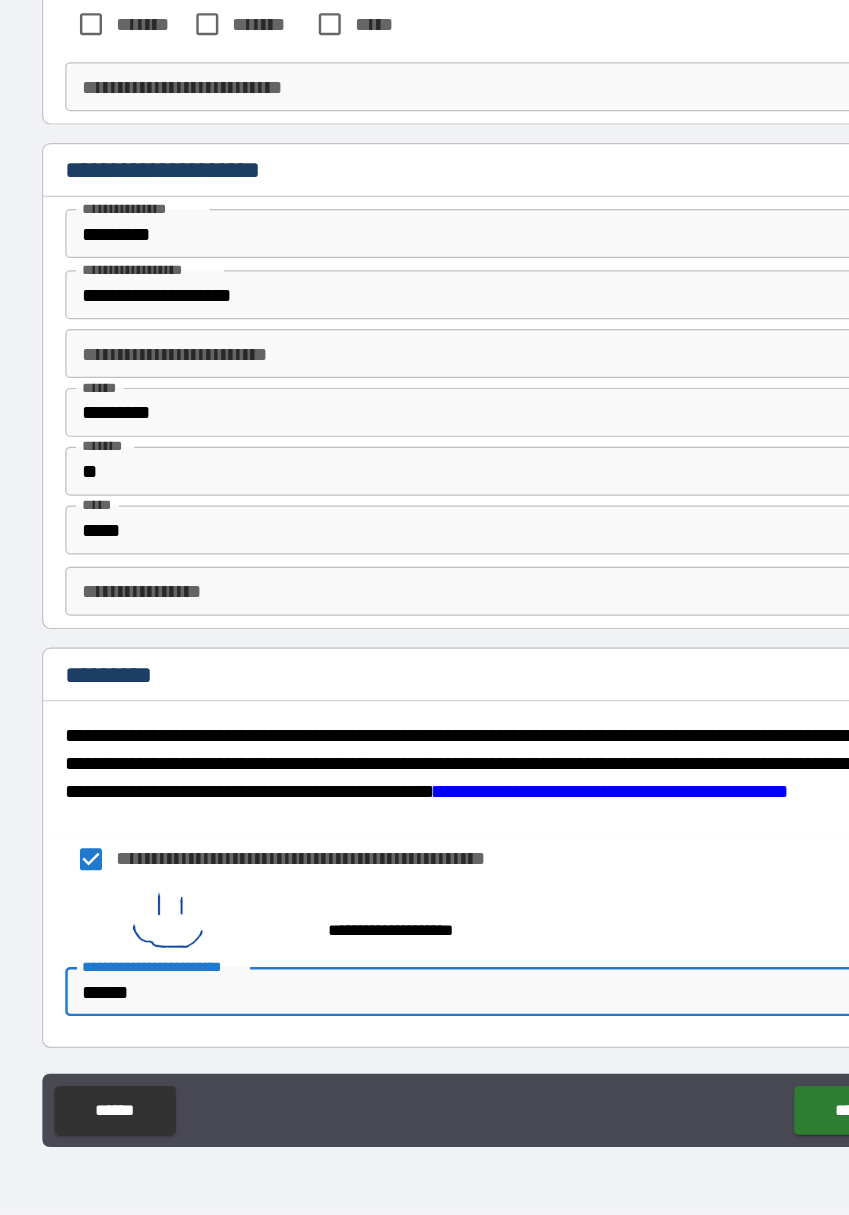 type on "*" 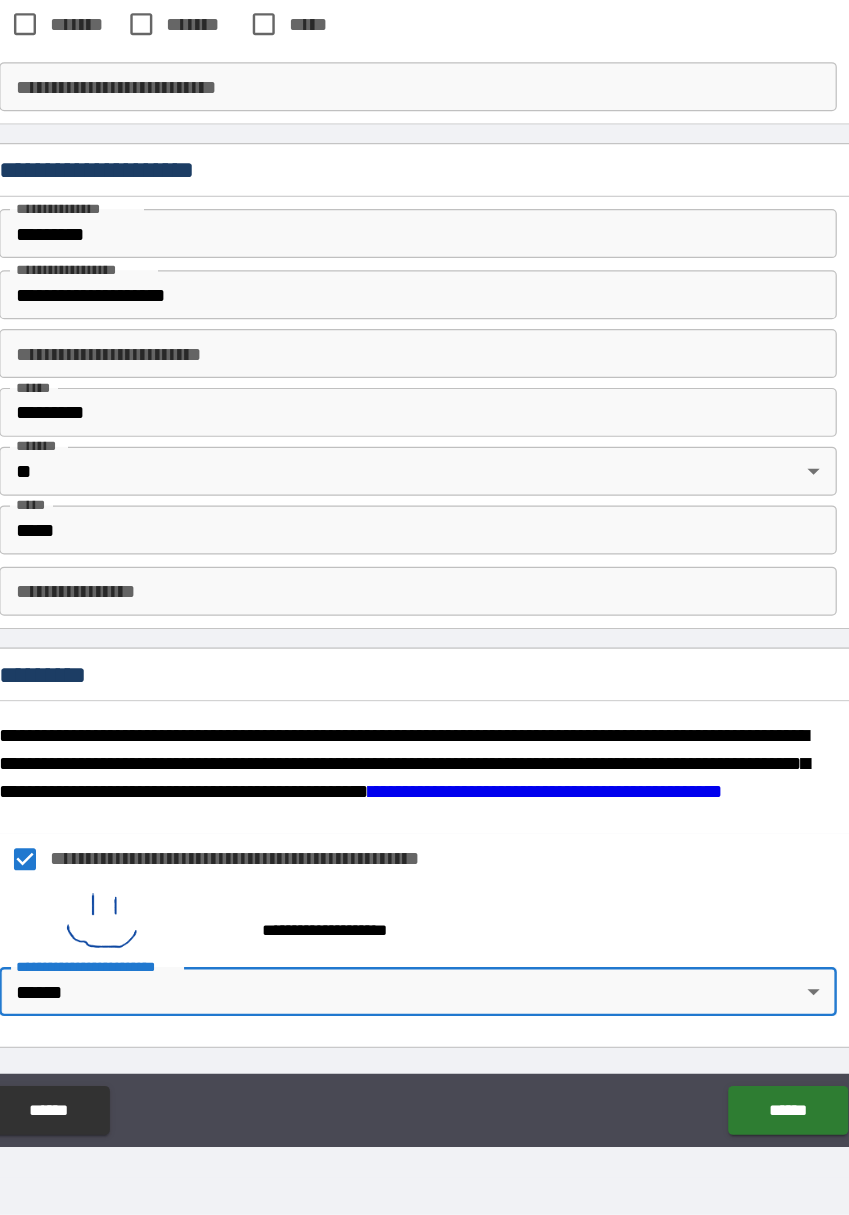 click on "******" at bounding box center [726, 1130] 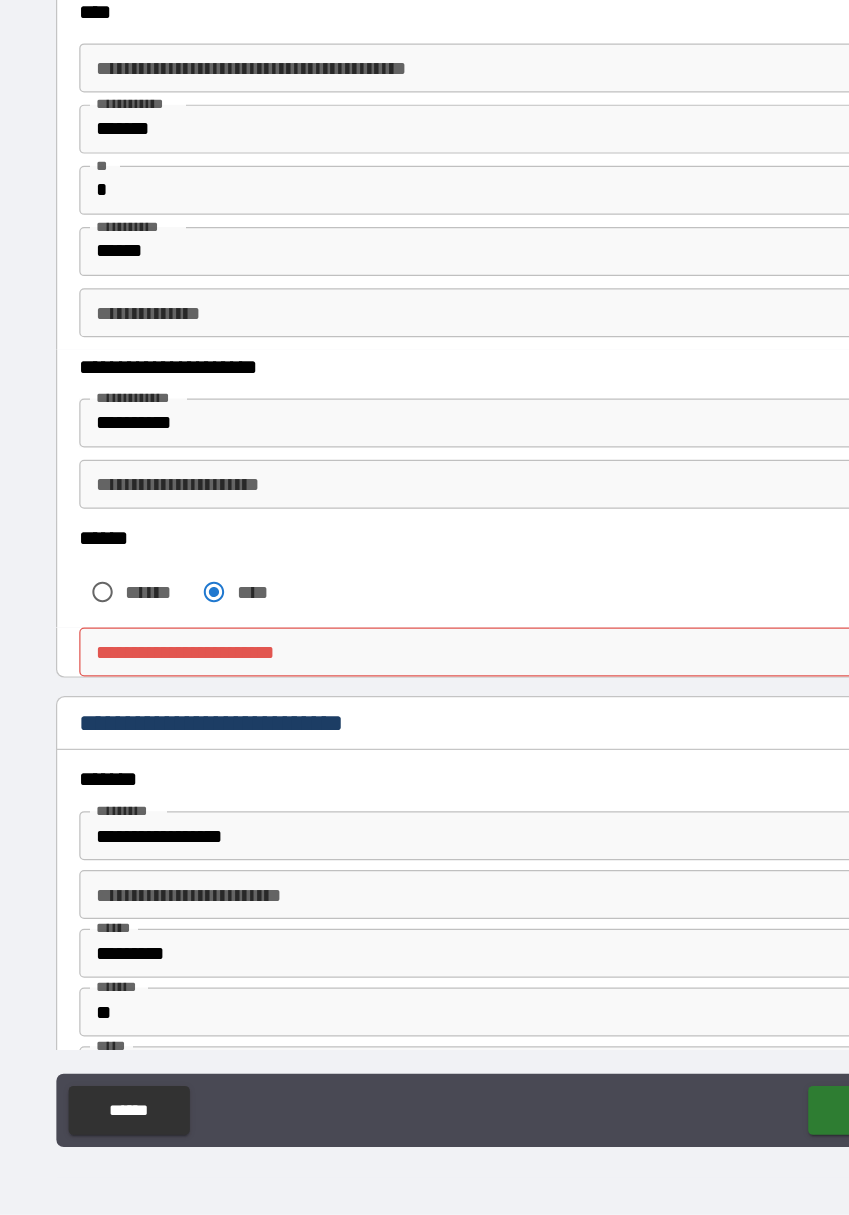 scroll, scrollTop: 0, scrollLeft: 0, axis: both 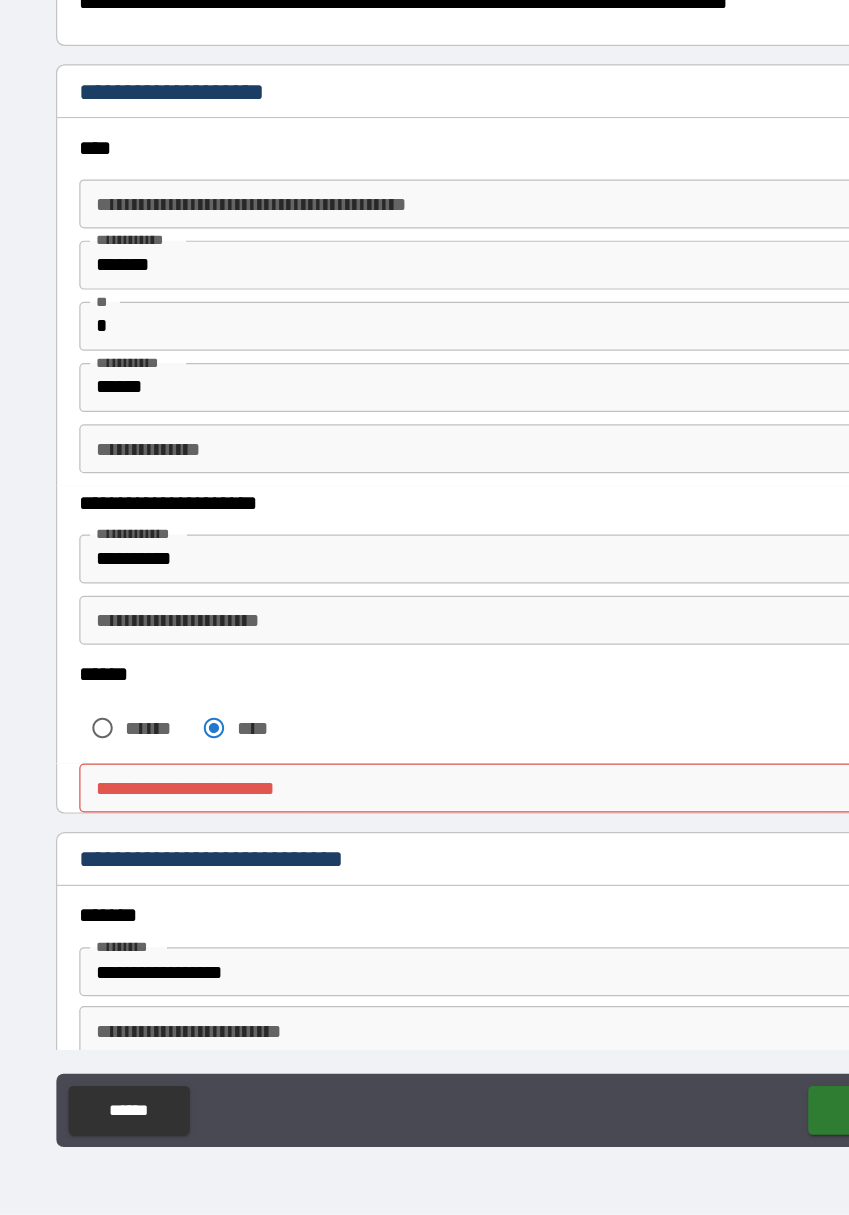 click on "**********" at bounding box center (425, 867) 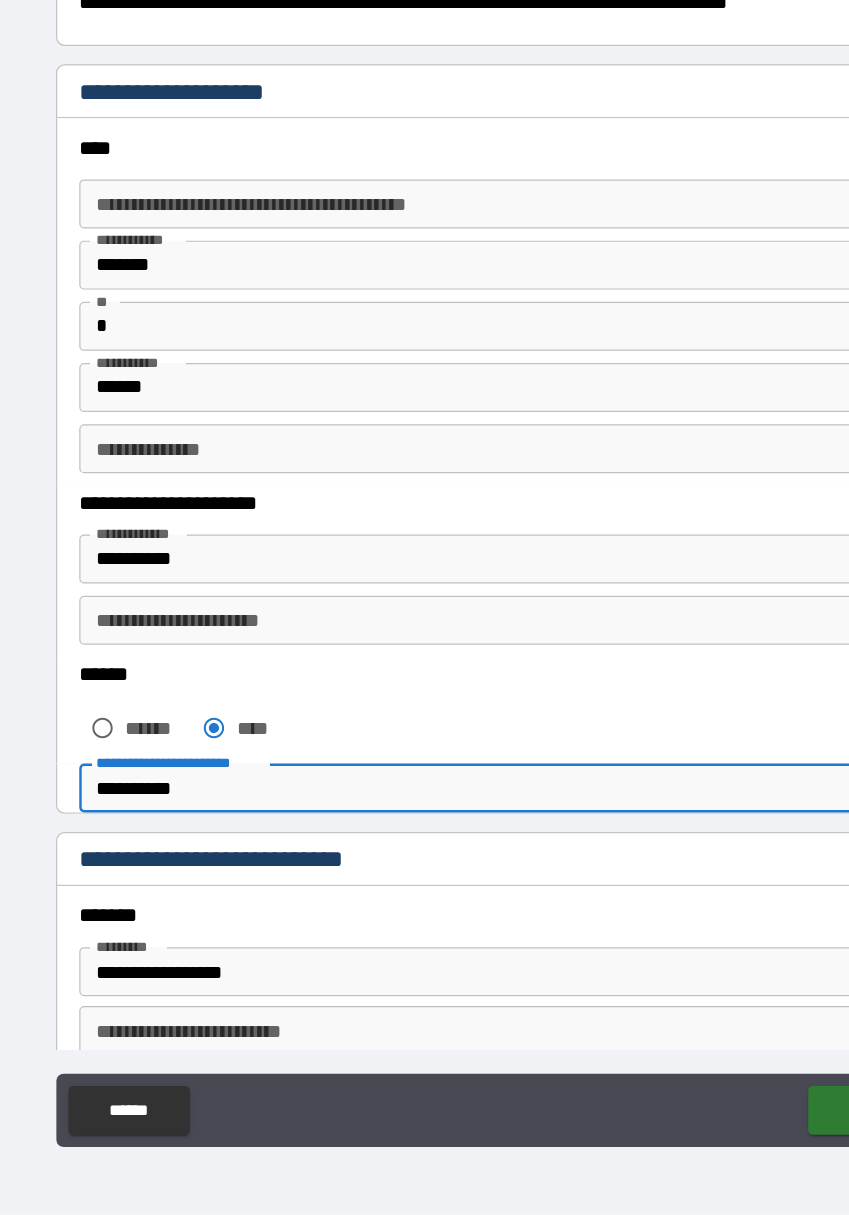 type on "**********" 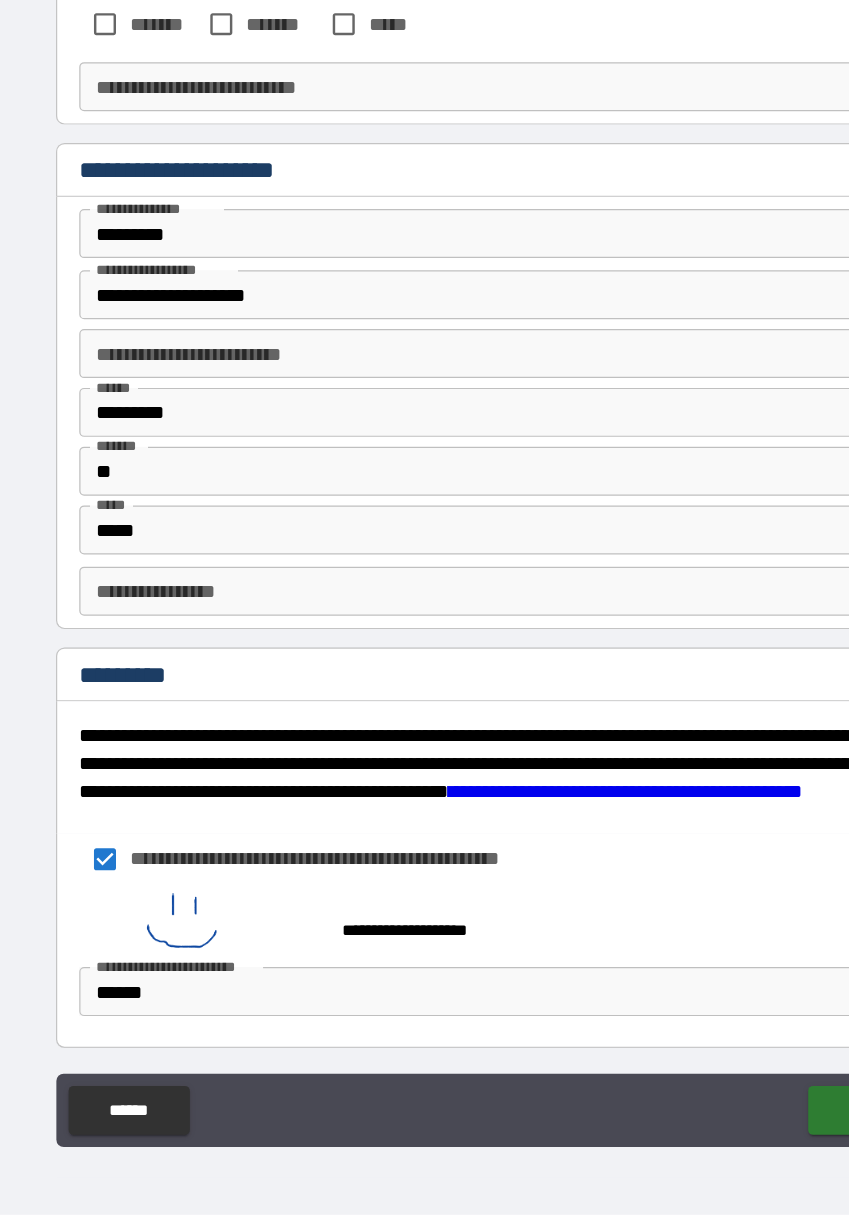 scroll, scrollTop: 4335, scrollLeft: 0, axis: vertical 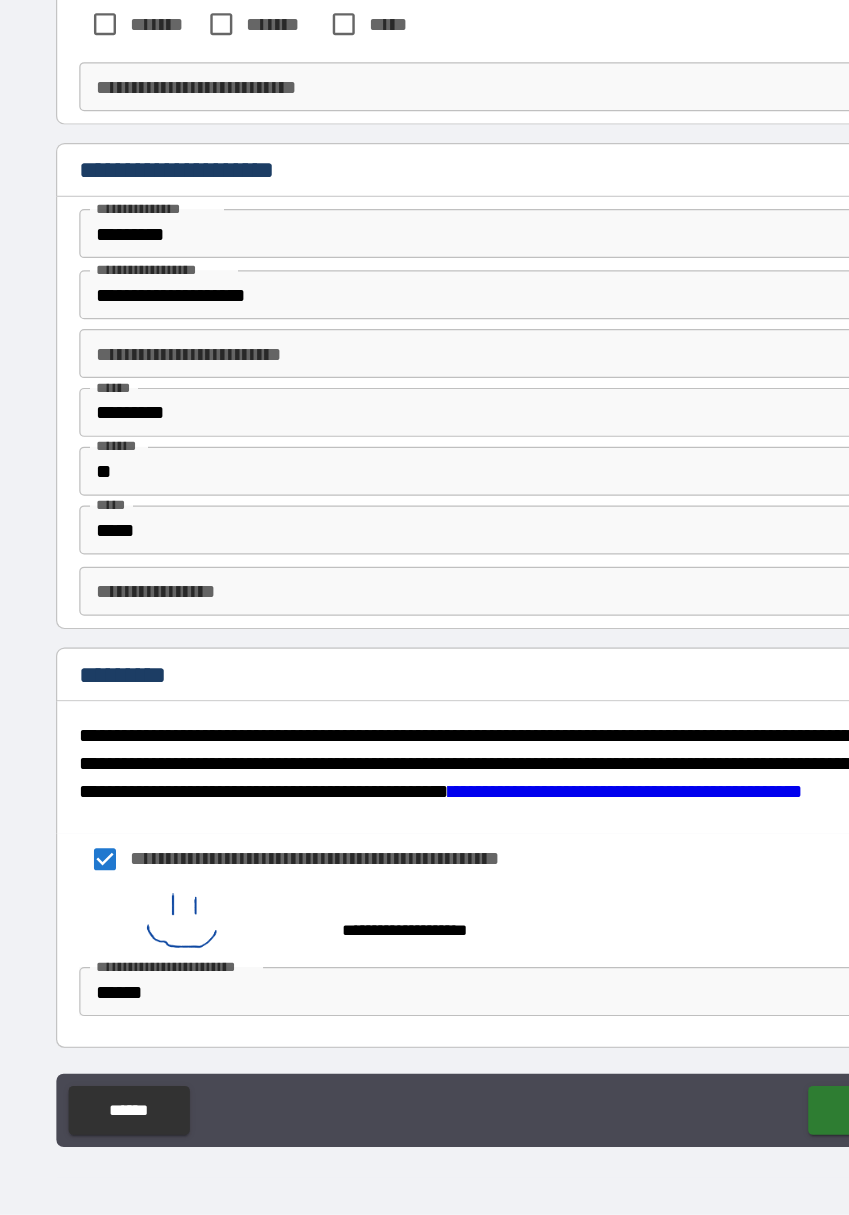 click on "******" at bounding box center [726, 1130] 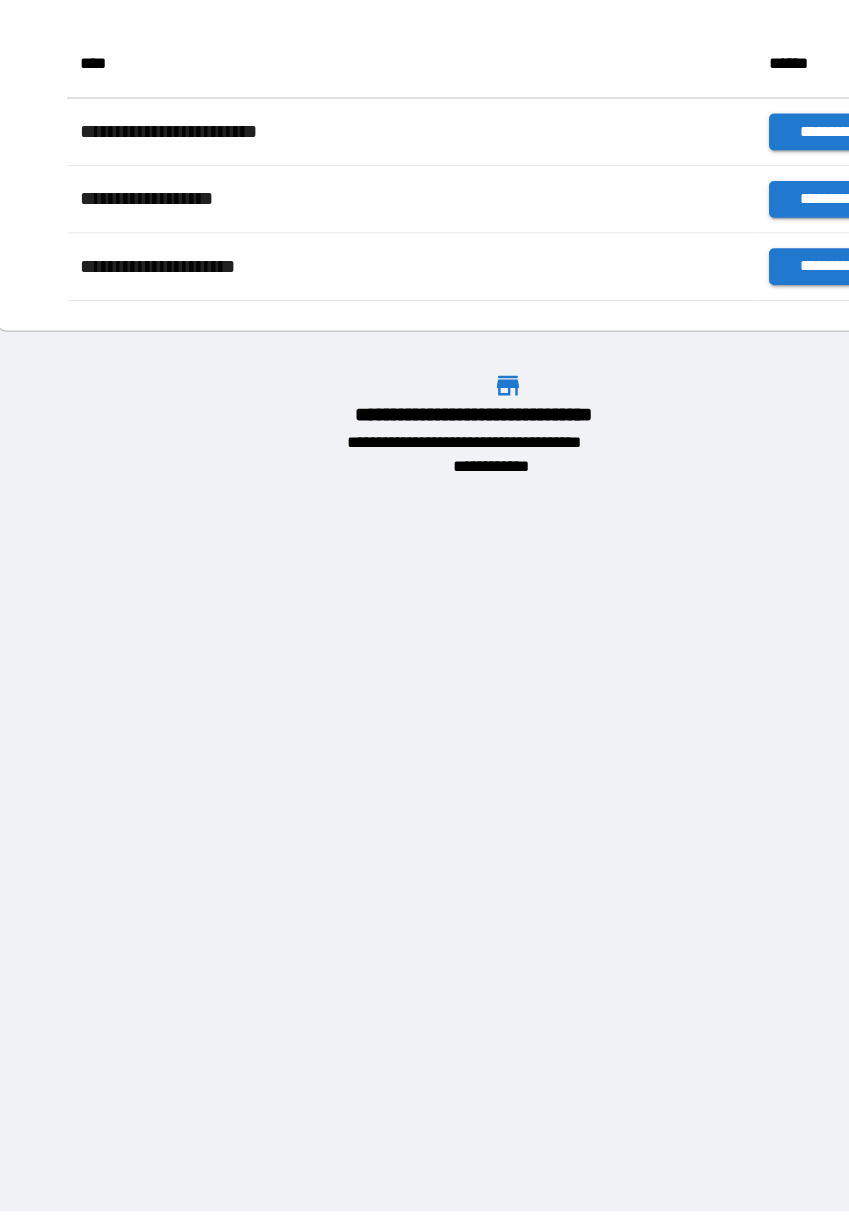 scroll, scrollTop: 221, scrollLeft: 703, axis: both 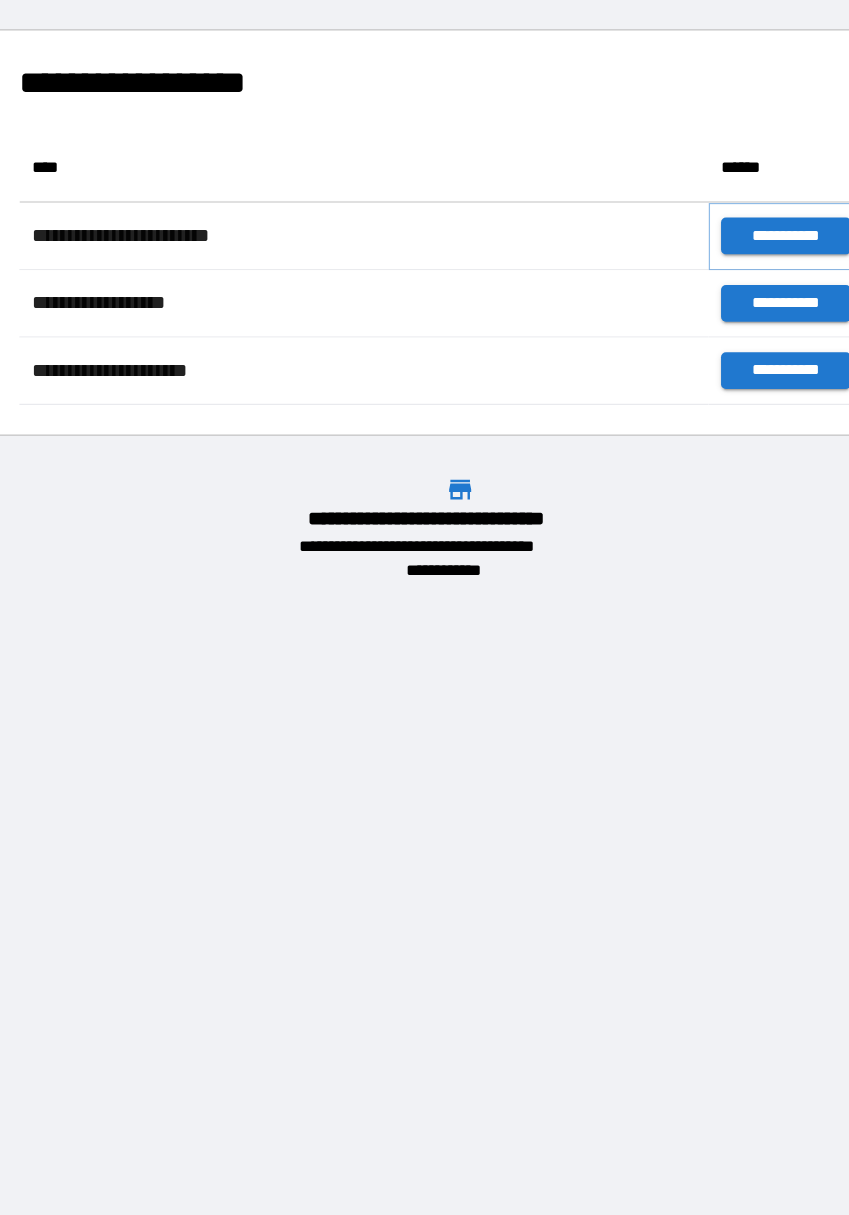 click on "**********" at bounding box center (699, 331) 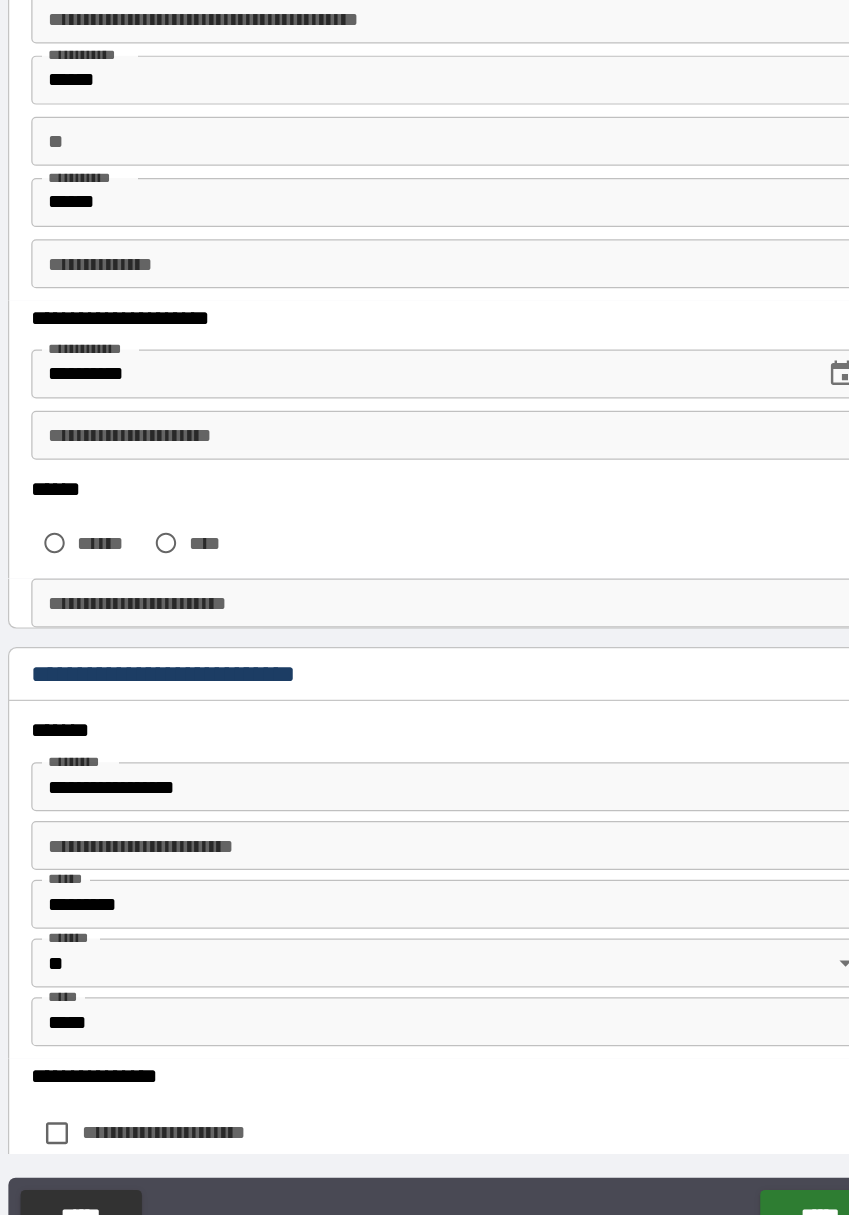 scroll, scrollTop: 246, scrollLeft: 0, axis: vertical 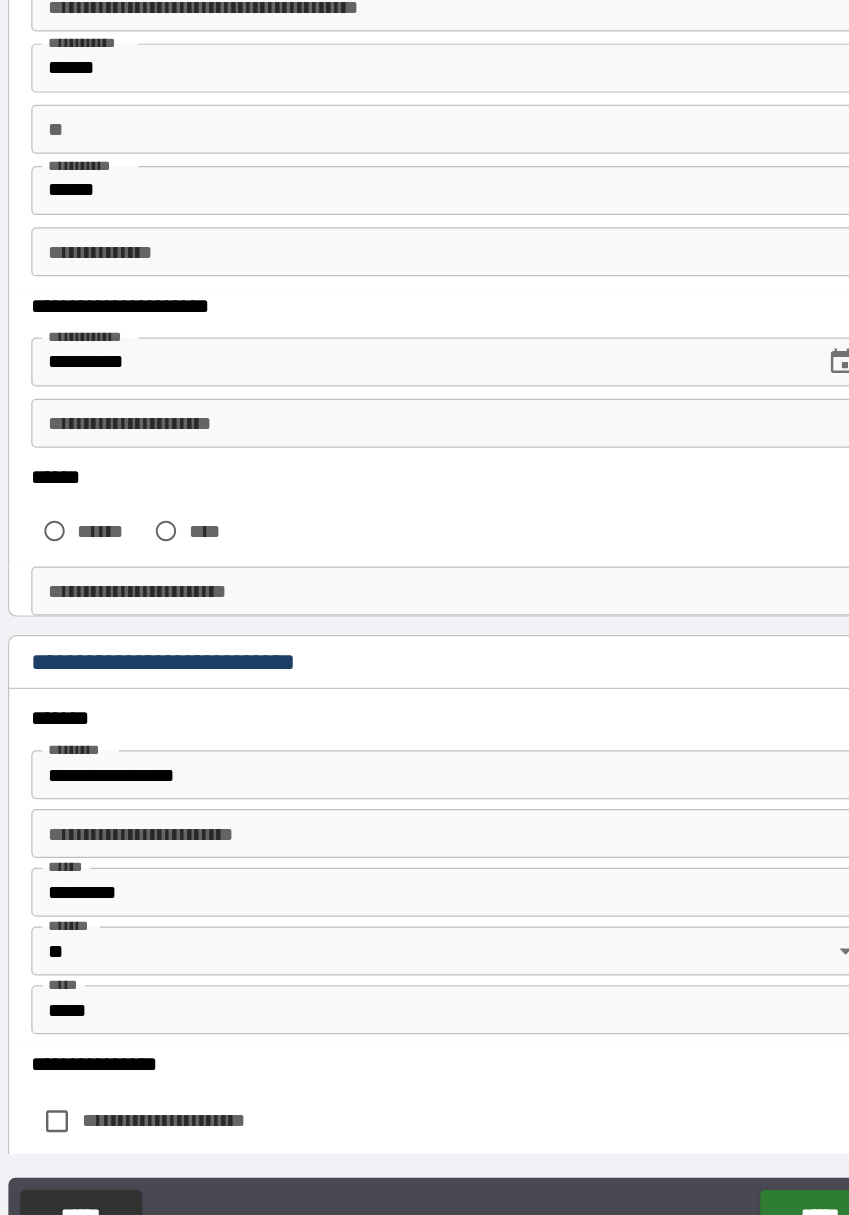 click on "******" at bounding box center (147, 572) 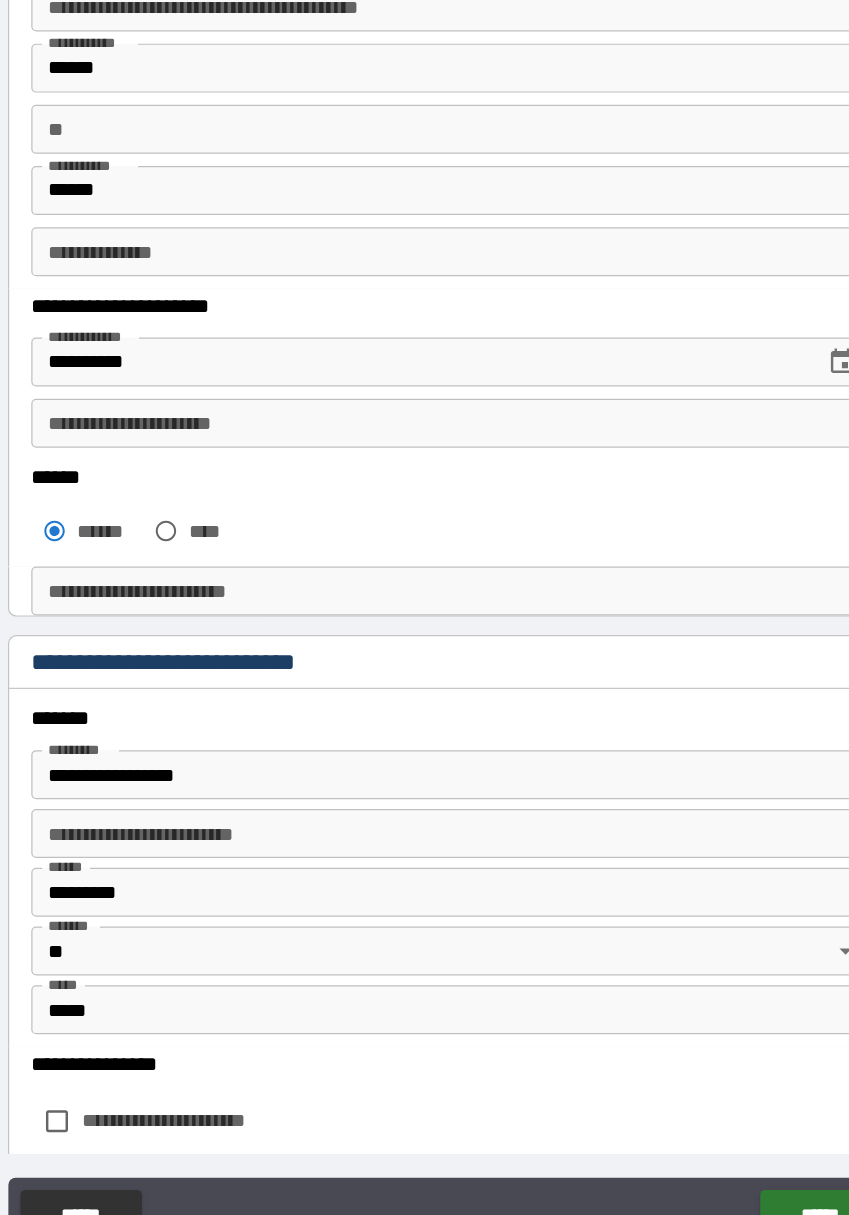 click on "**********" at bounding box center [425, 621] 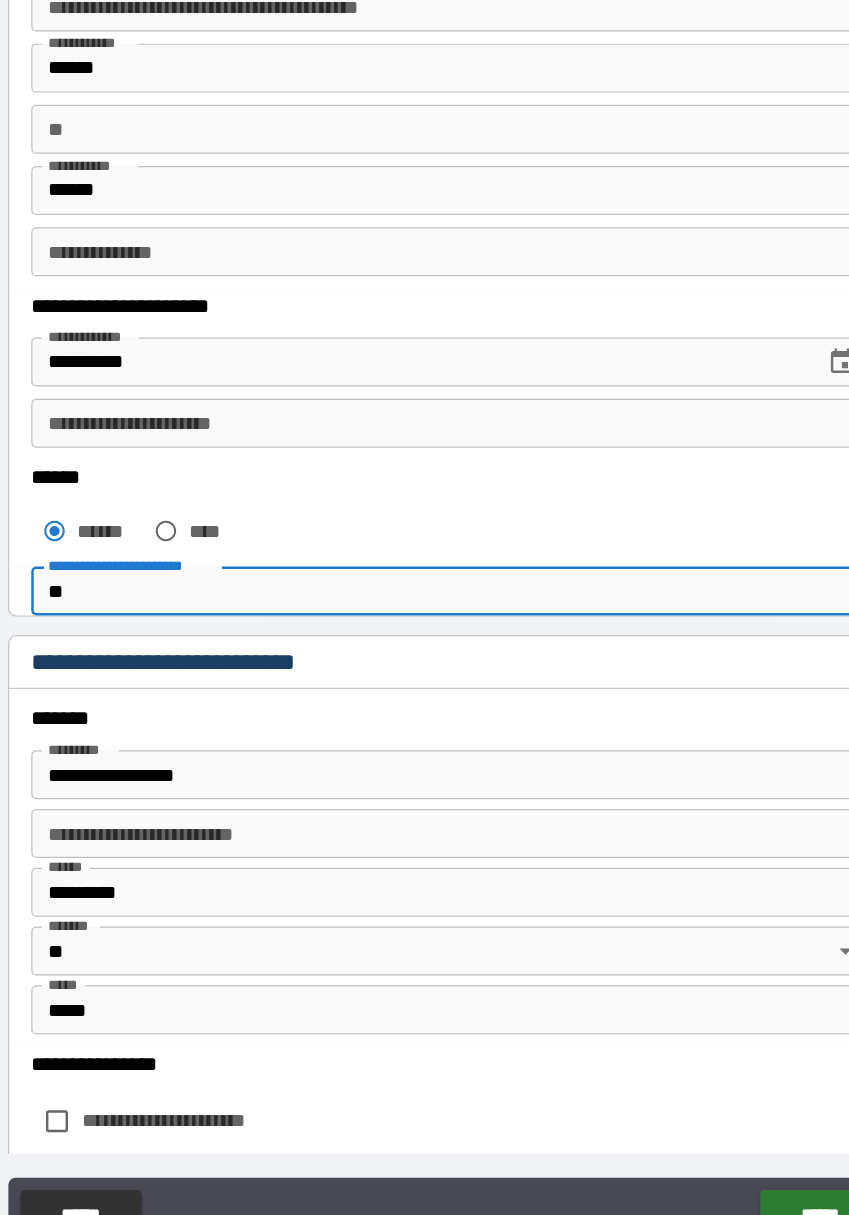 type on "**" 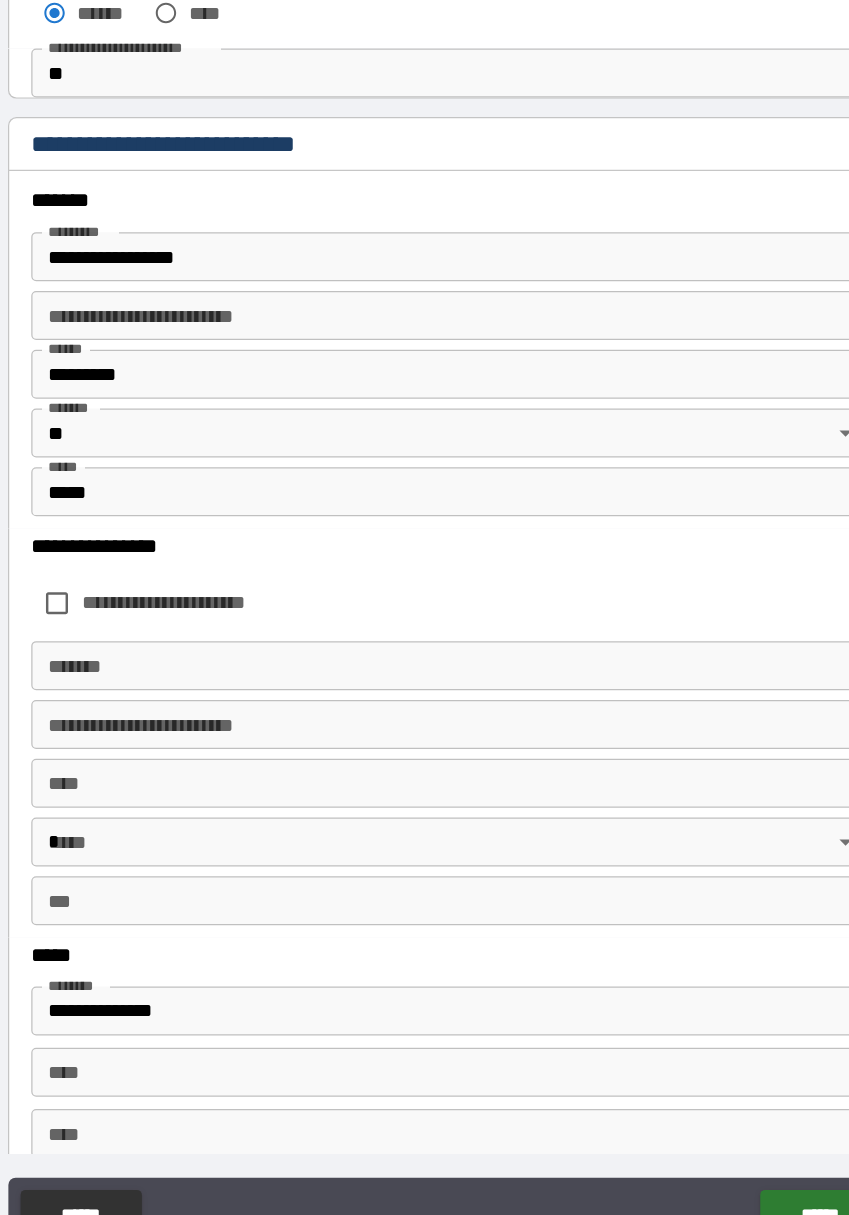 scroll, scrollTop: 708, scrollLeft: 0, axis: vertical 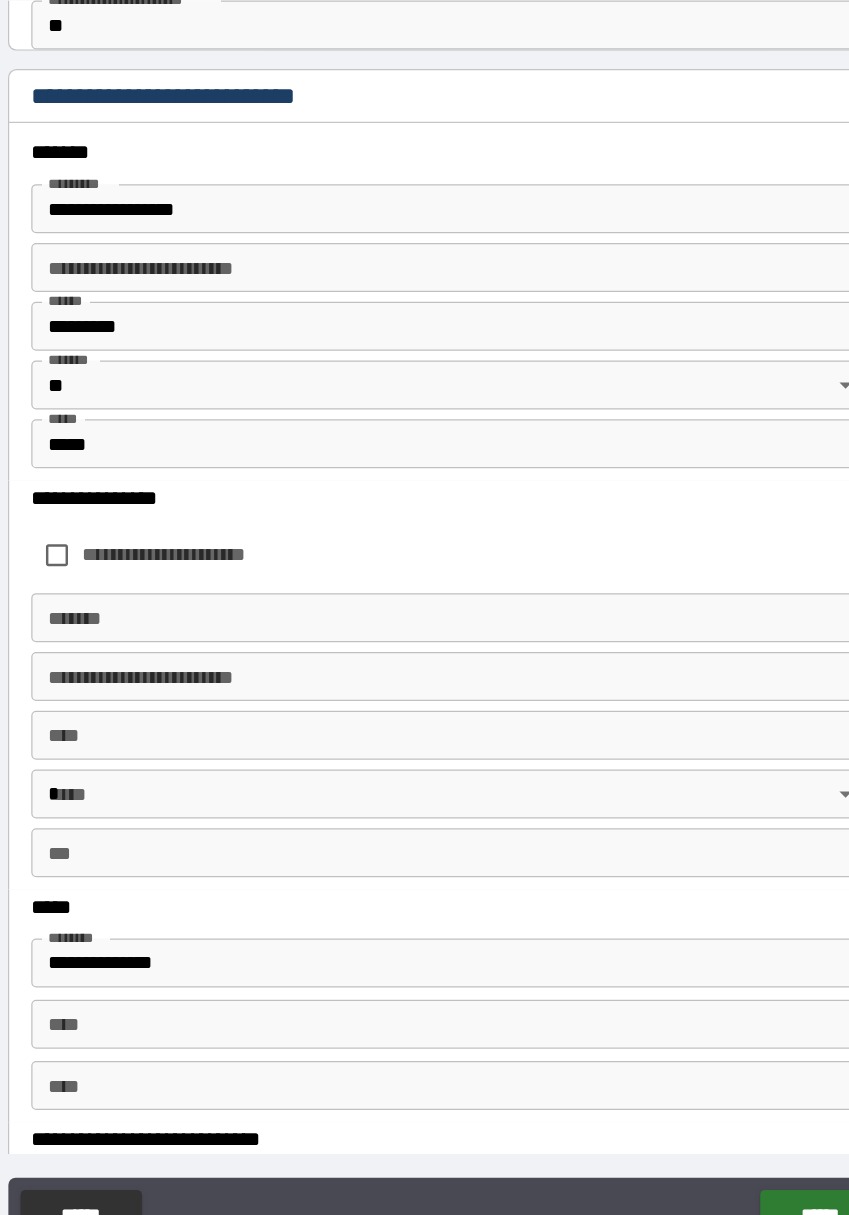 click on "**********" at bounding box center (211, 591) 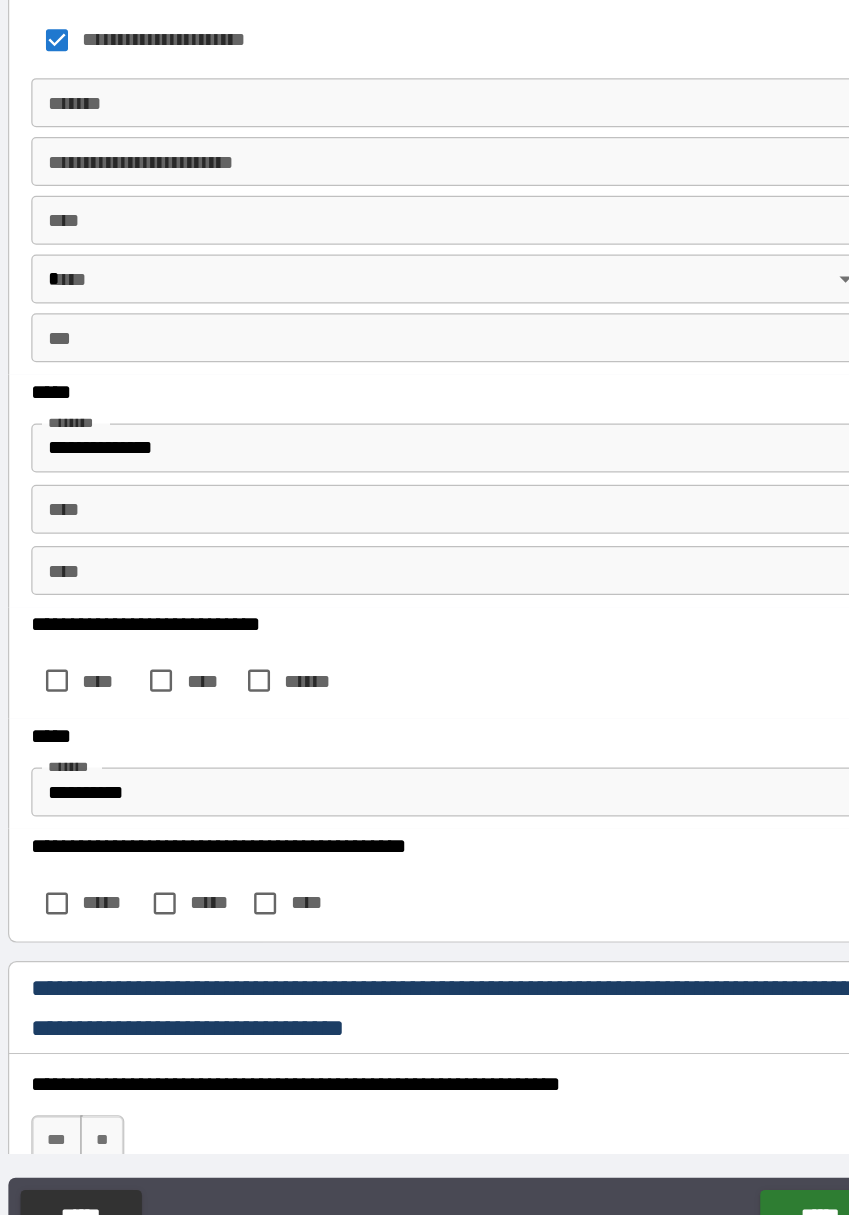 scroll, scrollTop: 1141, scrollLeft: 0, axis: vertical 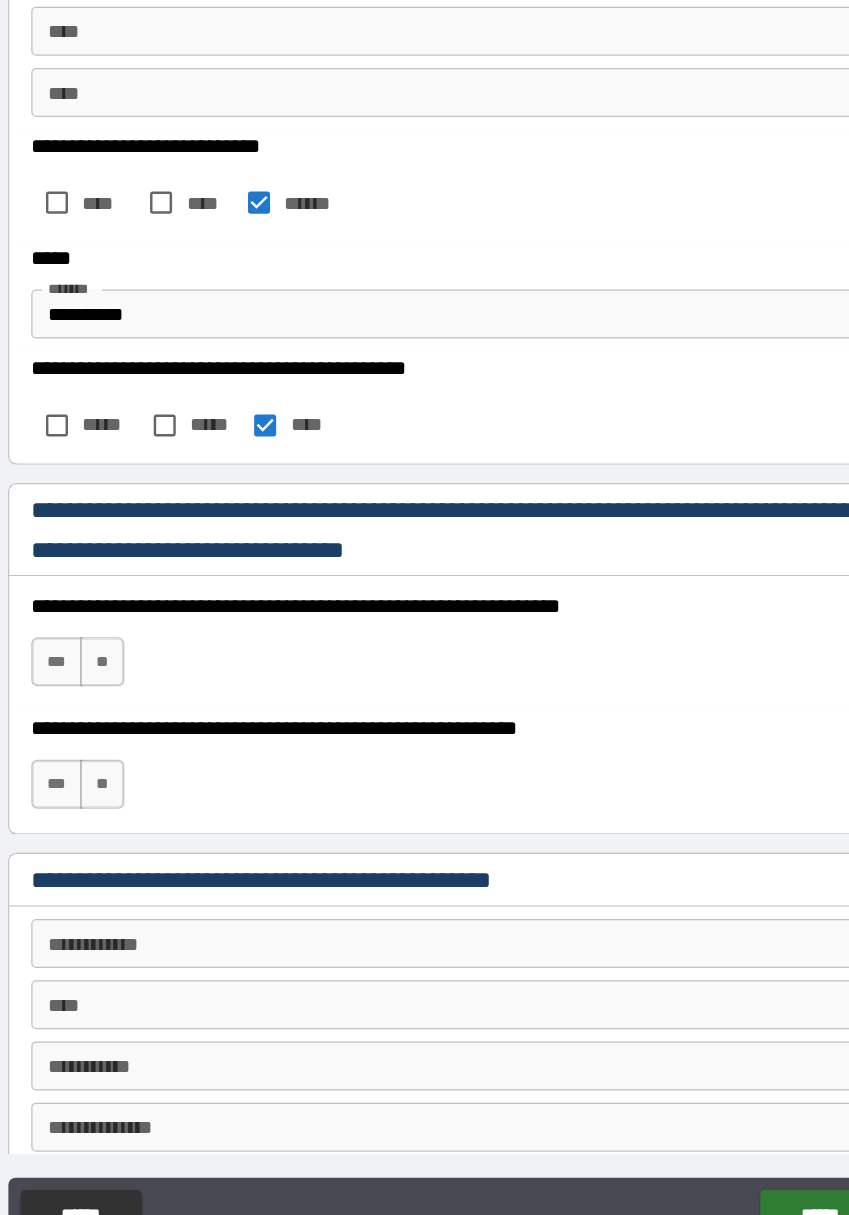 click on "***" at bounding box center (104, 679) 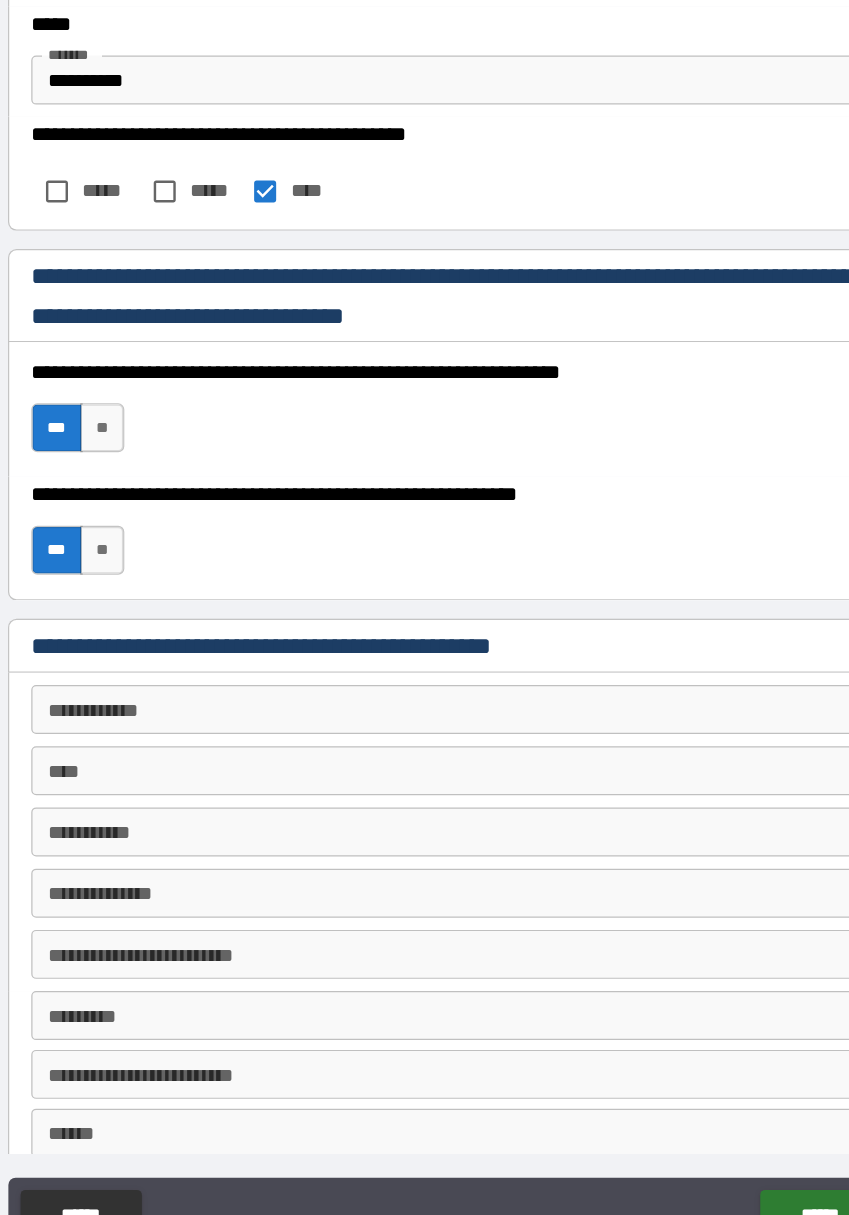 scroll, scrollTop: 1716, scrollLeft: 0, axis: vertical 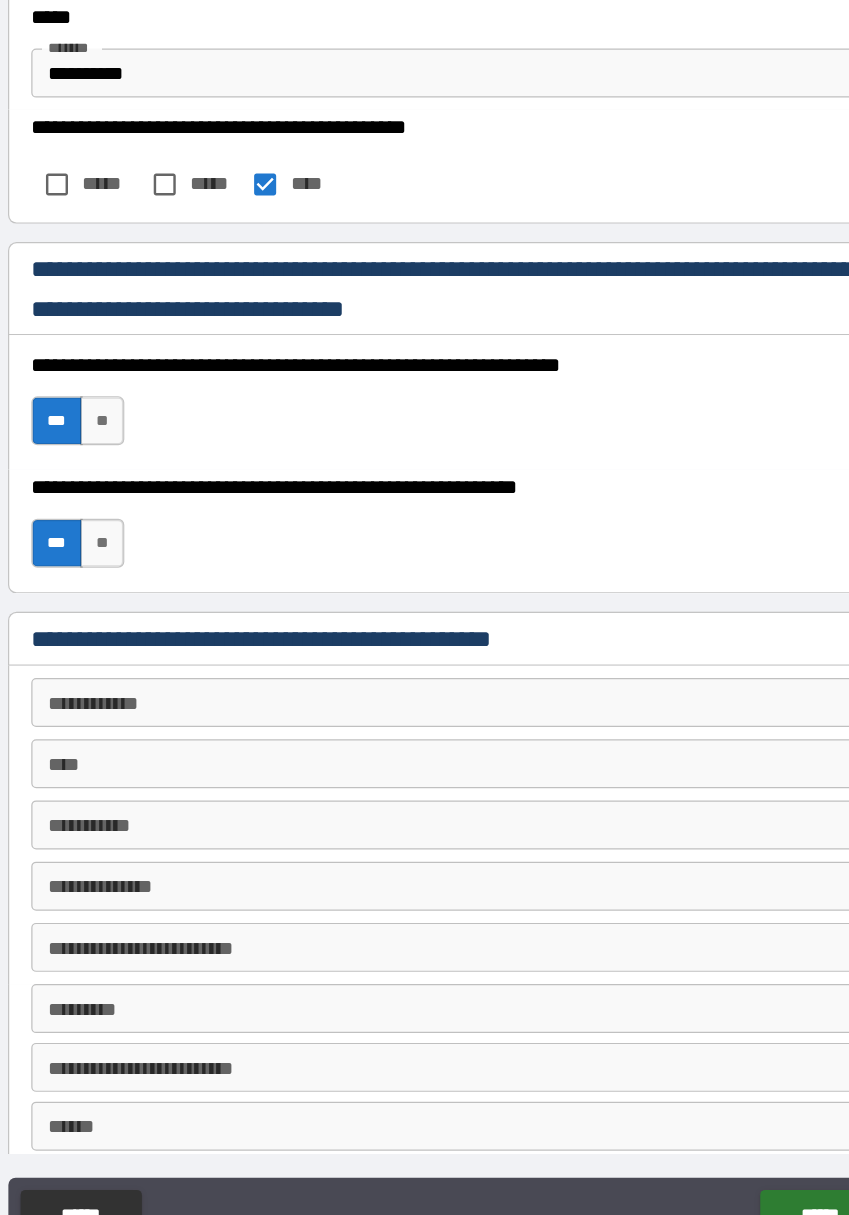 click on "**********" at bounding box center (425, 712) 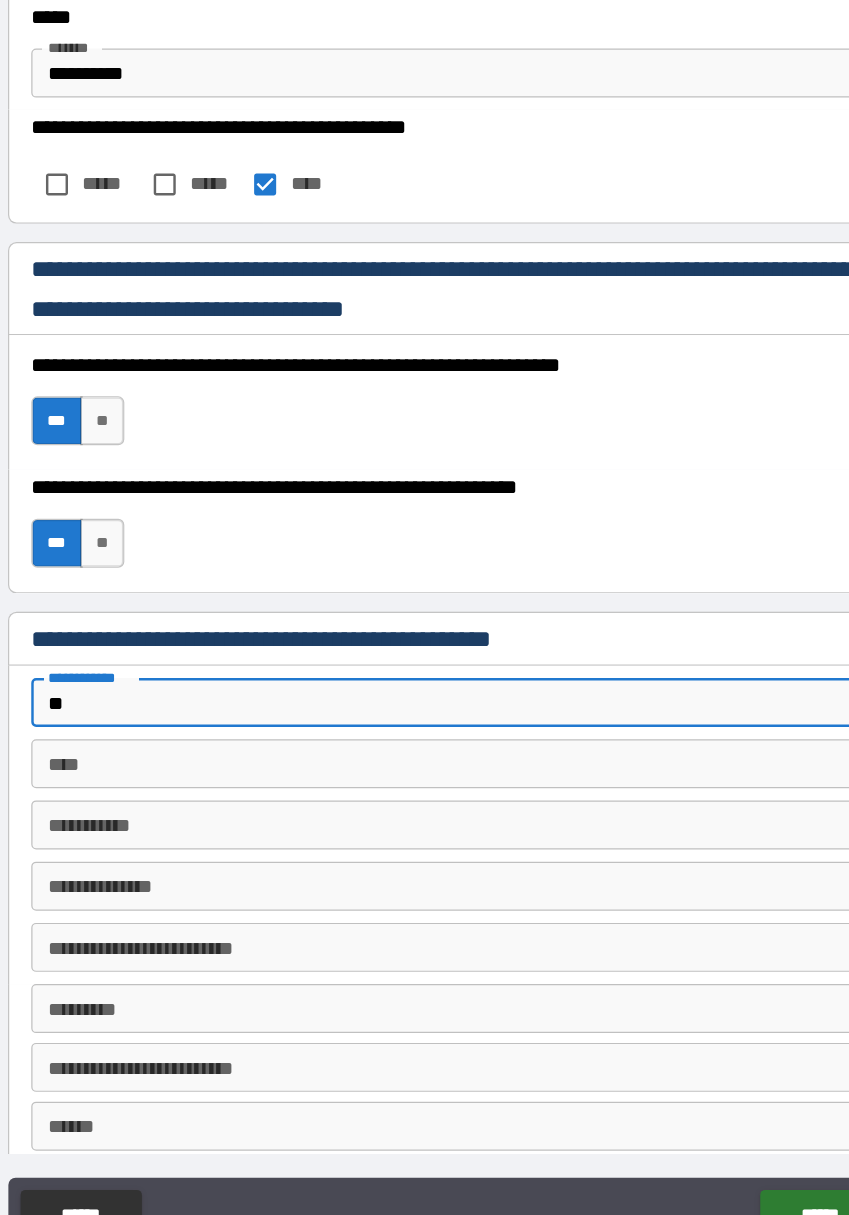 type on "*" 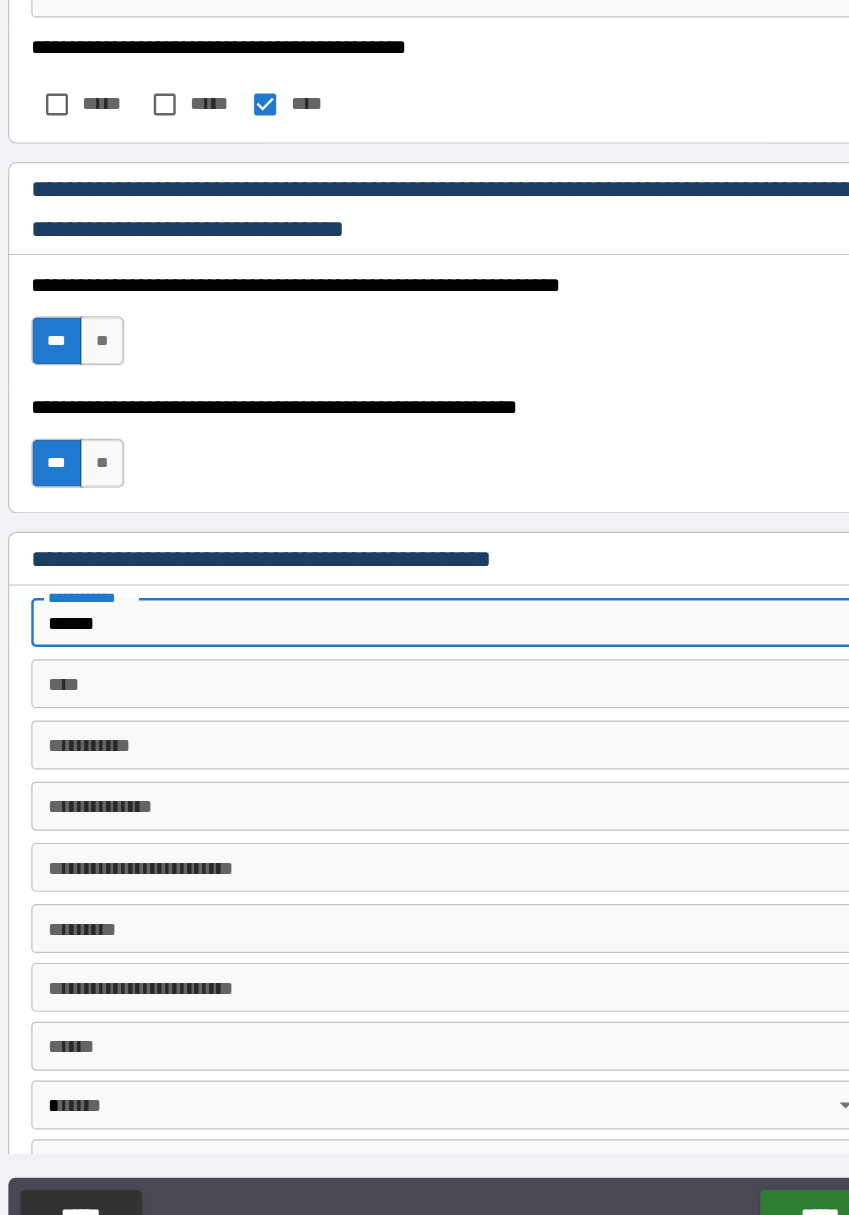 scroll, scrollTop: 1809, scrollLeft: 0, axis: vertical 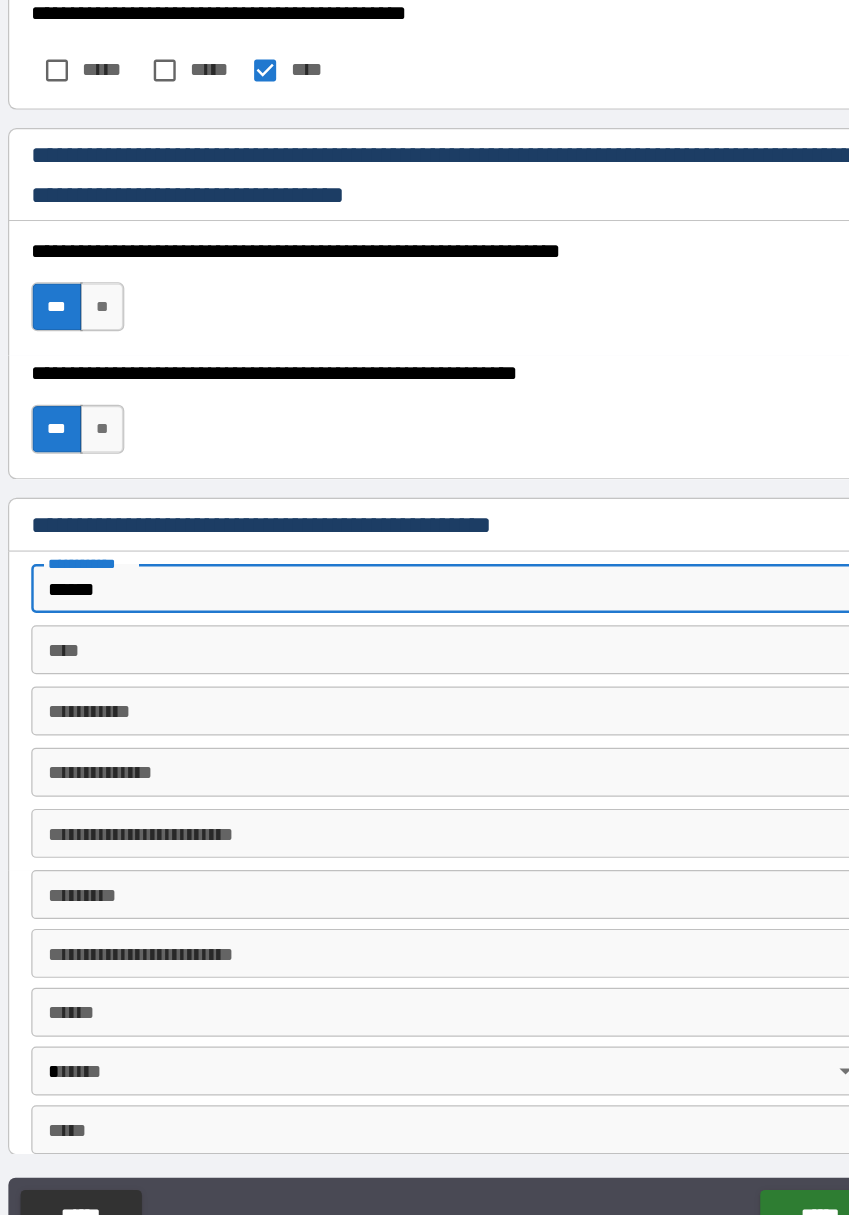 type on "******" 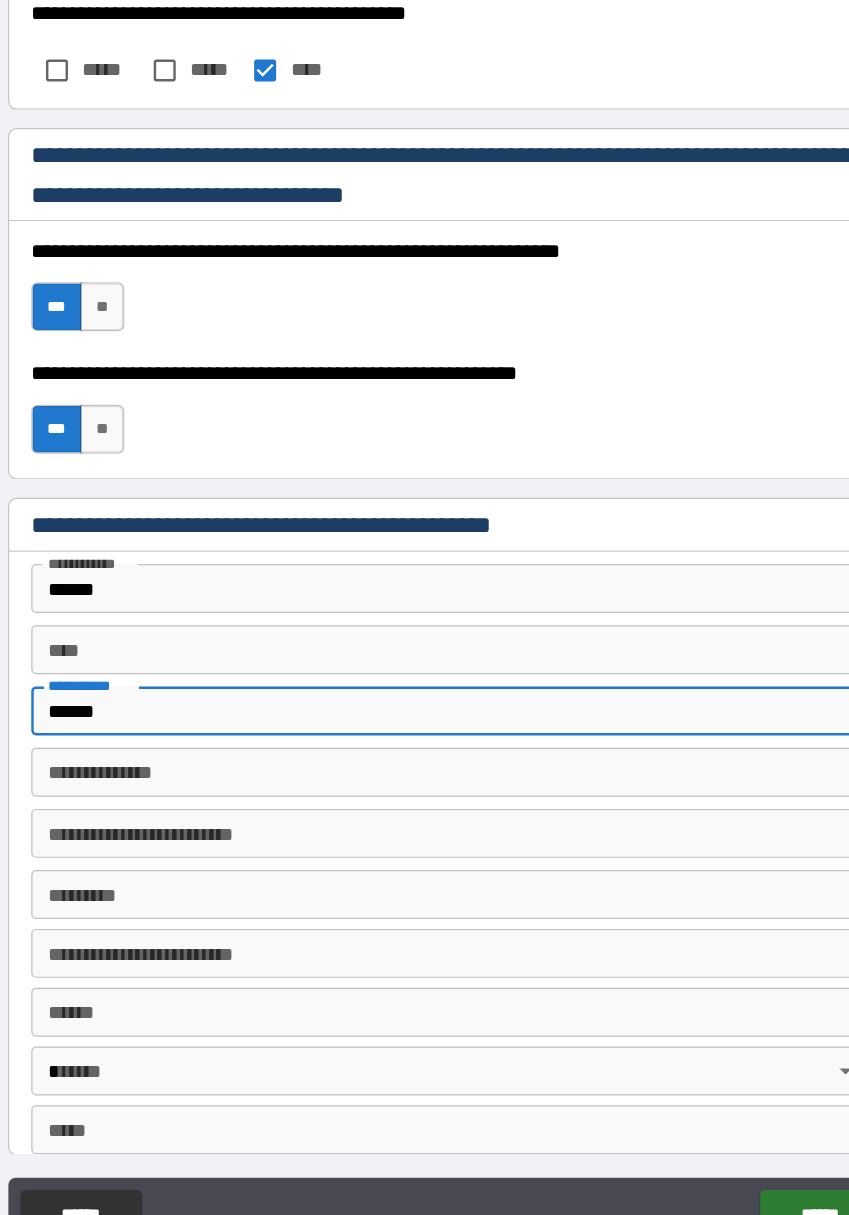 type on "******" 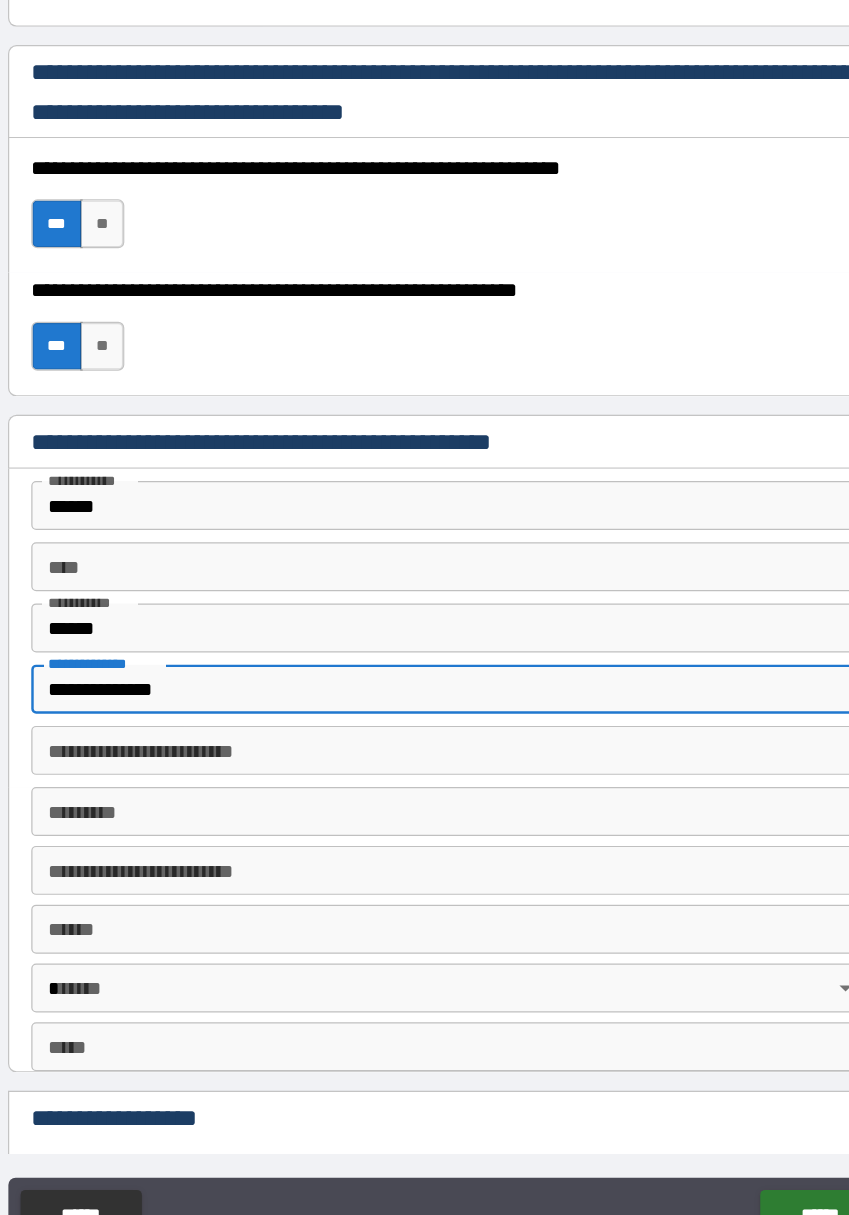 scroll, scrollTop: 1907, scrollLeft: 0, axis: vertical 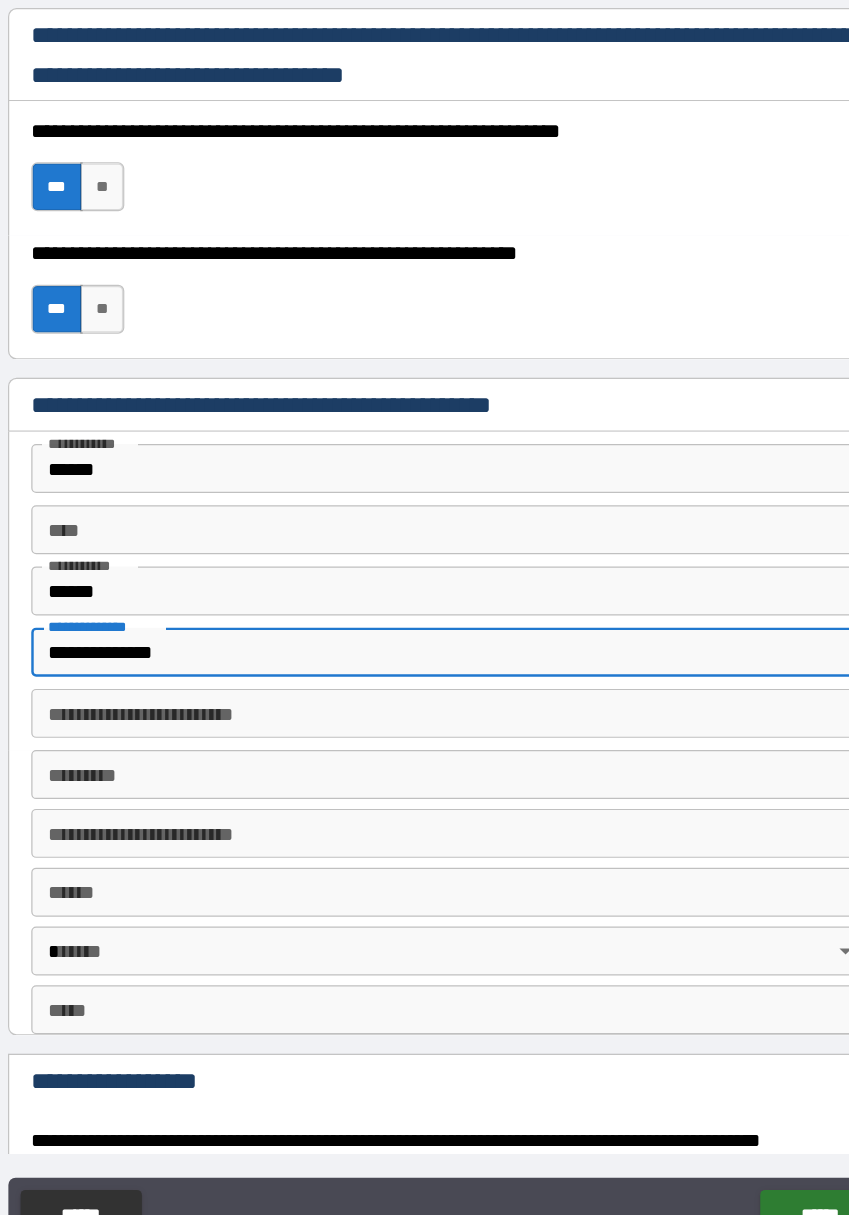 type on "**********" 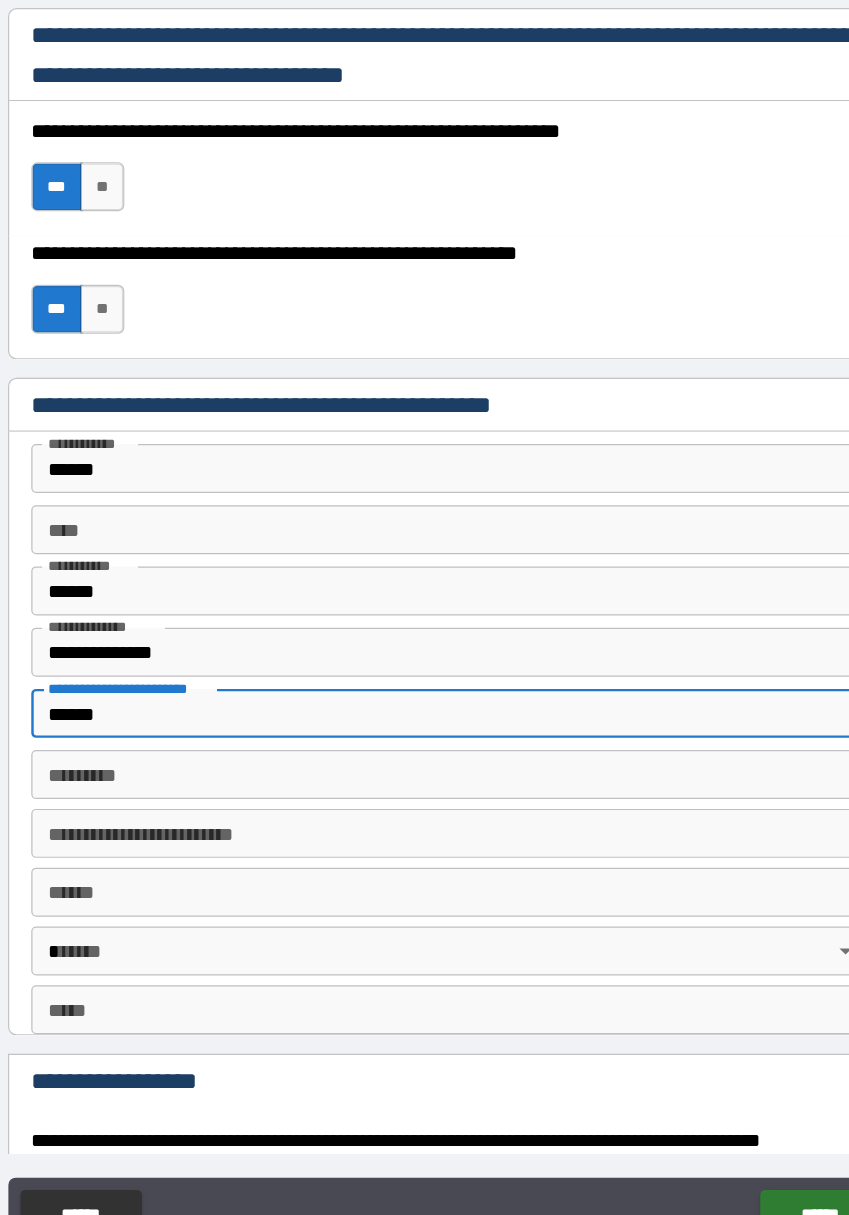 type on "******" 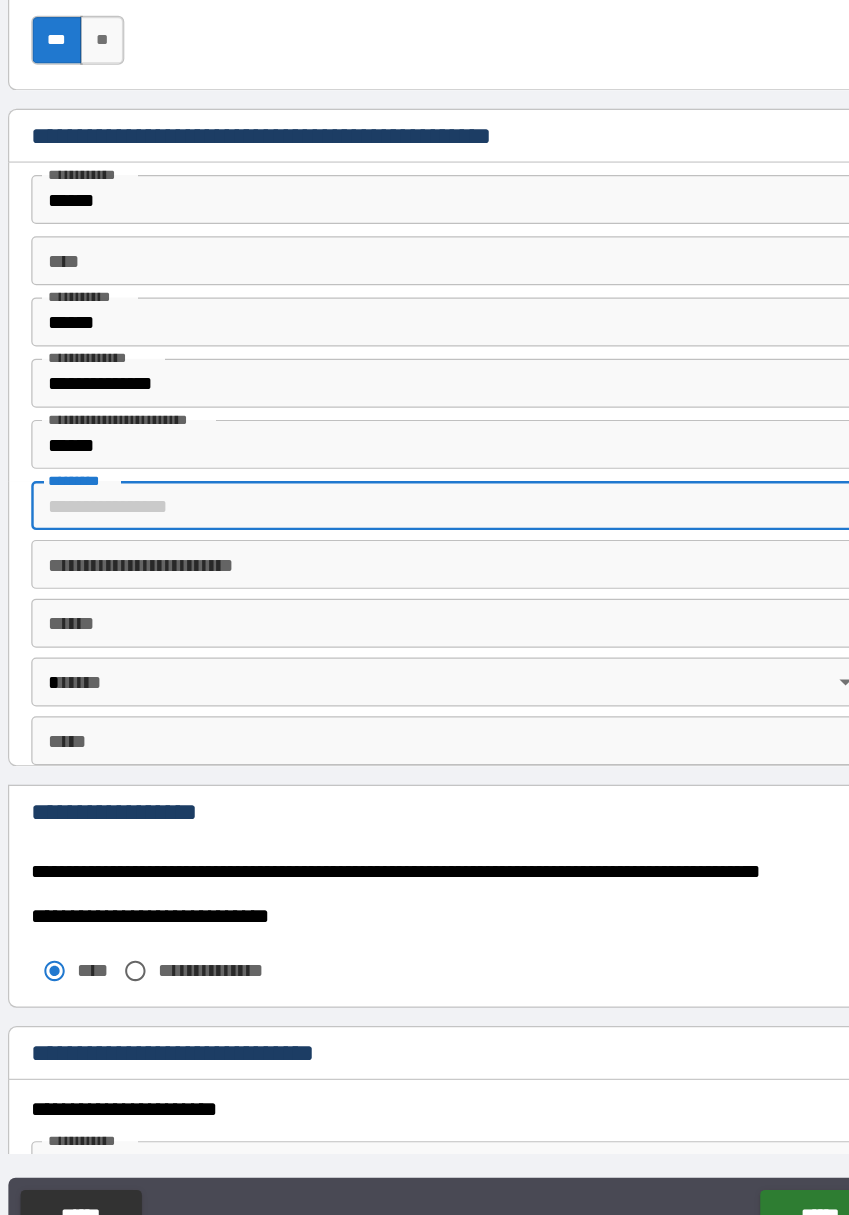 scroll, scrollTop: 2132, scrollLeft: 0, axis: vertical 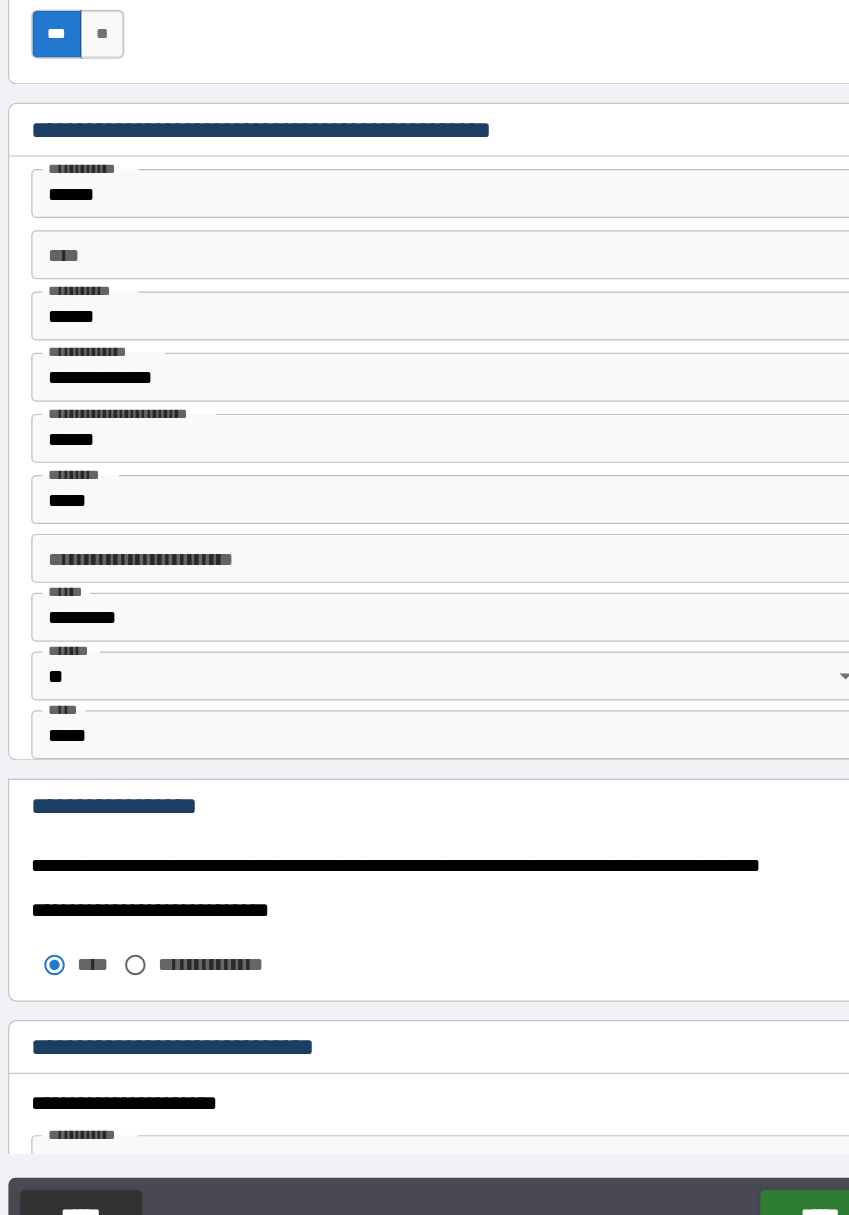 type on "**********" 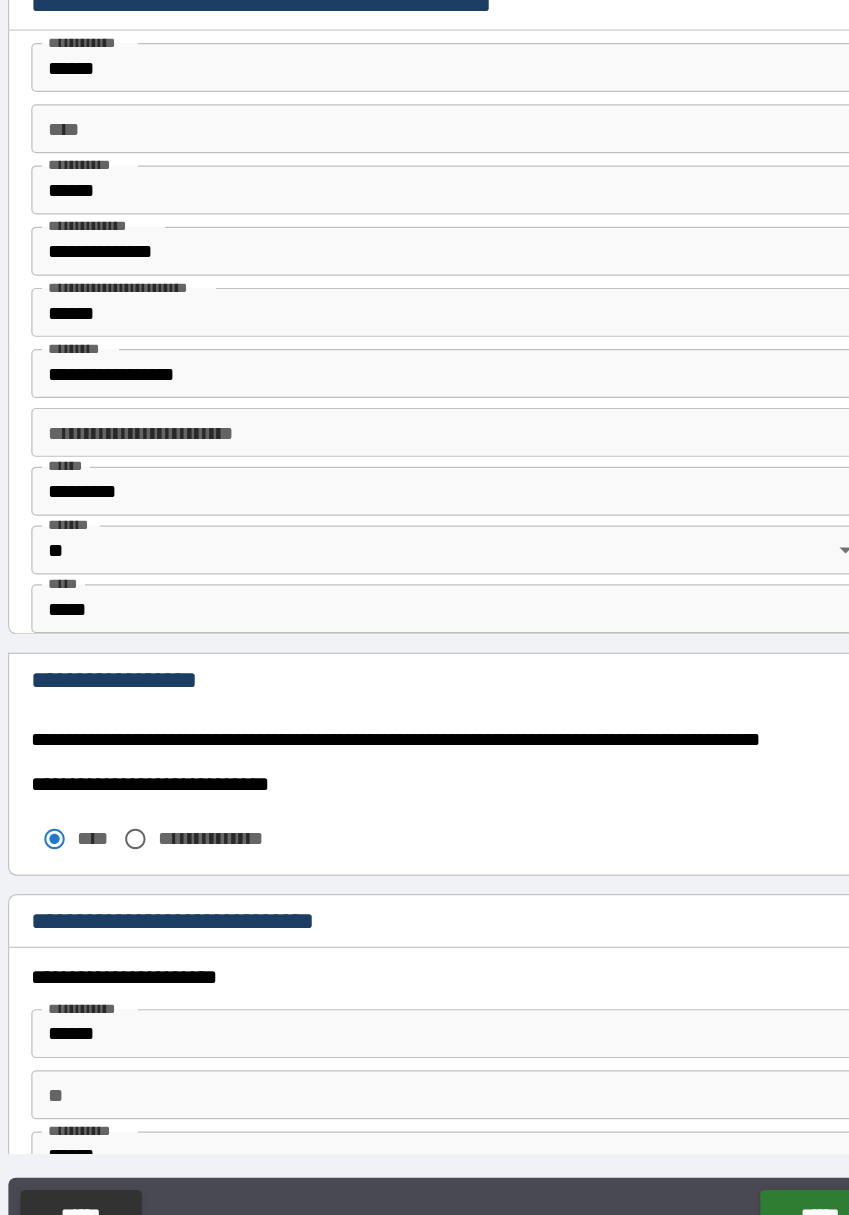 scroll, scrollTop: 2284, scrollLeft: 0, axis: vertical 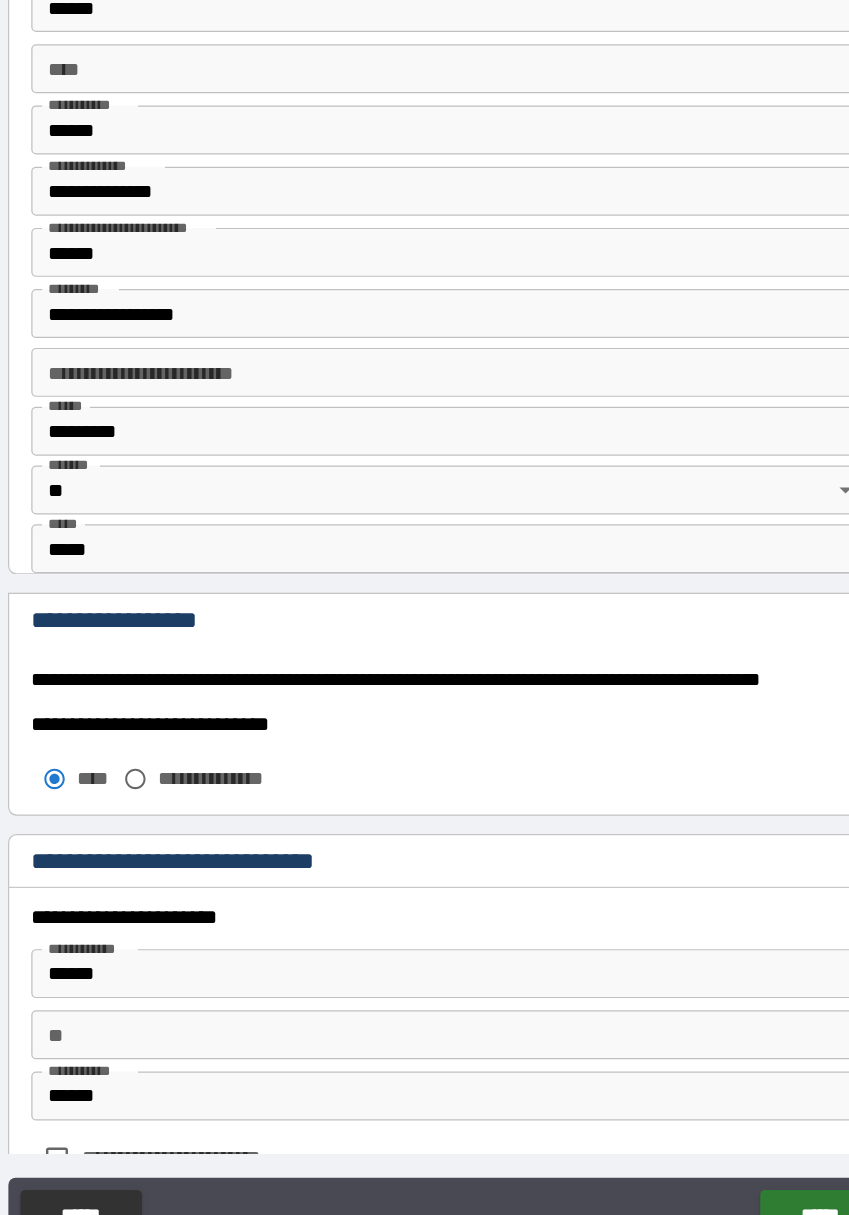 click on "**********" at bounding box center (243, 773) 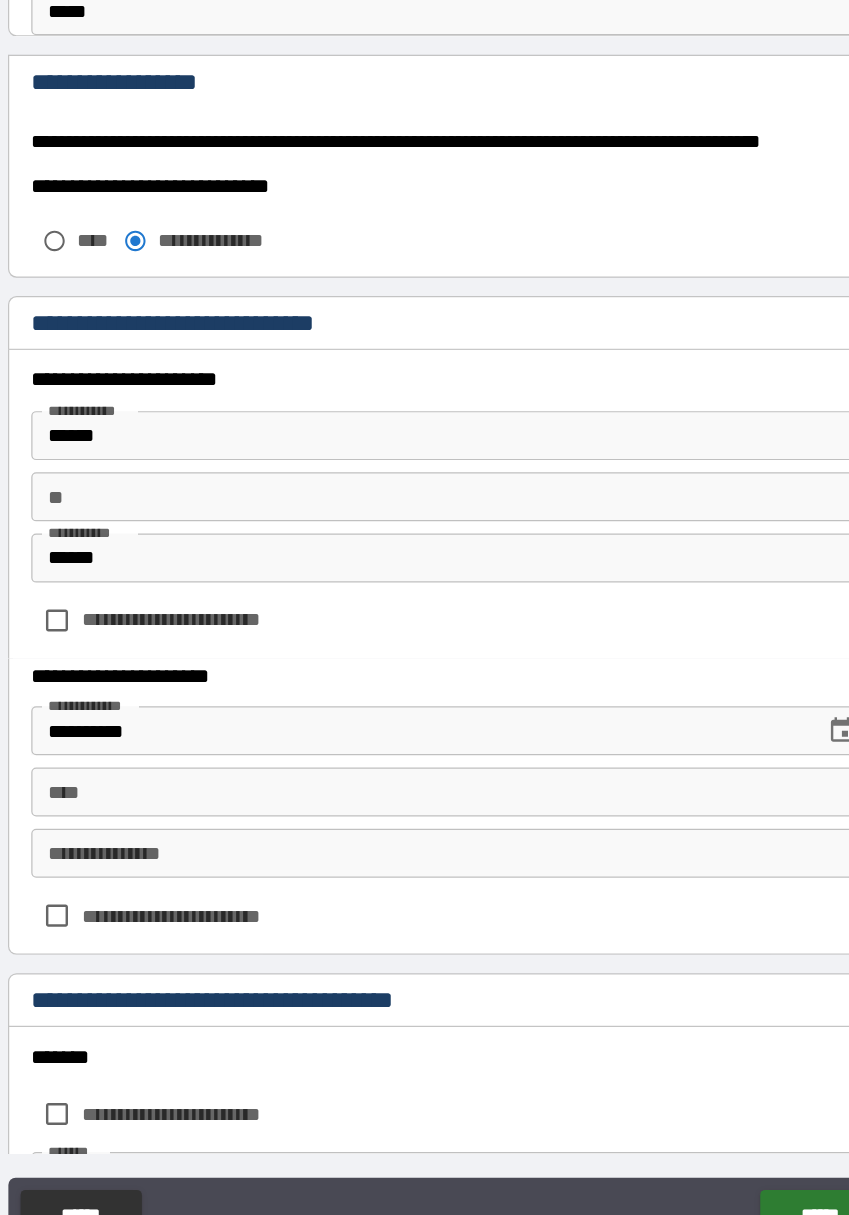 scroll, scrollTop: 2728, scrollLeft: 0, axis: vertical 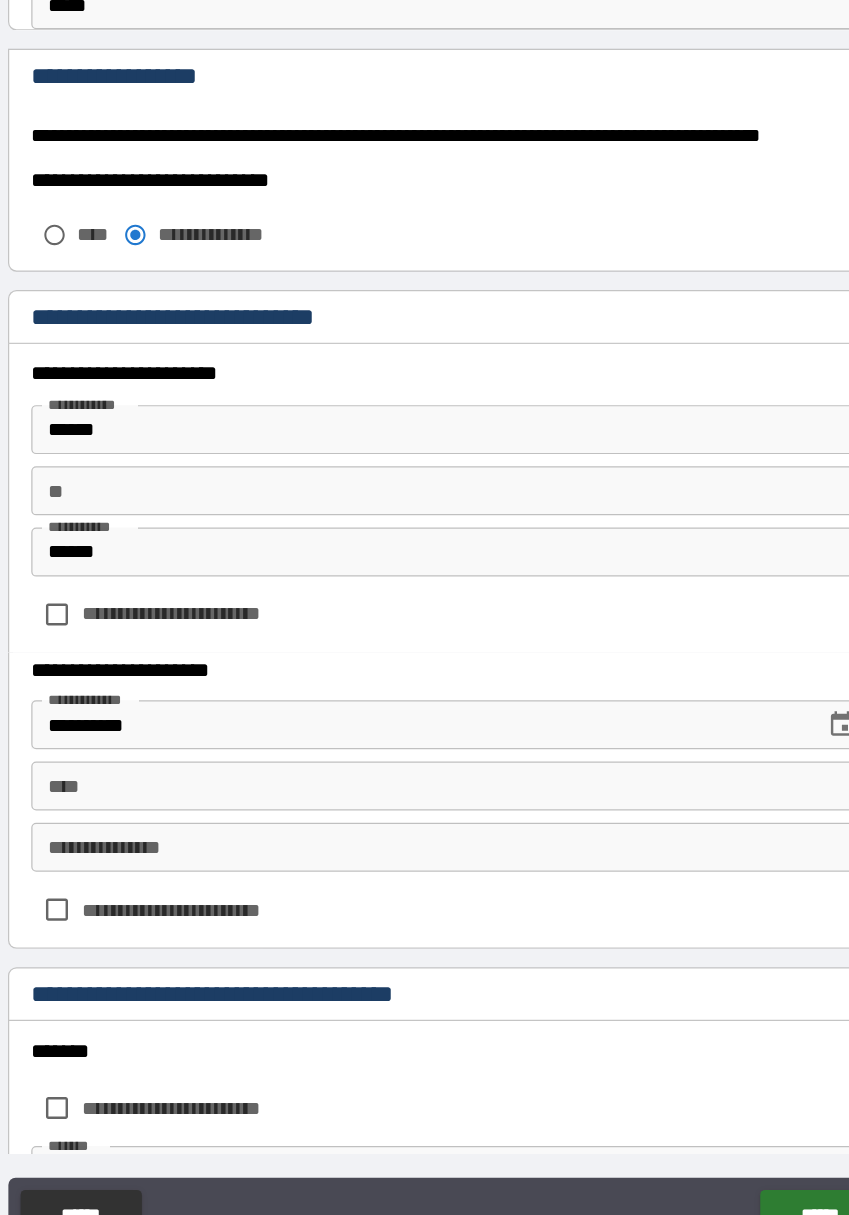 click on "******" at bounding box center [425, 489] 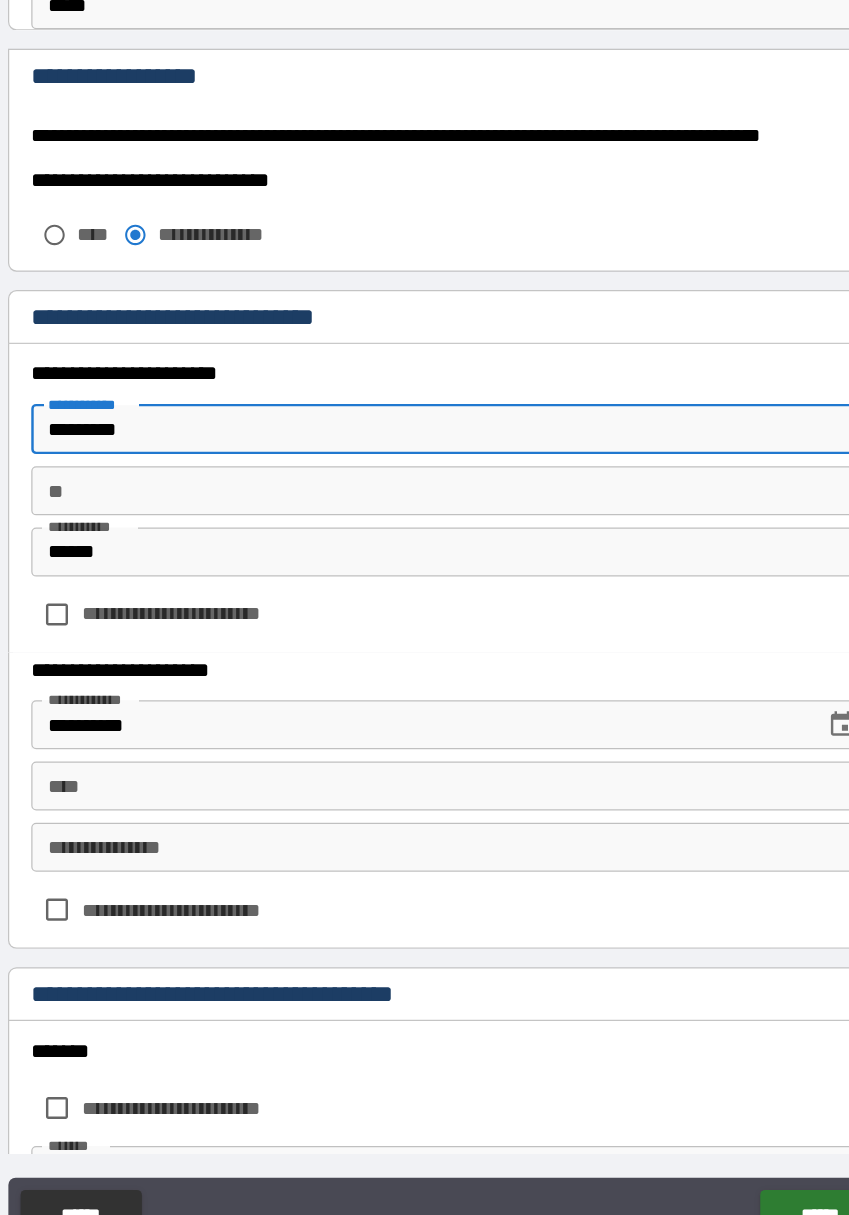 type on "*********" 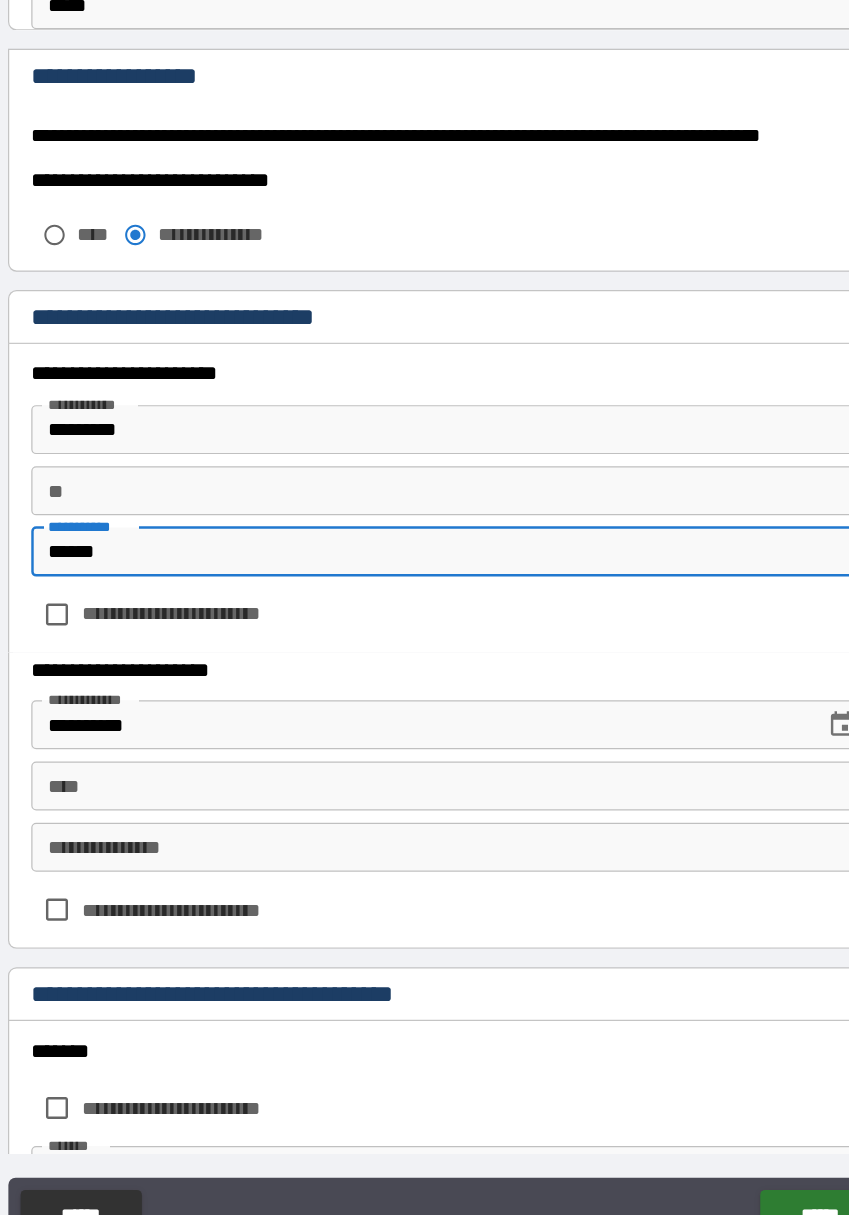 click on "**********" at bounding box center (400, 730) 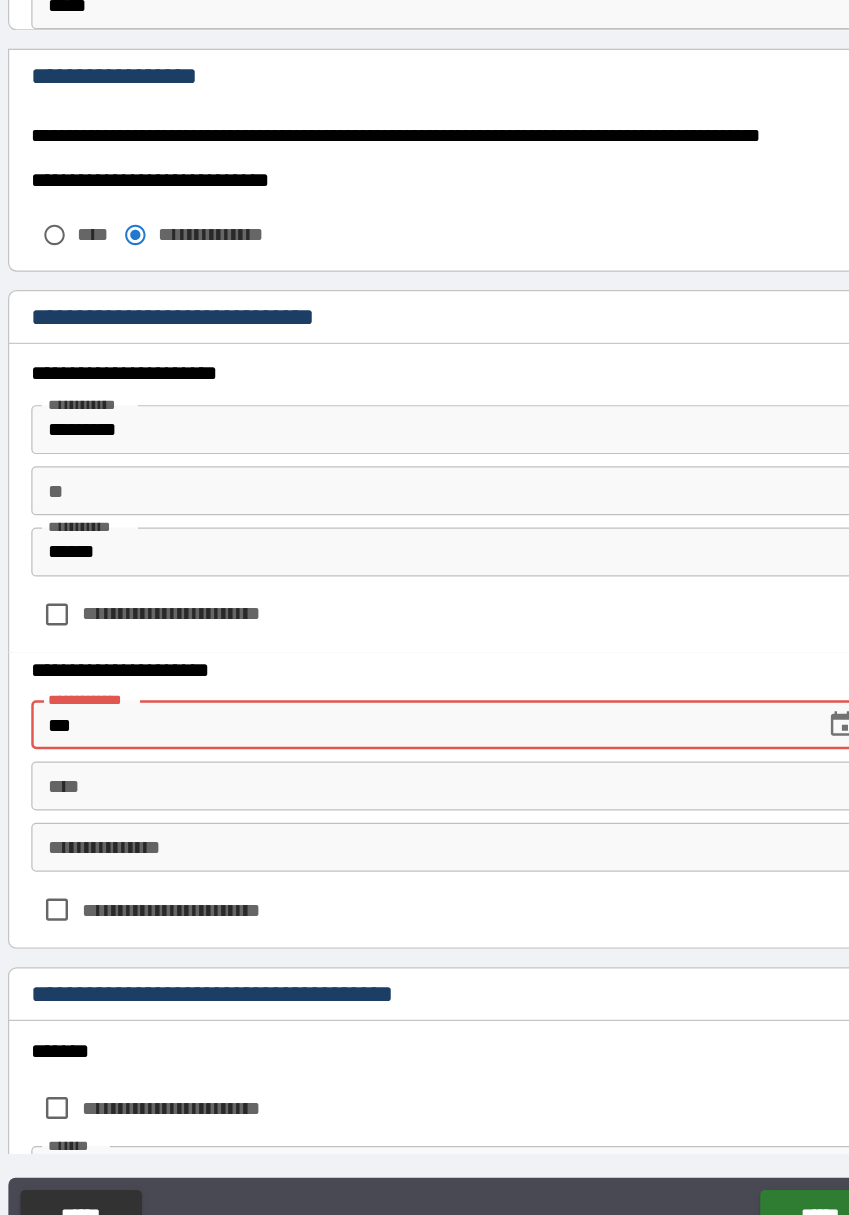 type on "*" 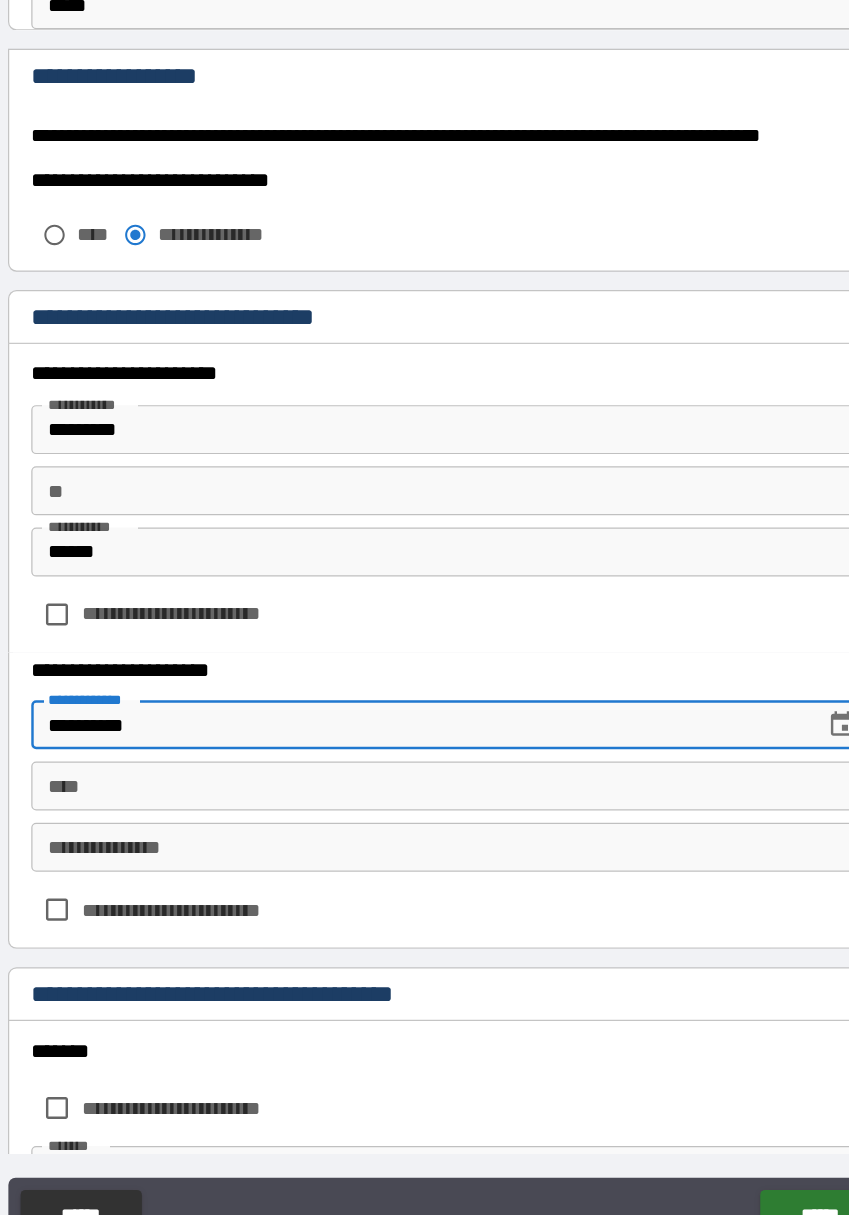 type on "**********" 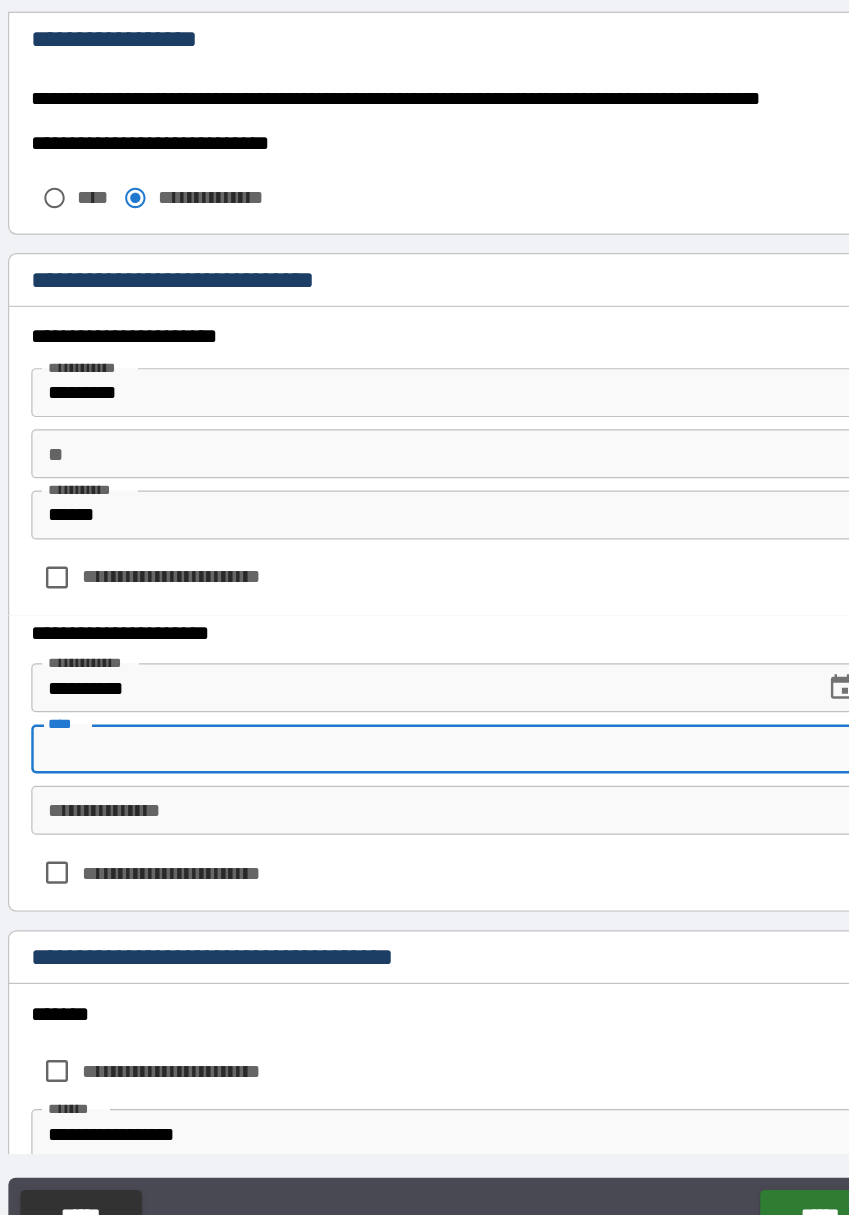 scroll, scrollTop: 2763, scrollLeft: 0, axis: vertical 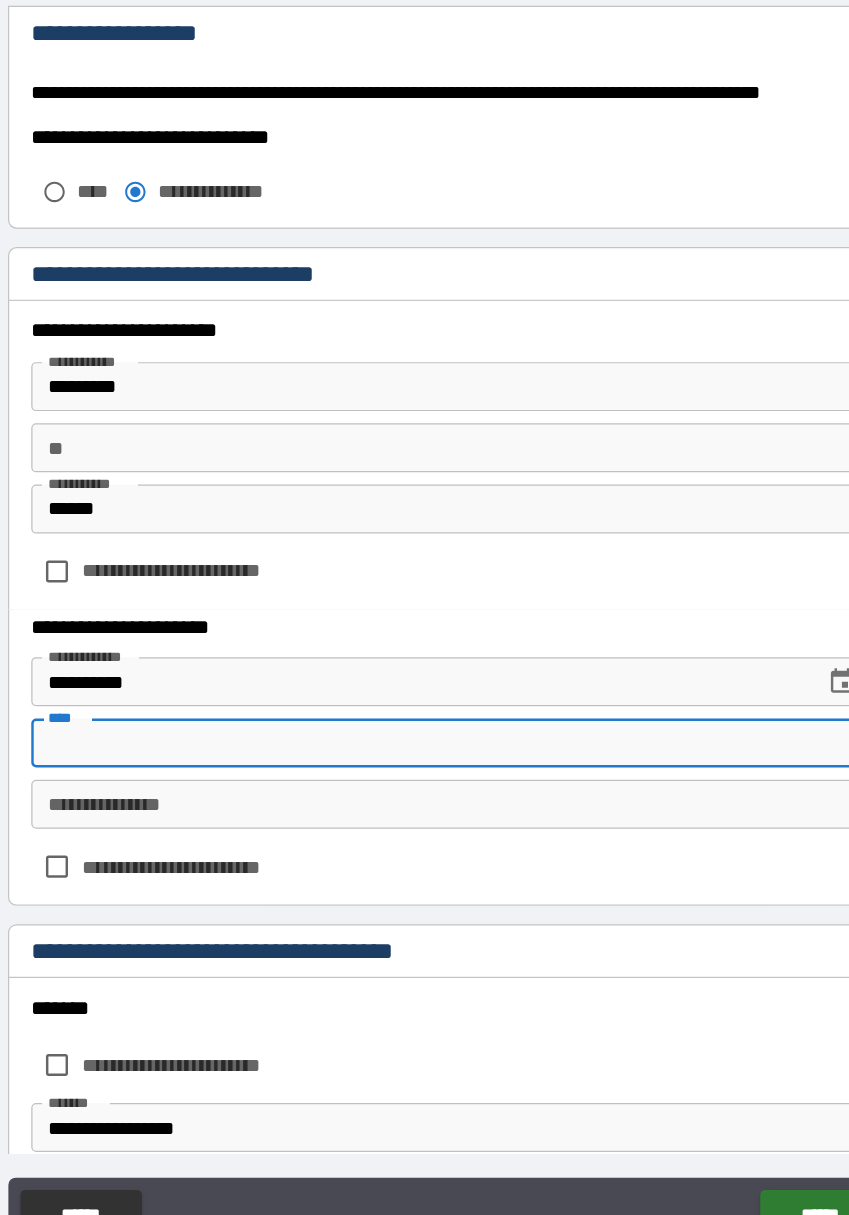 click on "**********" at bounding box center (425, 795) 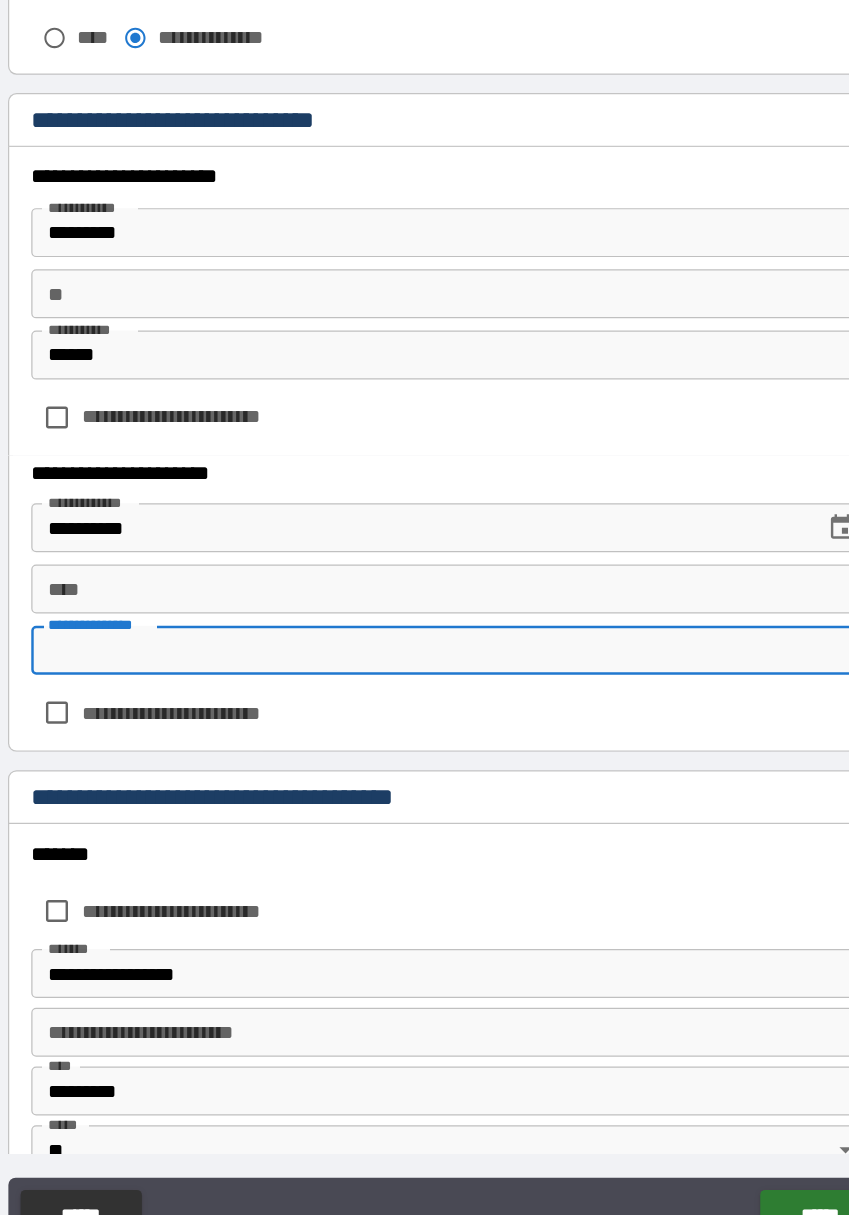 scroll, scrollTop: 2908, scrollLeft: 0, axis: vertical 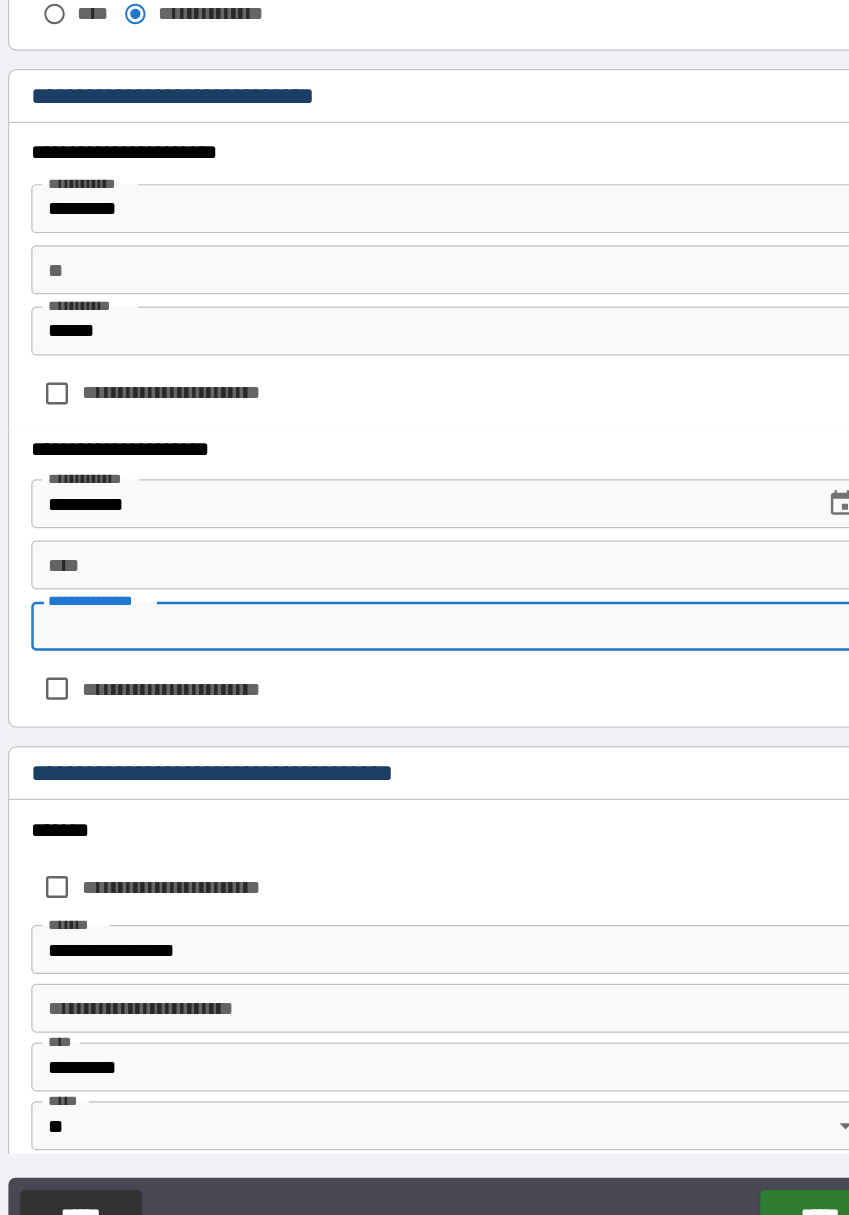 click on "**********" at bounding box center (425, 612) 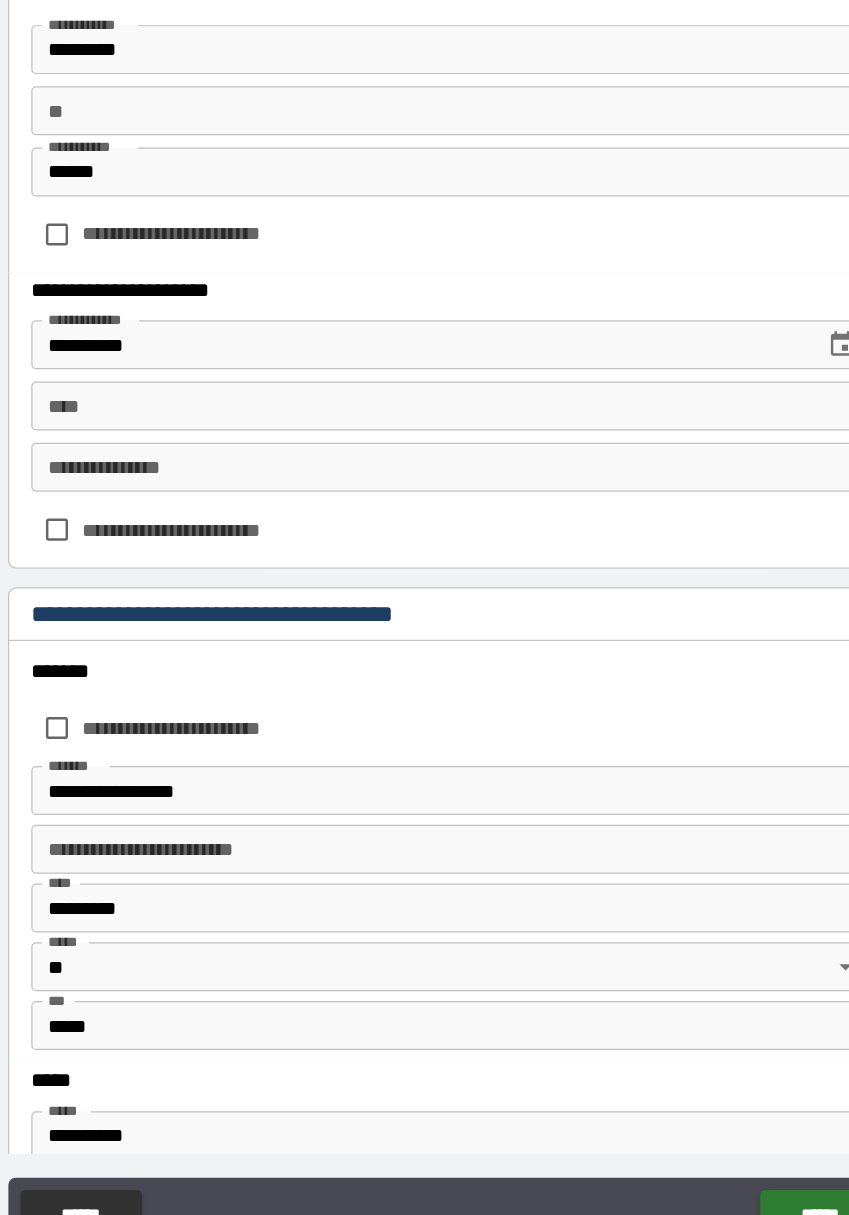 scroll, scrollTop: 3076, scrollLeft: 0, axis: vertical 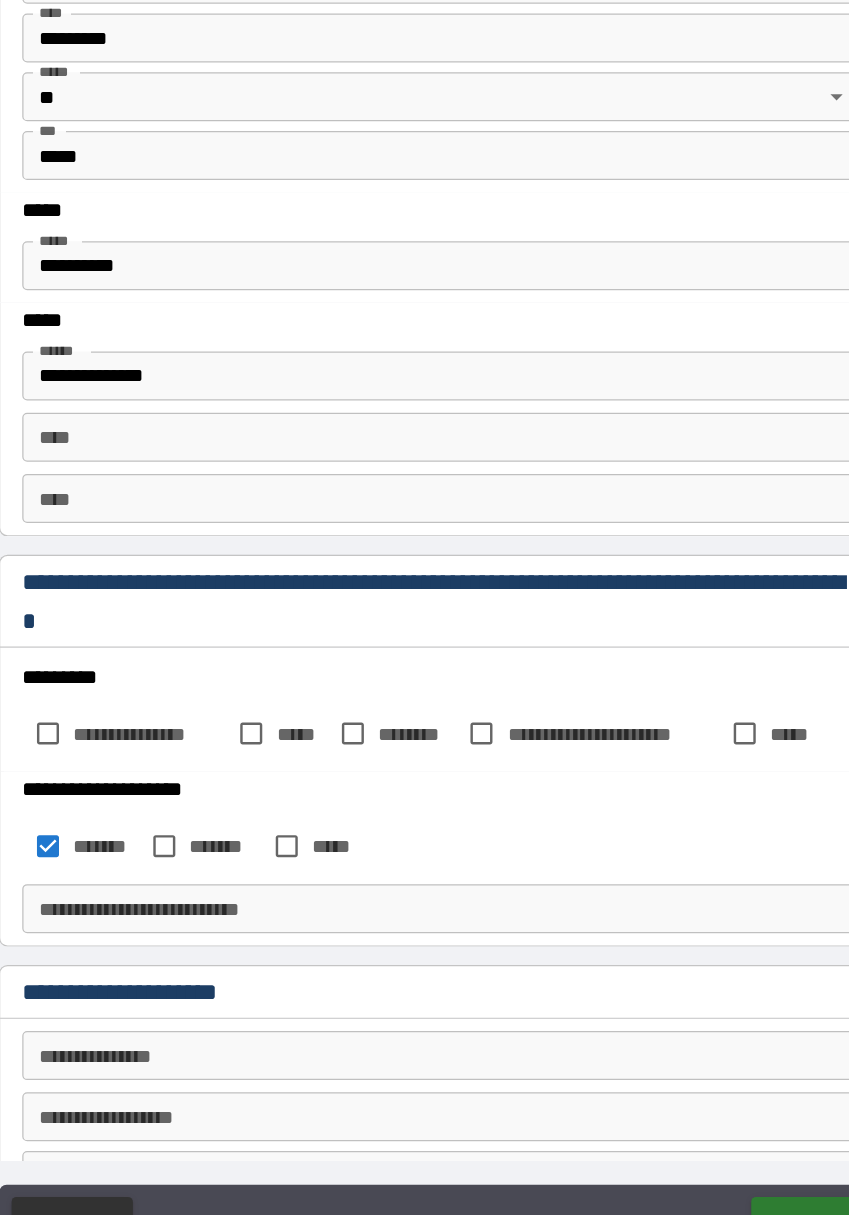 click on "**********" at bounding box center [565, 732] 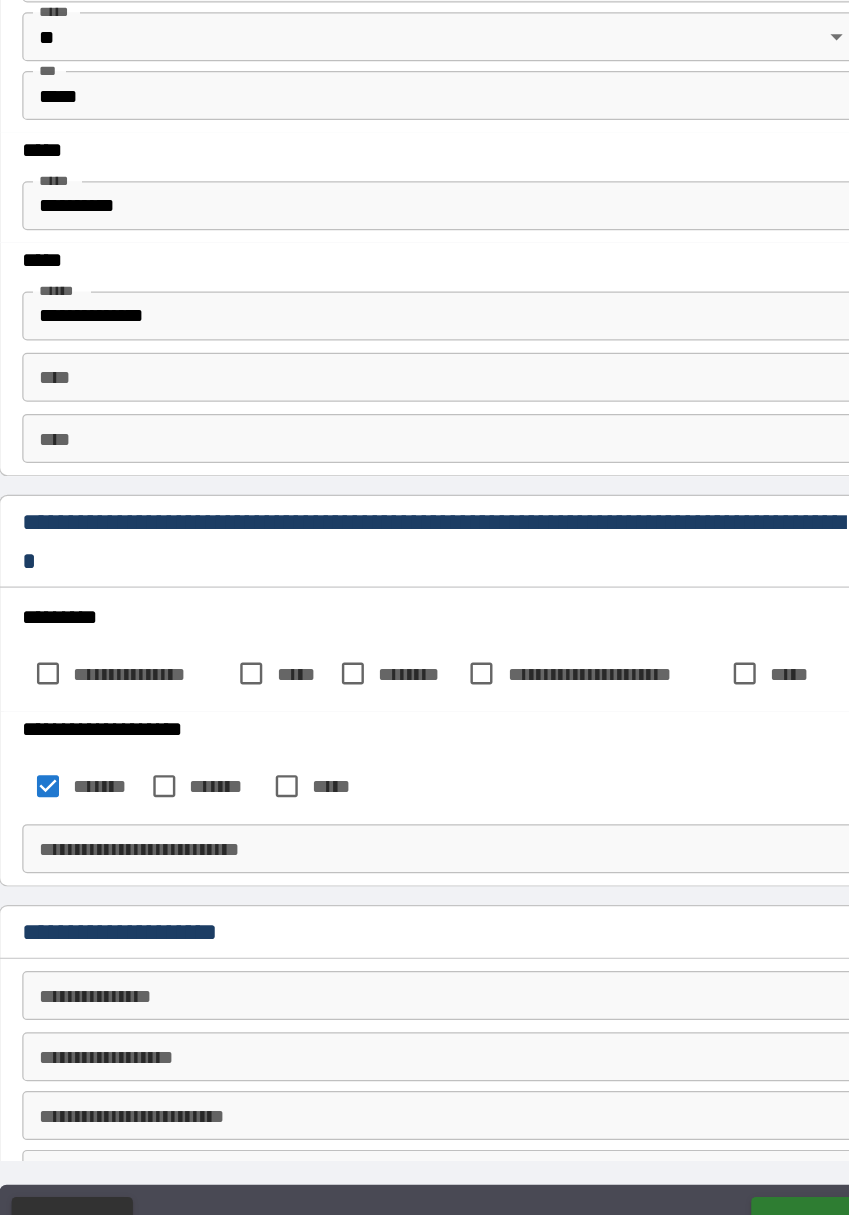 scroll, scrollTop: 3805, scrollLeft: 0, axis: vertical 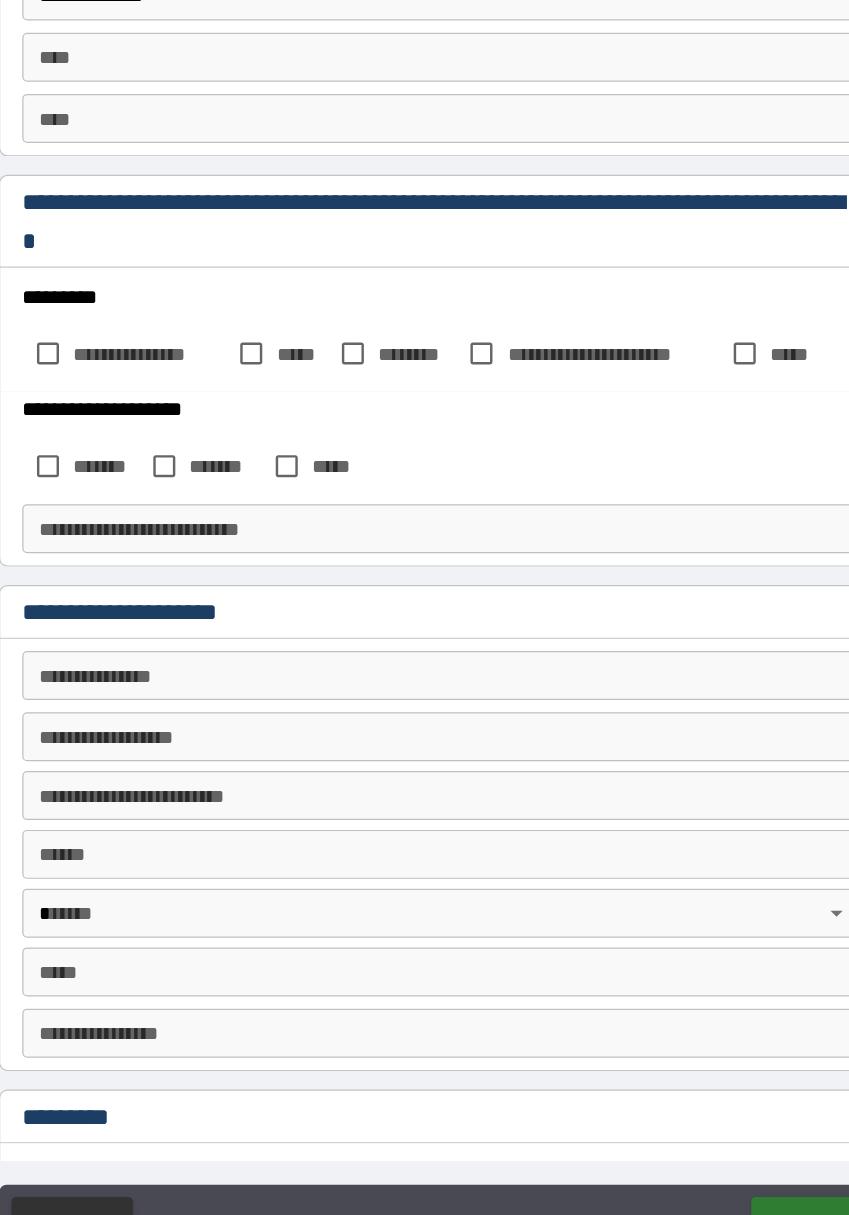 click on "**********" at bounding box center (425, 684) 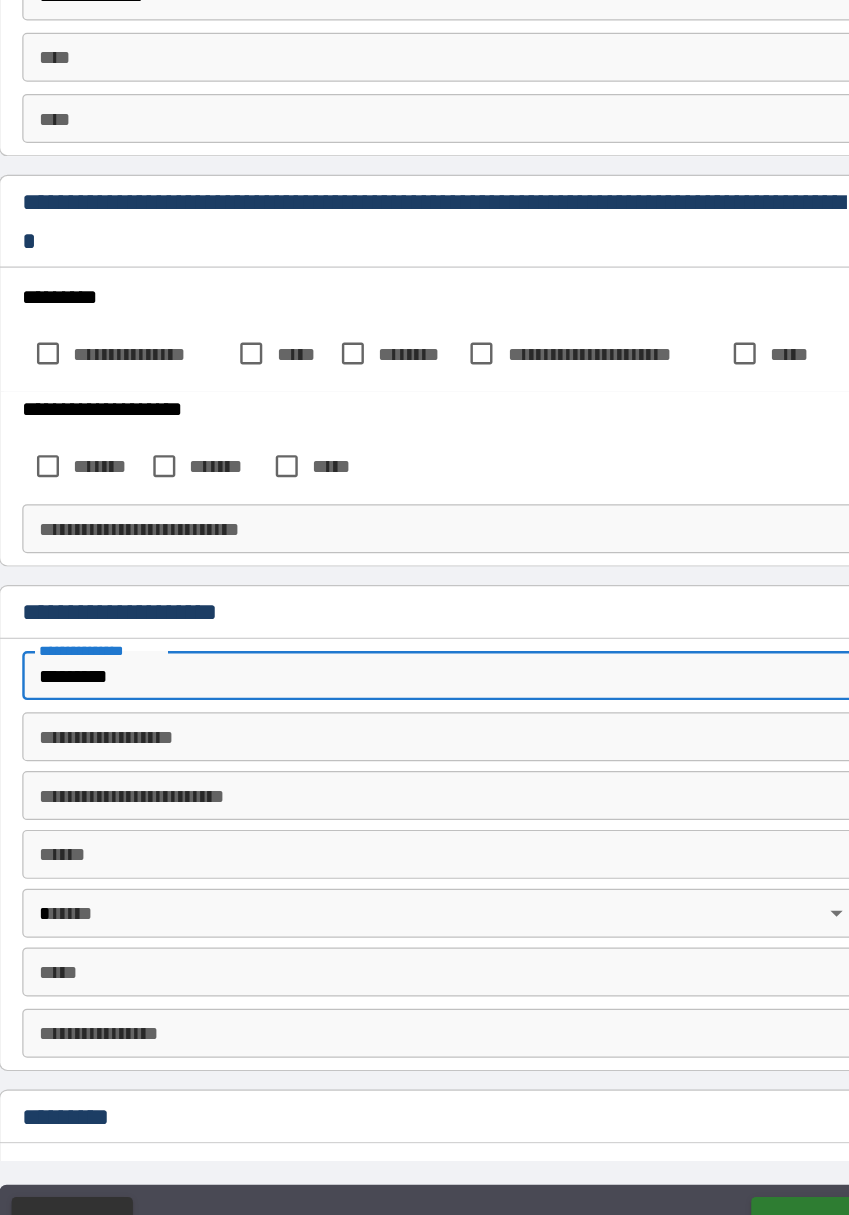 type on "*********" 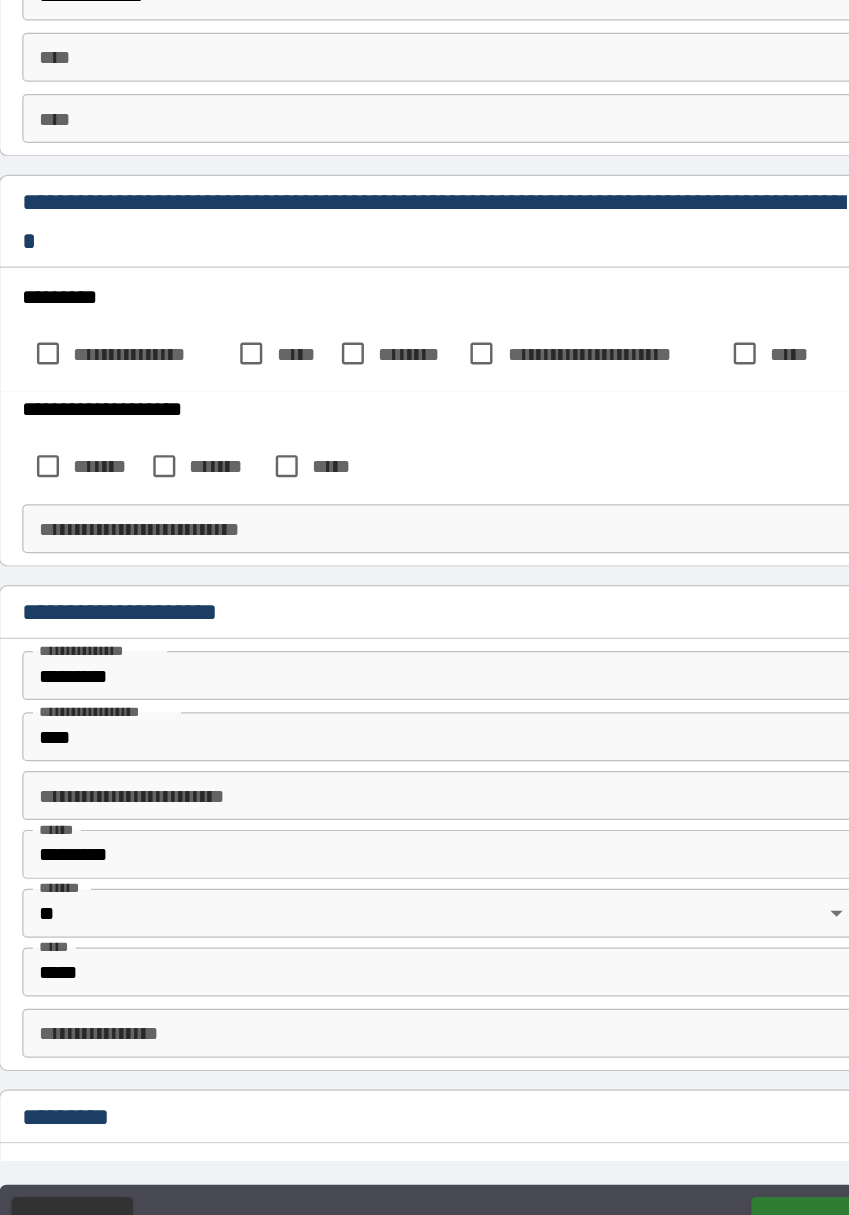 type on "**********" 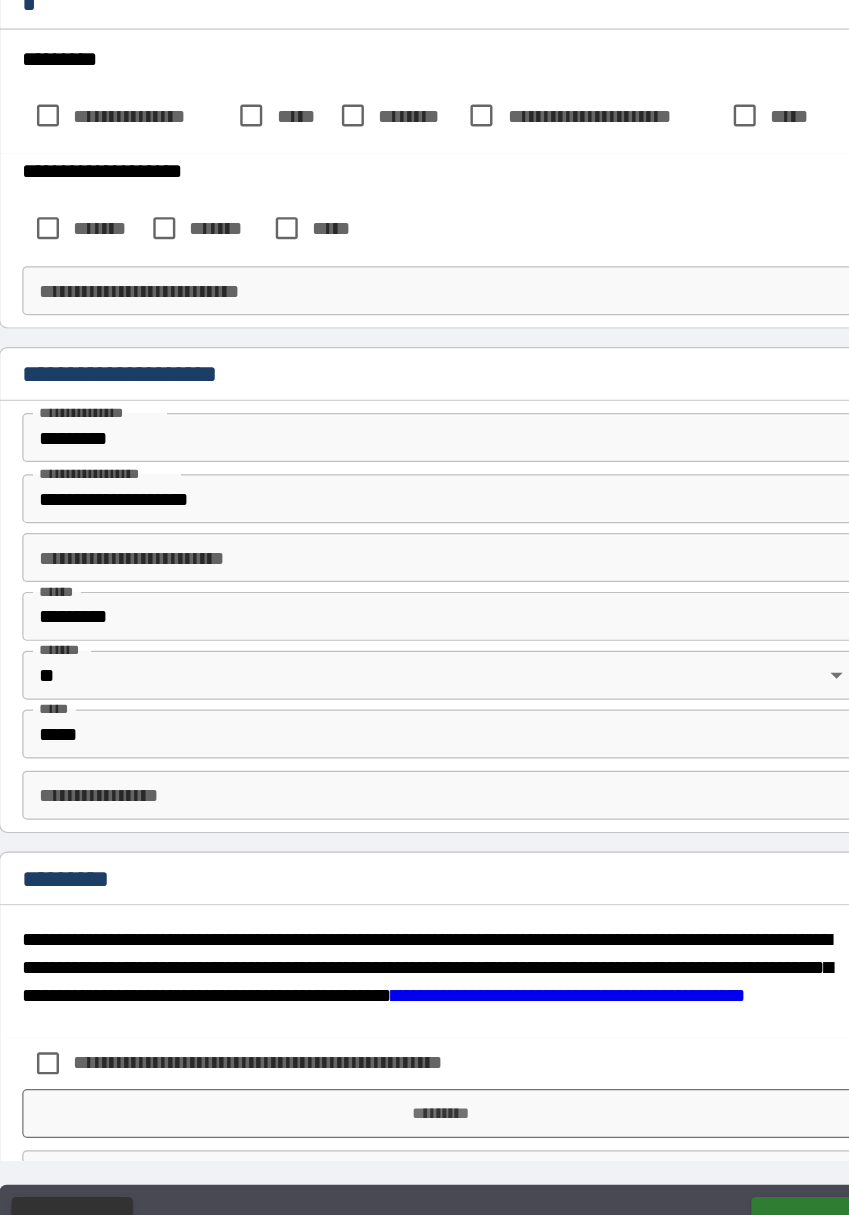 scroll, scrollTop: 4318, scrollLeft: 0, axis: vertical 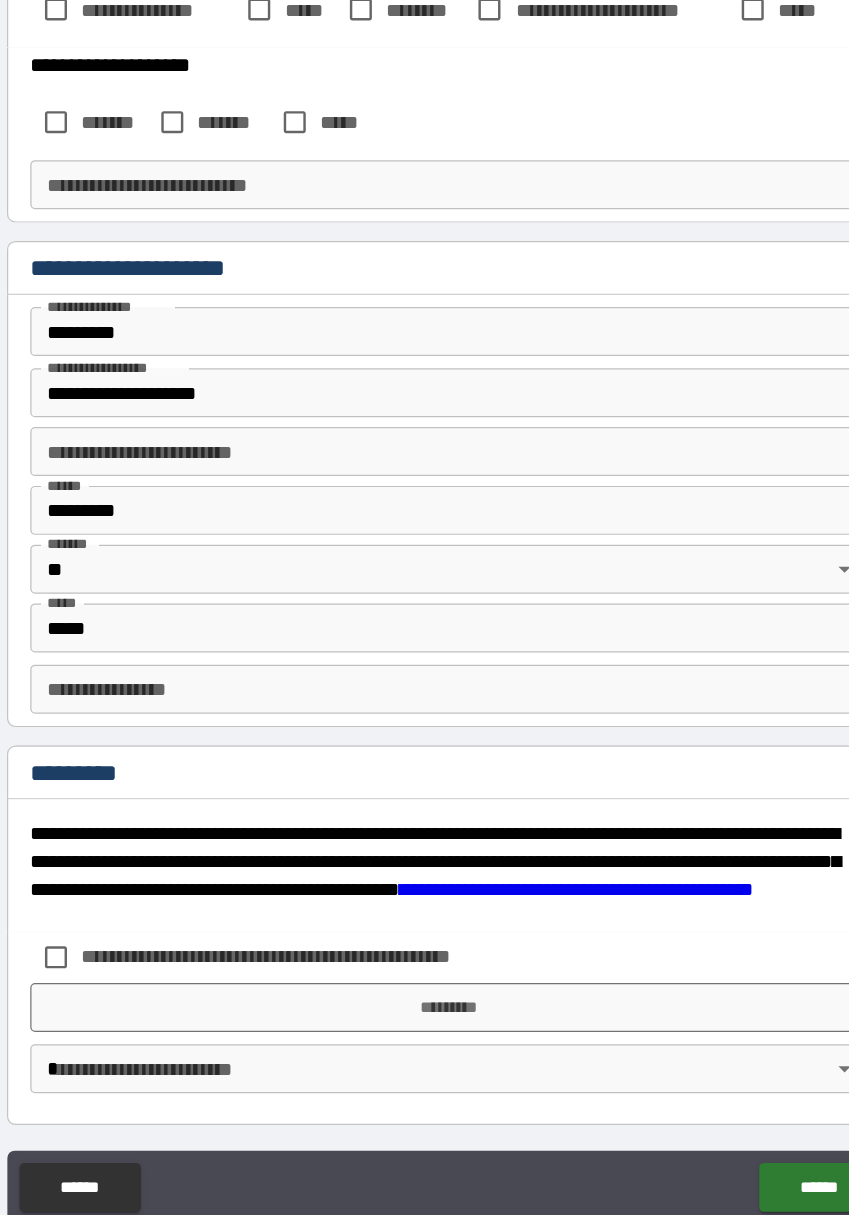 click on "**********" at bounding box center [425, 723] 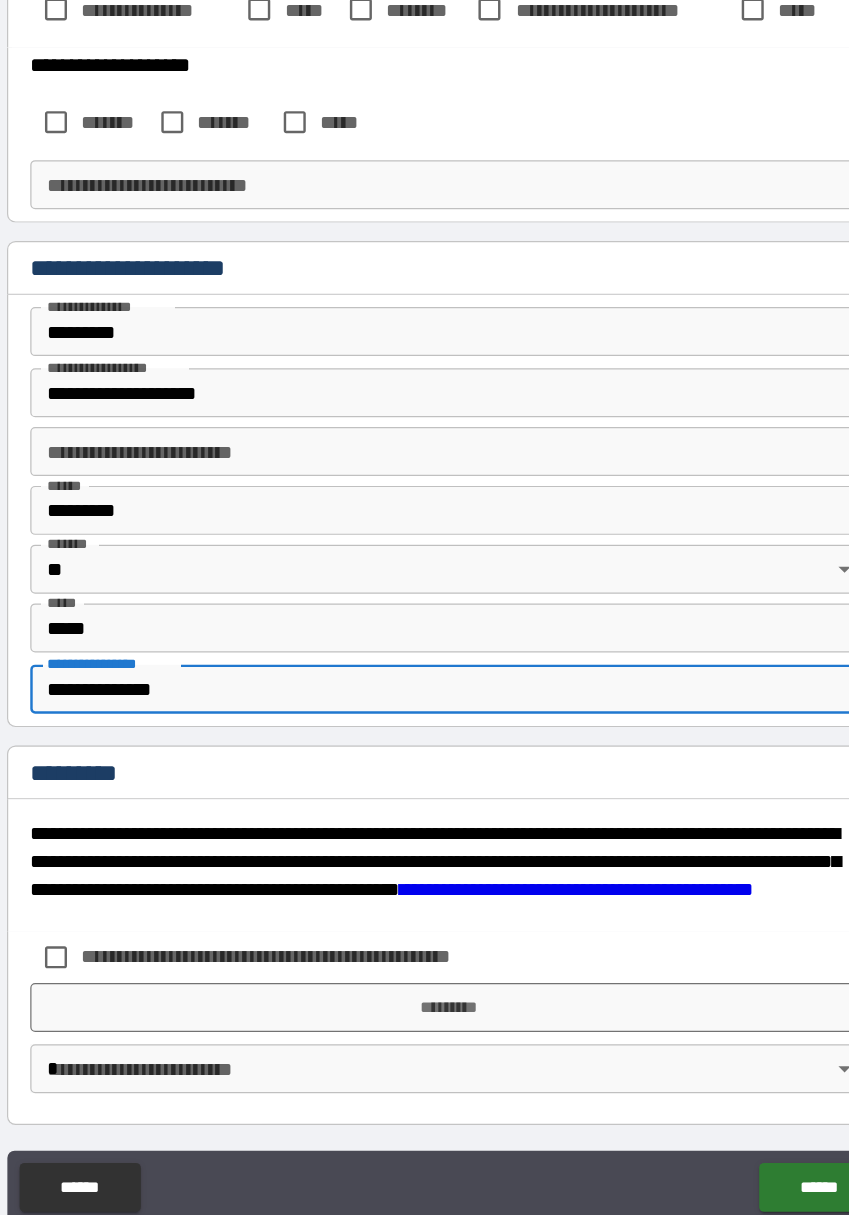 type on "**********" 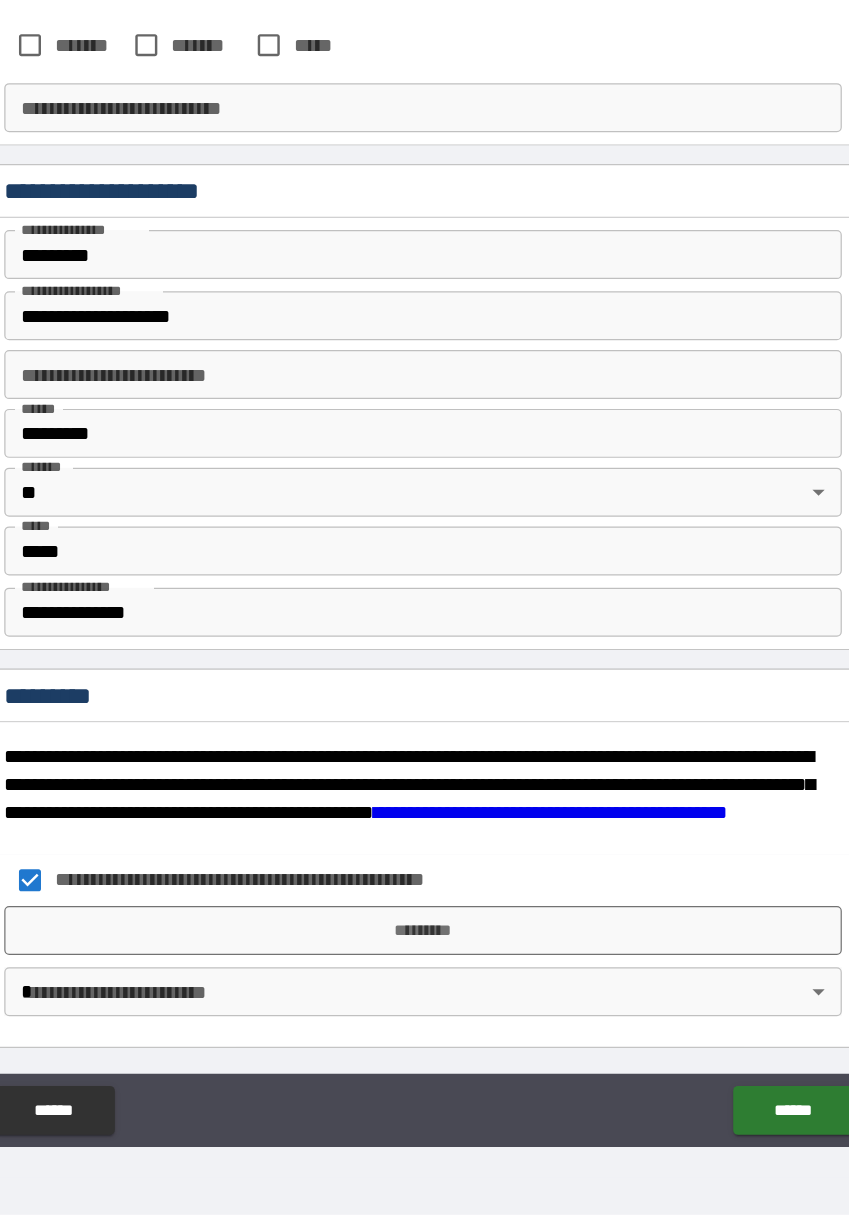click on "**********" at bounding box center (424, 628) 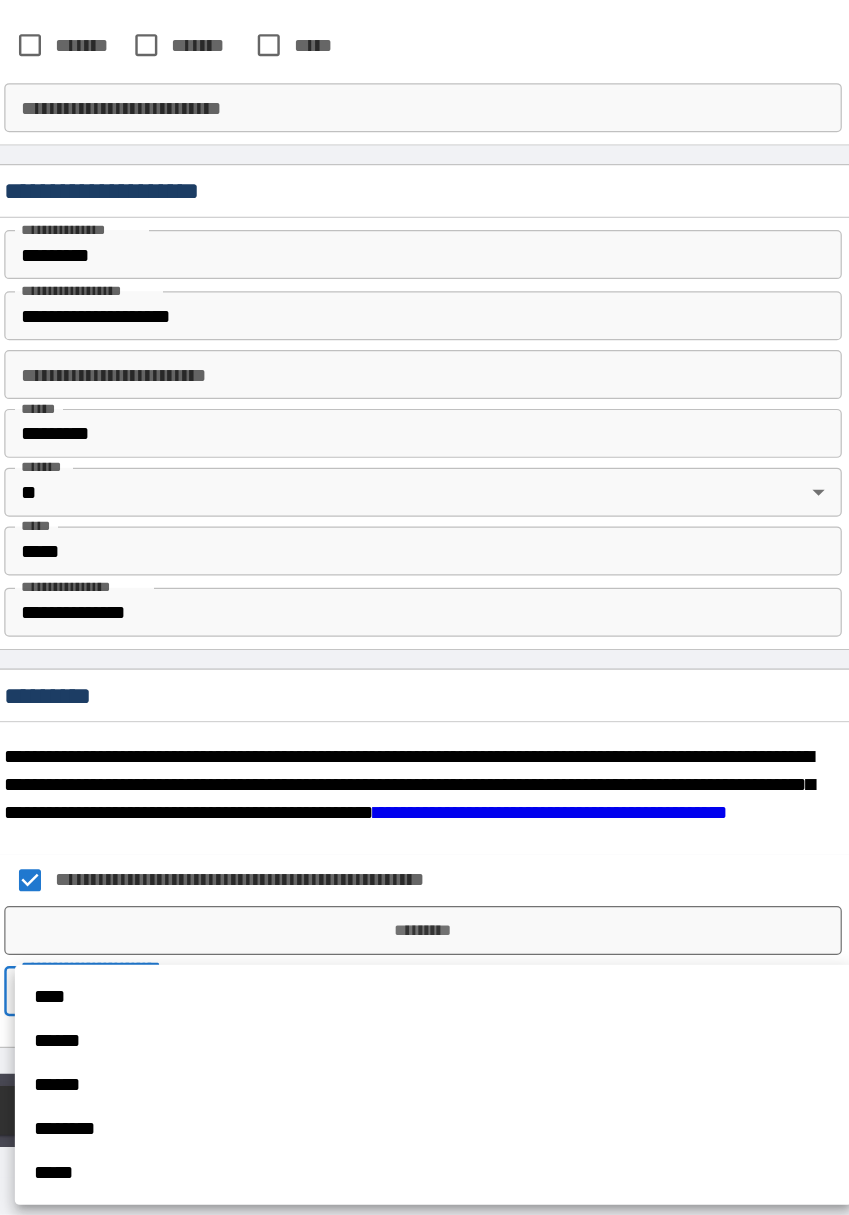 click on "******" at bounding box center [433, 1073] 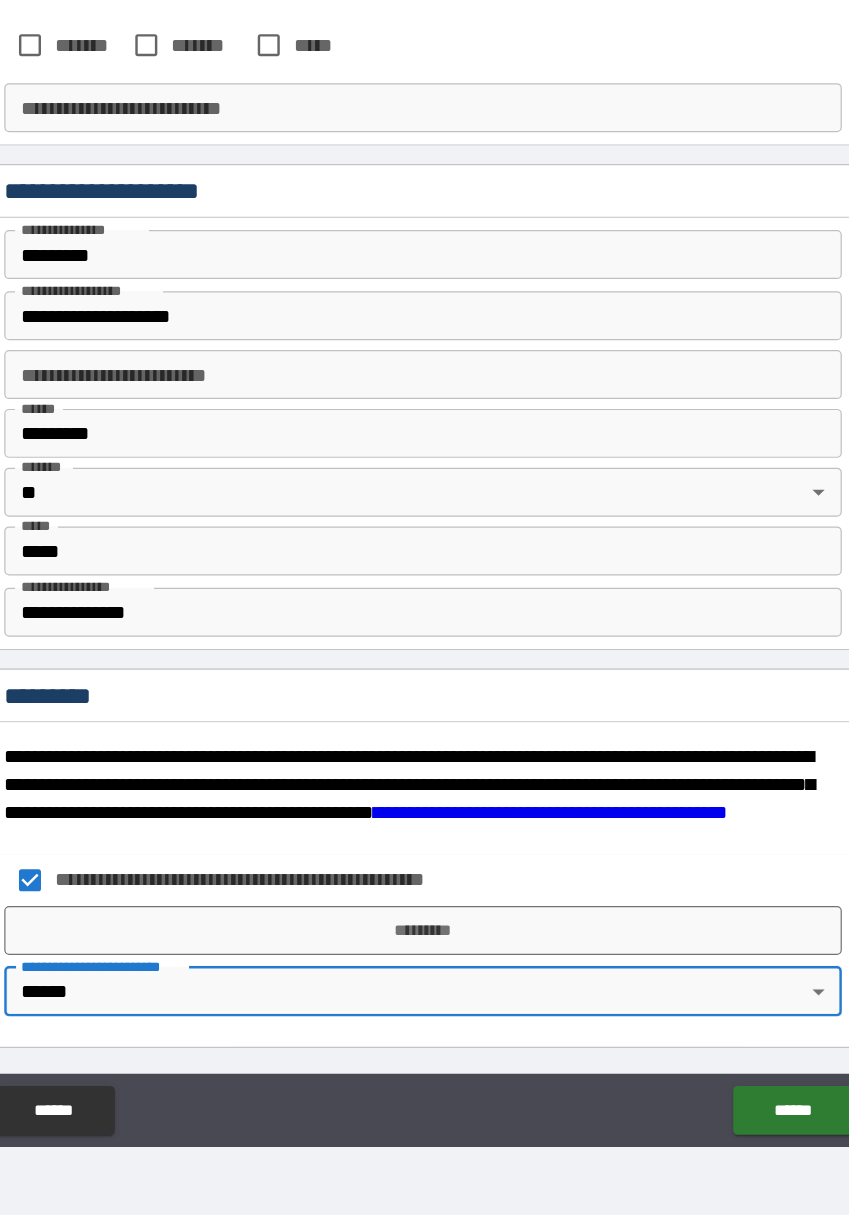 type on "*" 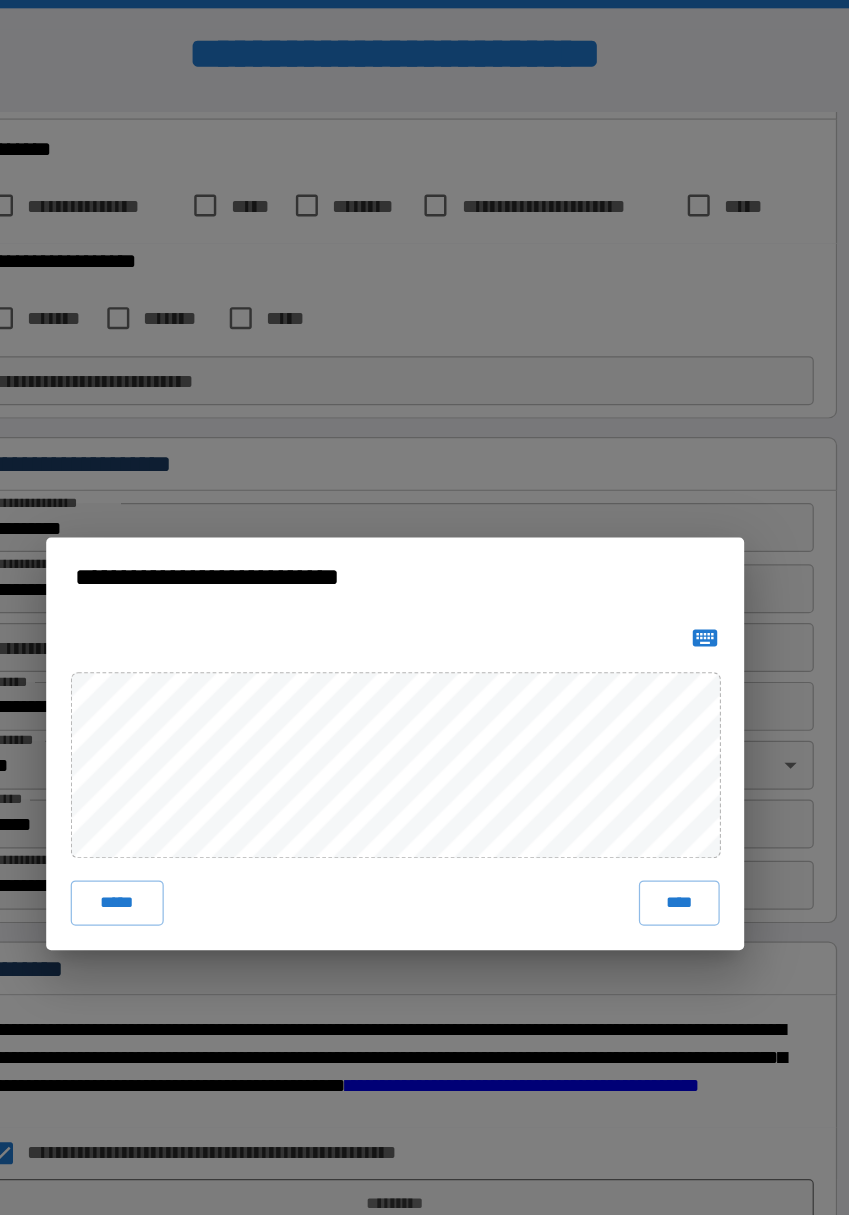 click on "****" at bounding box center (656, 737) 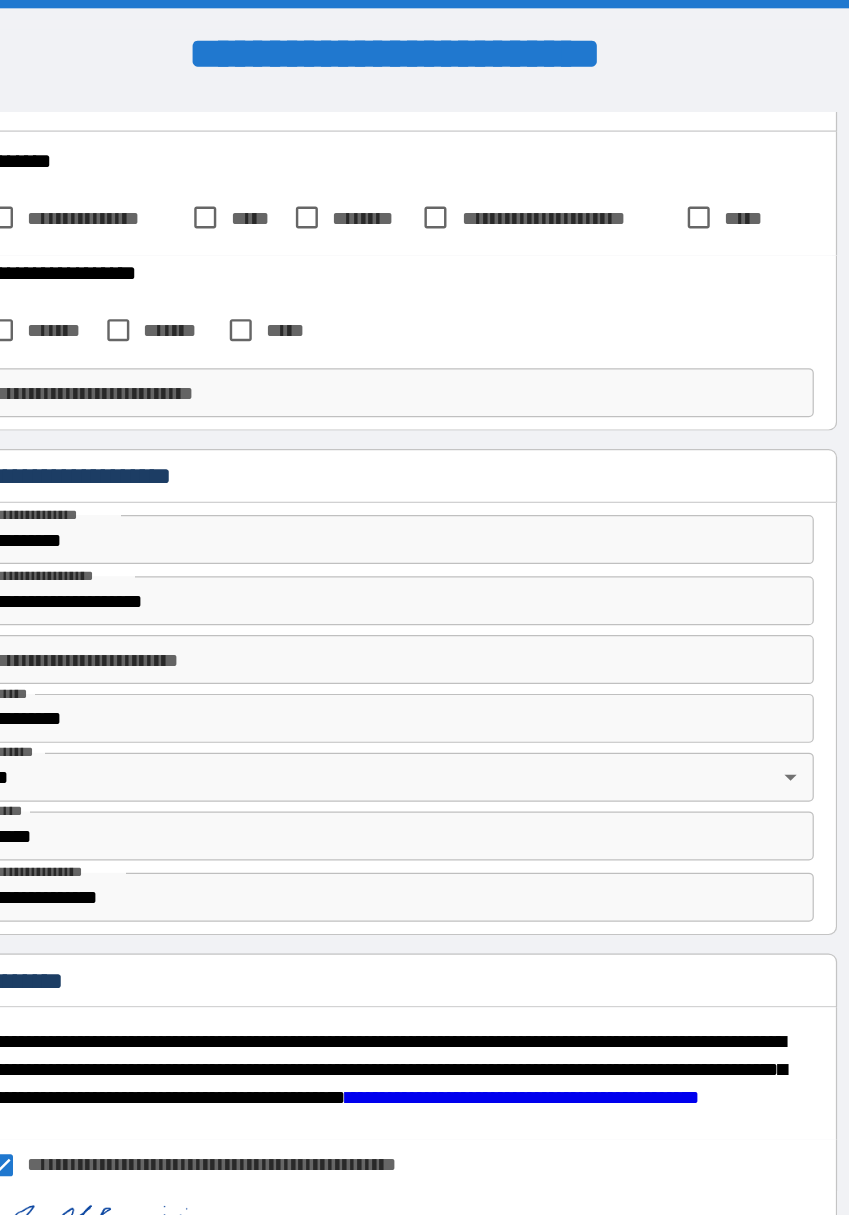 scroll, scrollTop: 4335, scrollLeft: 0, axis: vertical 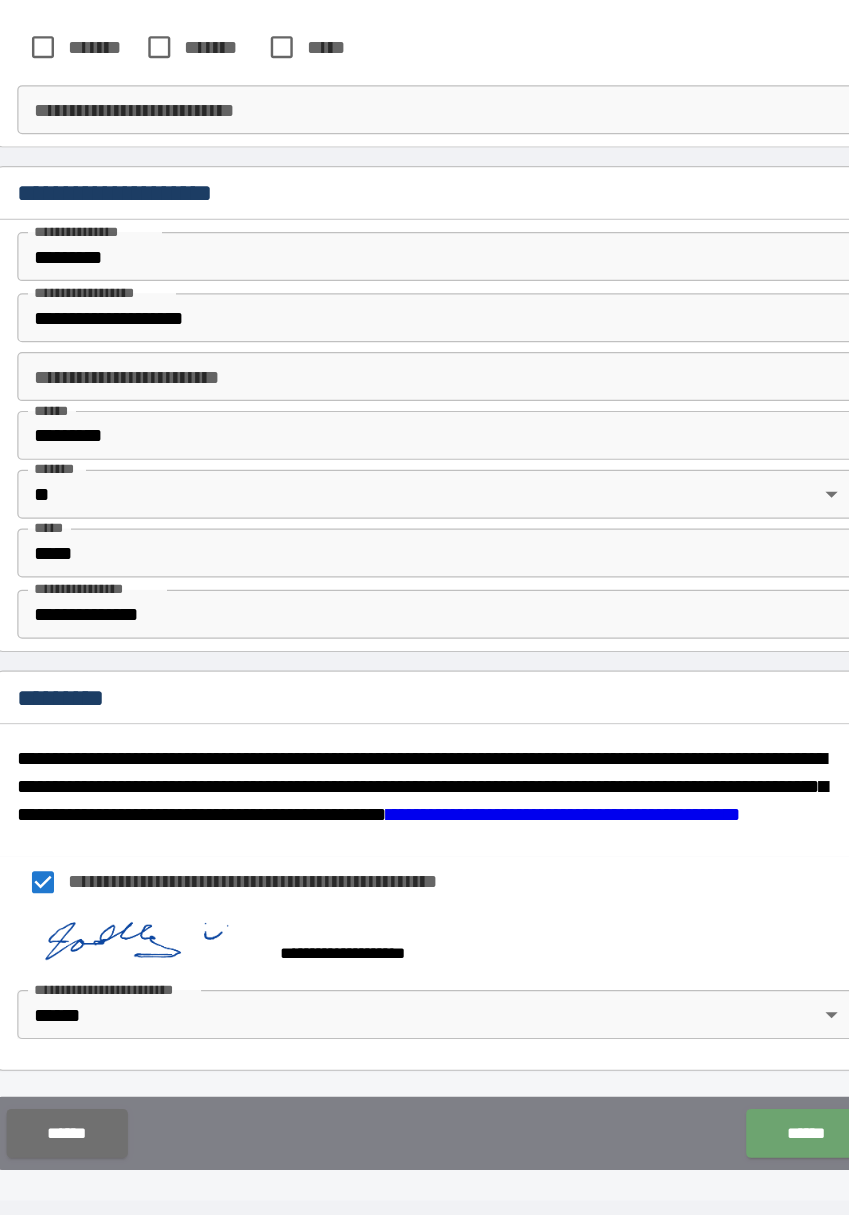 click on "******" at bounding box center [726, 1130] 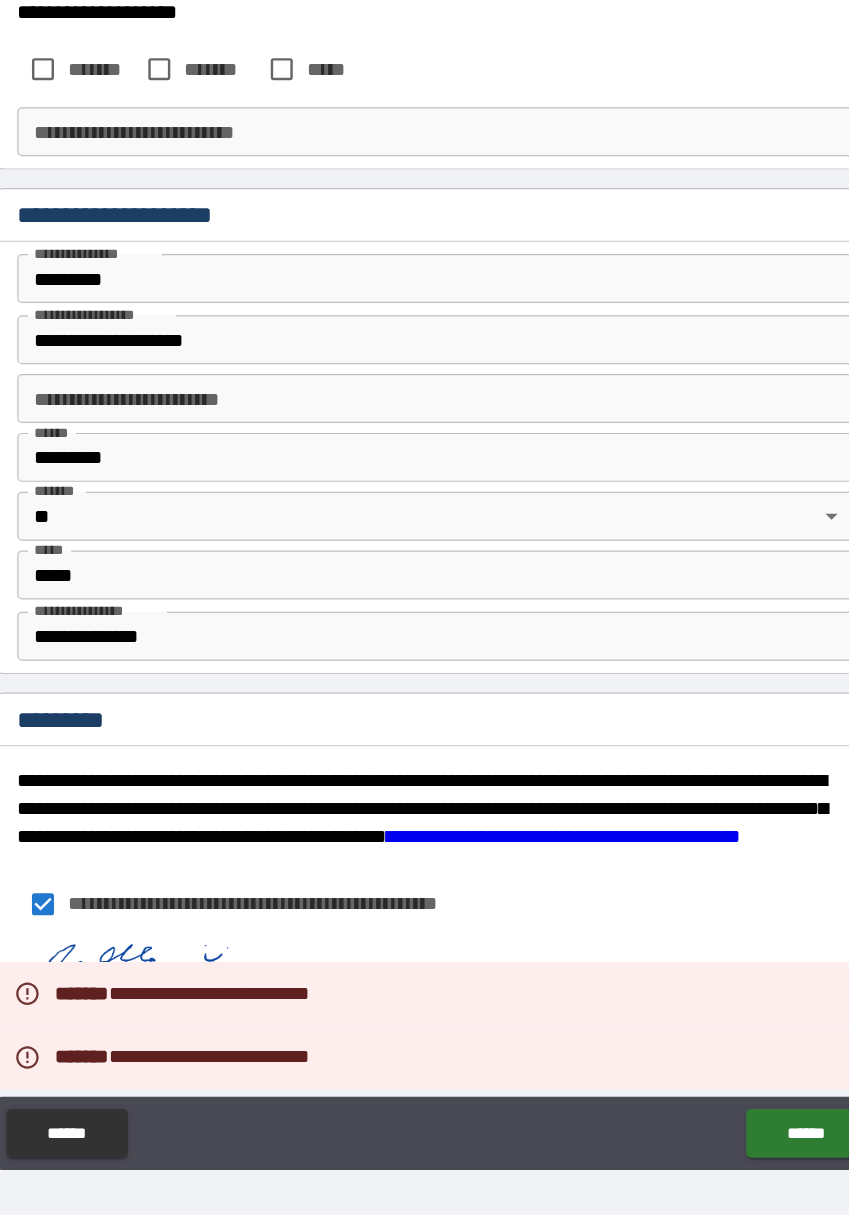 scroll, scrollTop: 4335, scrollLeft: 0, axis: vertical 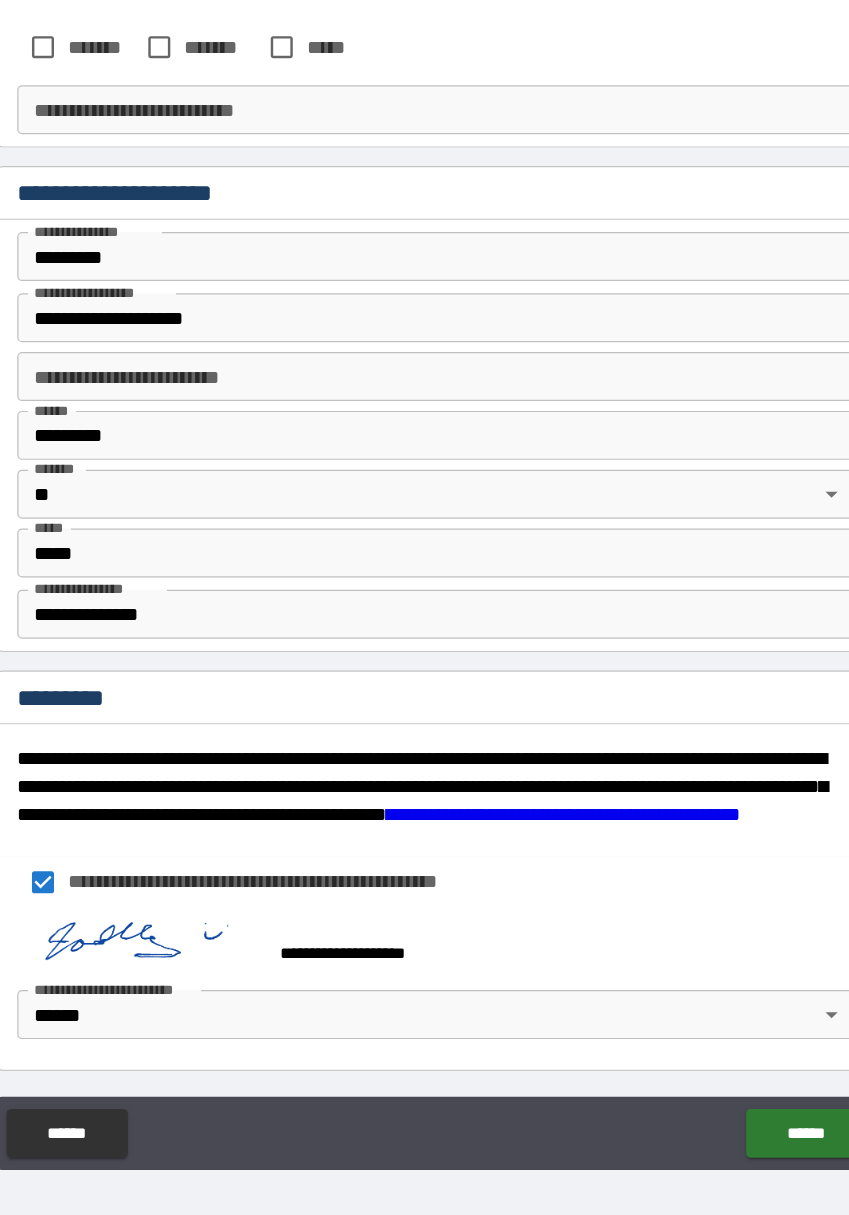 click on "******" at bounding box center [726, 1130] 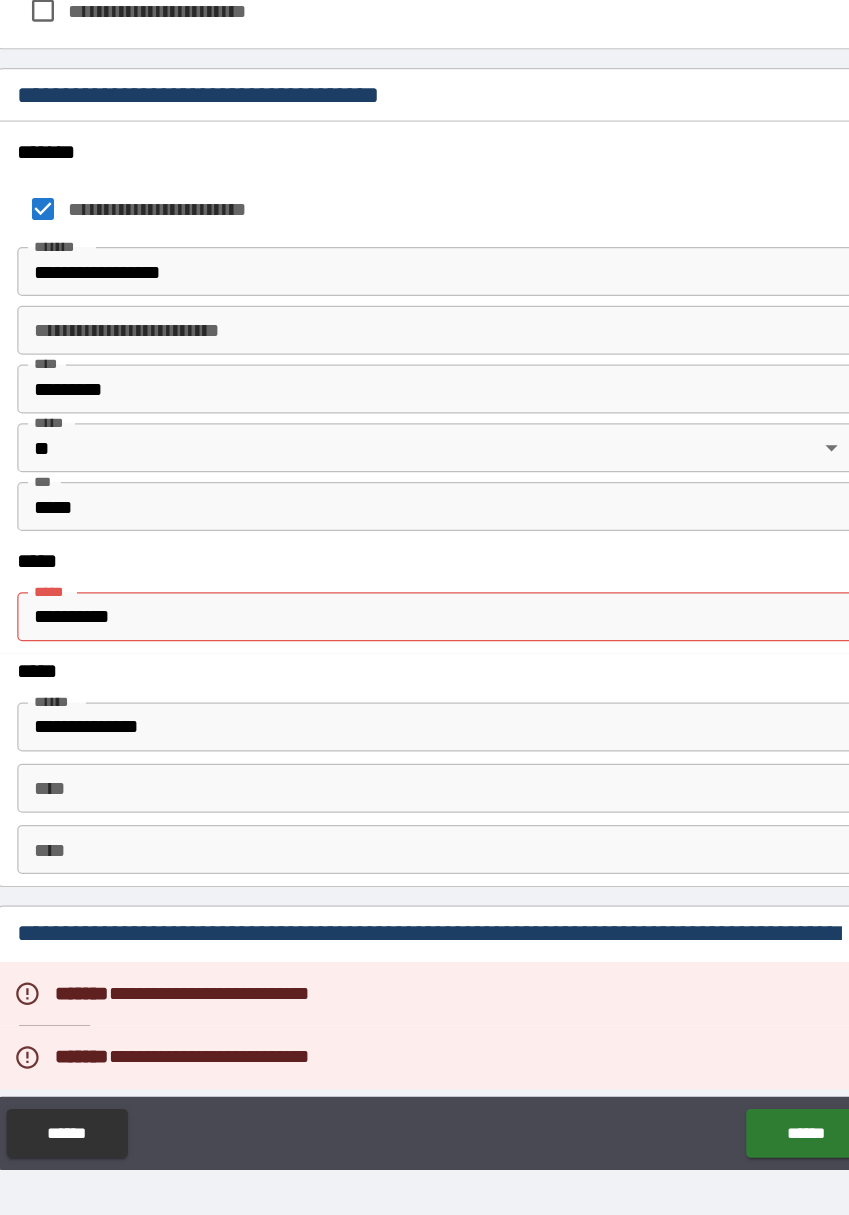 scroll, scrollTop: 3391, scrollLeft: 0, axis: vertical 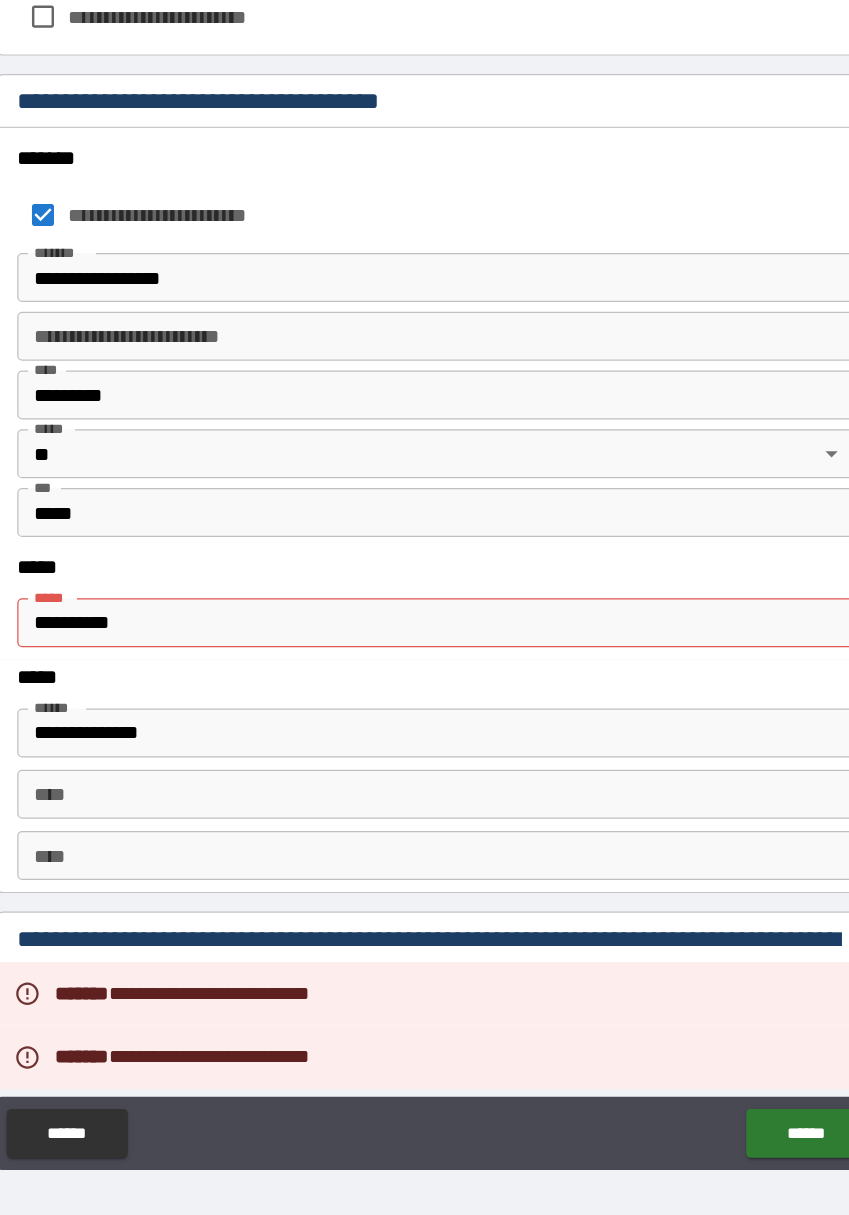 click on "**********" at bounding box center (425, 713) 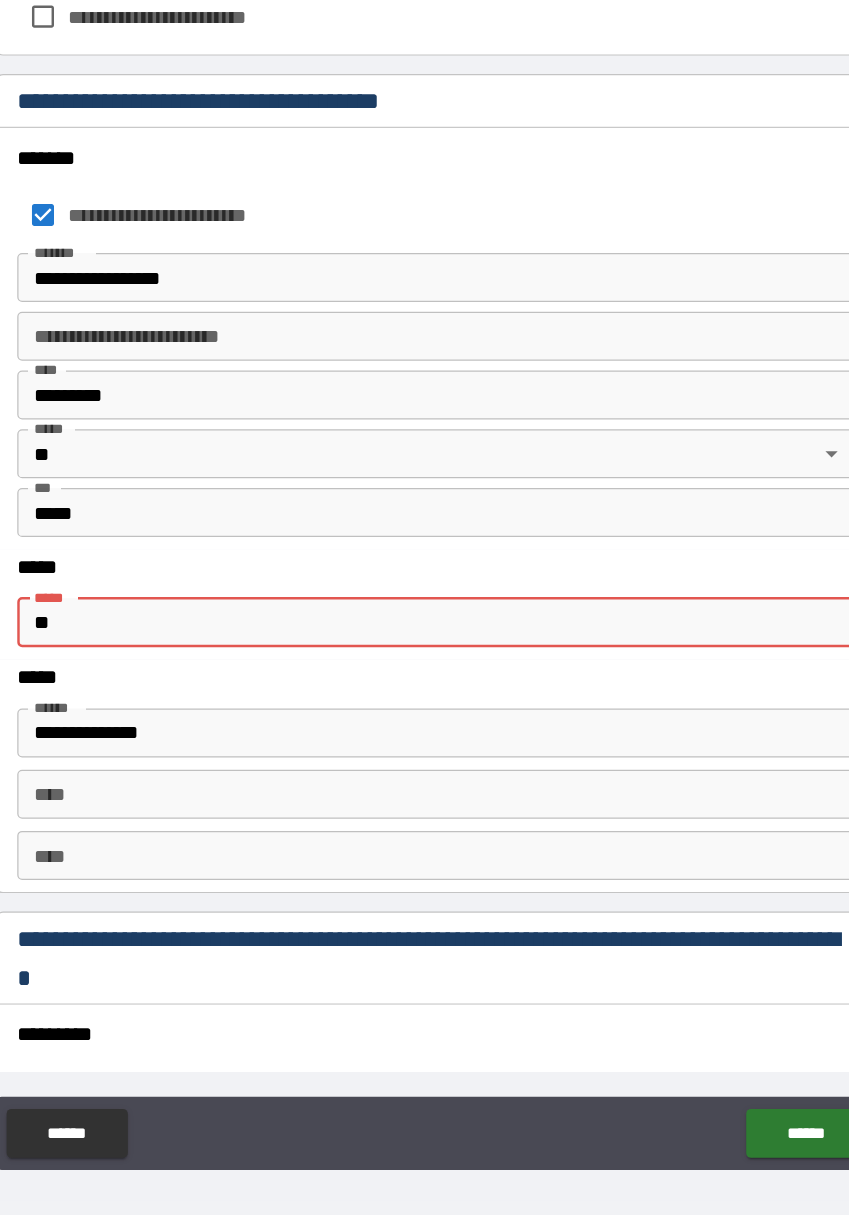 type on "*" 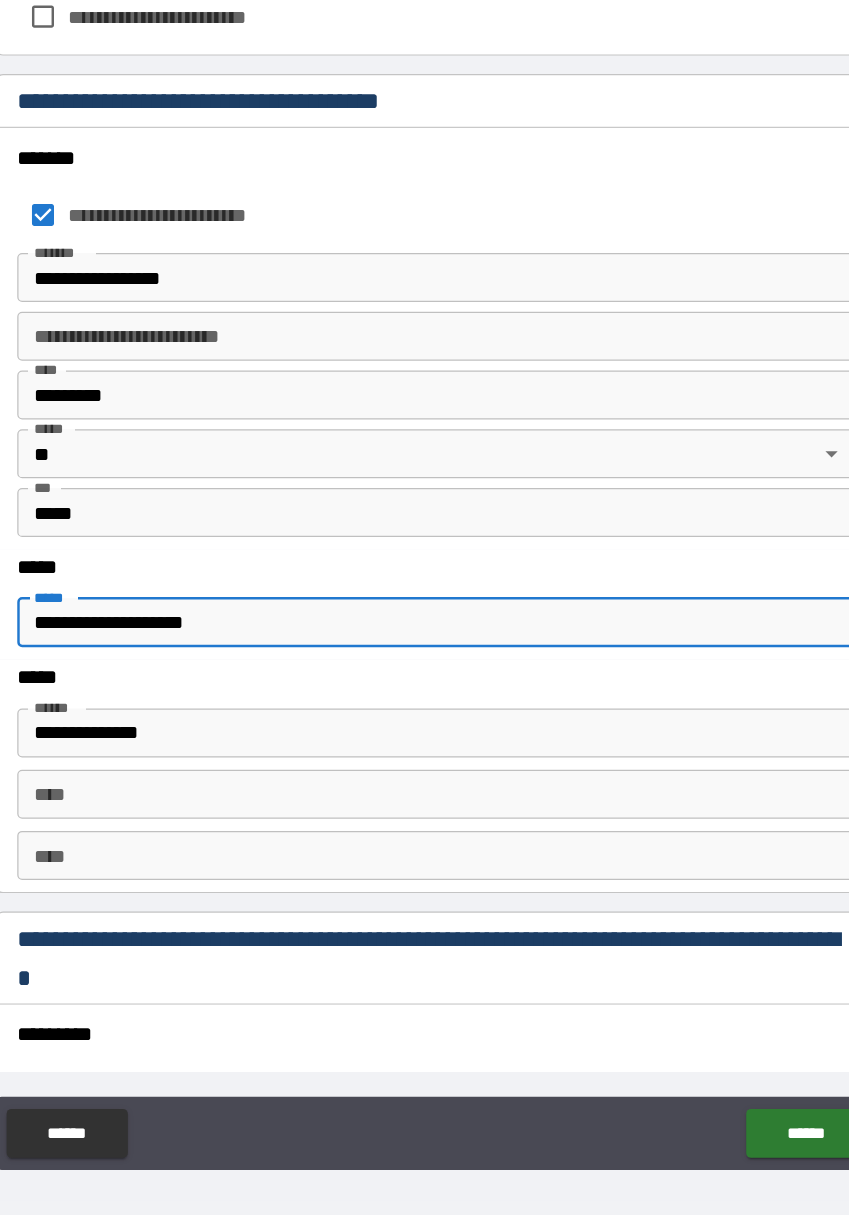 type on "**********" 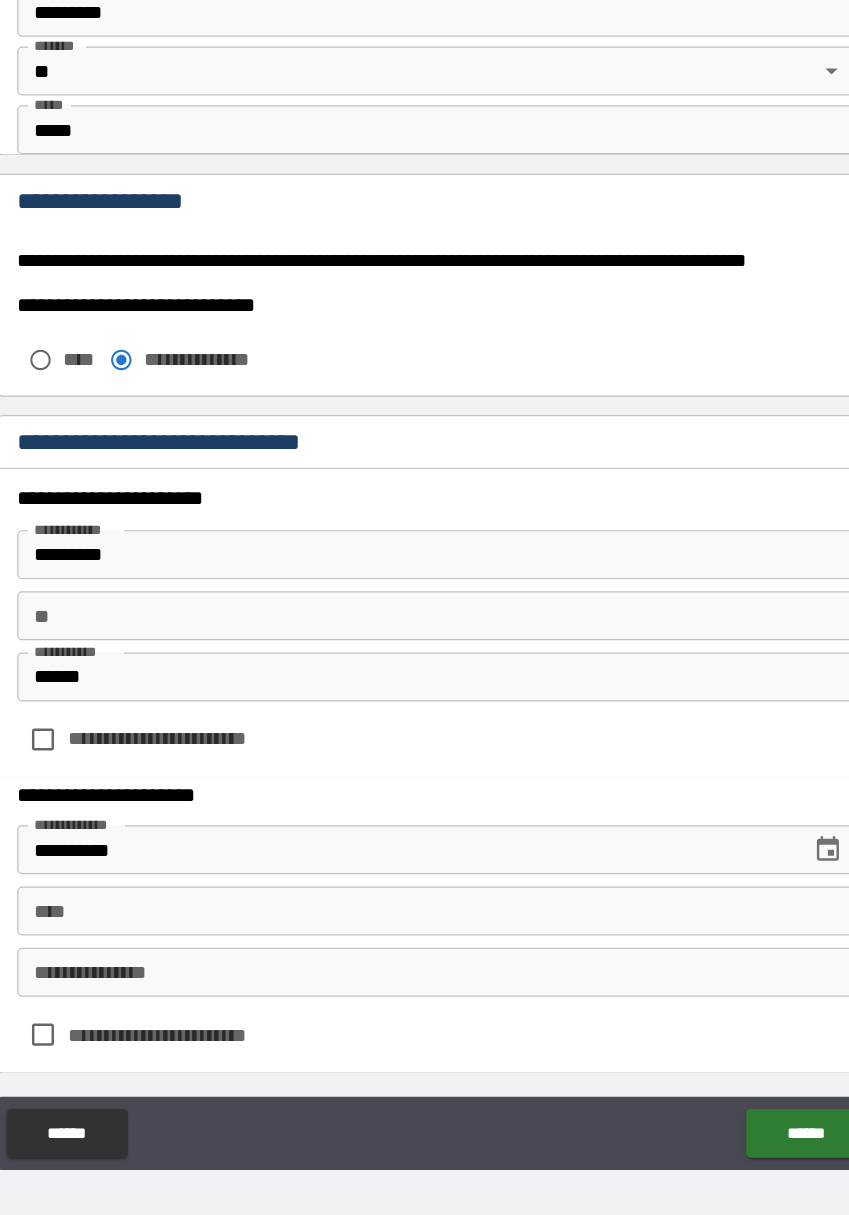 scroll, scrollTop: 2545, scrollLeft: 0, axis: vertical 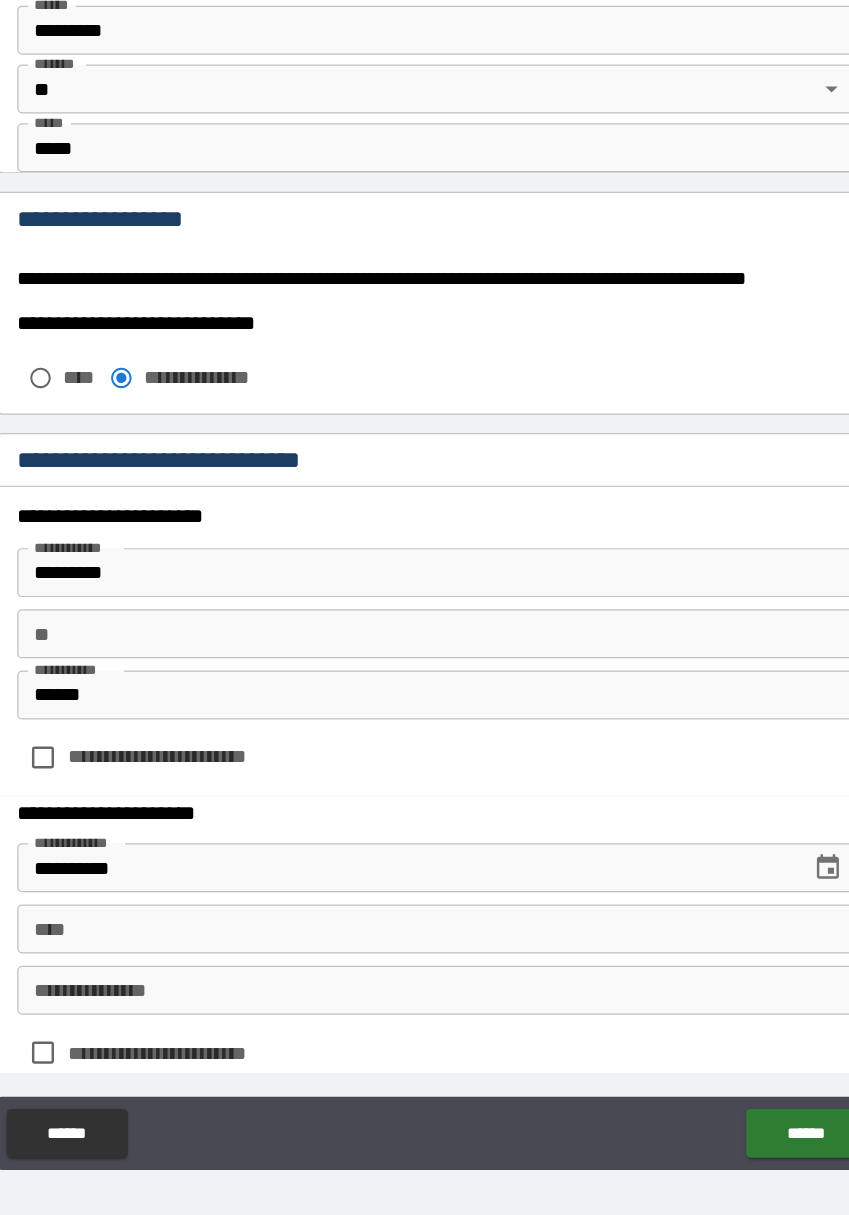 click on "******" at bounding box center [726, 1130] 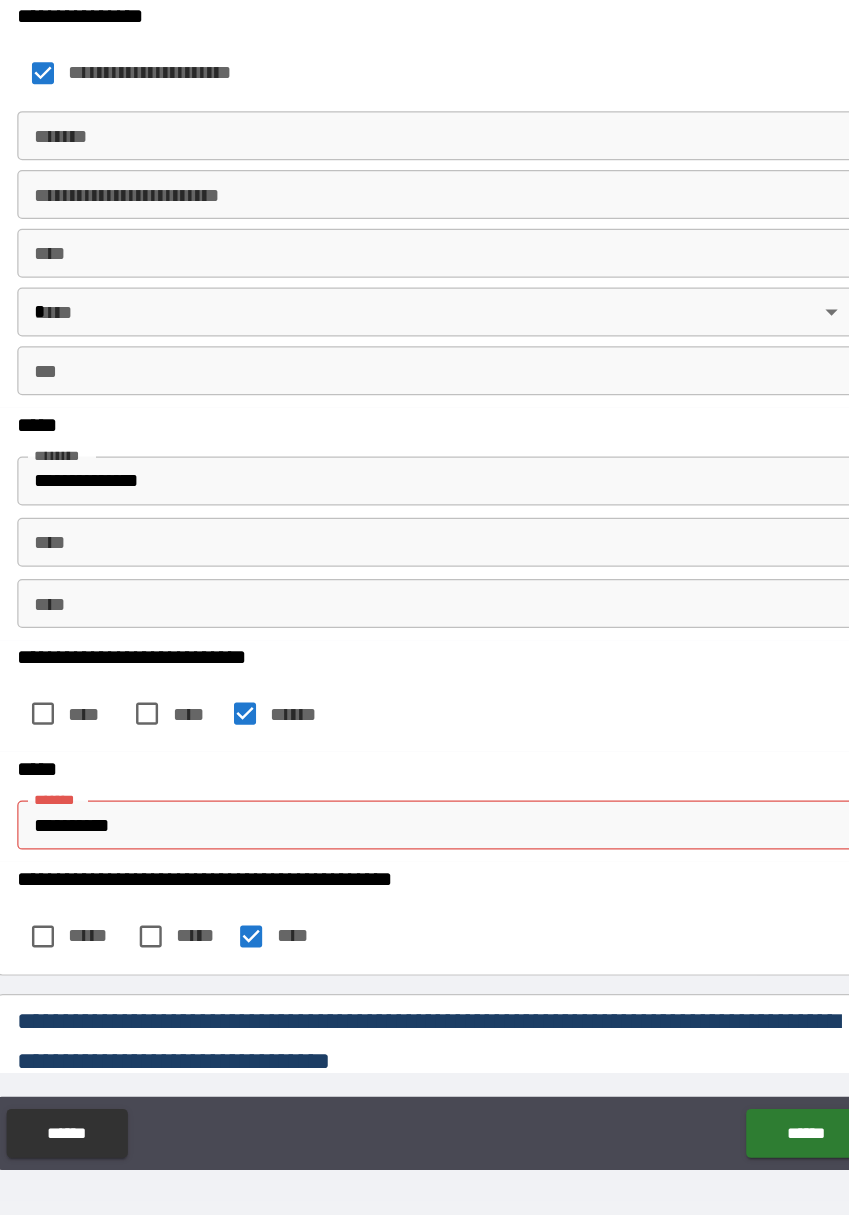 scroll, scrollTop: 1080, scrollLeft: 0, axis: vertical 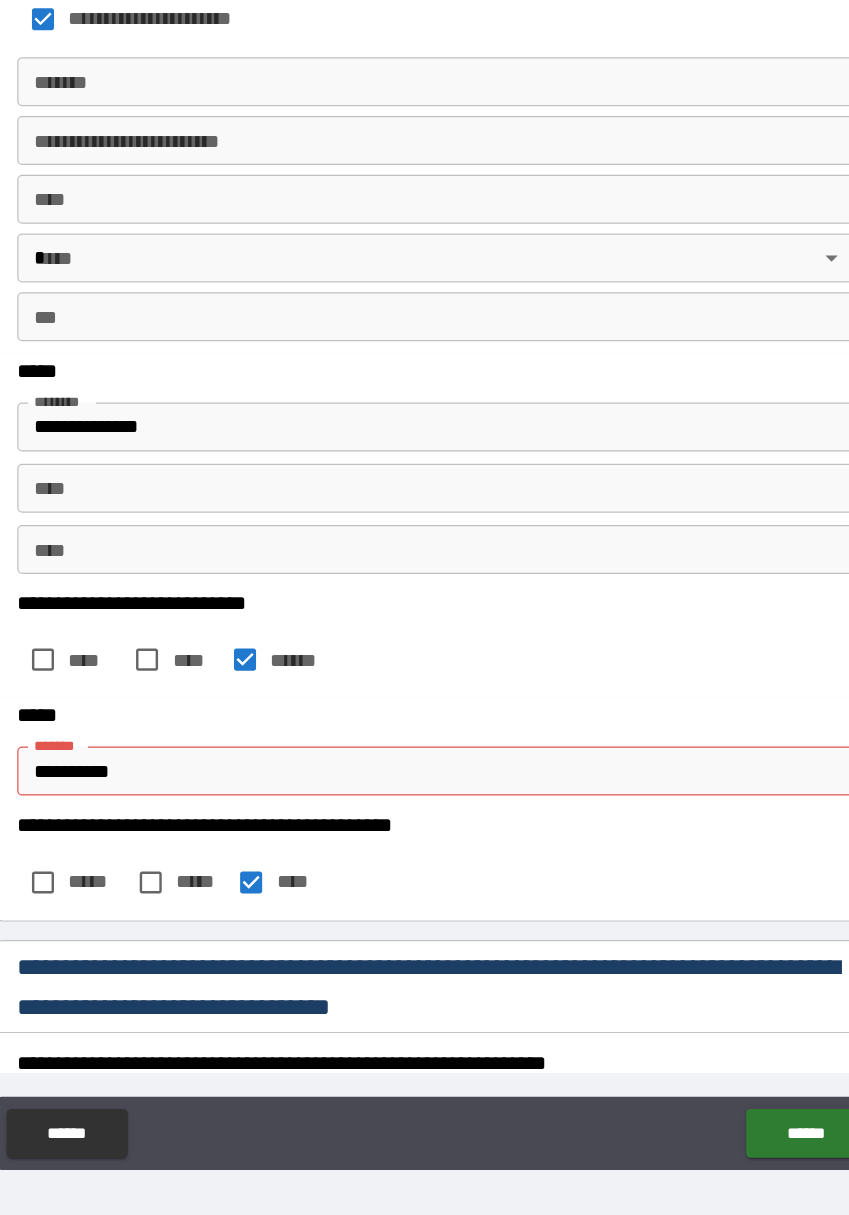 click on "**********" at bounding box center (425, 834) 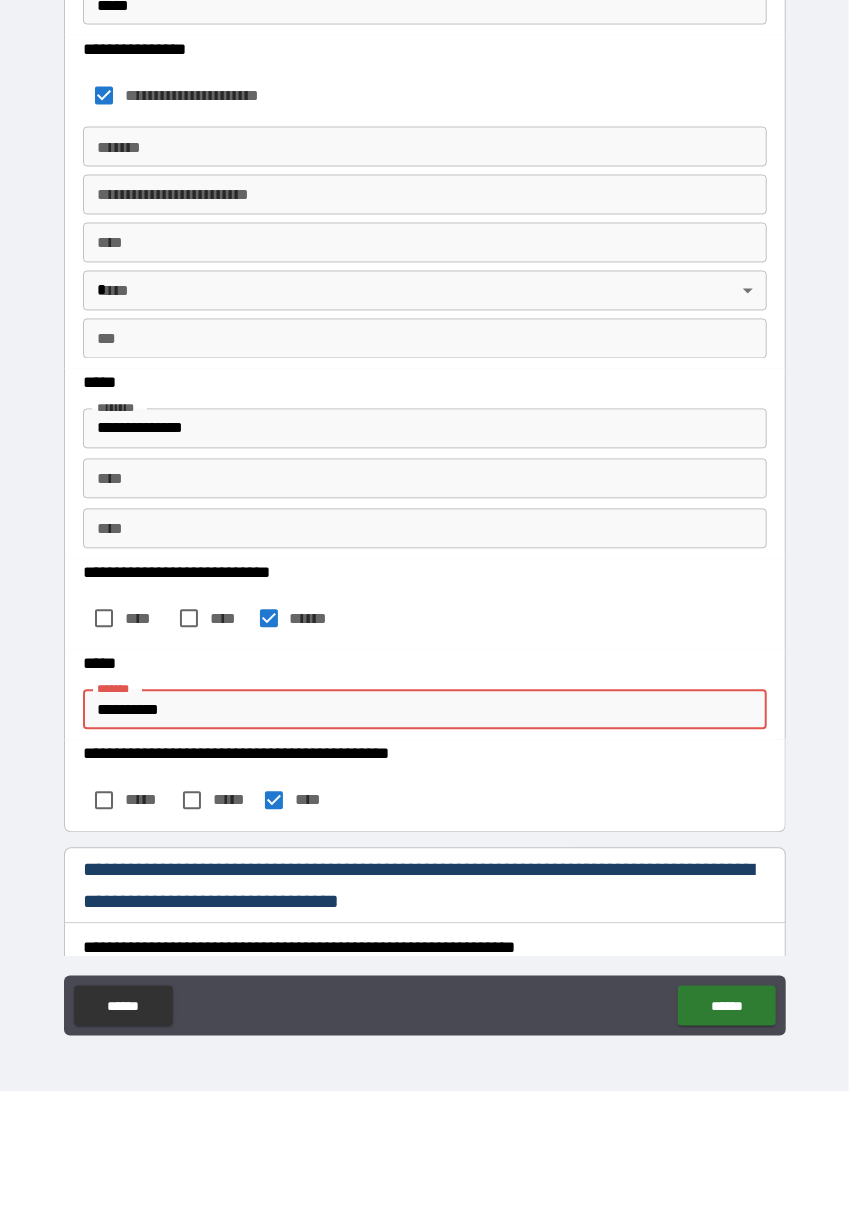 click on "**********" at bounding box center (425, 834) 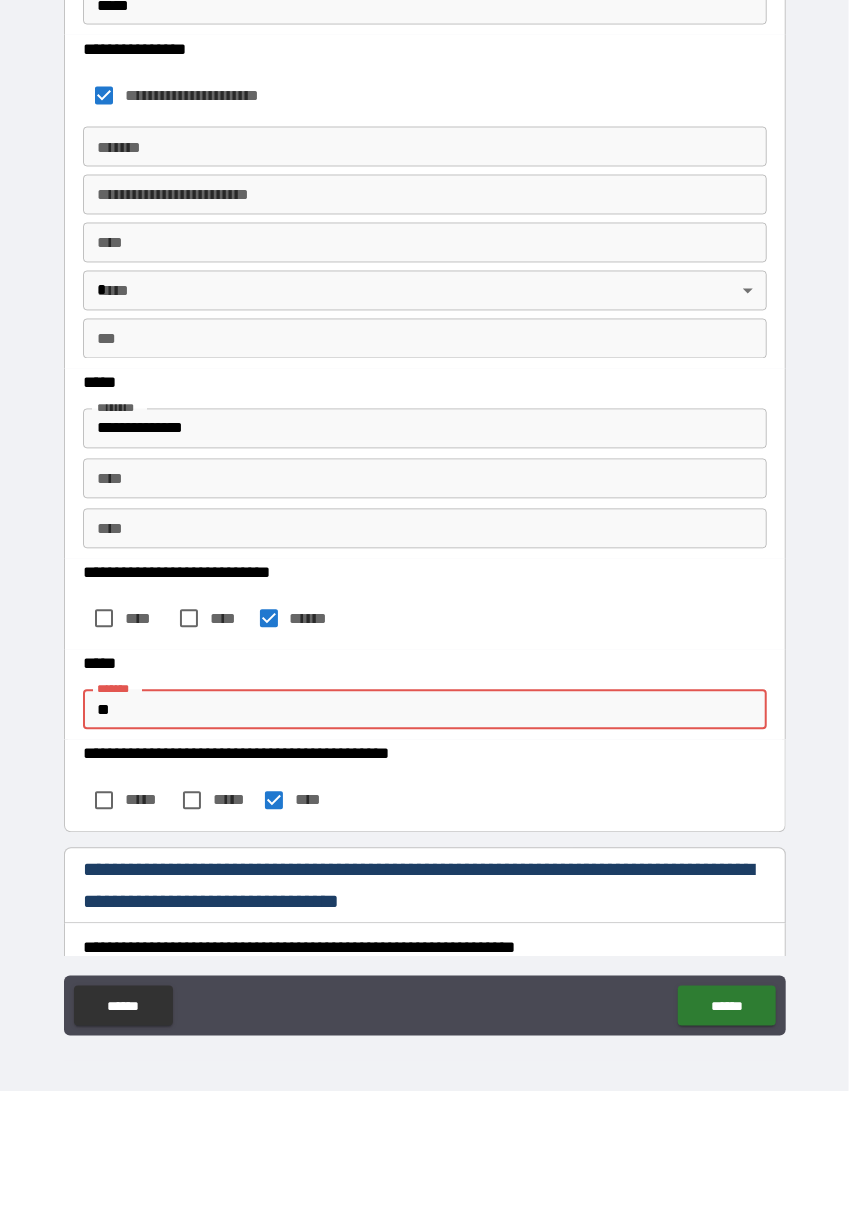 type on "*" 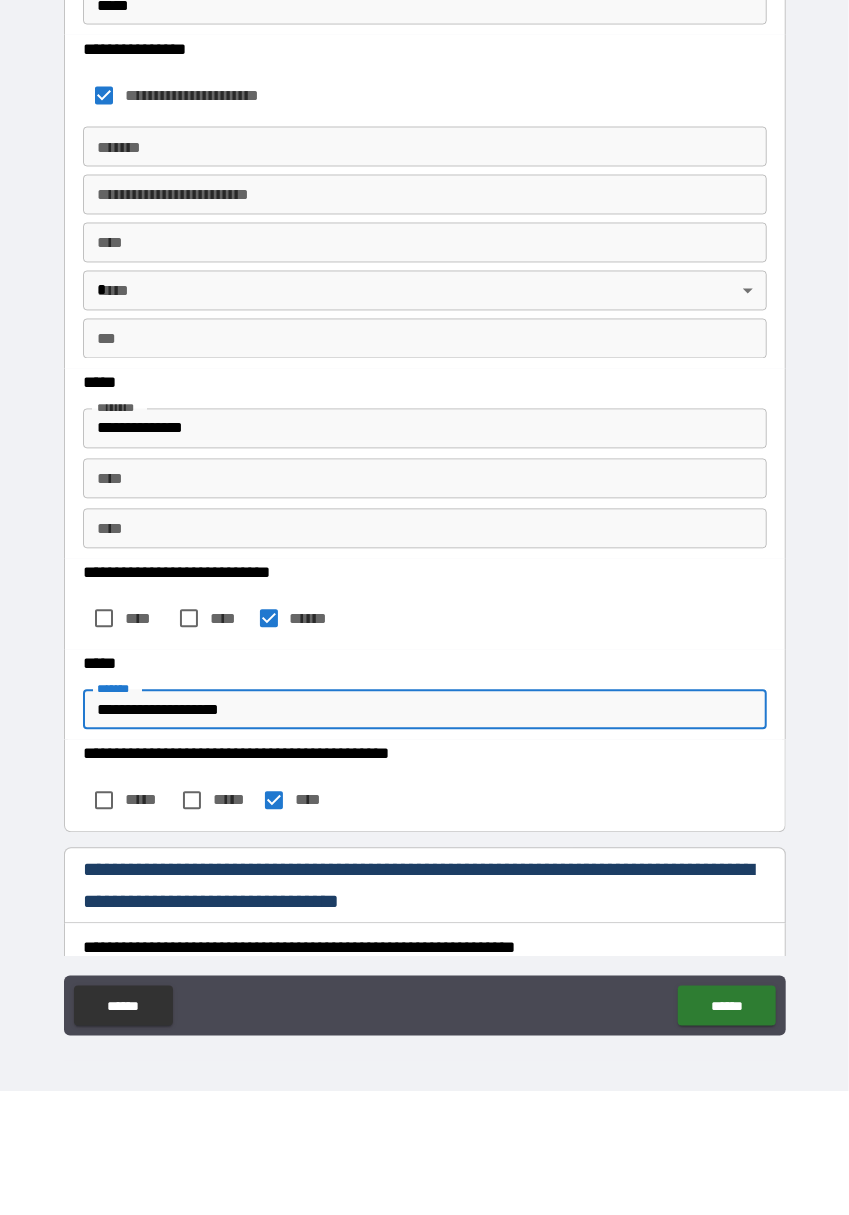 type on "**********" 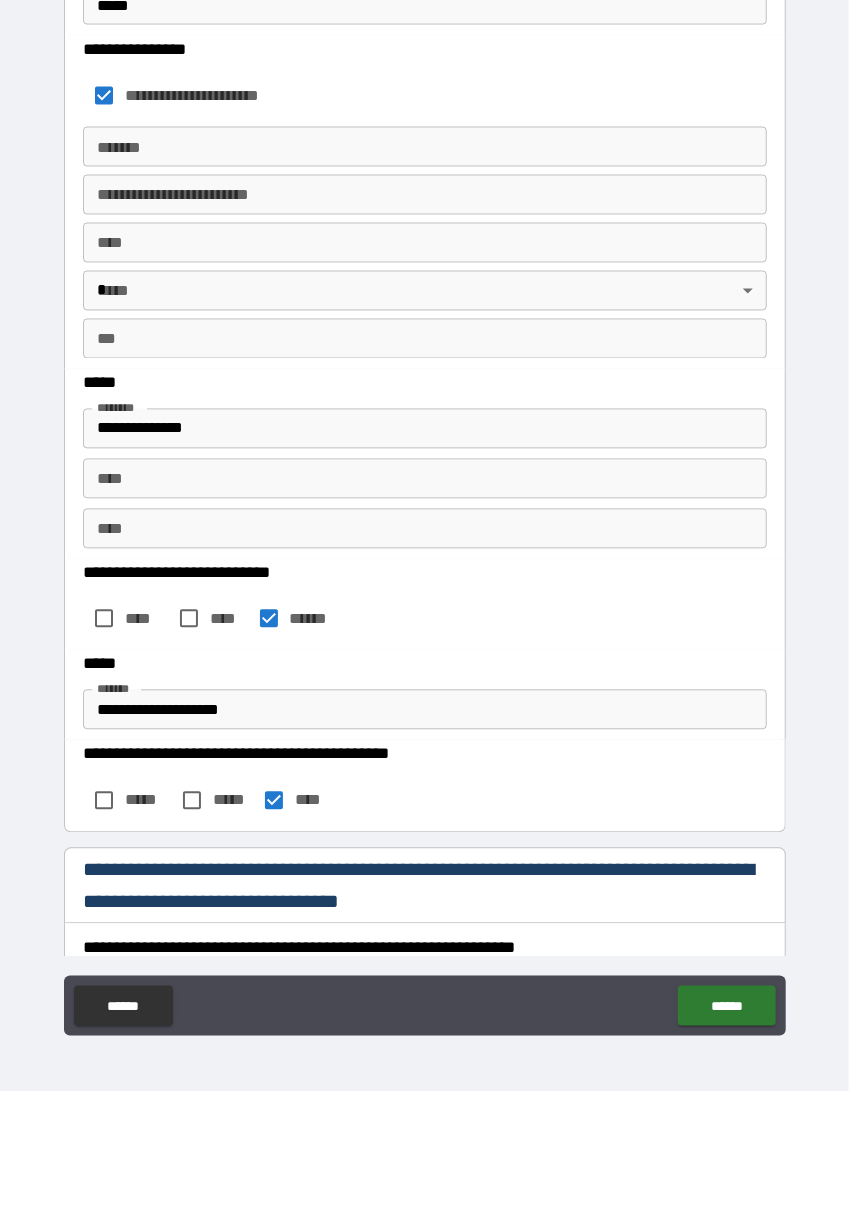 scroll, scrollTop: 48, scrollLeft: 0, axis: vertical 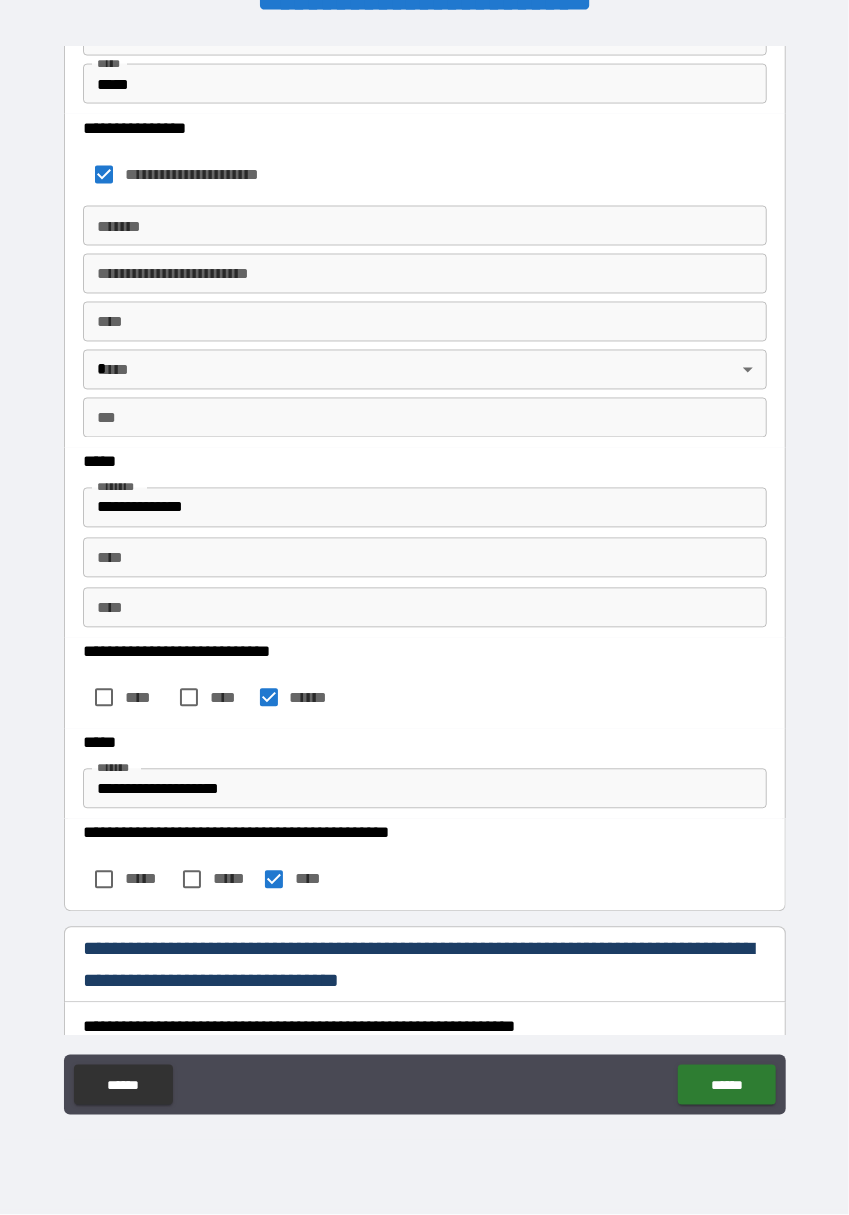 click on "******" at bounding box center (726, 1085) 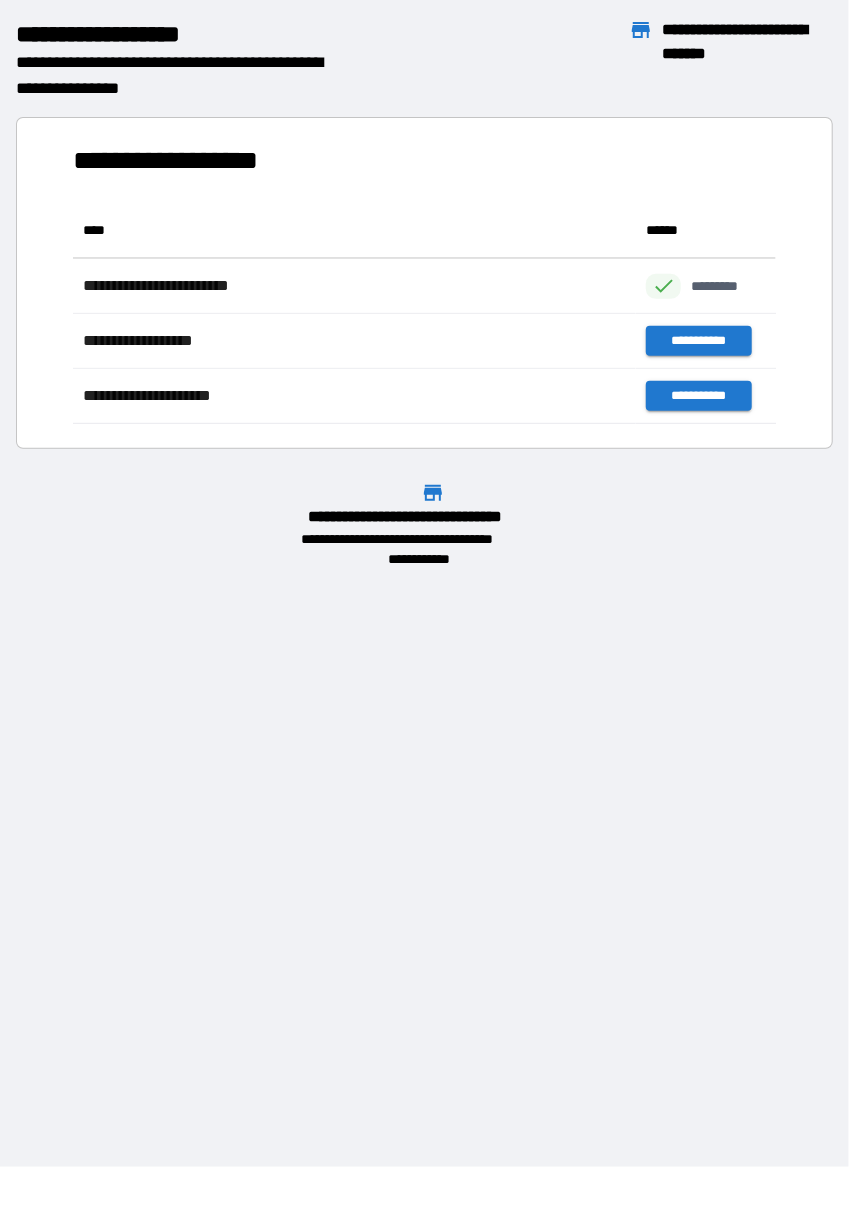 scroll, scrollTop: 220, scrollLeft: 703, axis: both 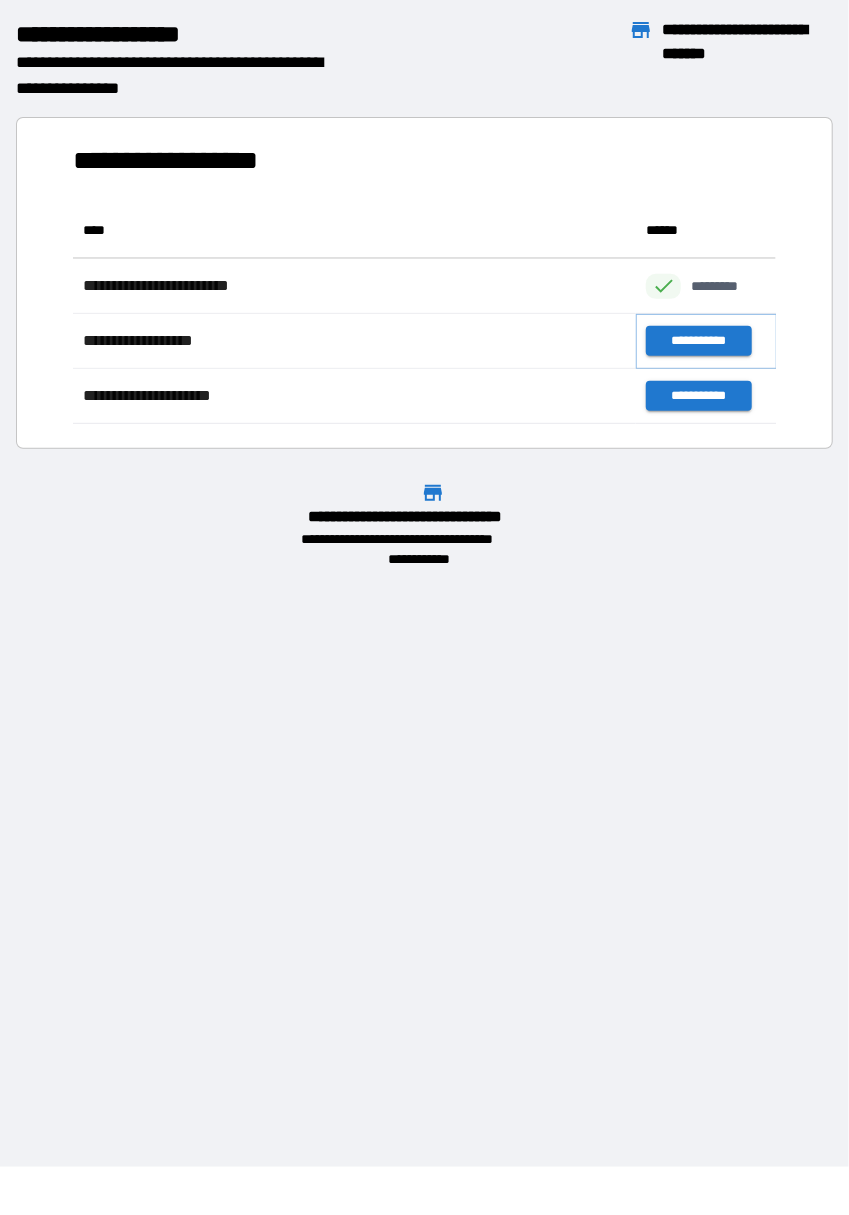 click on "**********" at bounding box center [699, 341] 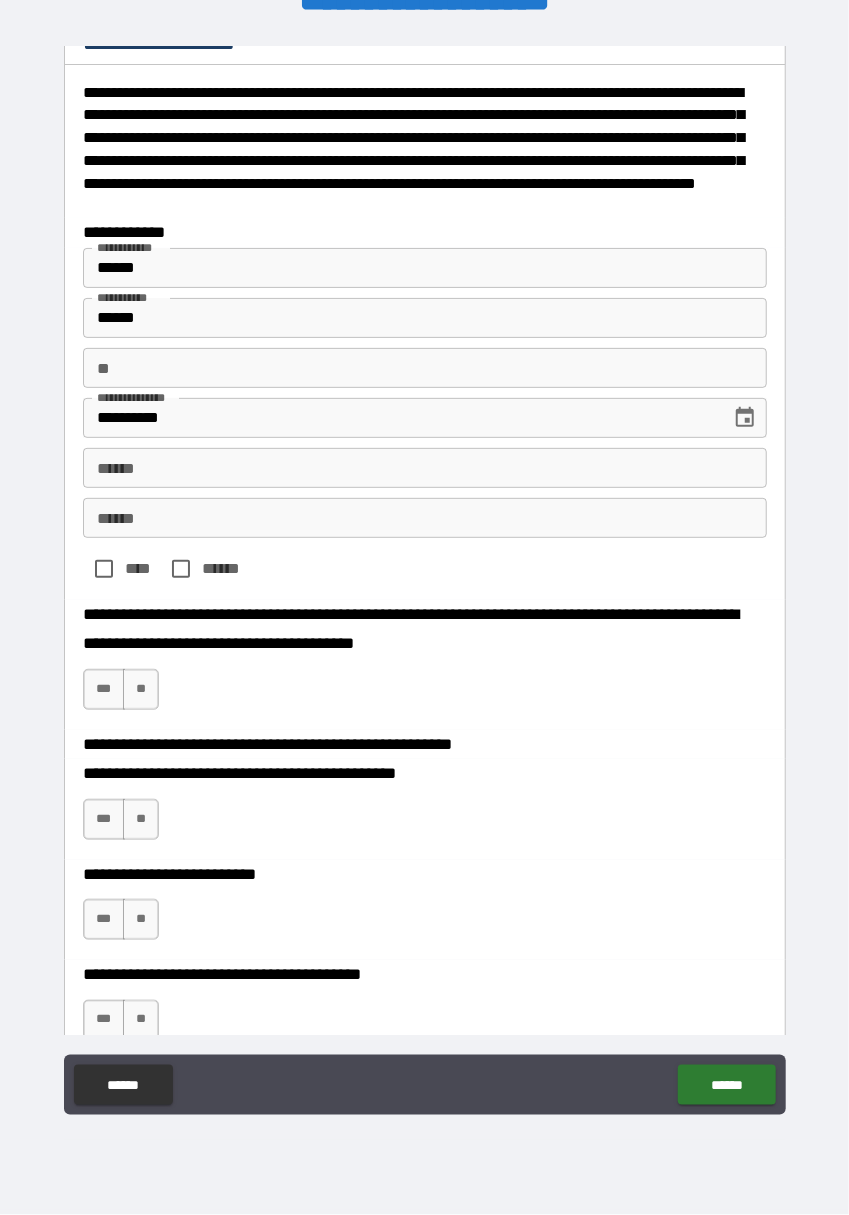 scroll, scrollTop: 0, scrollLeft: 0, axis: both 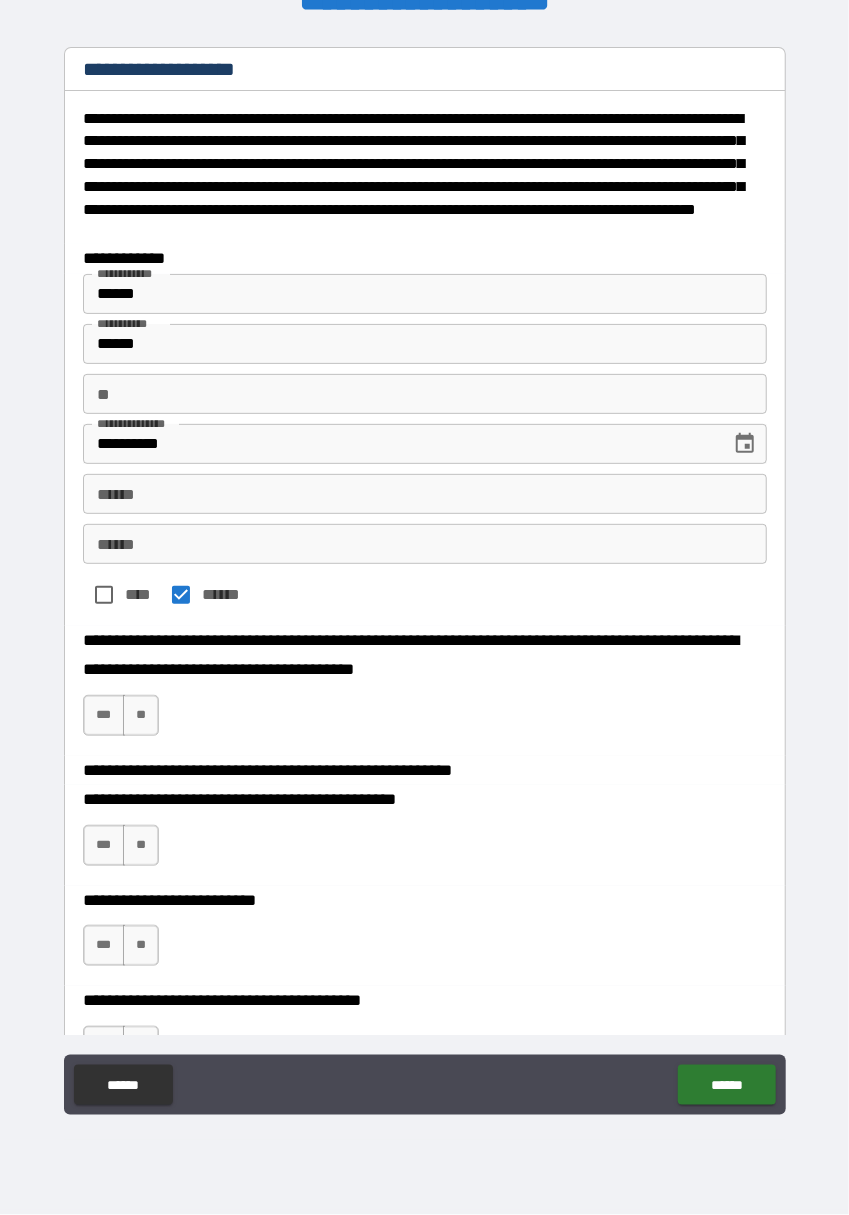 click on "***" at bounding box center [104, 715] 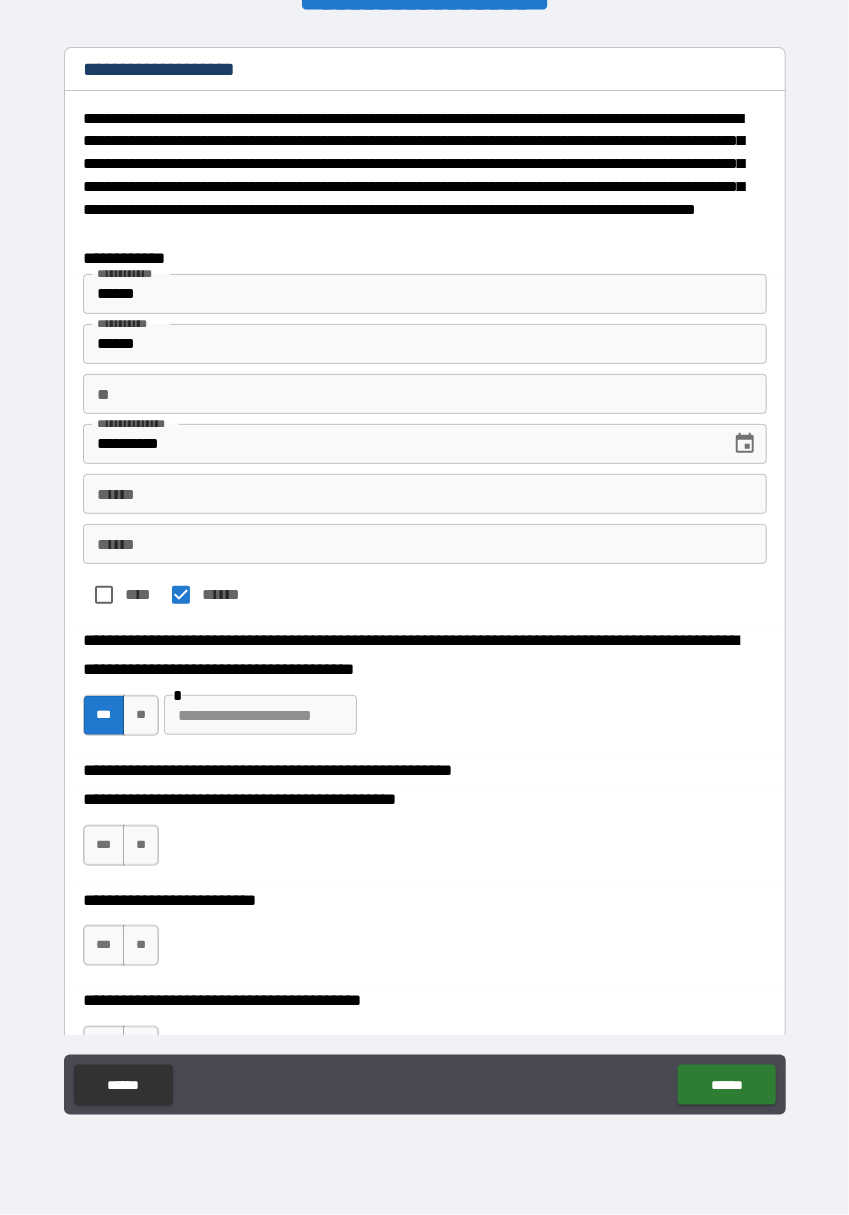type on "*" 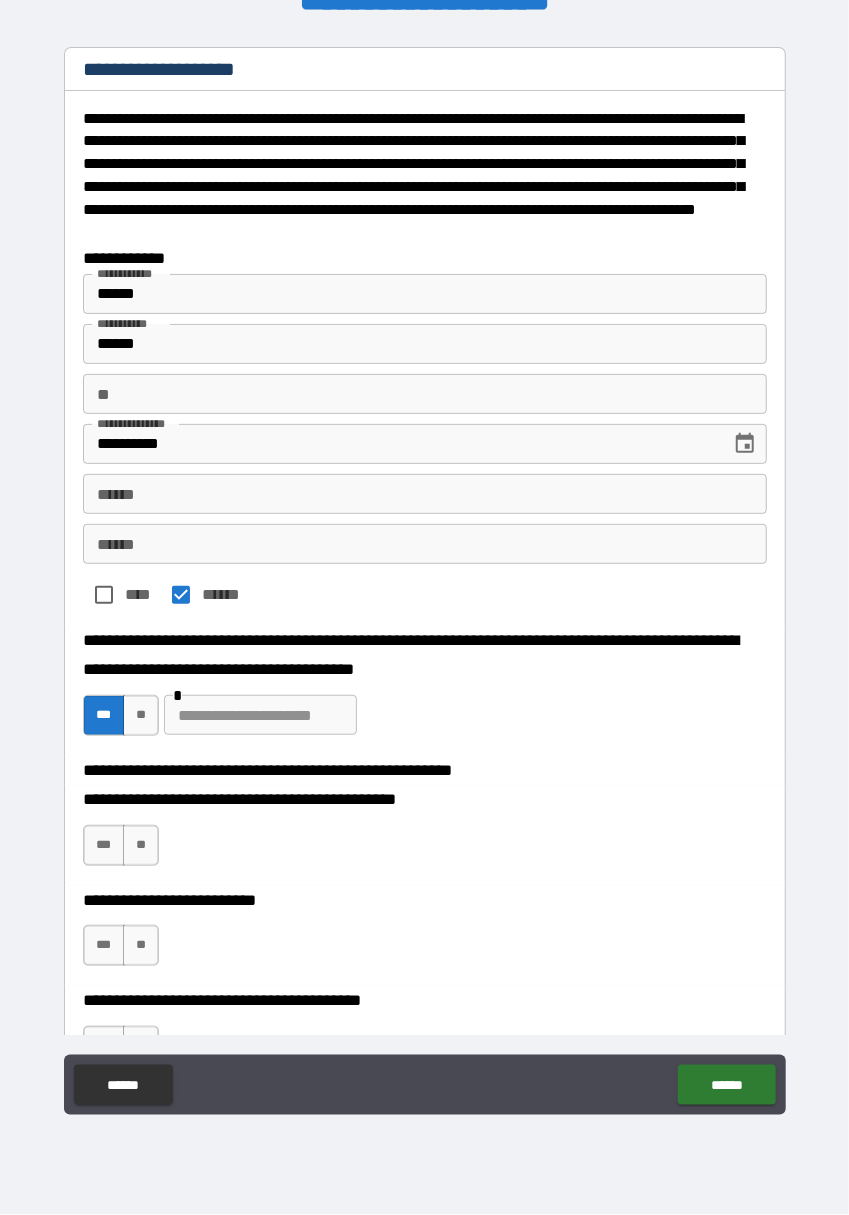 click at bounding box center (260, 715) 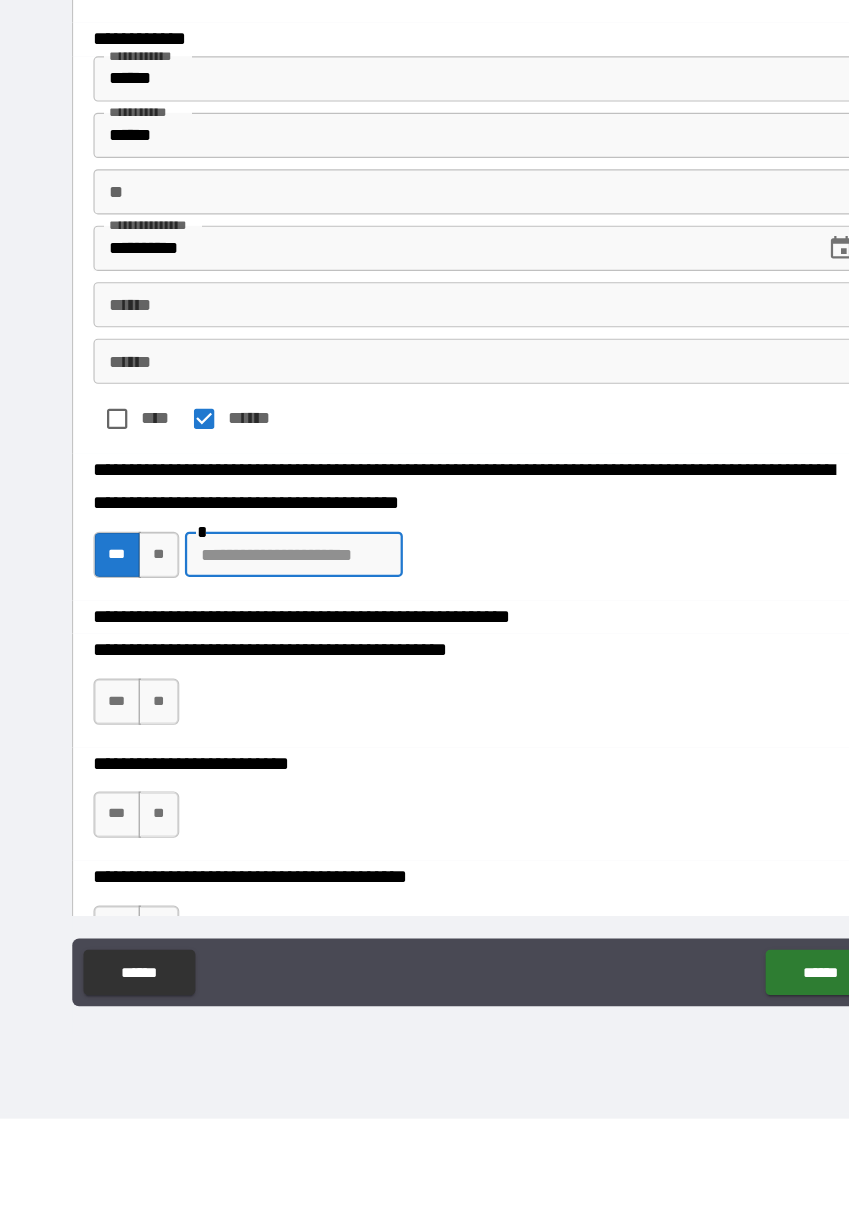 scroll, scrollTop: 48, scrollLeft: 0, axis: vertical 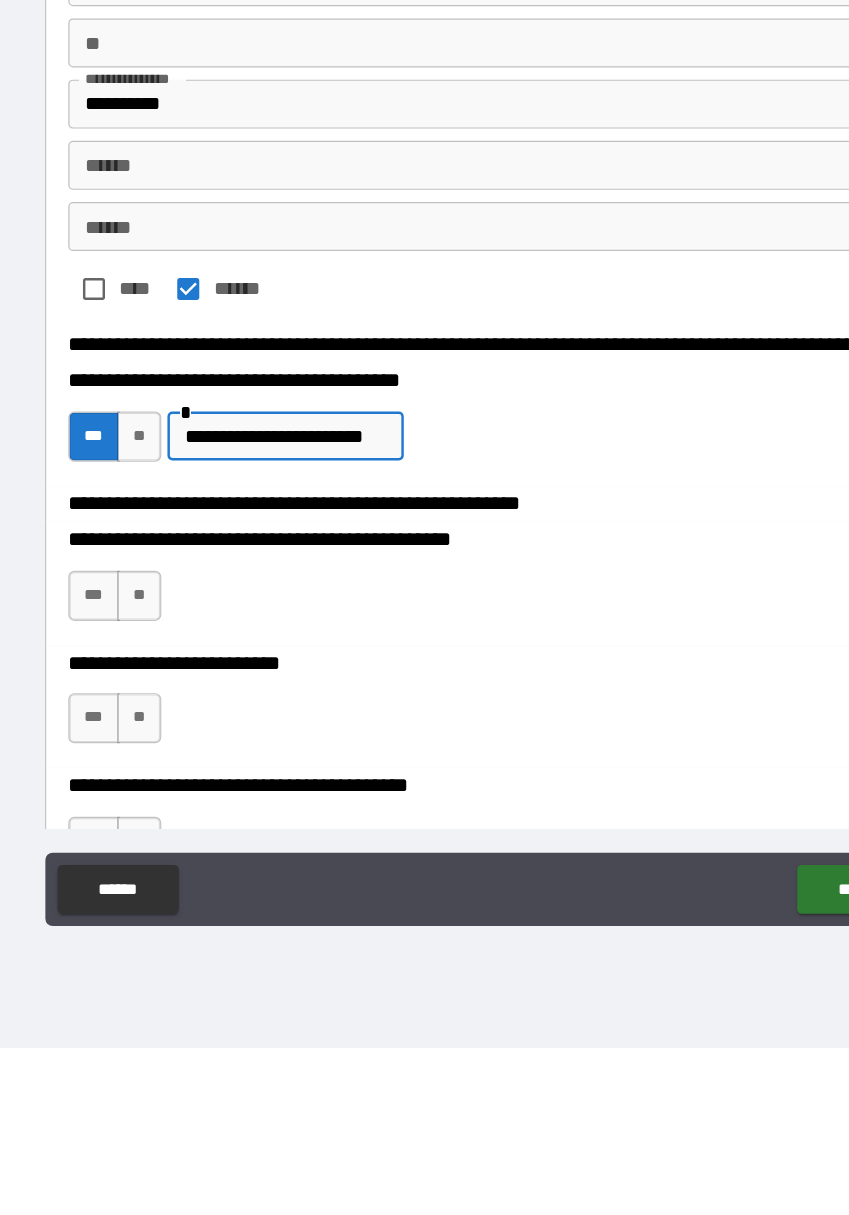 type on "**********" 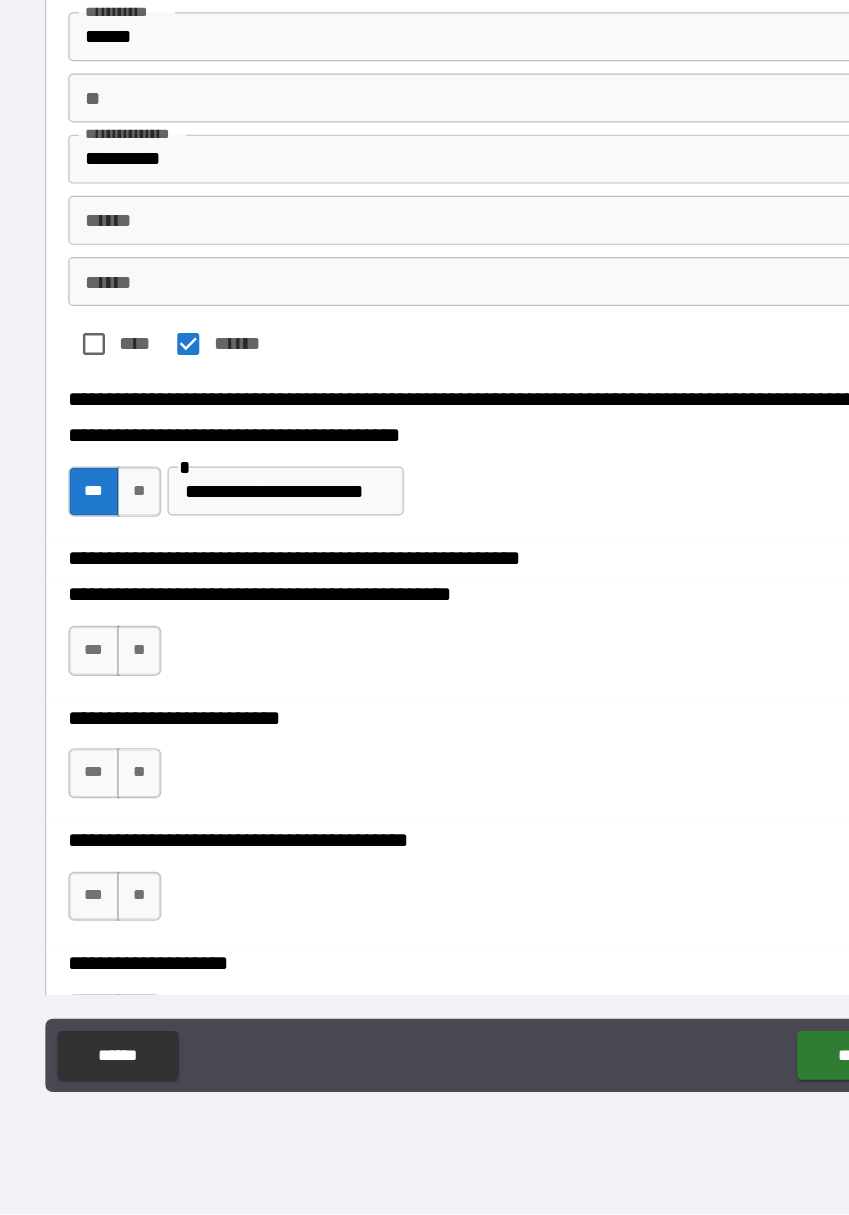 scroll, scrollTop: 97, scrollLeft: 0, axis: vertical 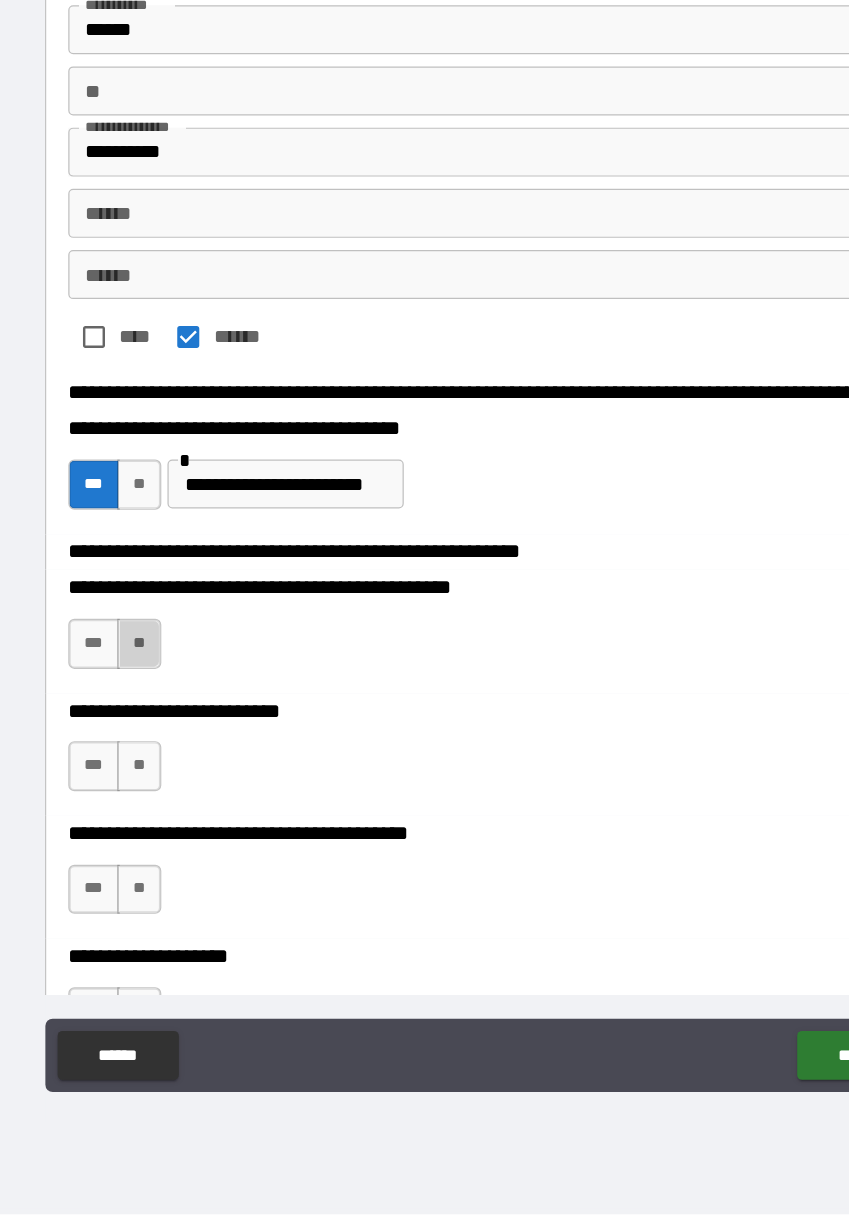 click on "**" at bounding box center [141, 748] 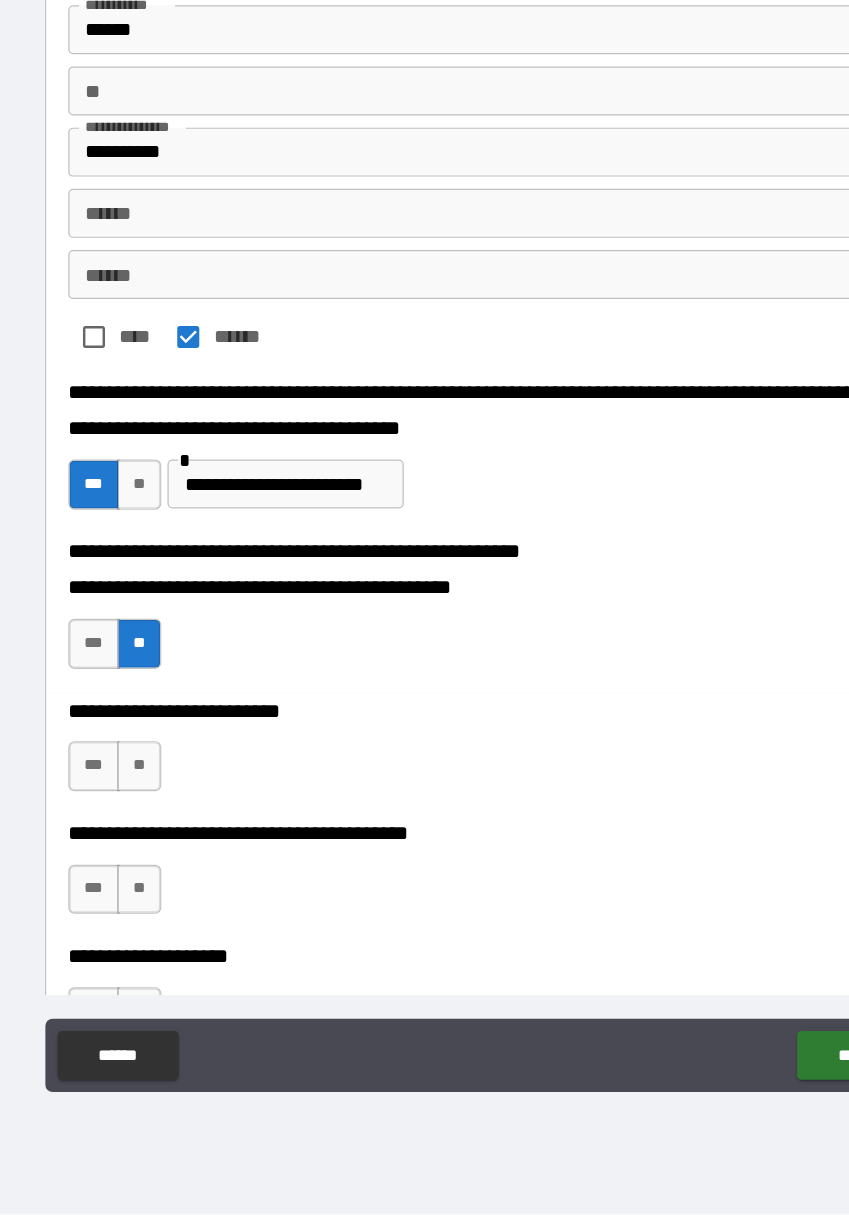 click on "**" at bounding box center (141, 848) 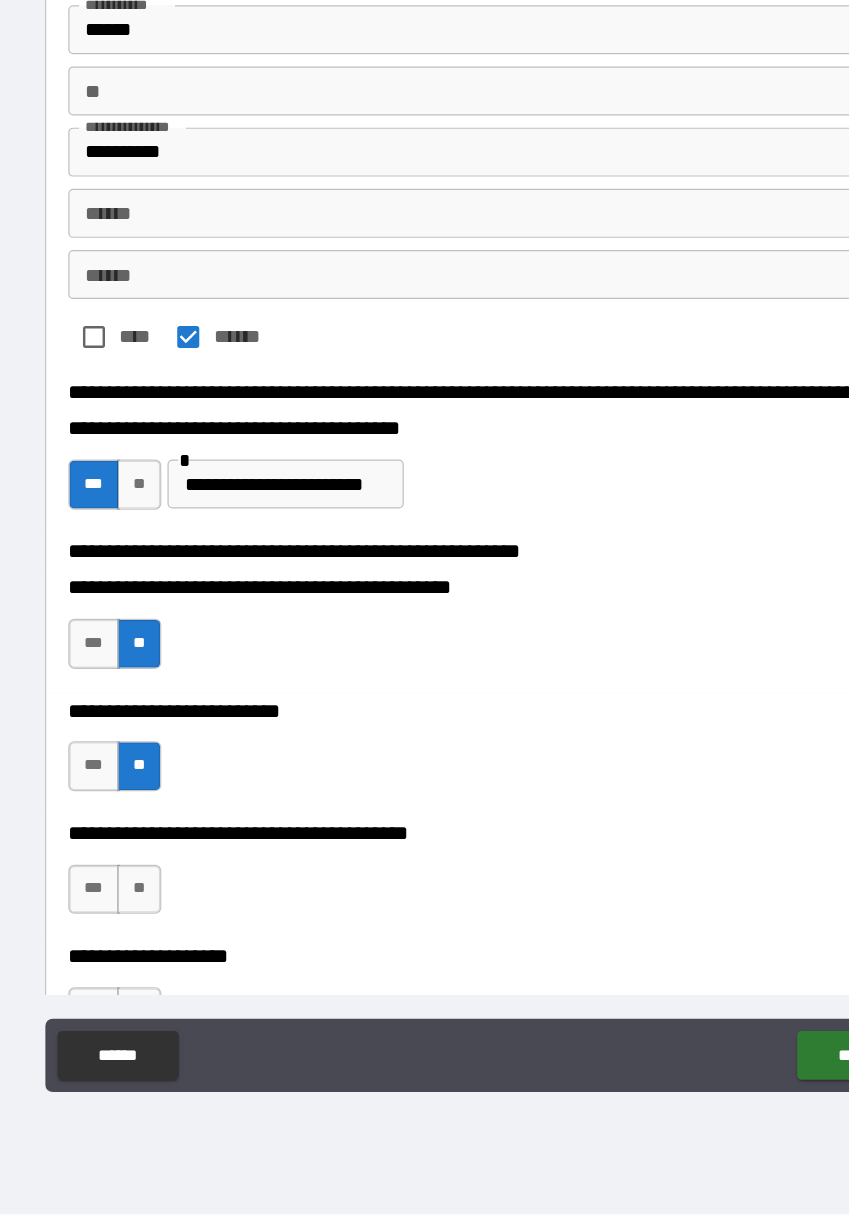 click on "**" at bounding box center [141, 949] 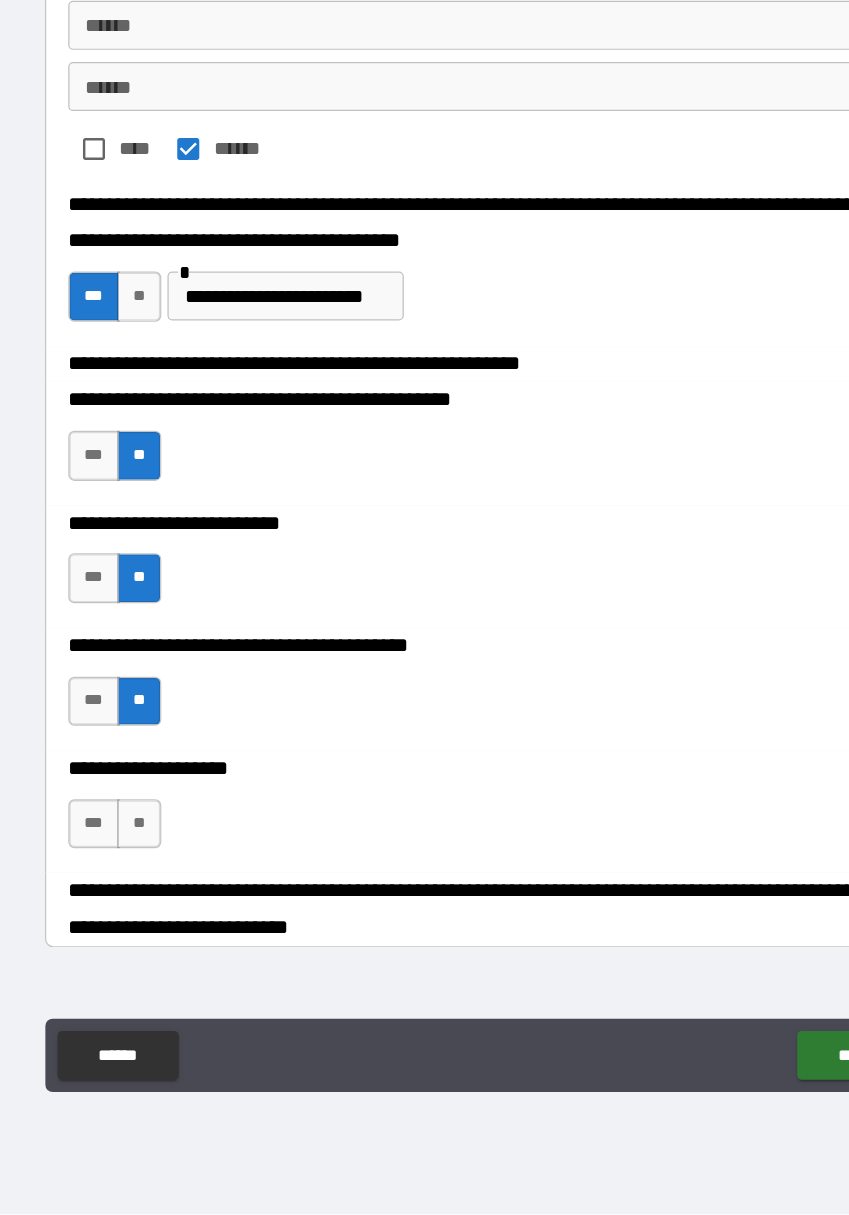 scroll, scrollTop: 254, scrollLeft: 0, axis: vertical 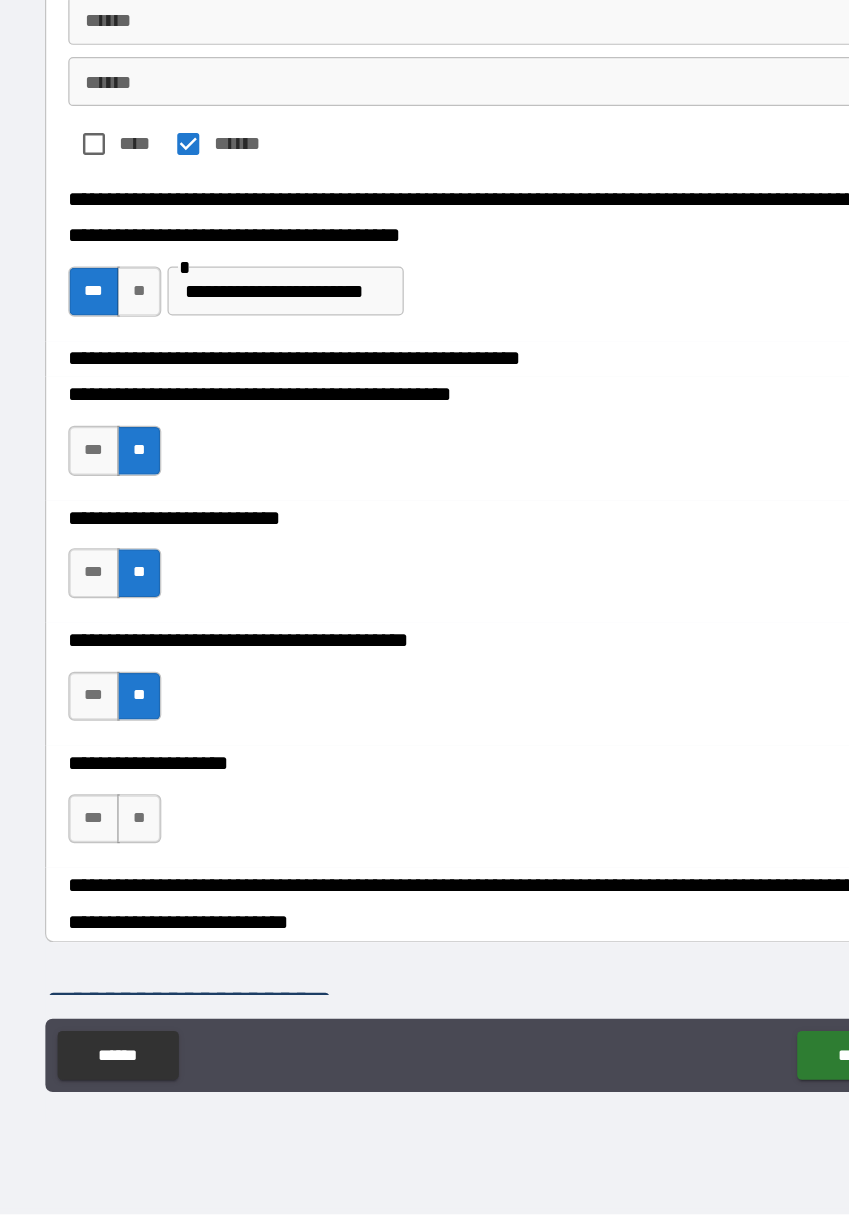 click on "**" at bounding box center (141, 892) 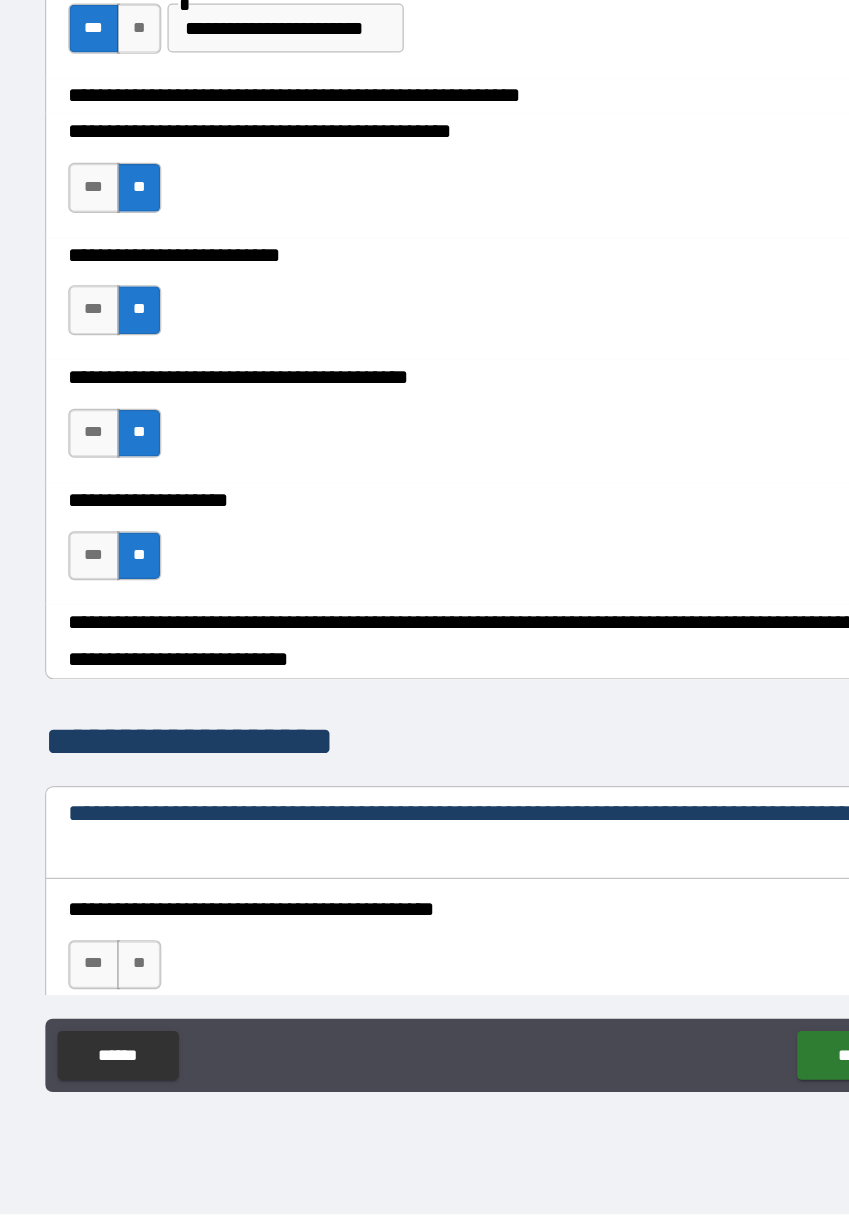 scroll, scrollTop: 482, scrollLeft: 0, axis: vertical 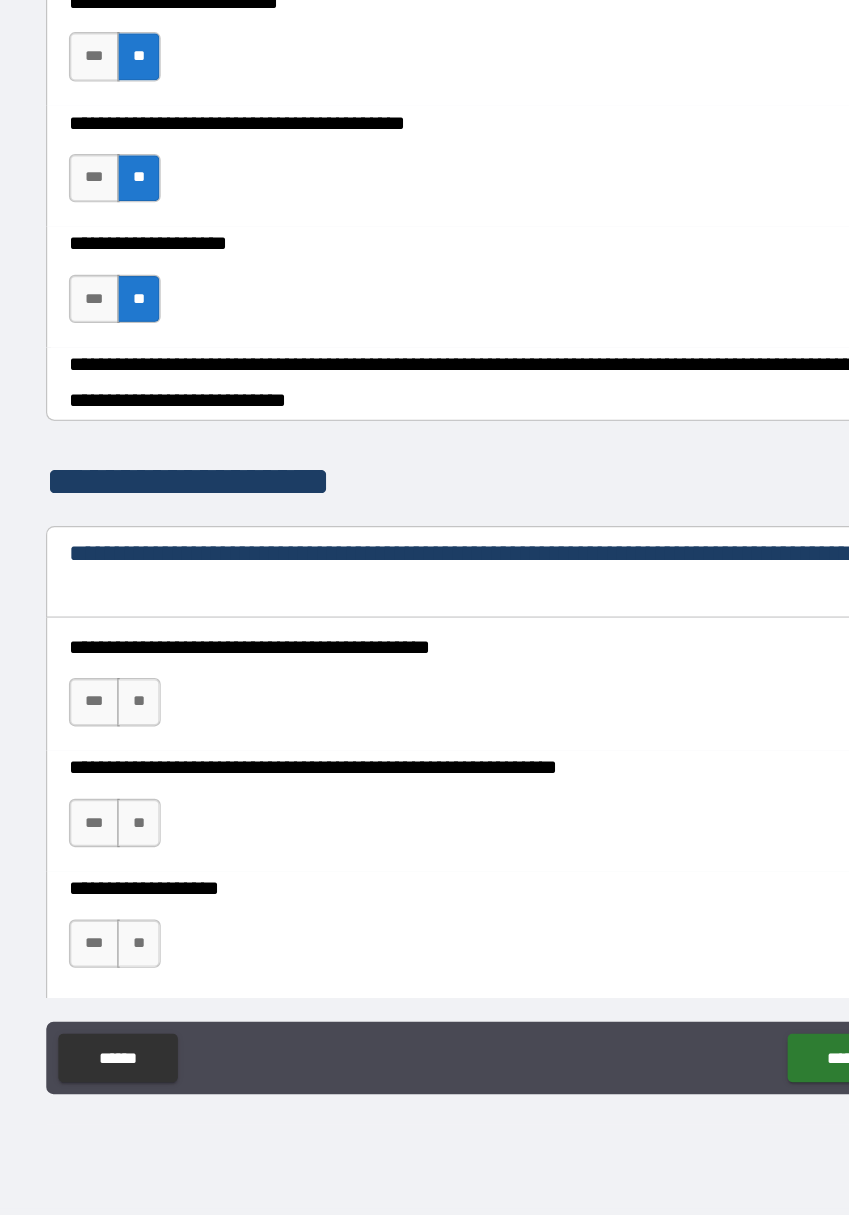 click on "**" at bounding box center (141, 790) 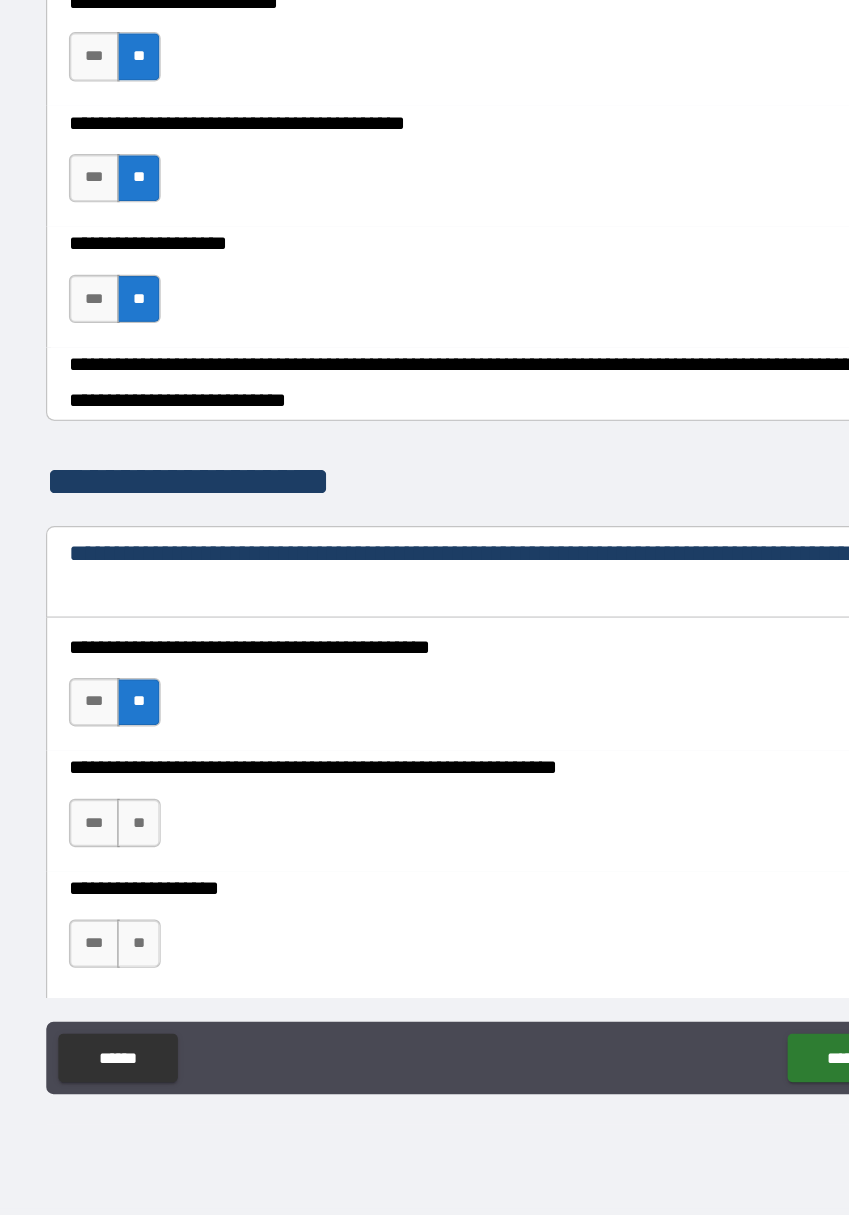 click on "**" at bounding box center (141, 890) 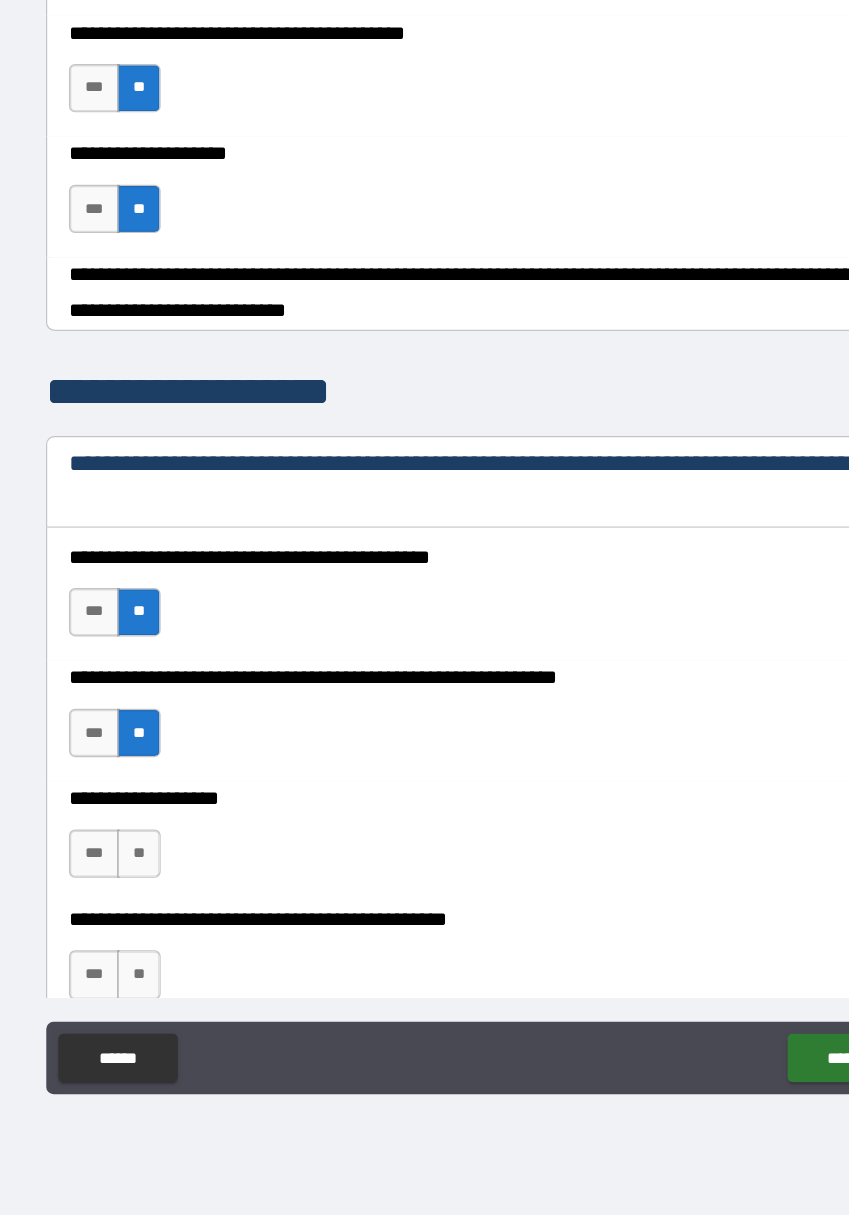 scroll, scrollTop: 771, scrollLeft: 0, axis: vertical 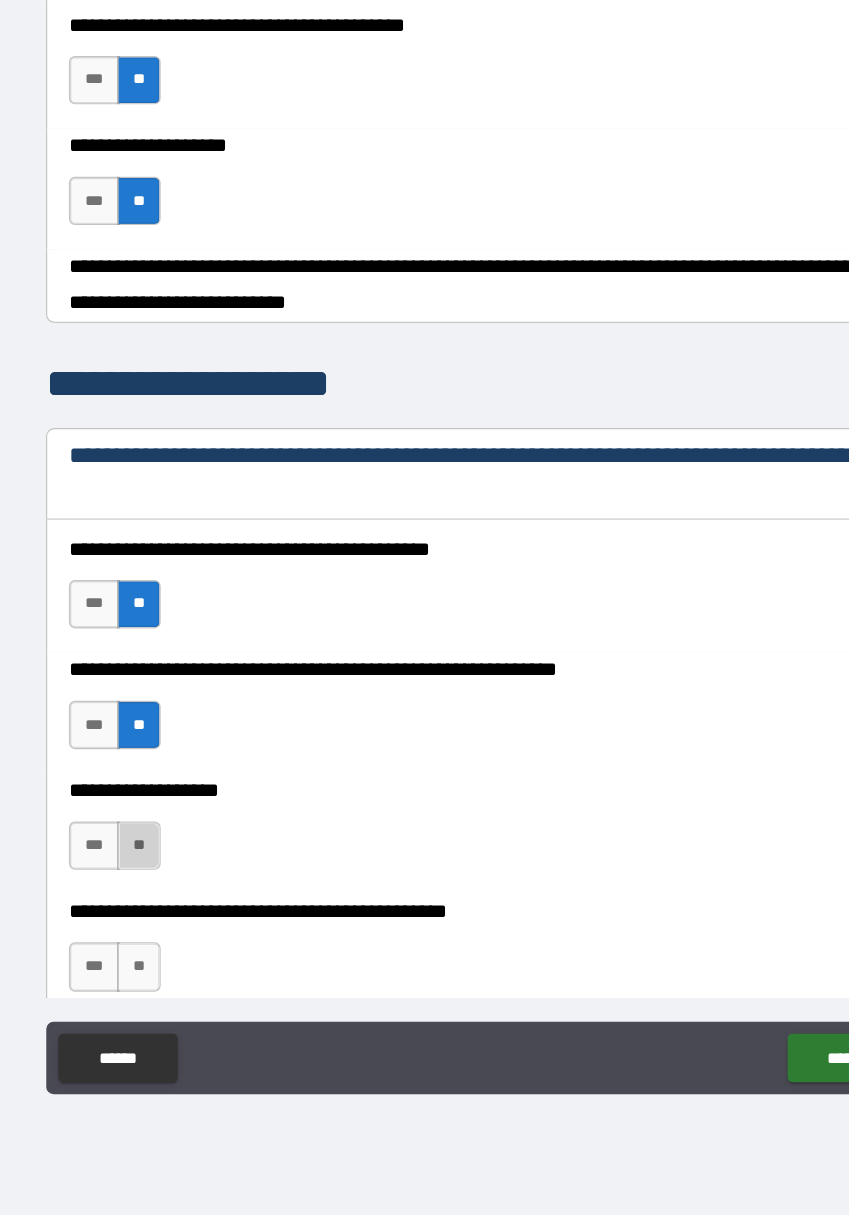 click on "**" at bounding box center [141, 909] 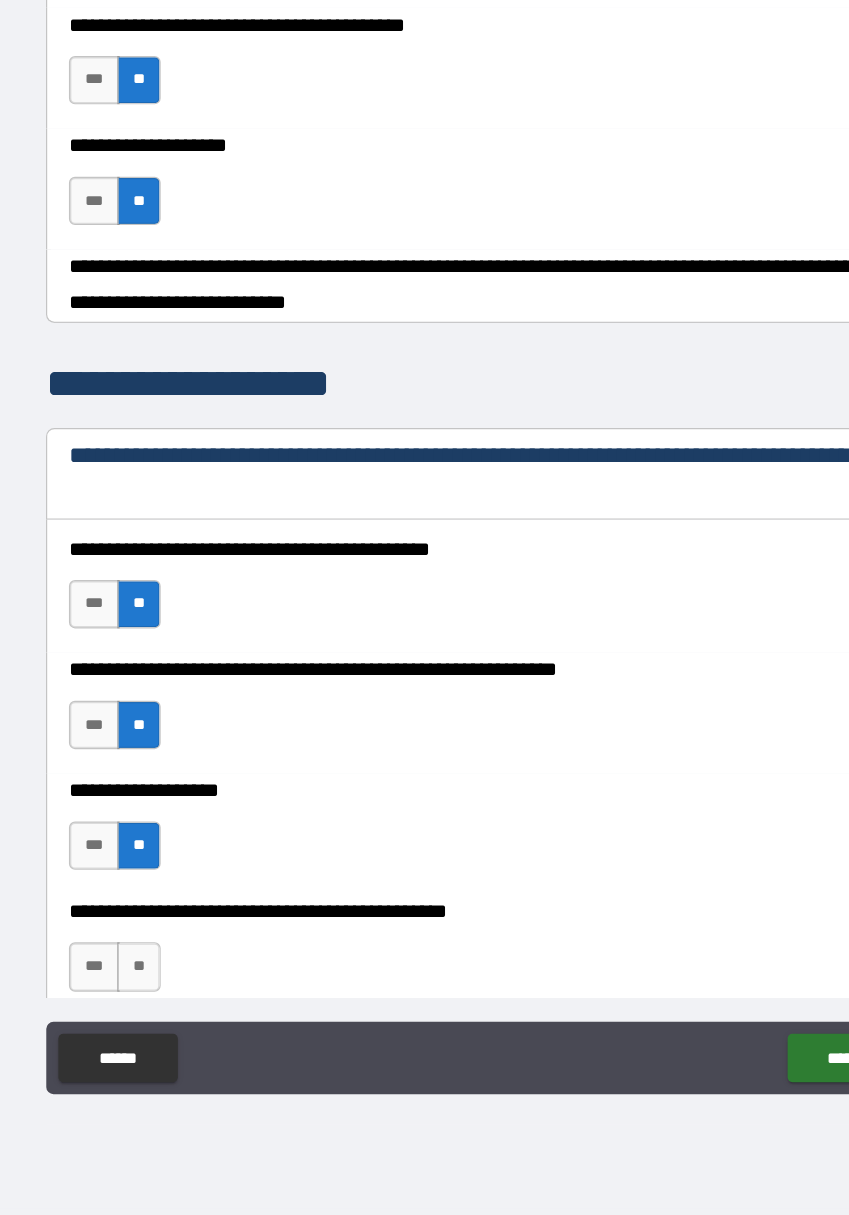 scroll, scrollTop: 887, scrollLeft: 0, axis: vertical 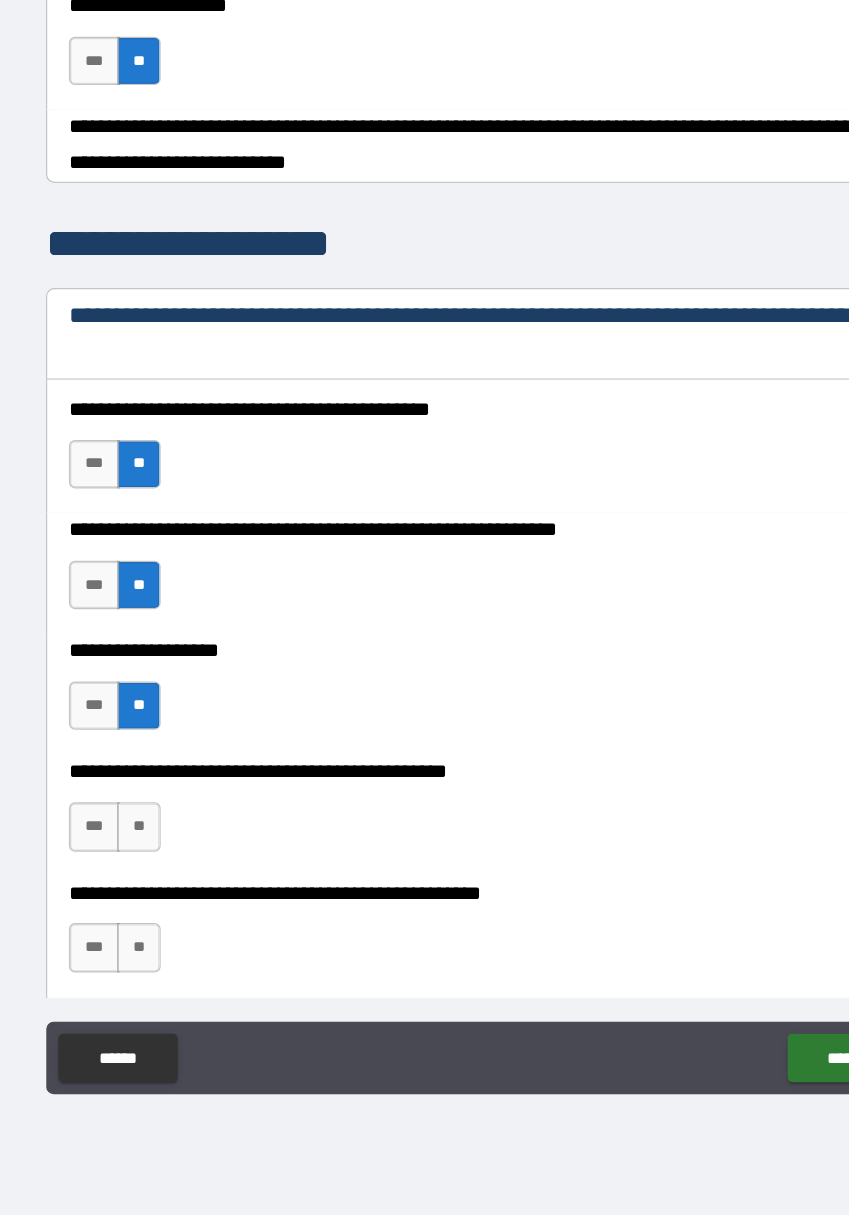 click on "**" at bounding box center (141, 893) 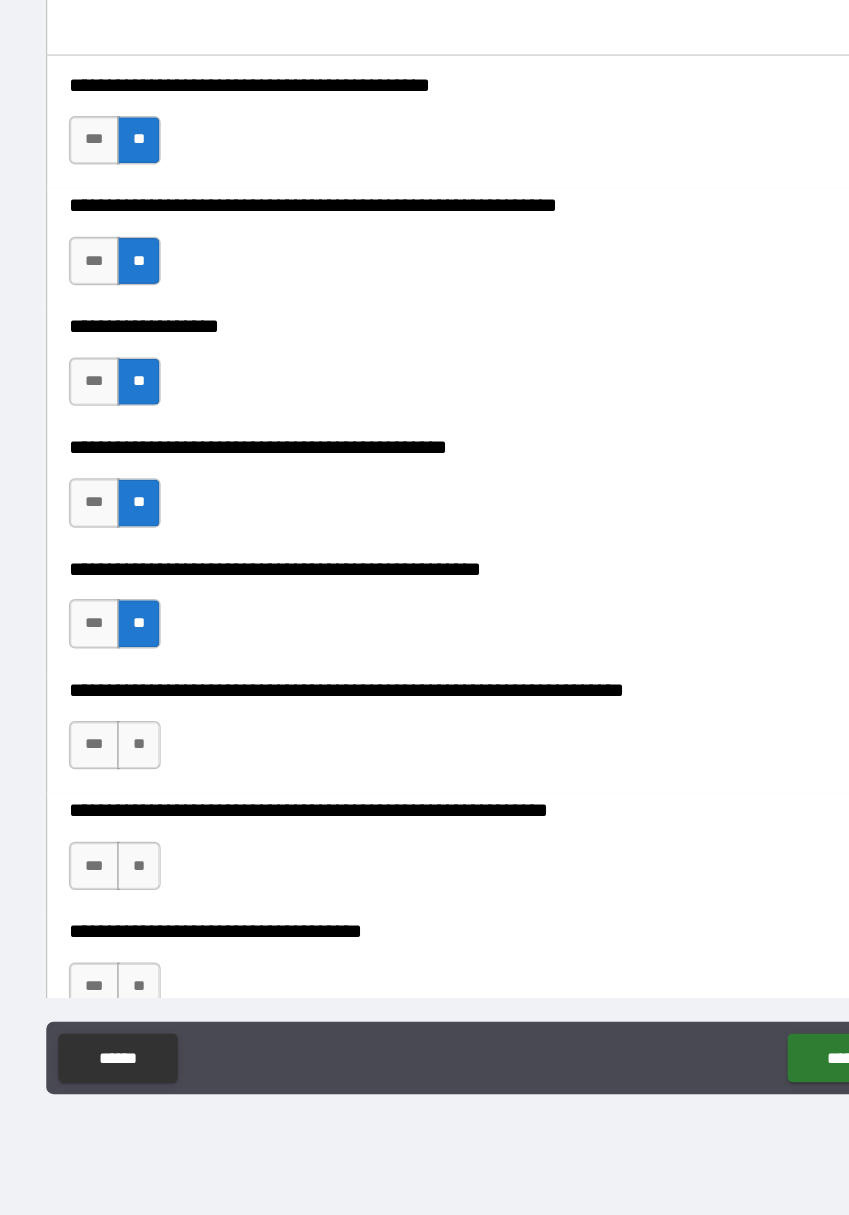 scroll, scrollTop: 1159, scrollLeft: 0, axis: vertical 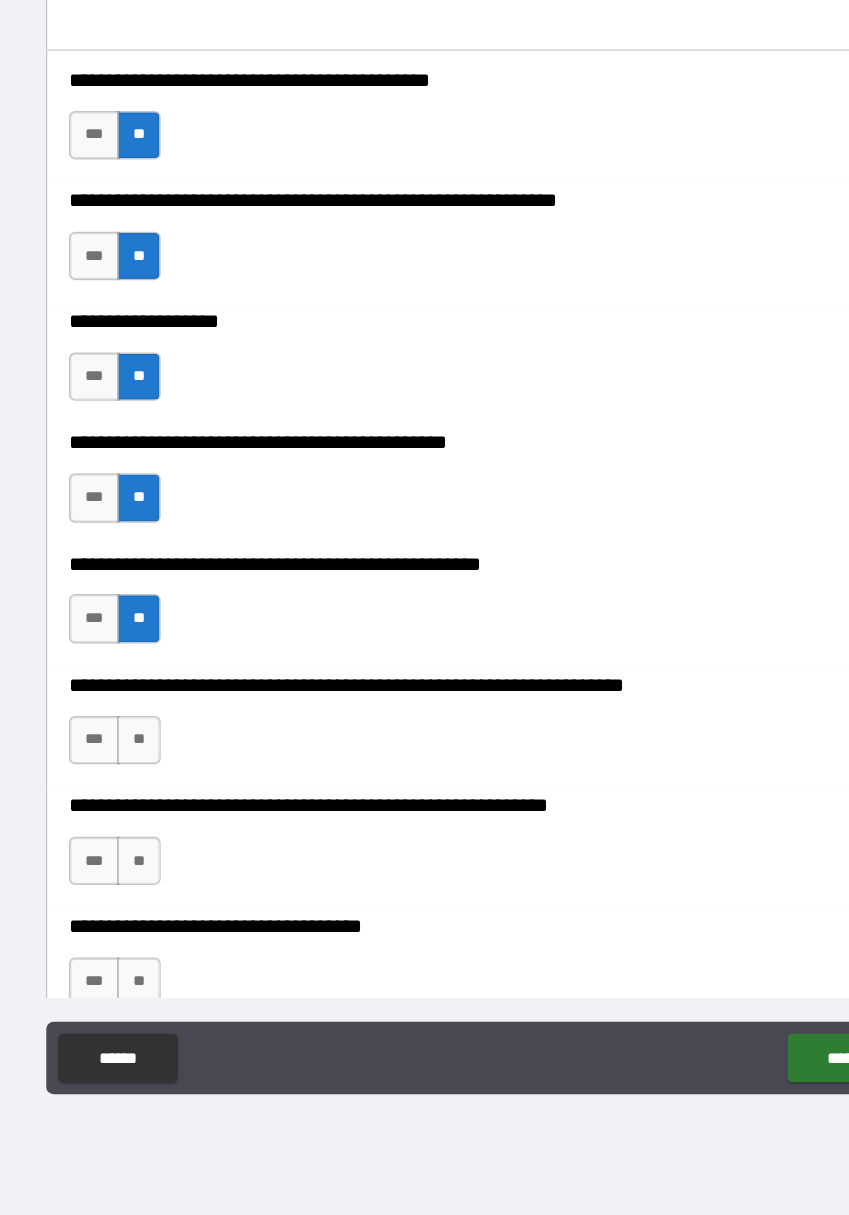 click on "**" at bounding box center [141, 822] 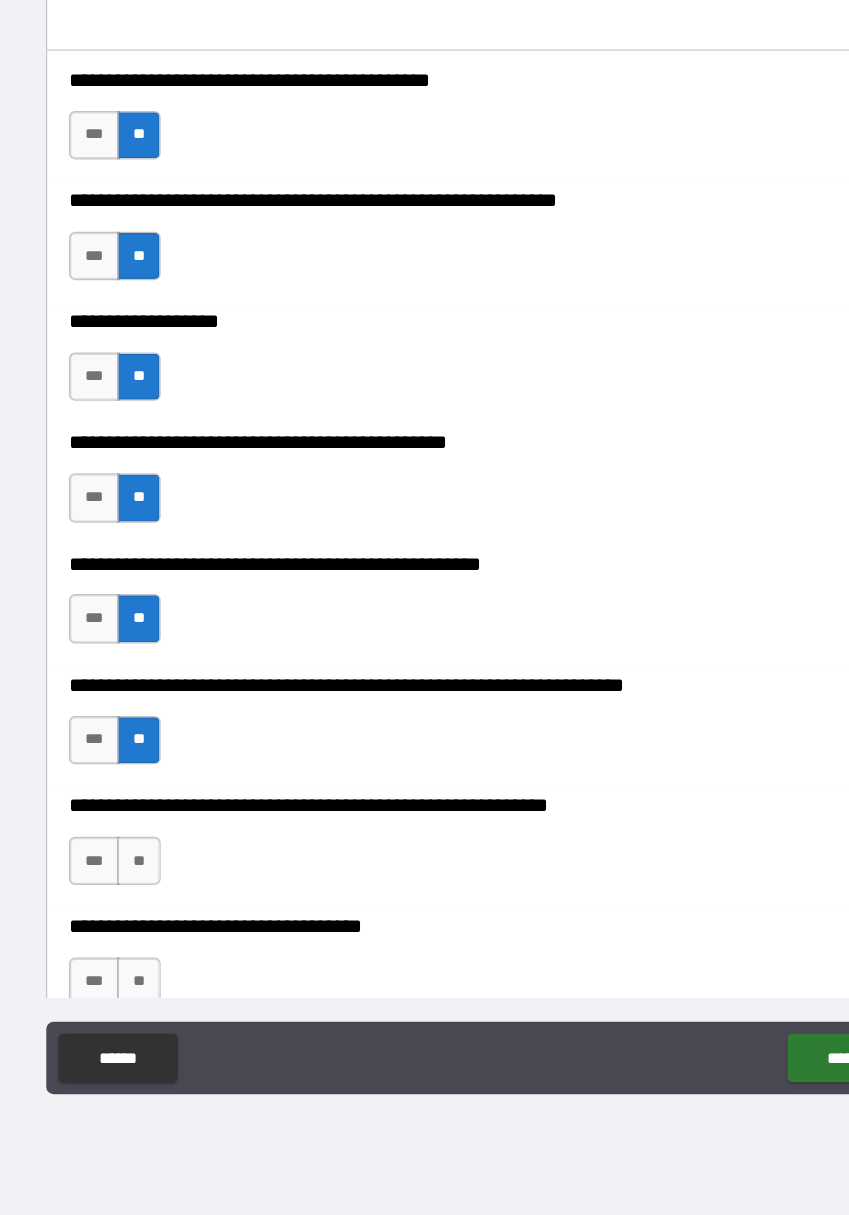 scroll, scrollTop: 1230, scrollLeft: 0, axis: vertical 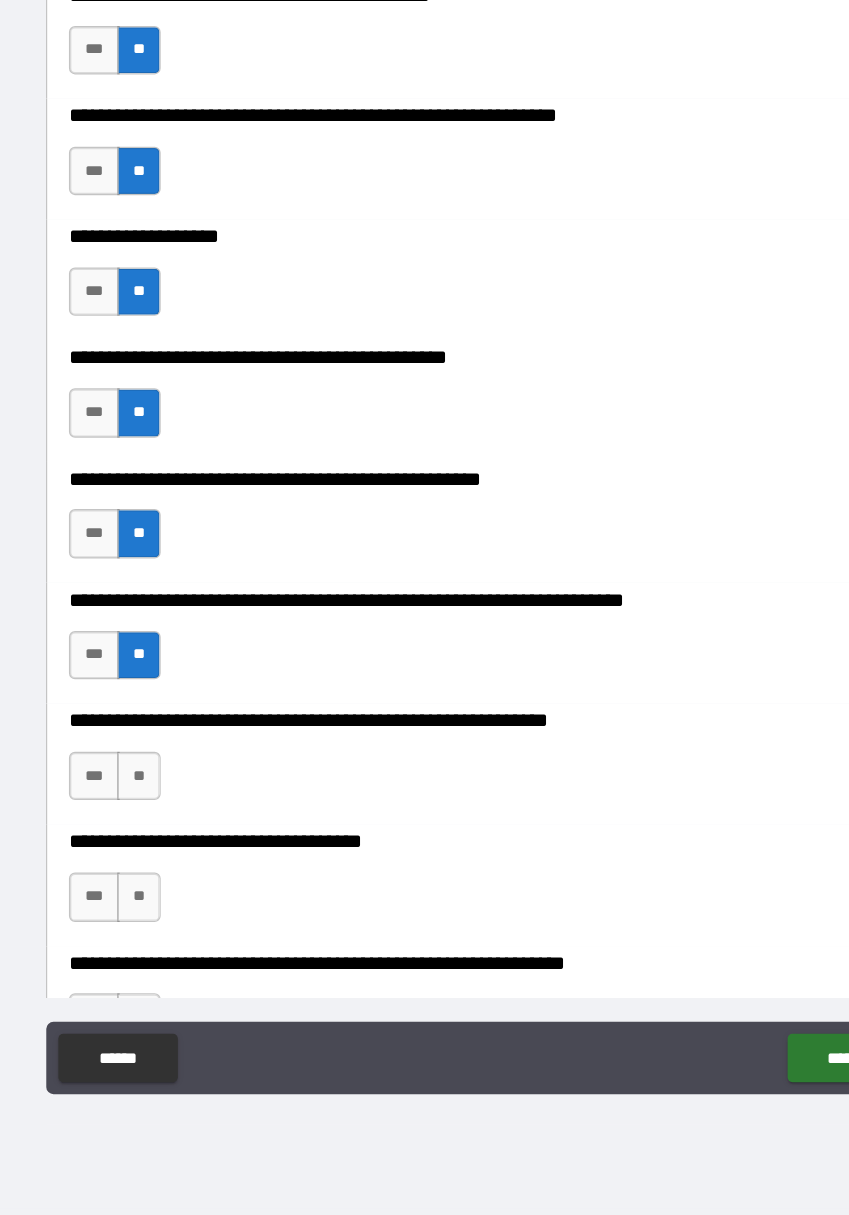 click on "**" at bounding box center (141, 851) 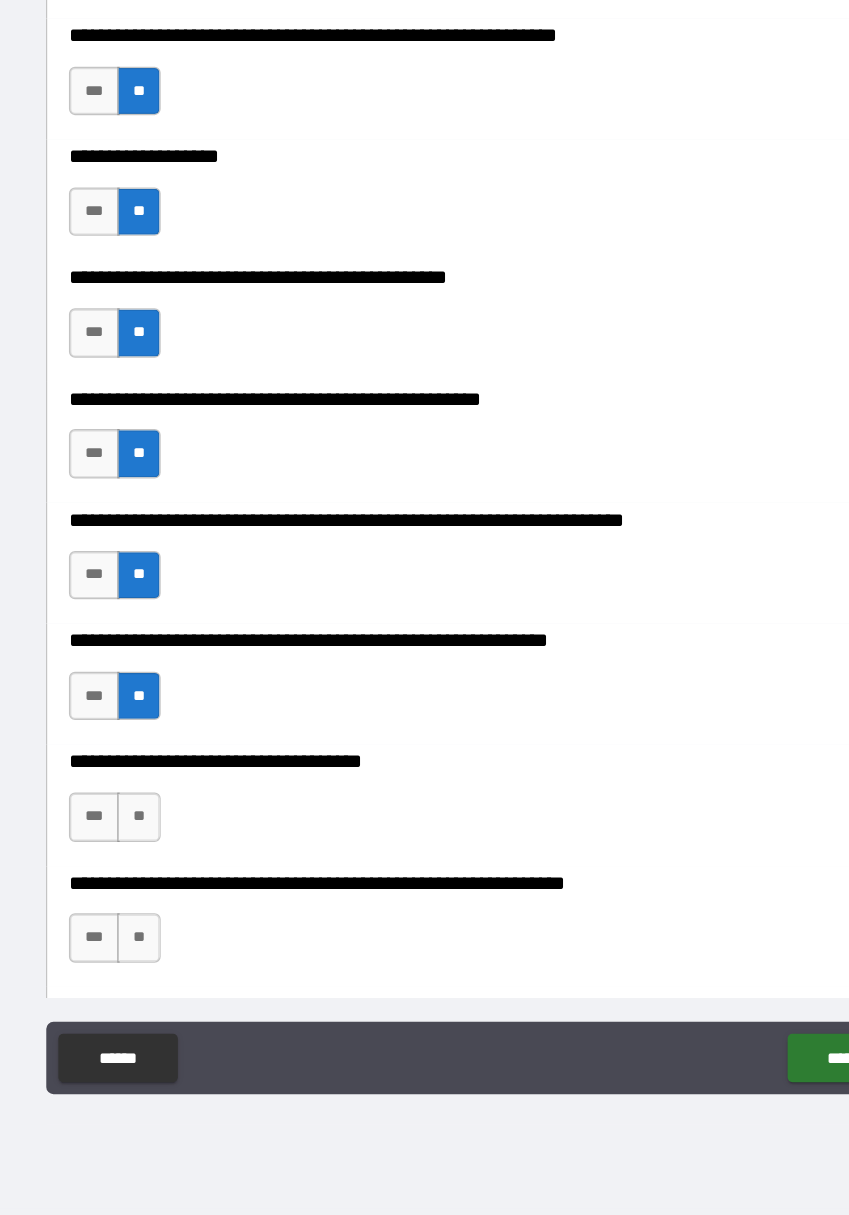 scroll, scrollTop: 1301, scrollLeft: 0, axis: vertical 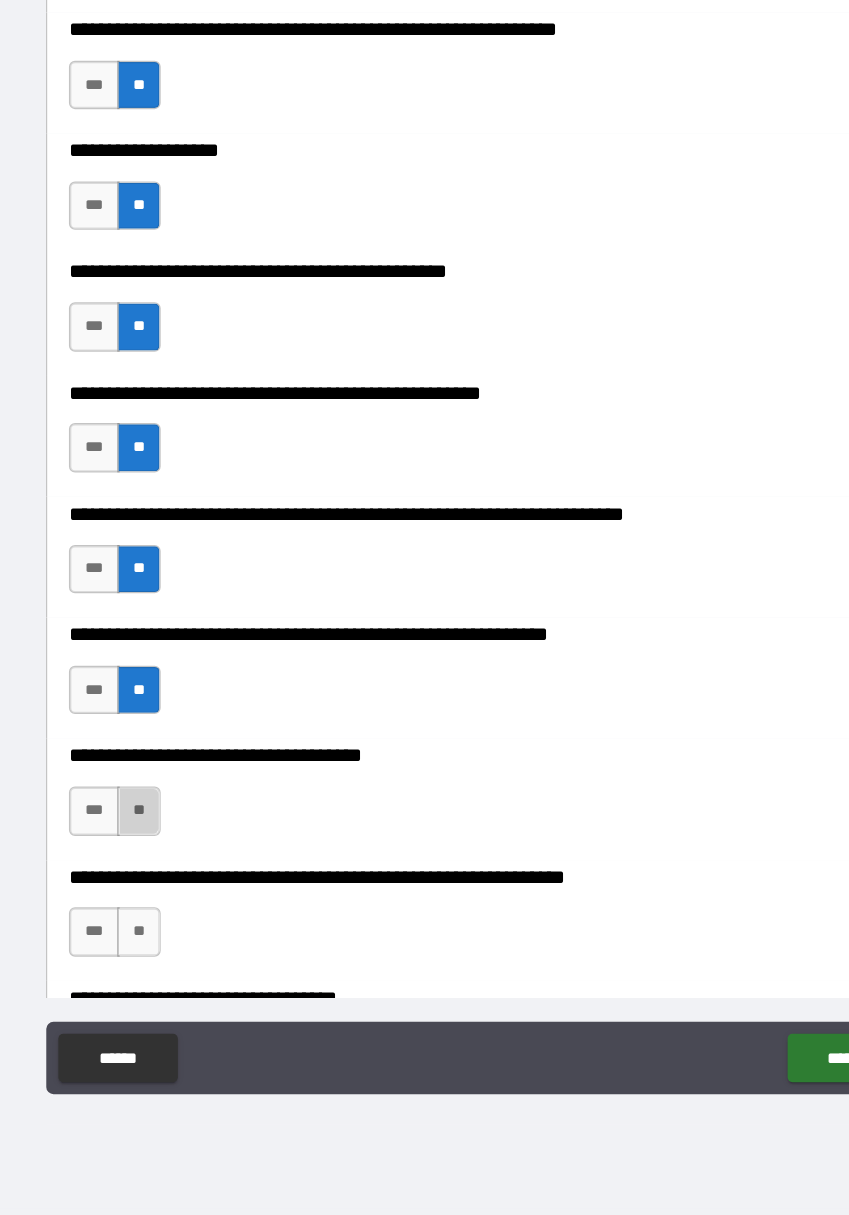 click on "**" at bounding box center (141, 880) 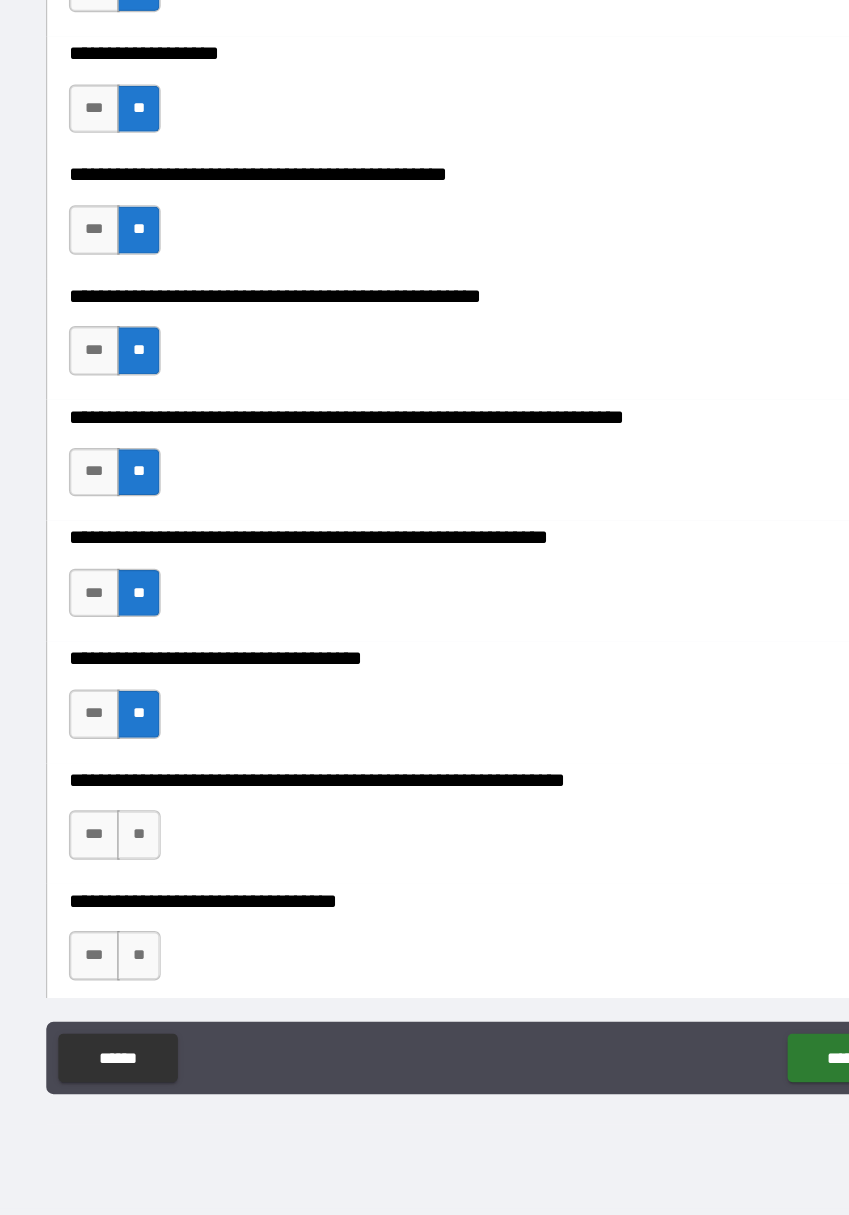 scroll, scrollTop: 1390, scrollLeft: 0, axis: vertical 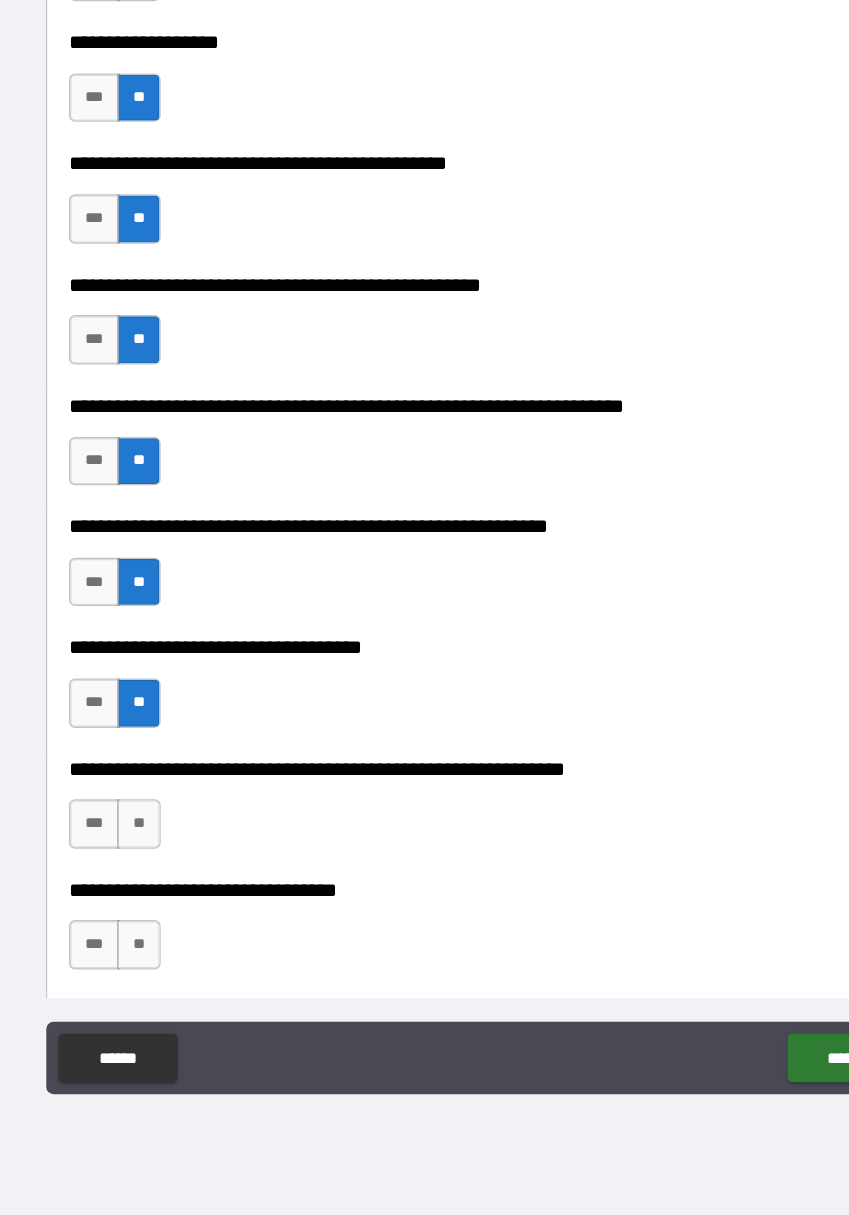 click on "**" at bounding box center (141, 891) 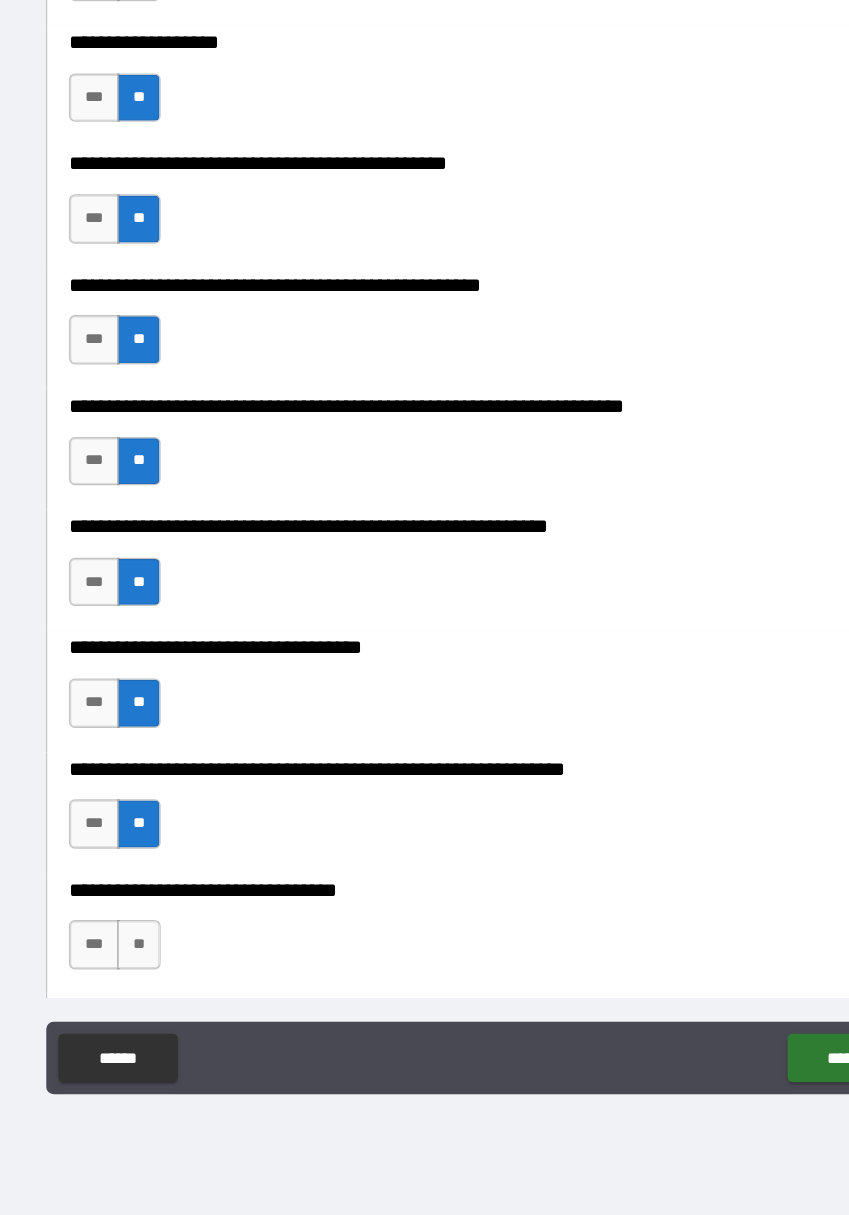 scroll, scrollTop: 1486, scrollLeft: 0, axis: vertical 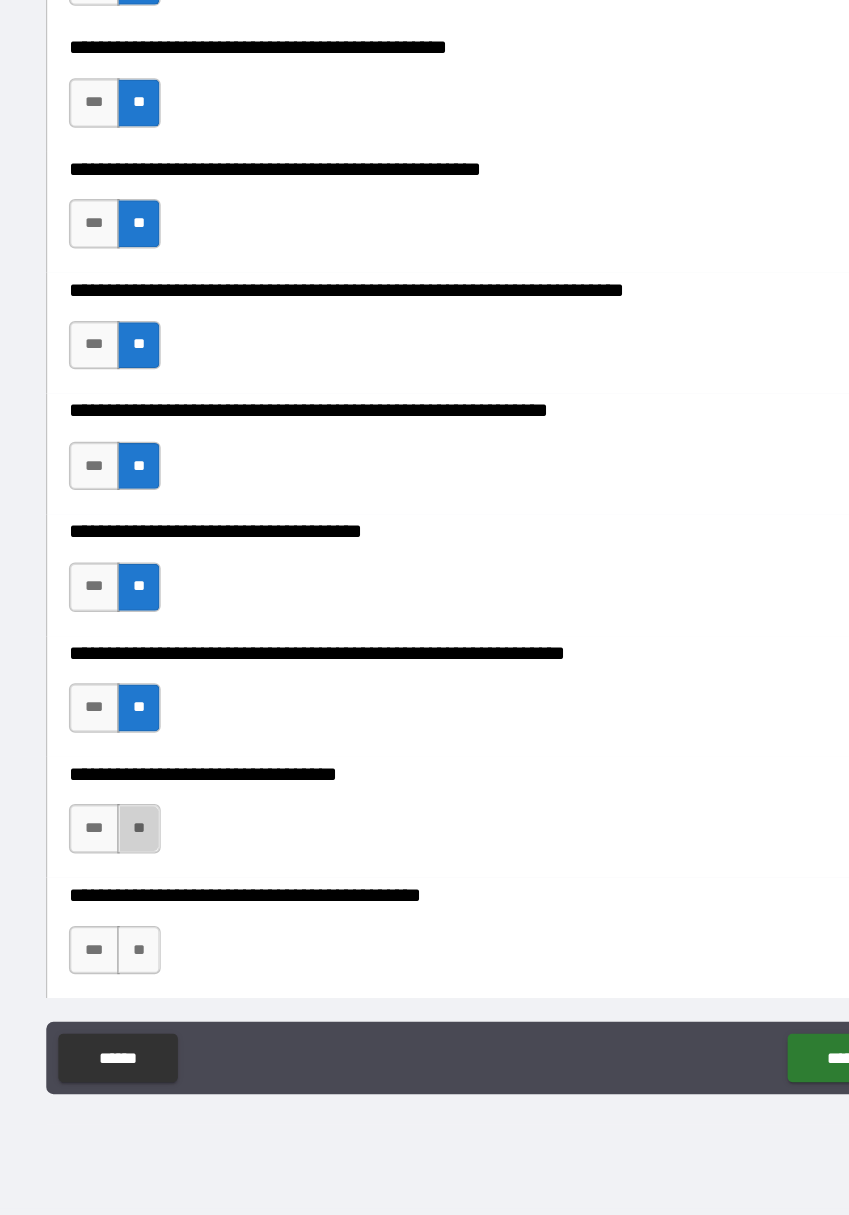 click on "**" at bounding box center (141, 895) 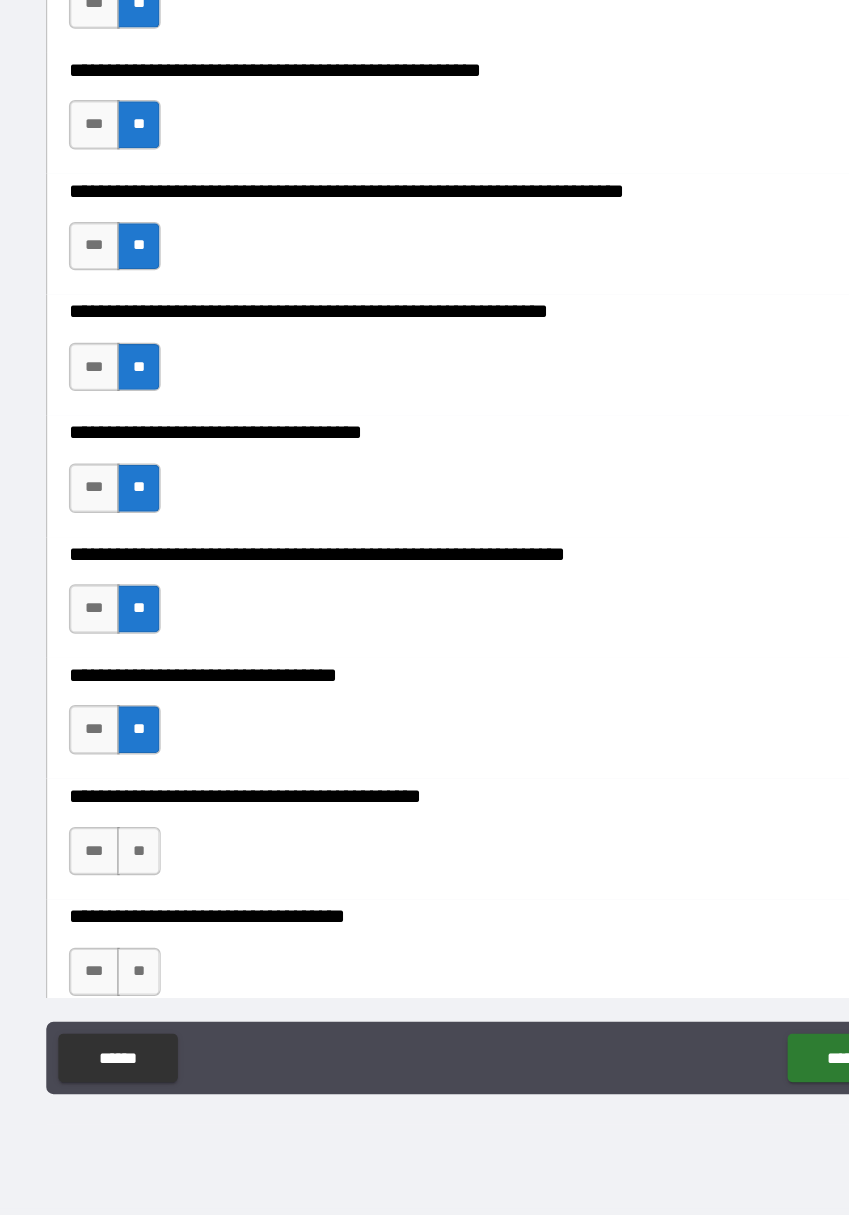 scroll, scrollTop: 1573, scrollLeft: 0, axis: vertical 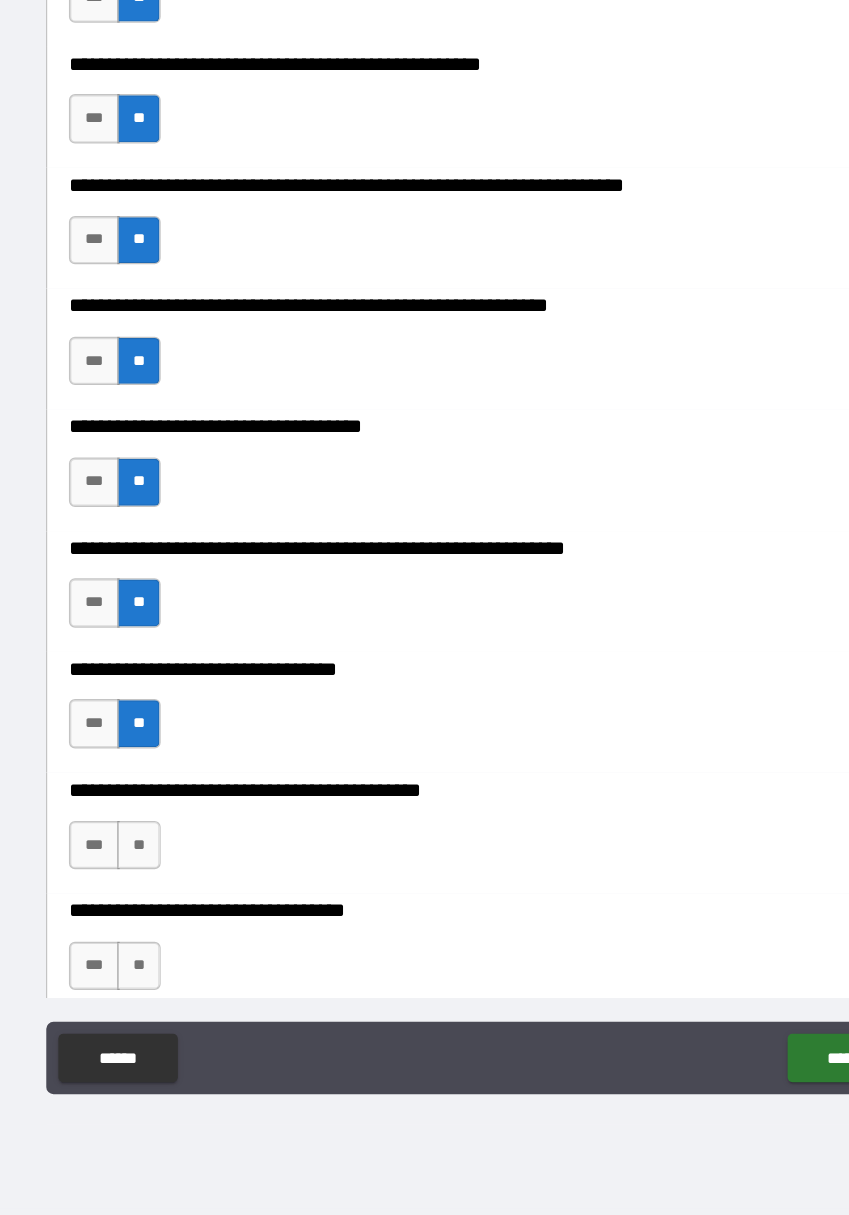 click on "**" at bounding box center (141, 909) 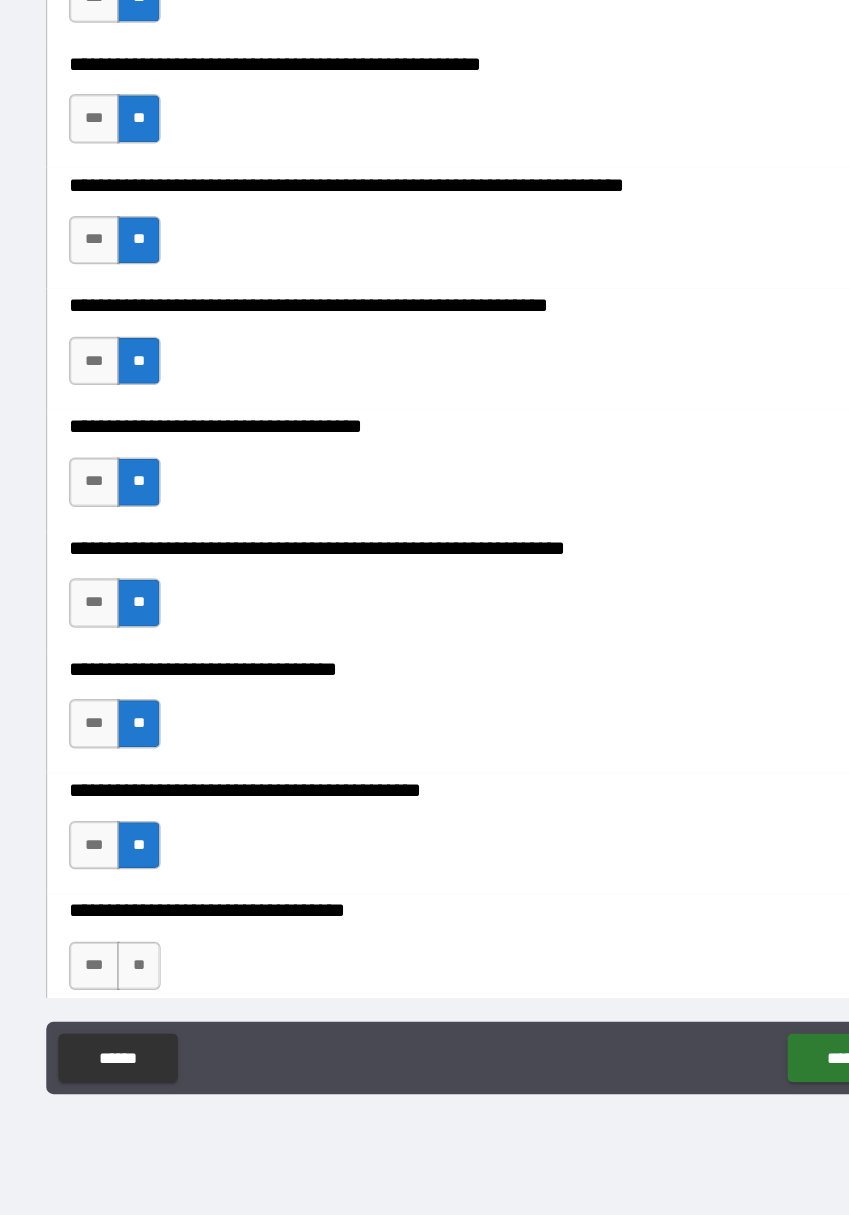 scroll, scrollTop: 1657, scrollLeft: 0, axis: vertical 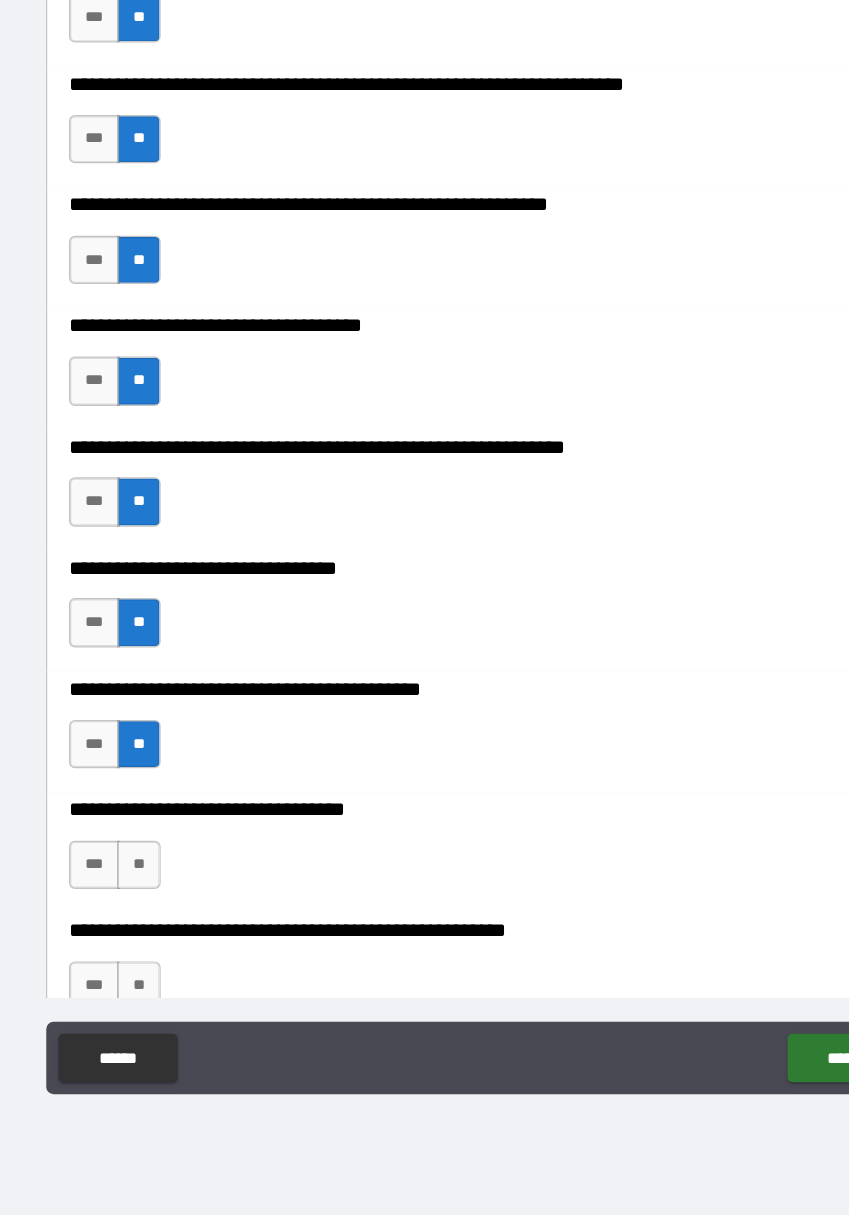 click on "**" at bounding box center (141, 925) 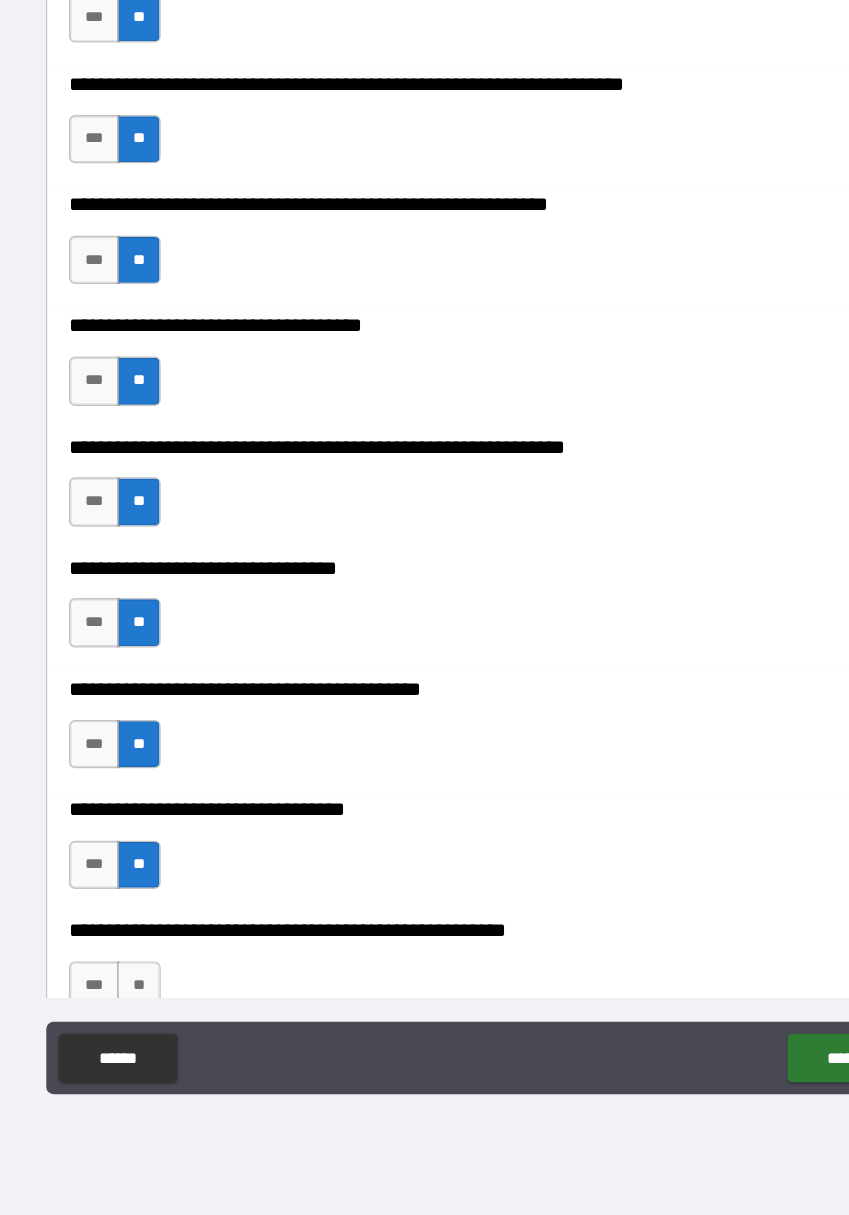 scroll, scrollTop: 1874, scrollLeft: 0, axis: vertical 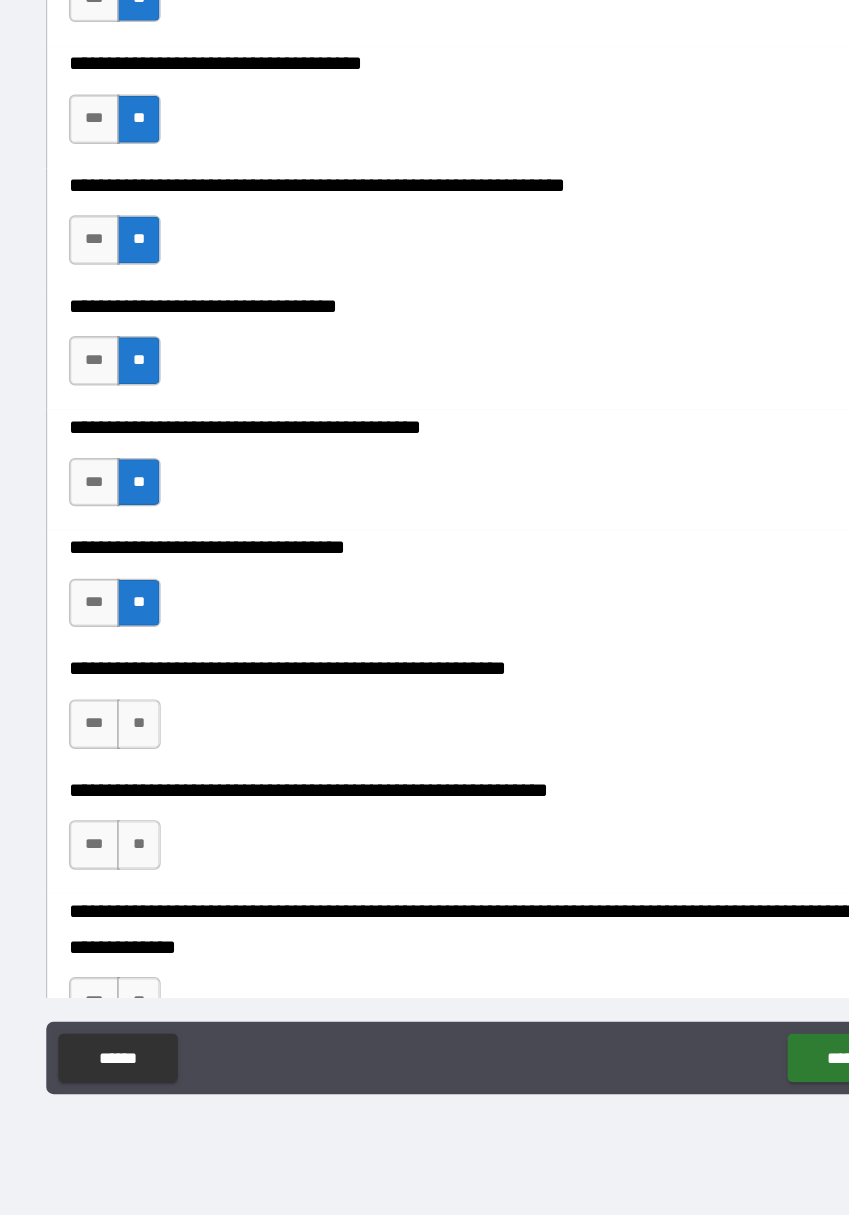 click on "***" at bounding box center [104, 808] 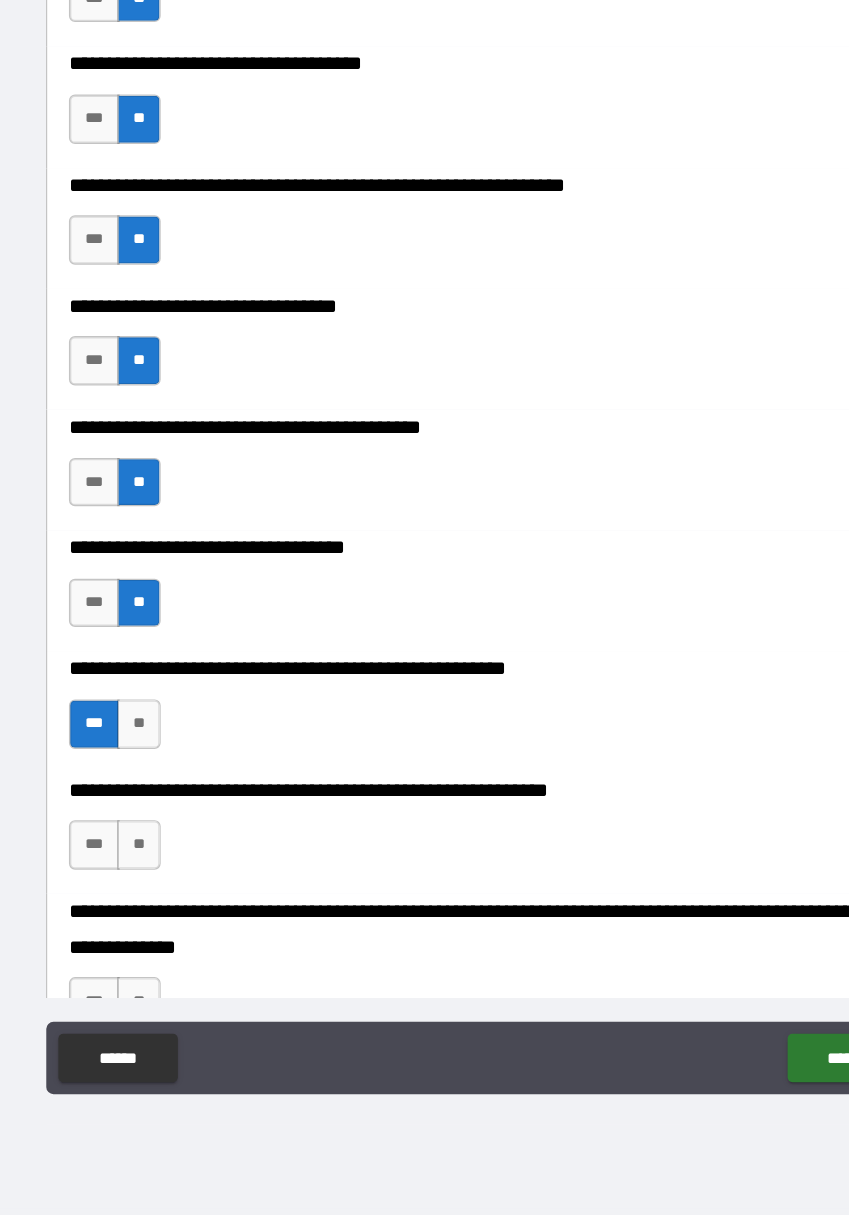 click on "**" at bounding box center (141, 908) 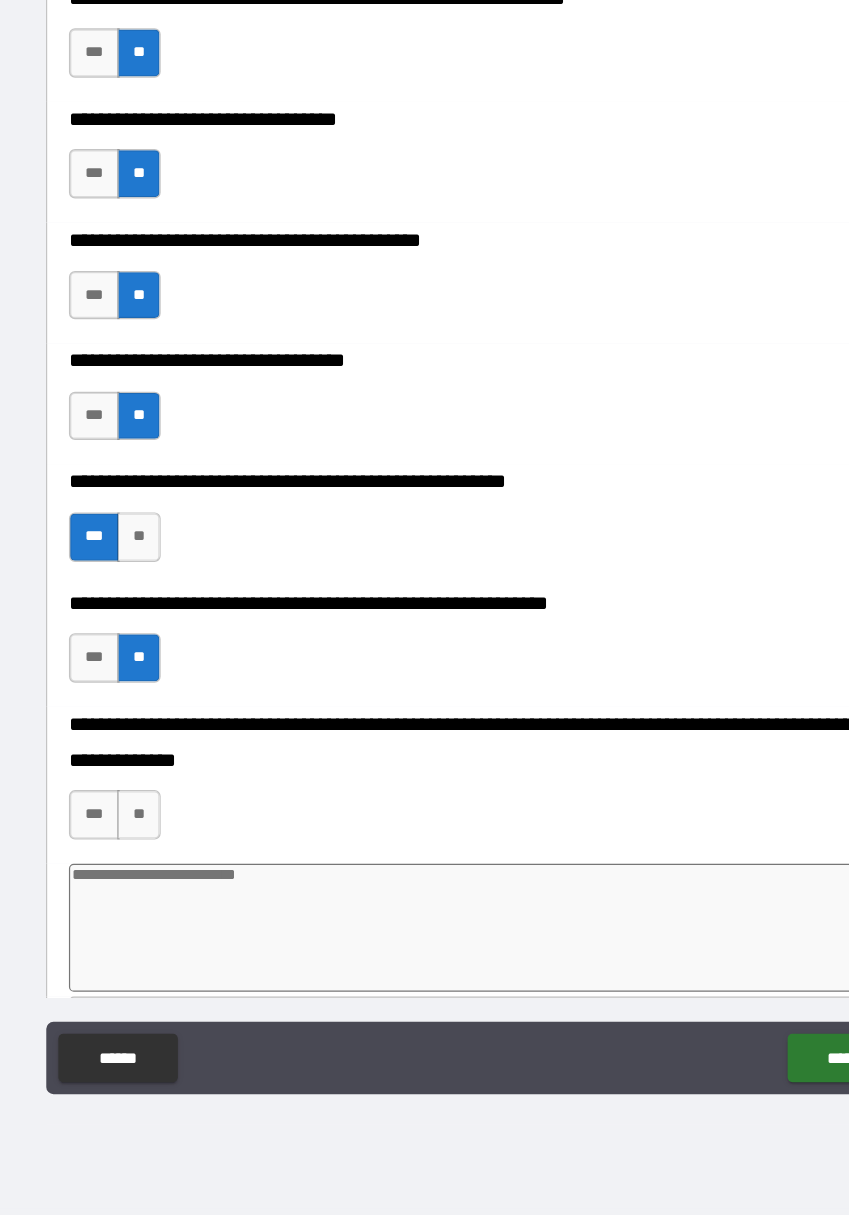 scroll, scrollTop: 2041, scrollLeft: 0, axis: vertical 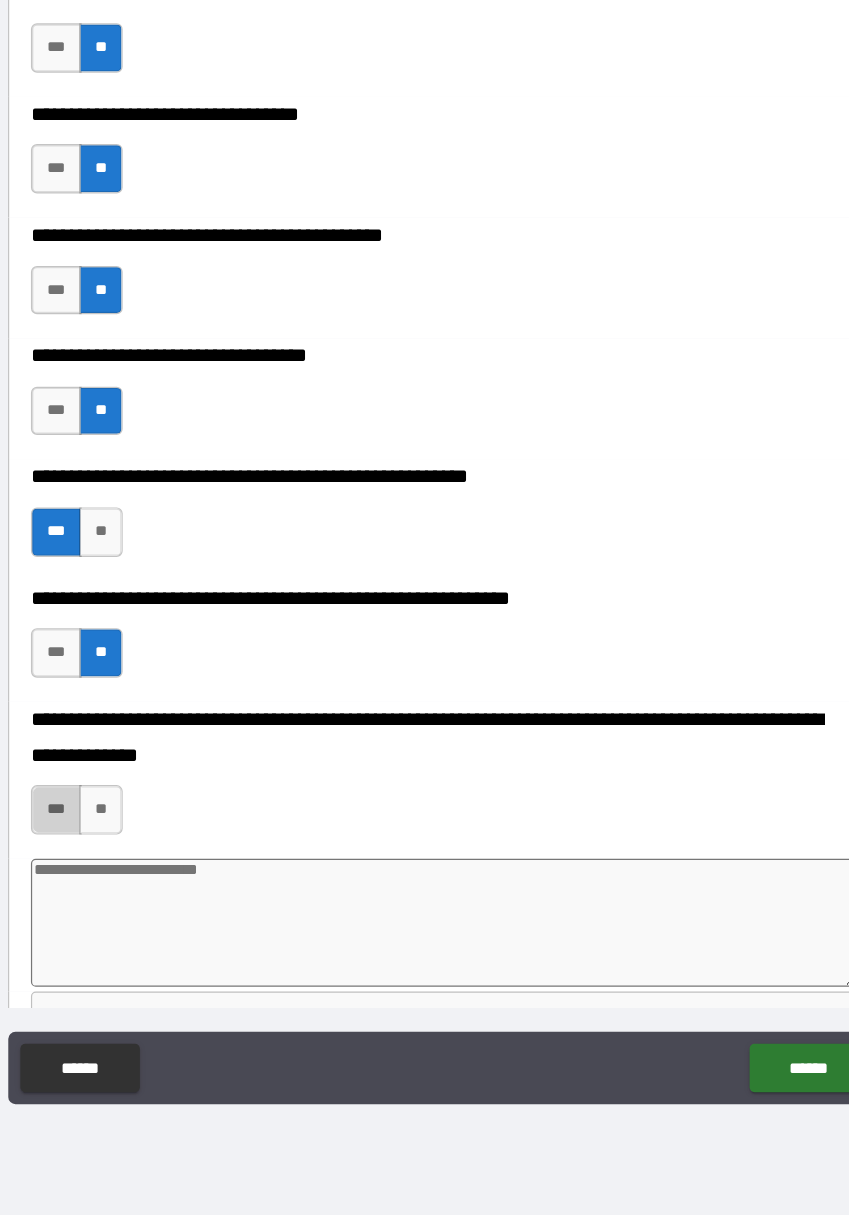 click on "***" at bounding box center [104, 871] 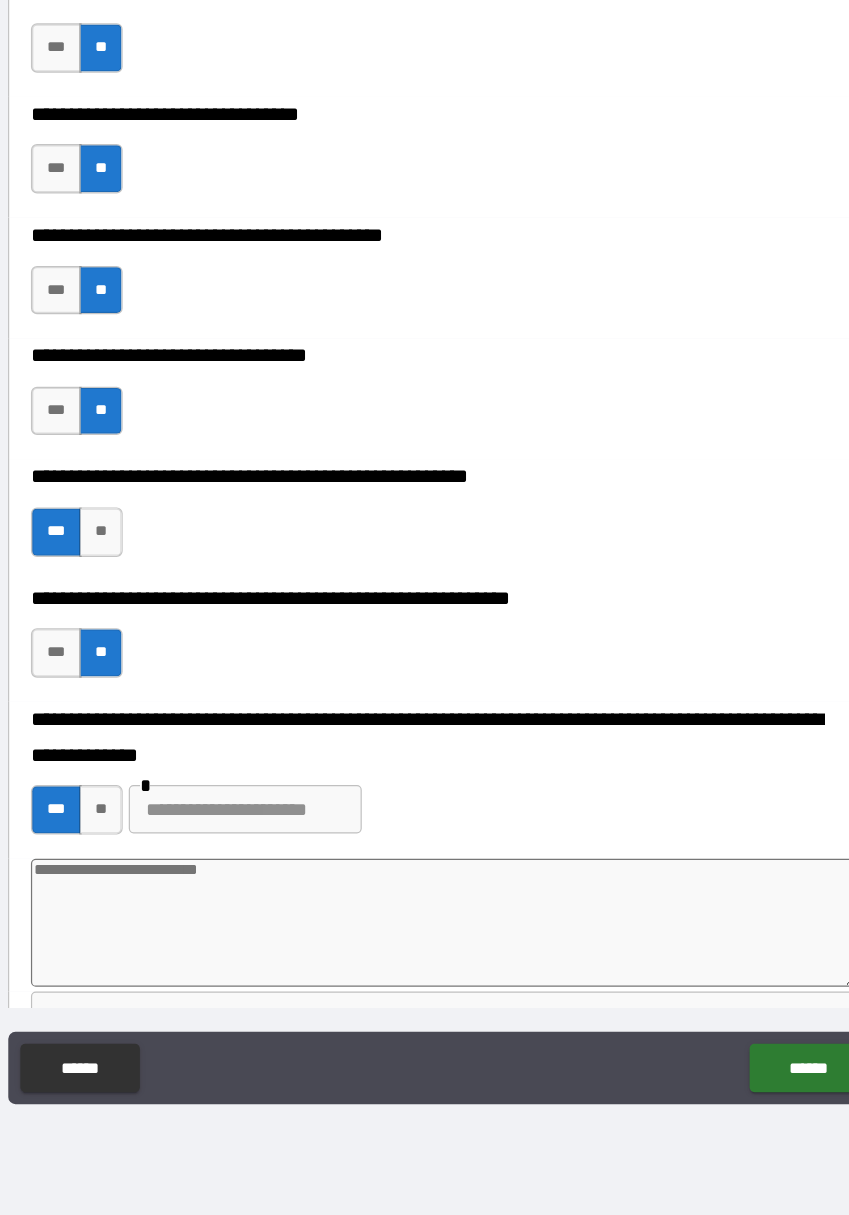 click at bounding box center [260, 871] 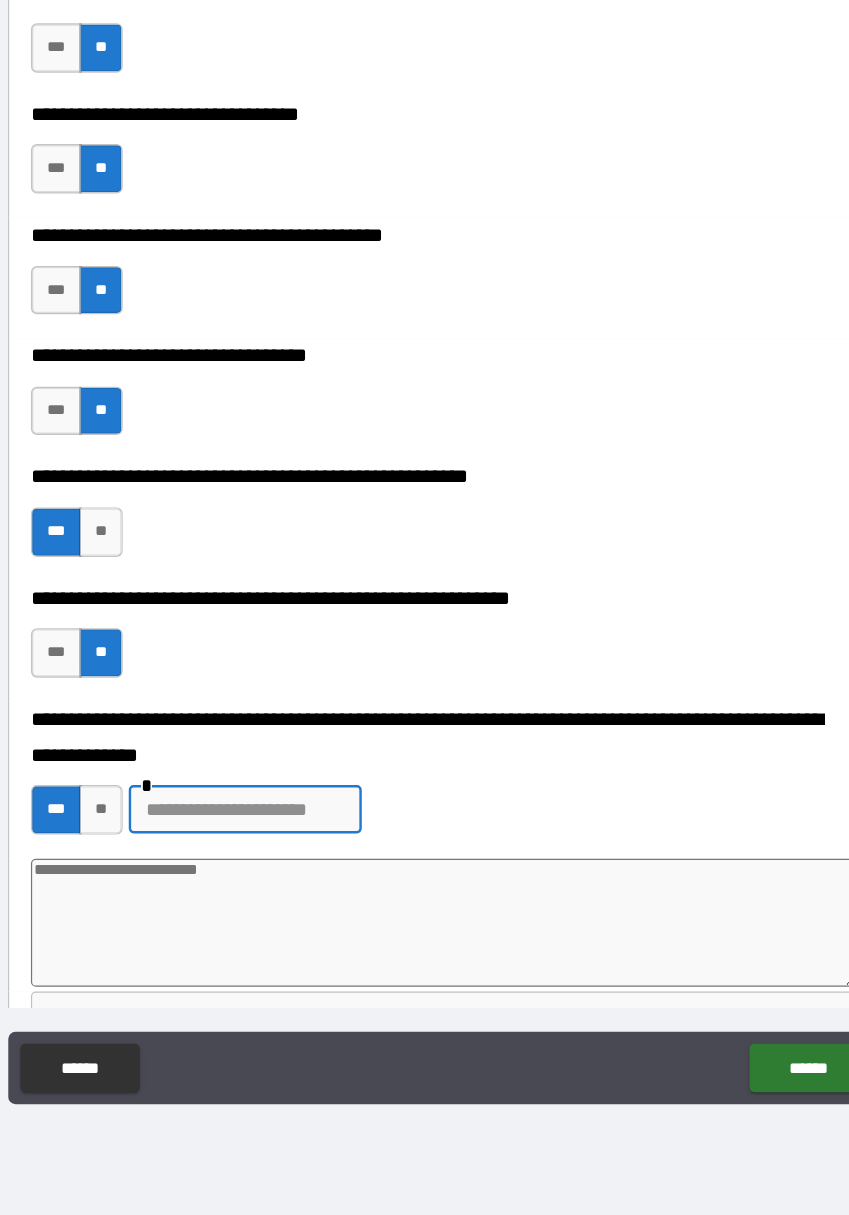 scroll, scrollTop: 48, scrollLeft: 0, axis: vertical 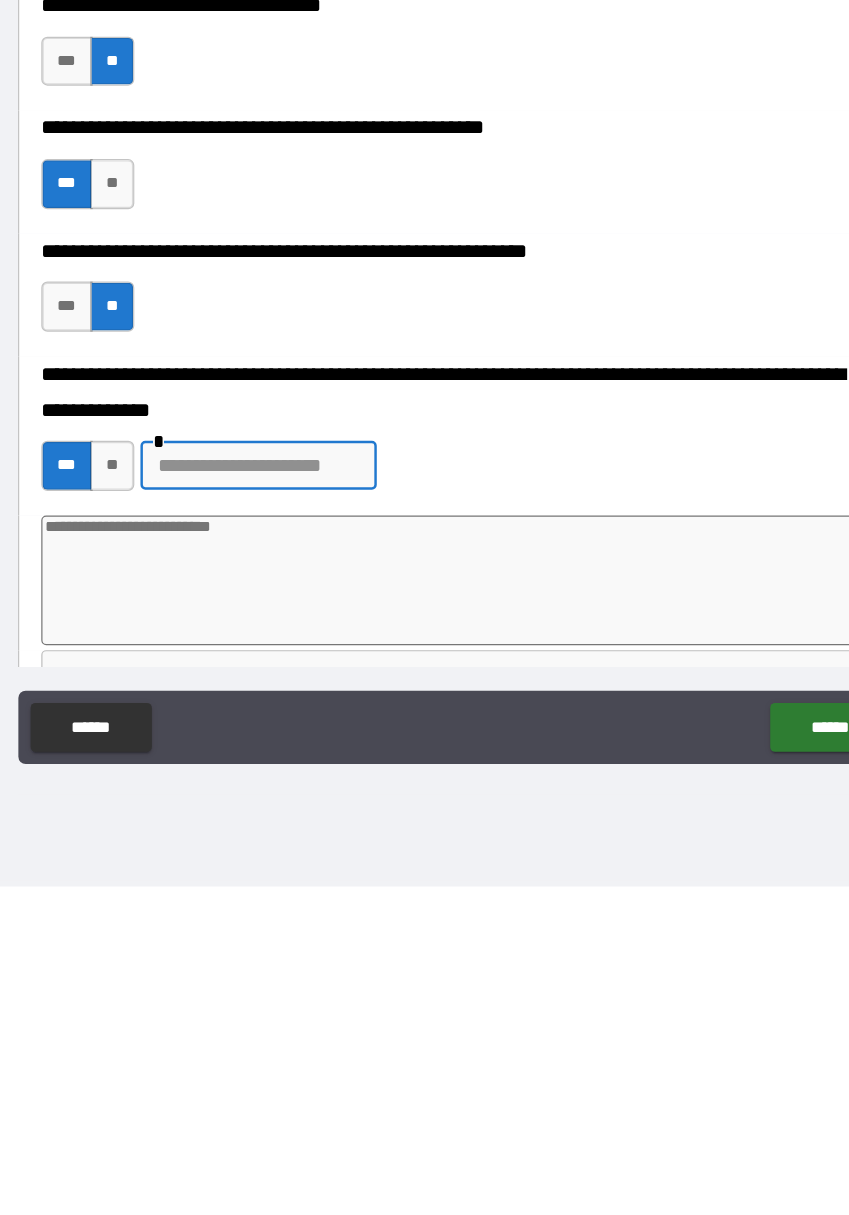 click at bounding box center [425, 965] 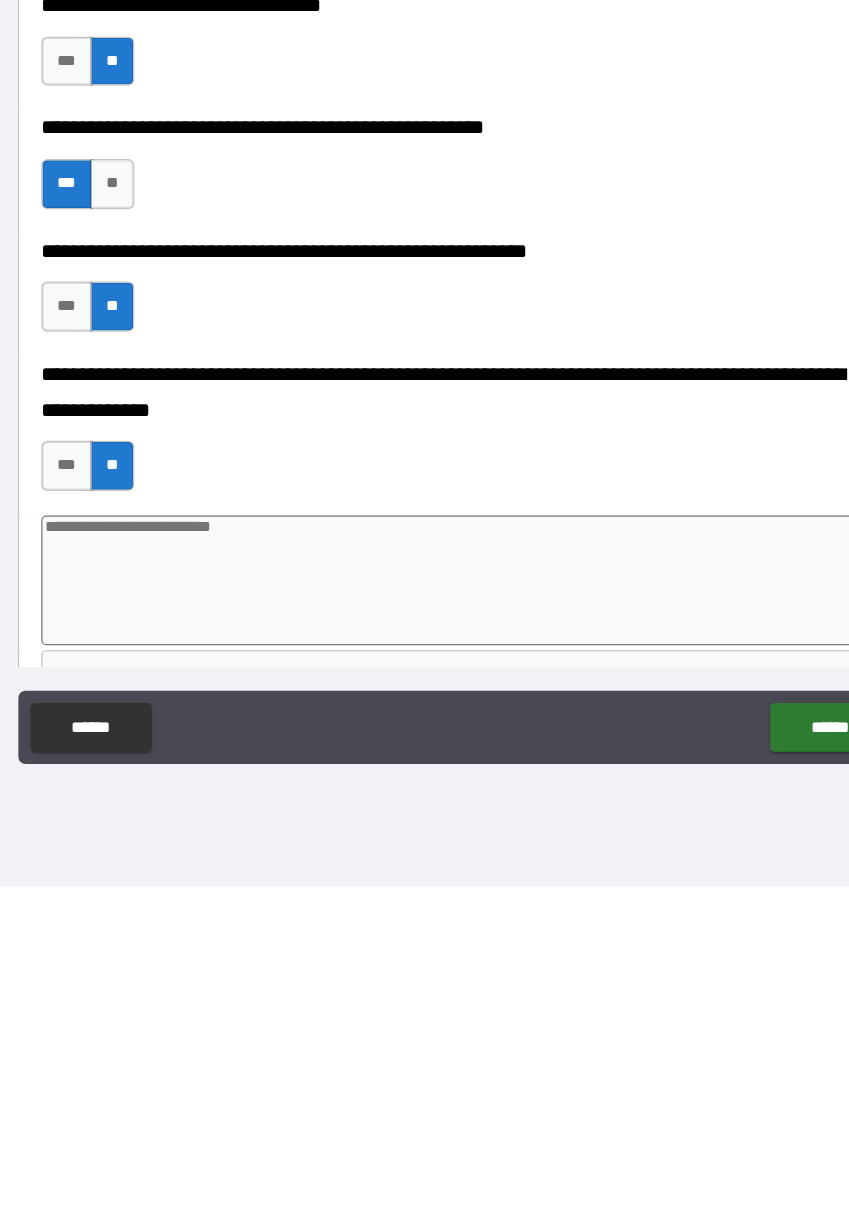 click on "**********" at bounding box center [425, 596] 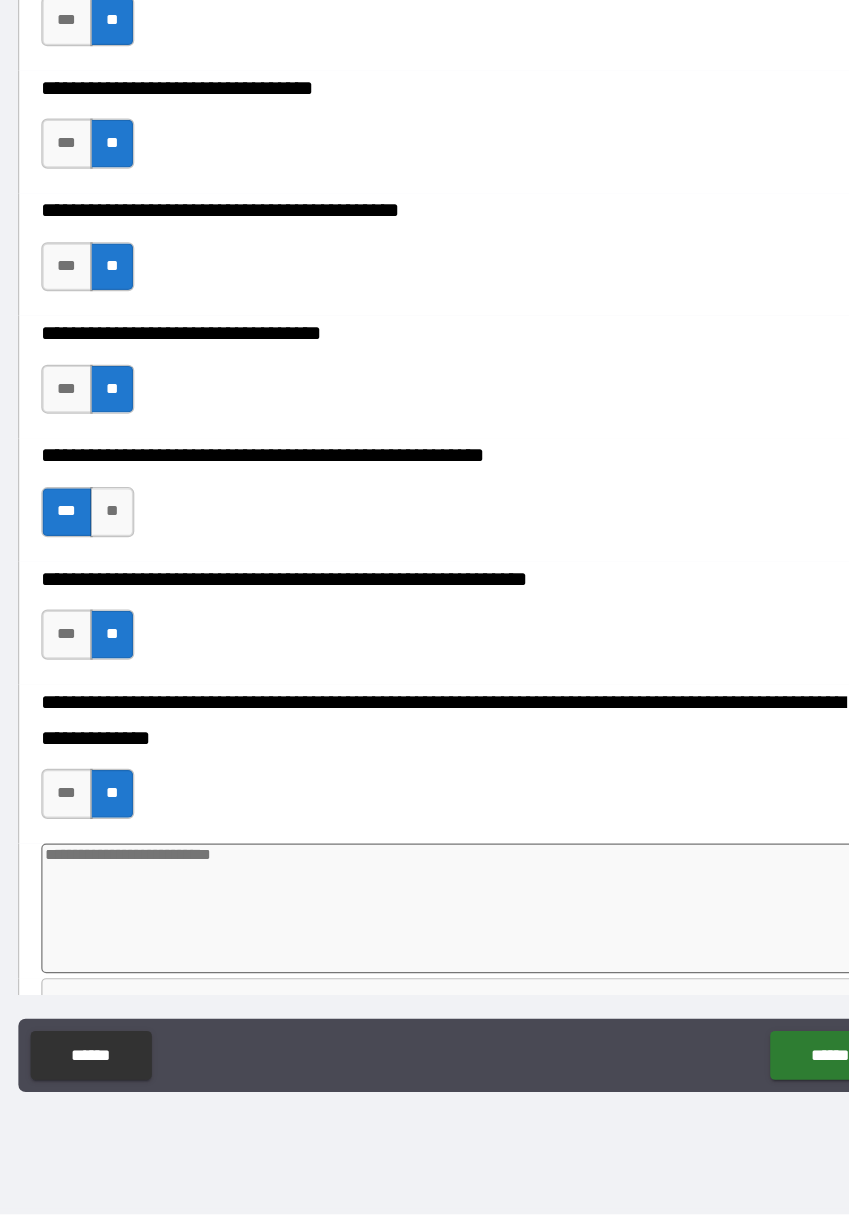 click on "***" at bounding box center (104, 871) 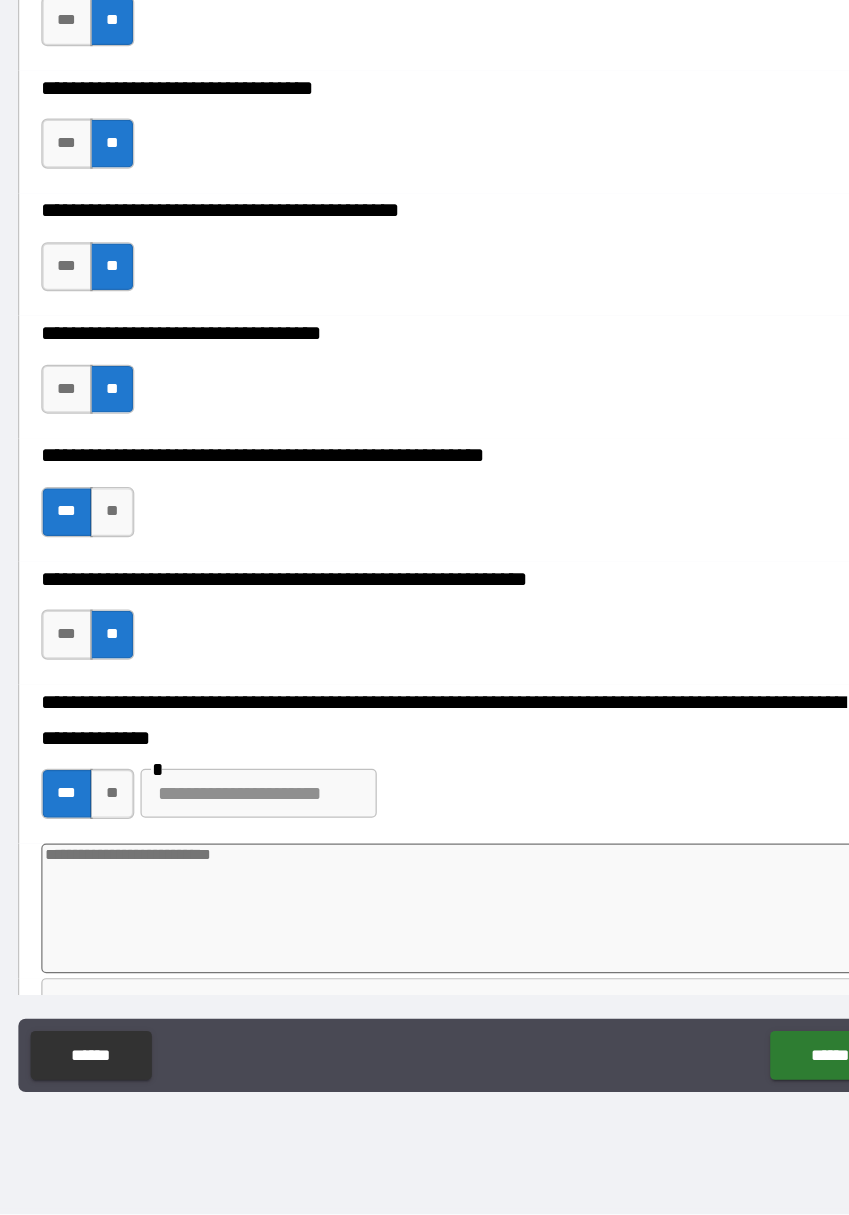 type on "*" 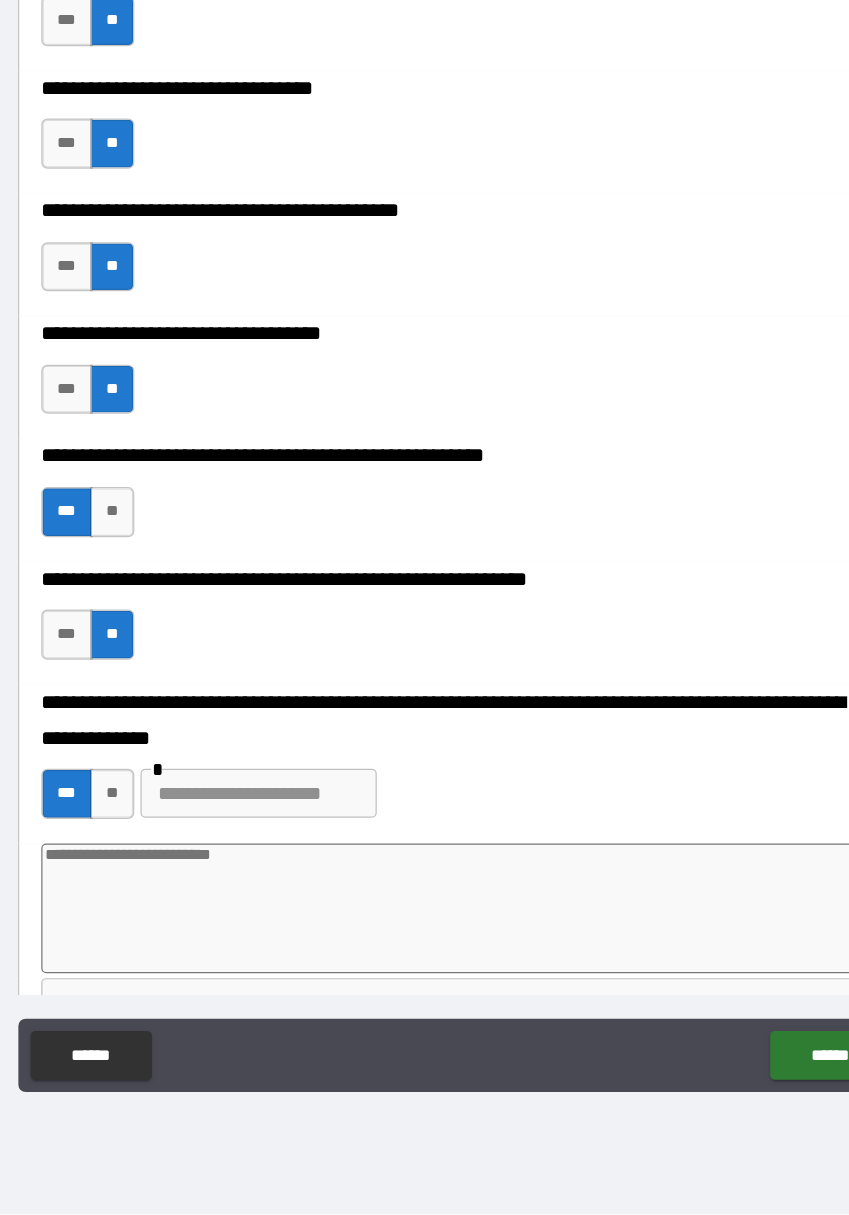 click at bounding box center [260, 871] 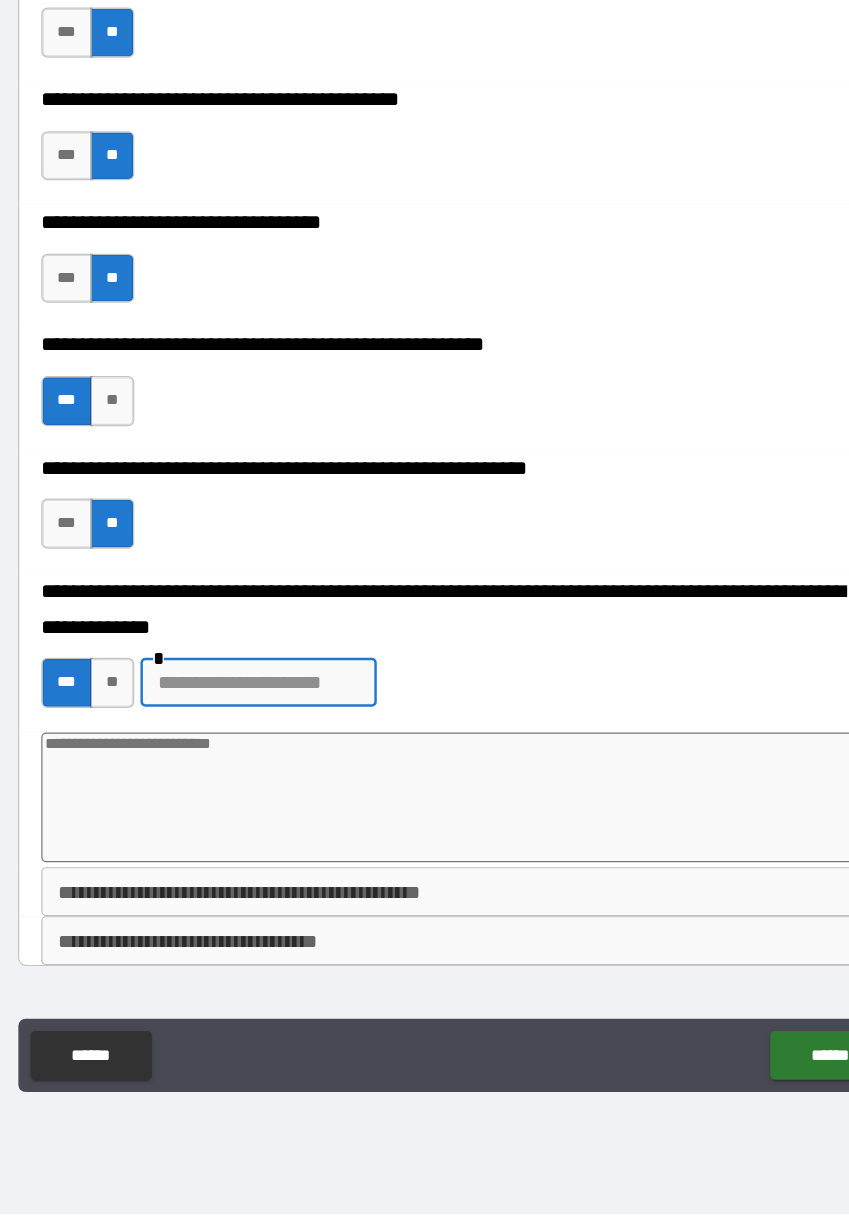 scroll, scrollTop: 2178, scrollLeft: 0, axis: vertical 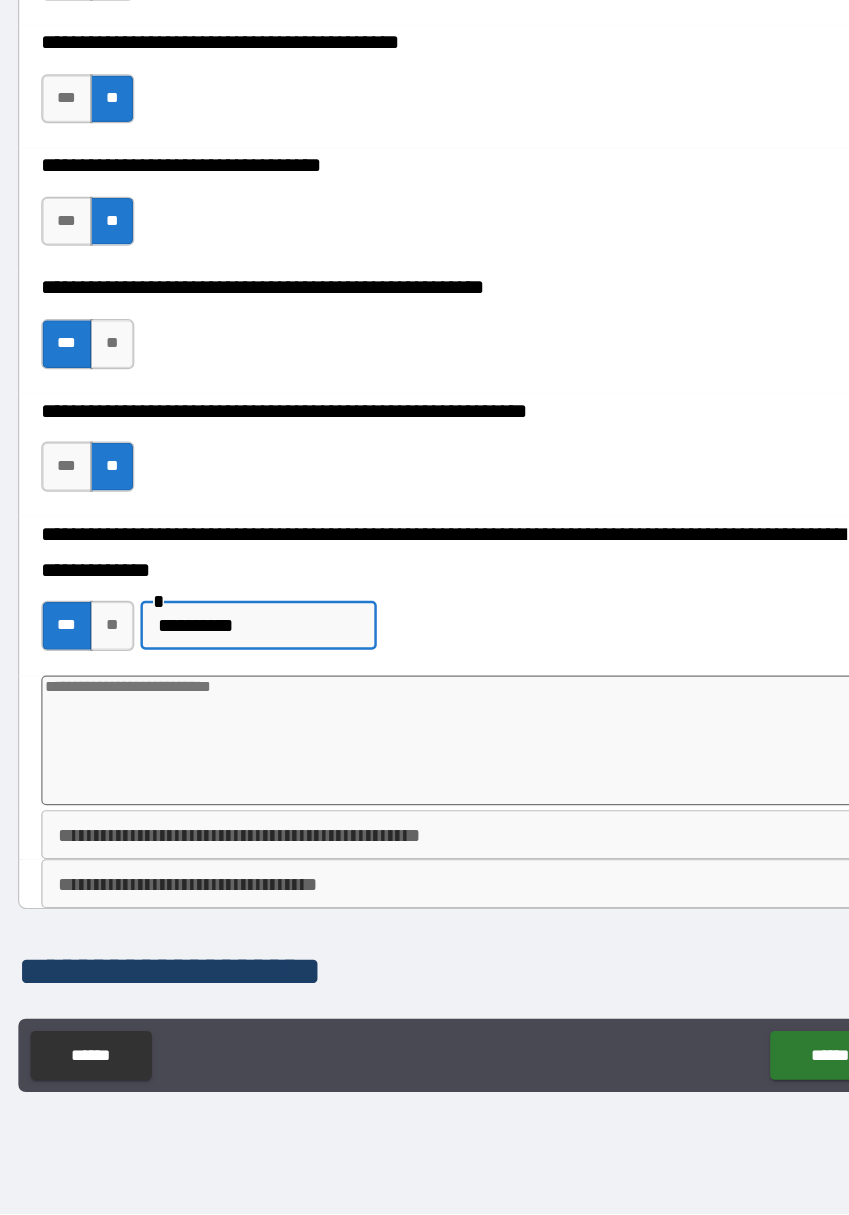 type on "**********" 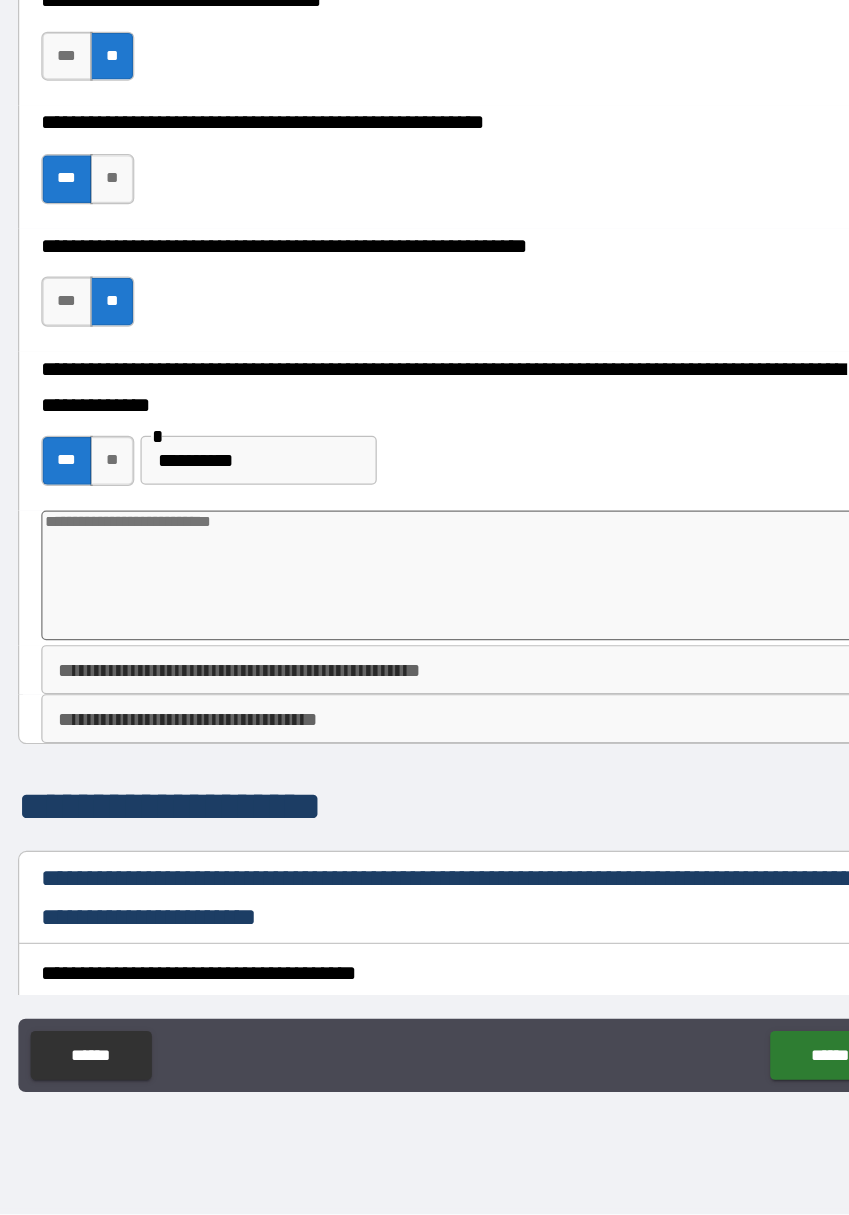 scroll, scrollTop: 2314, scrollLeft: 0, axis: vertical 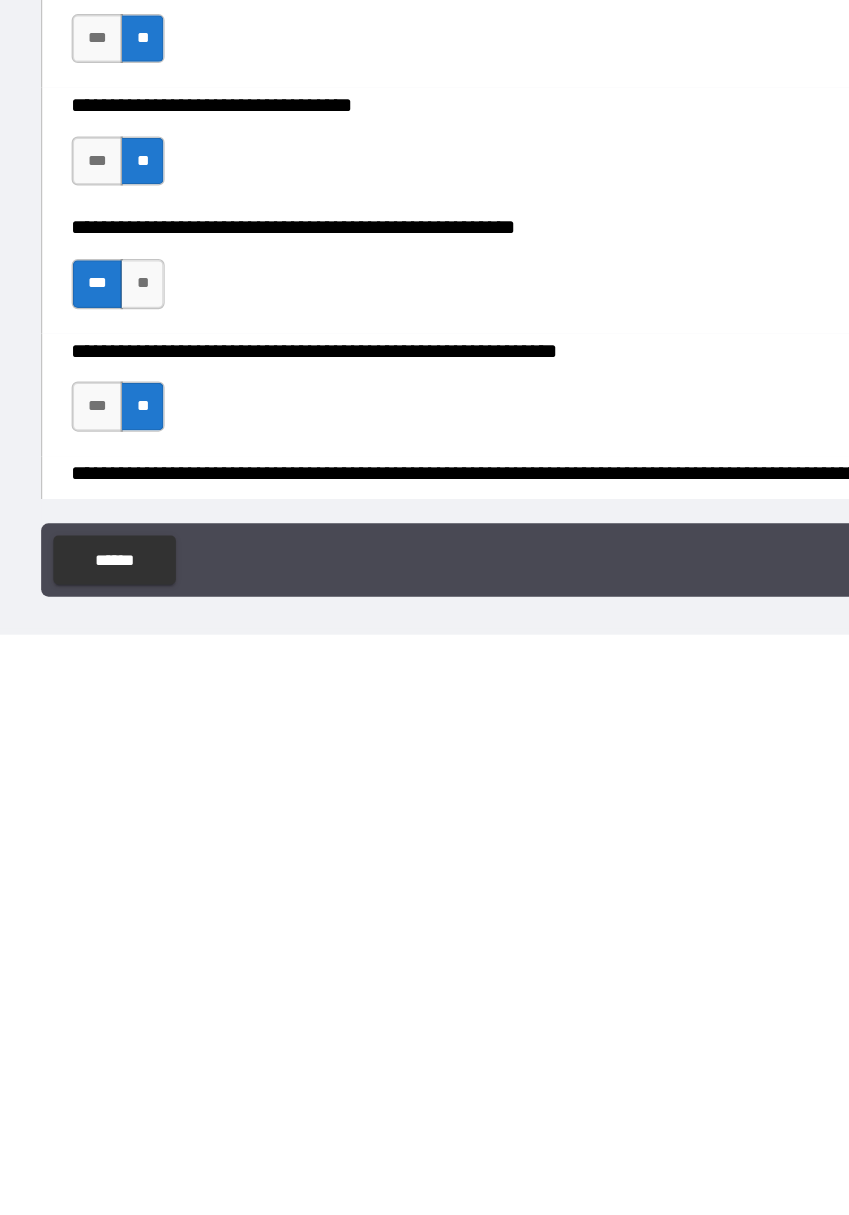 type on "*" 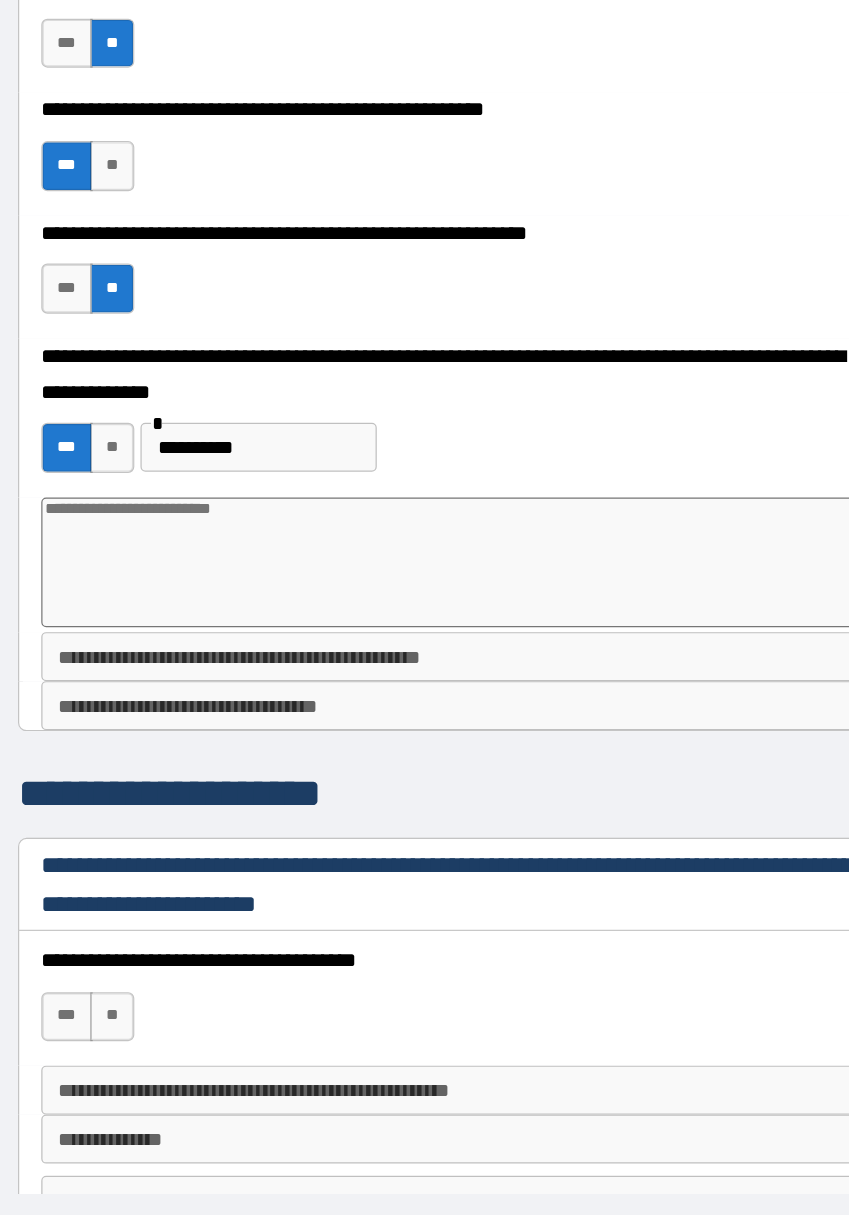 scroll, scrollTop: 2482, scrollLeft: 0, axis: vertical 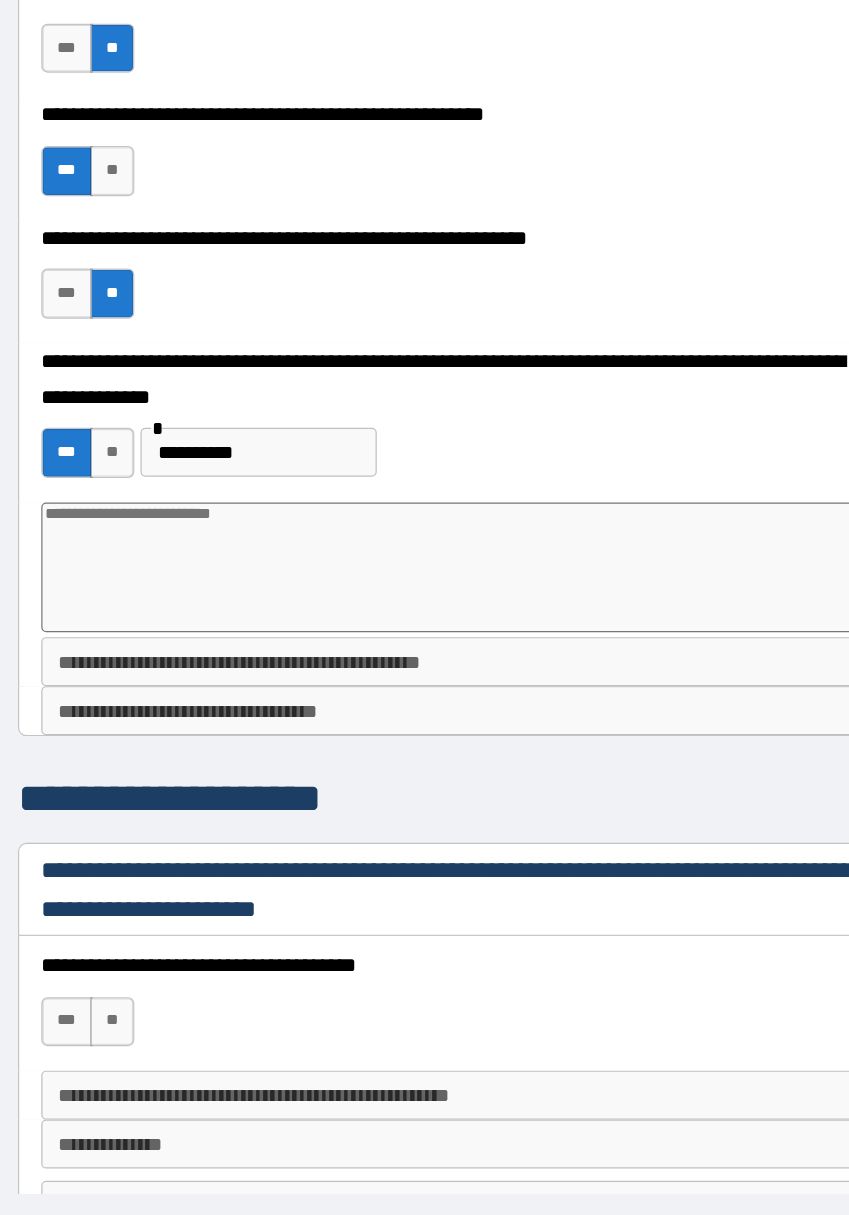 click at bounding box center (425, 569) 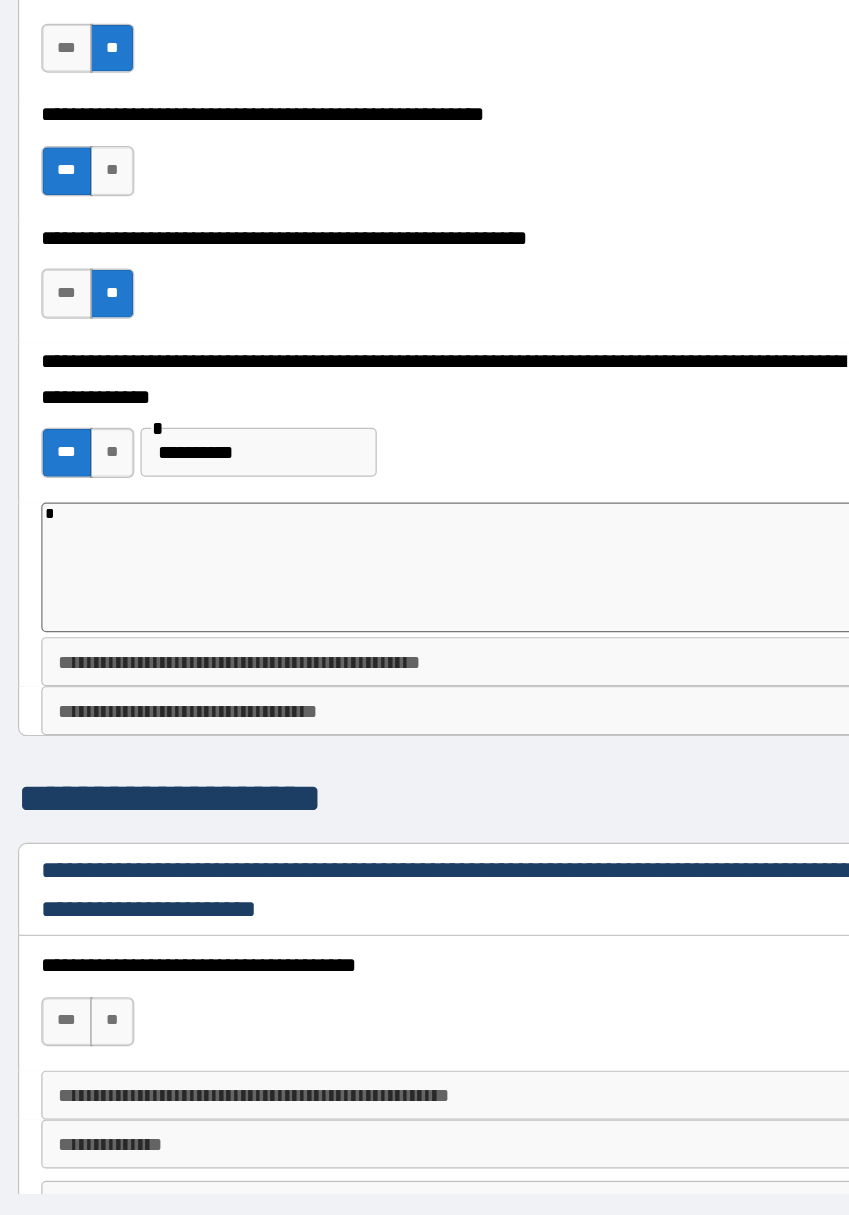 type on "*" 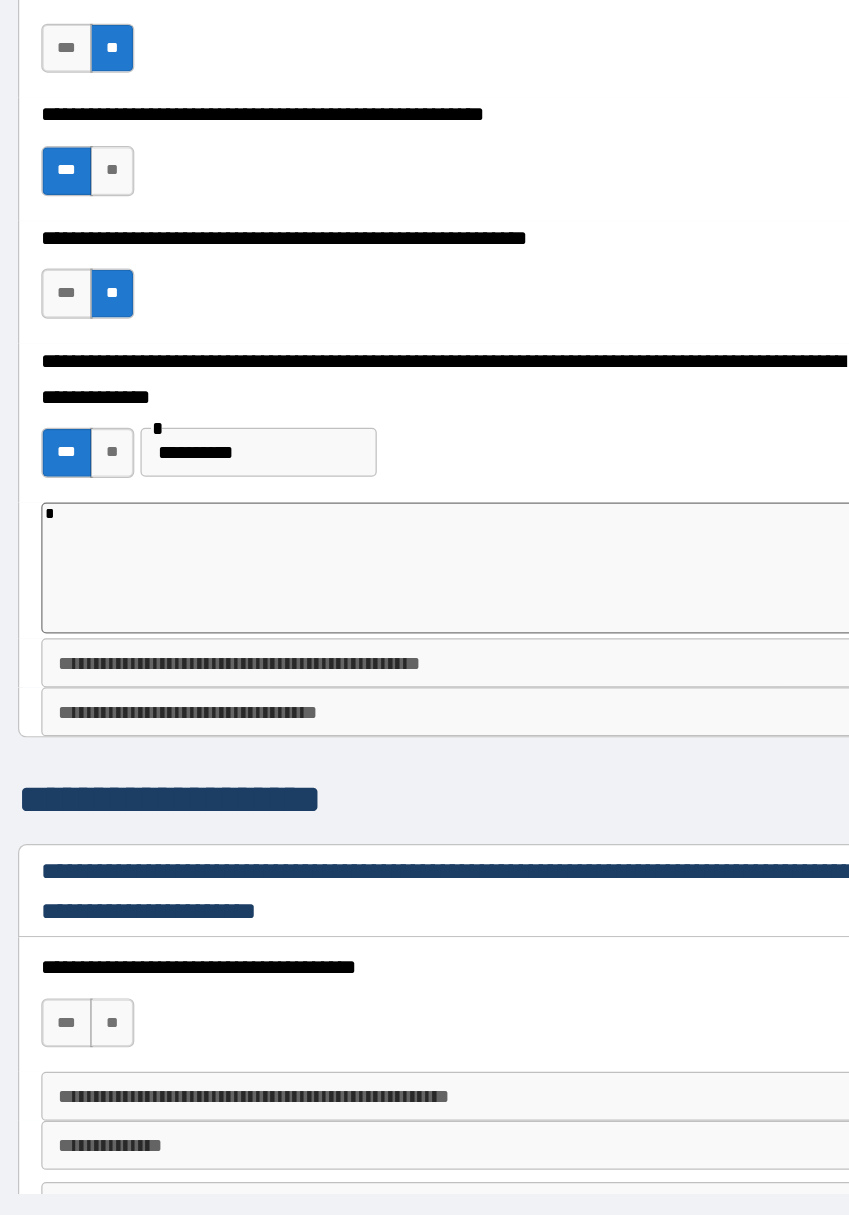 type on "**" 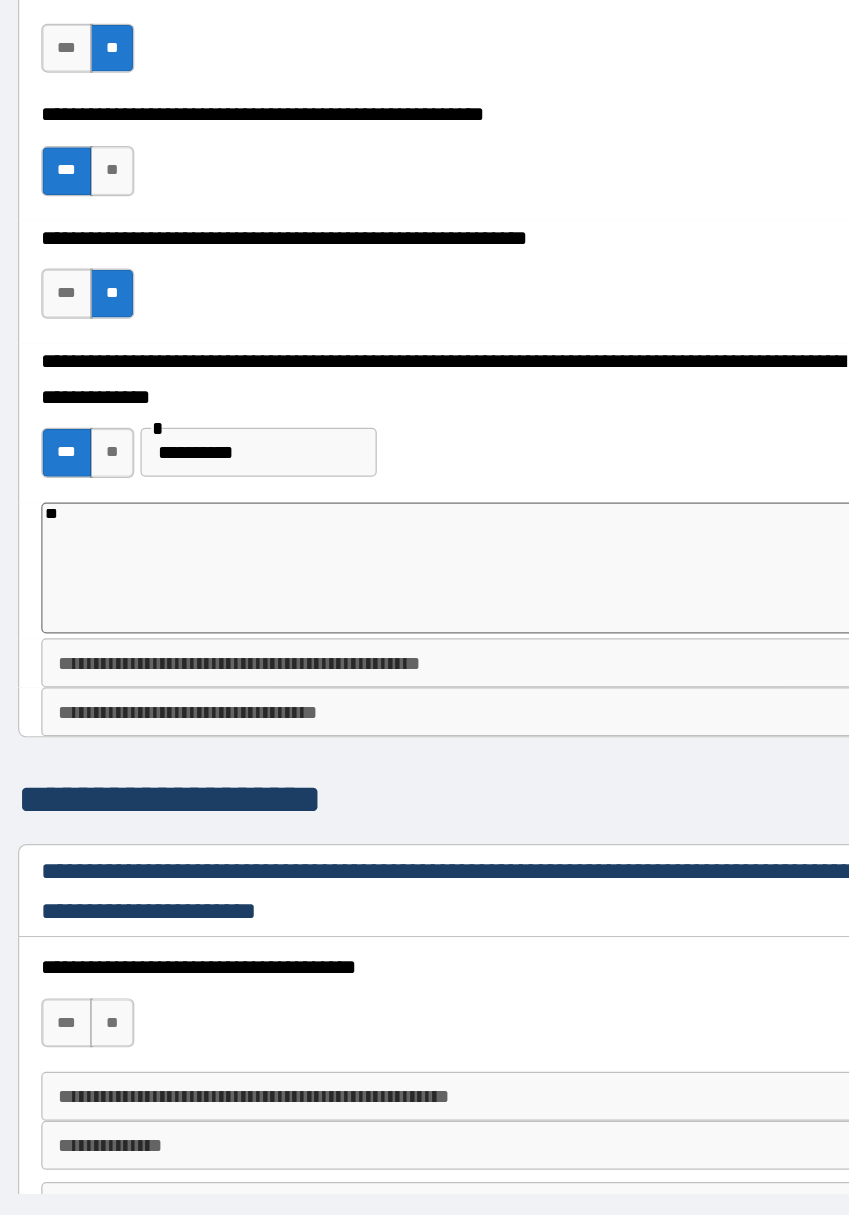 type on "*" 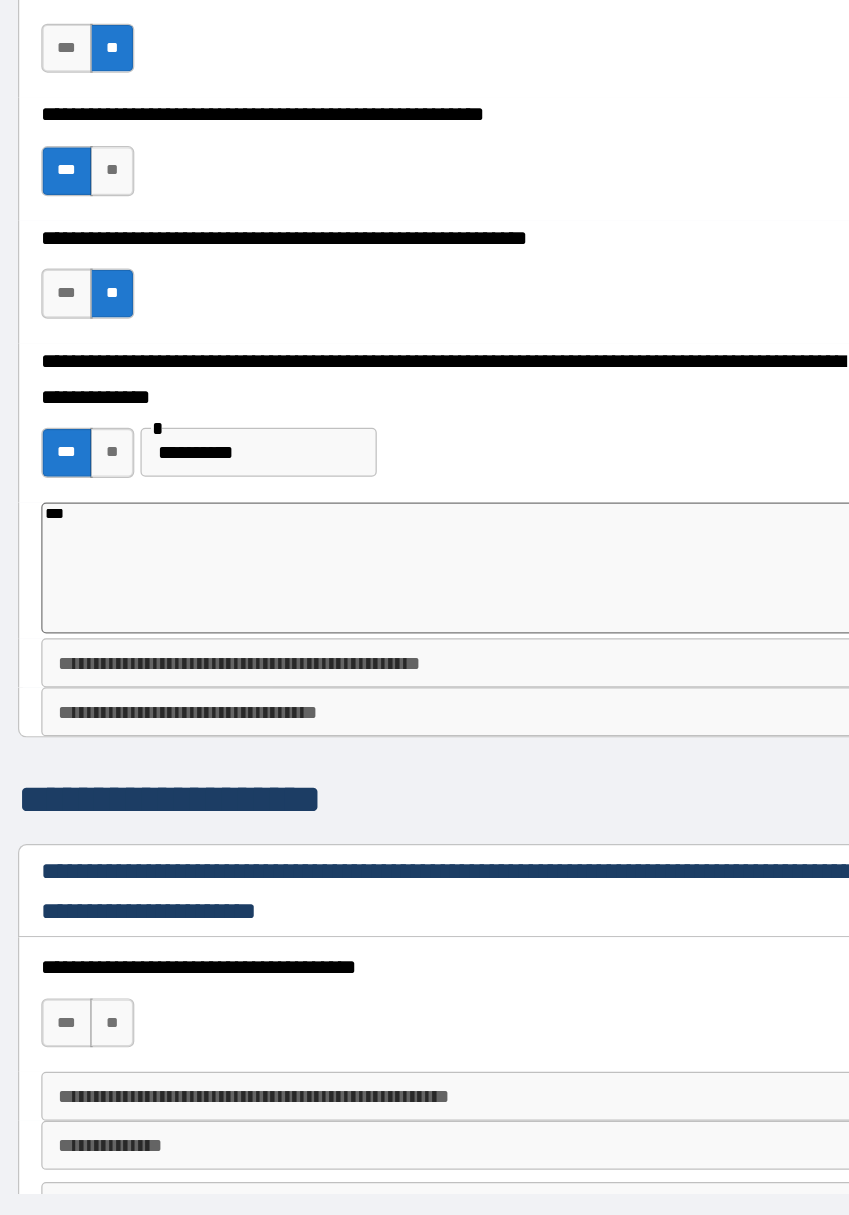 type on "*" 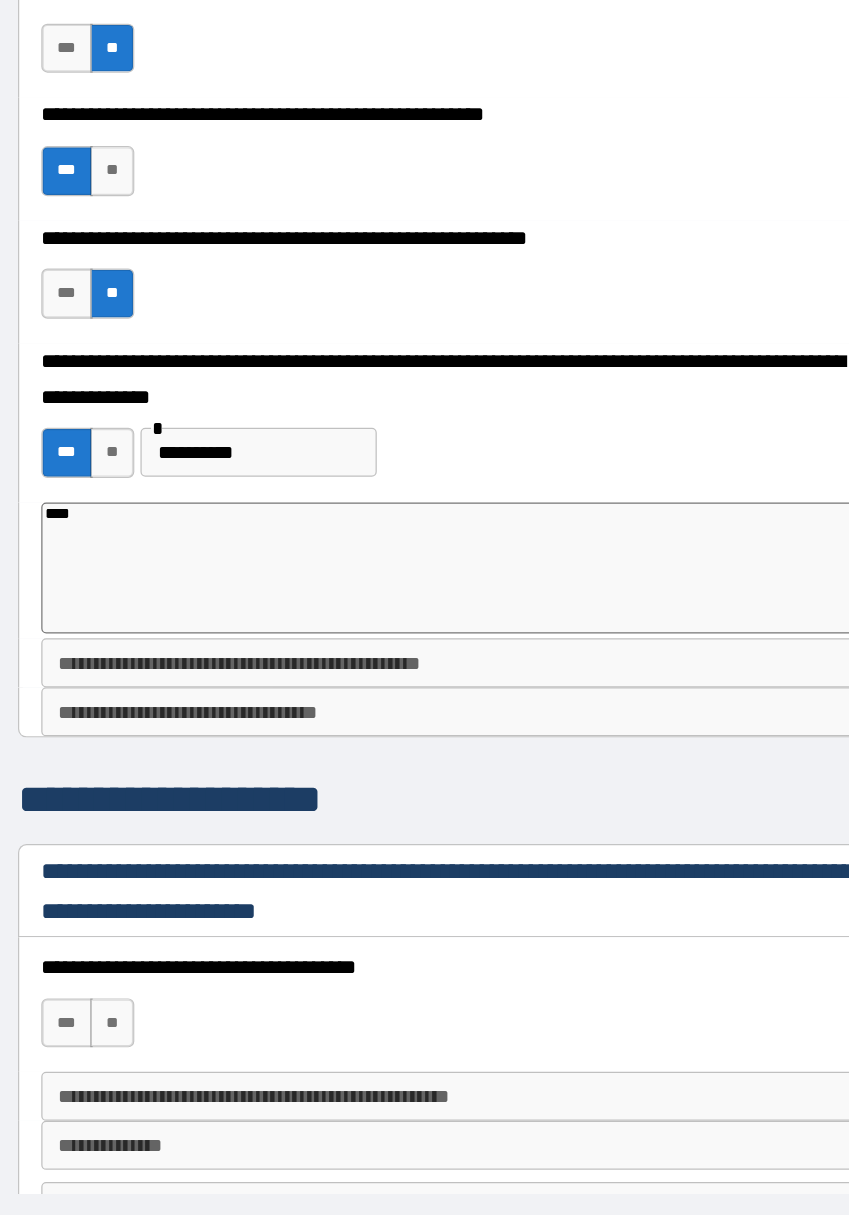 type on "*" 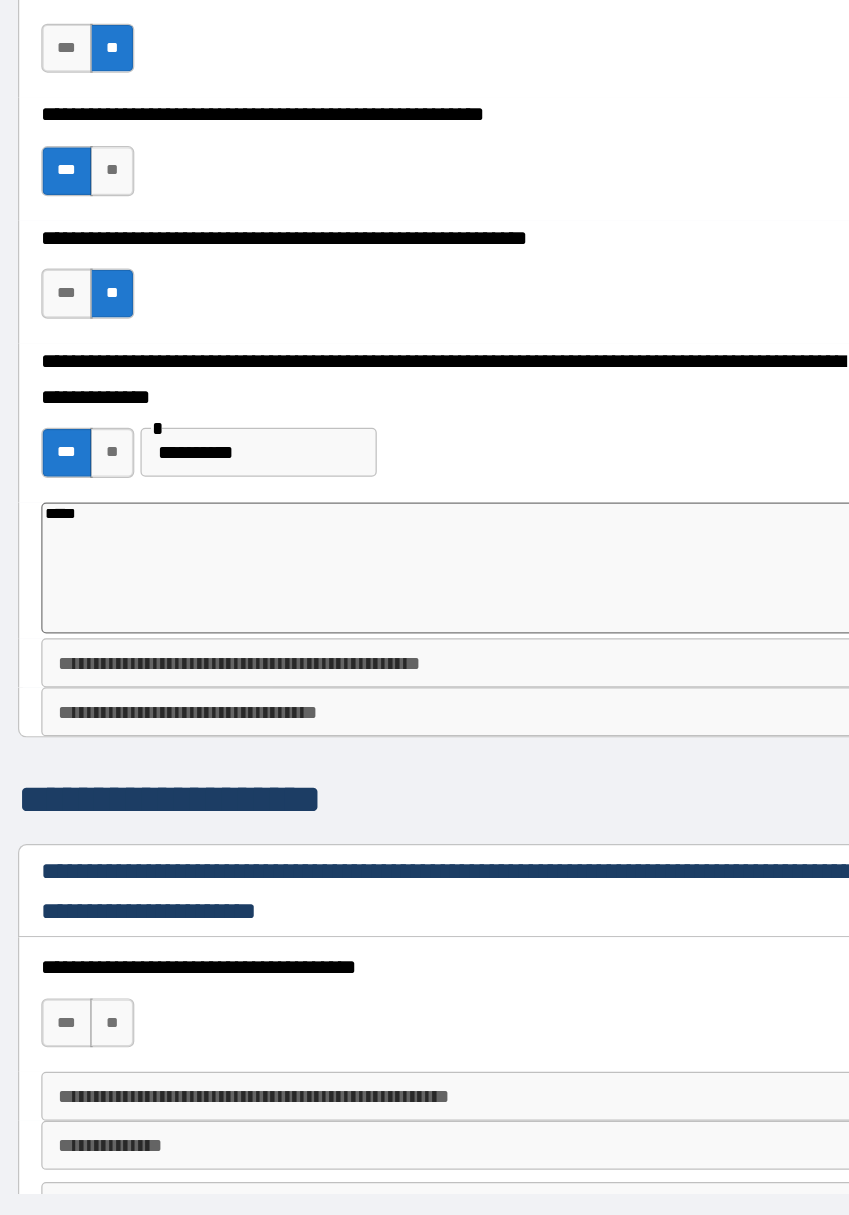 type on "*" 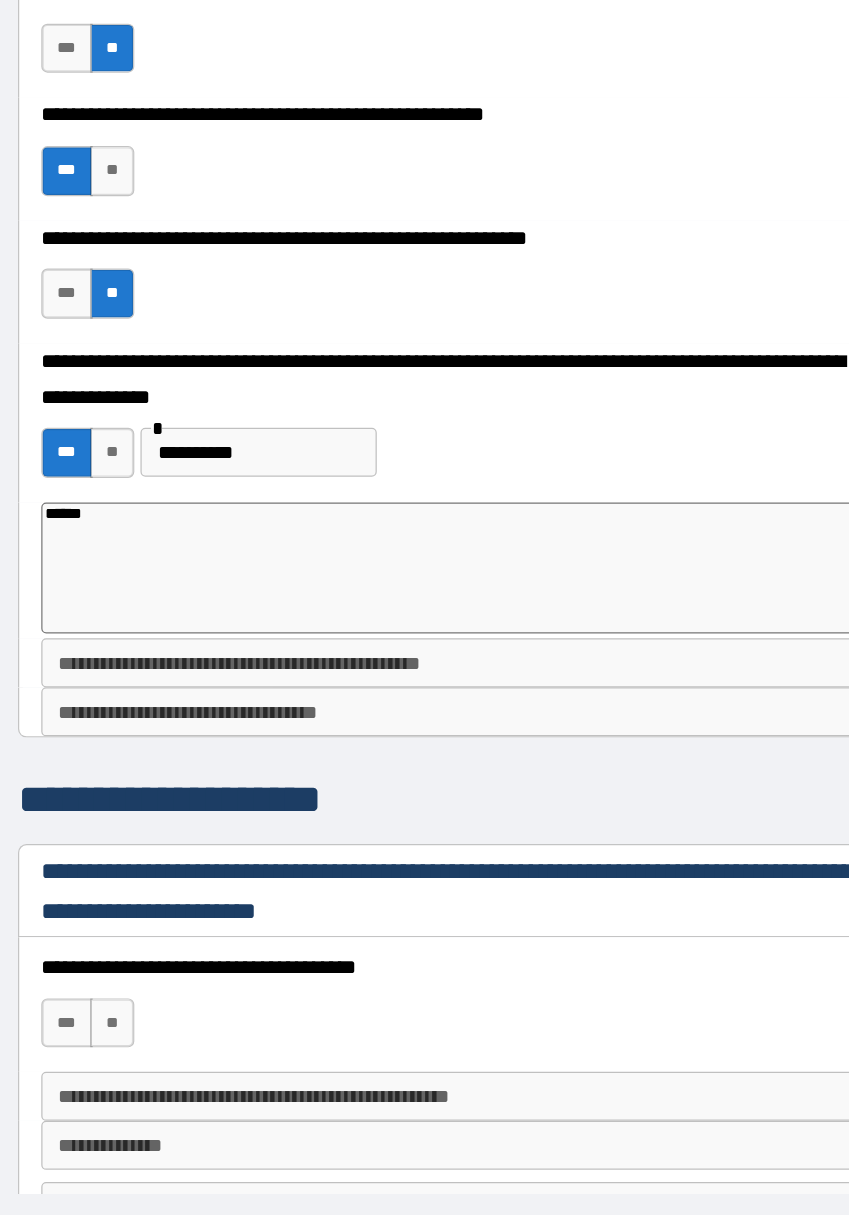 type on "*" 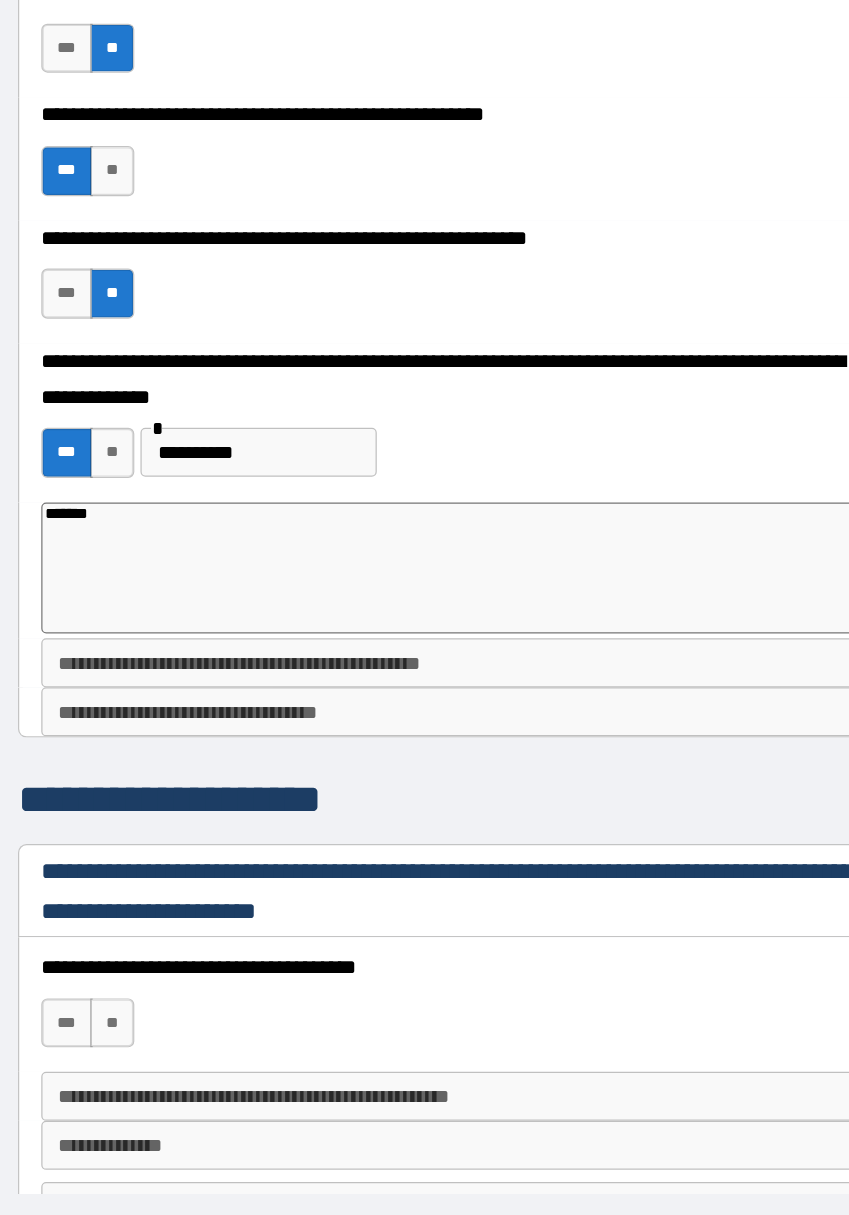 type on "*" 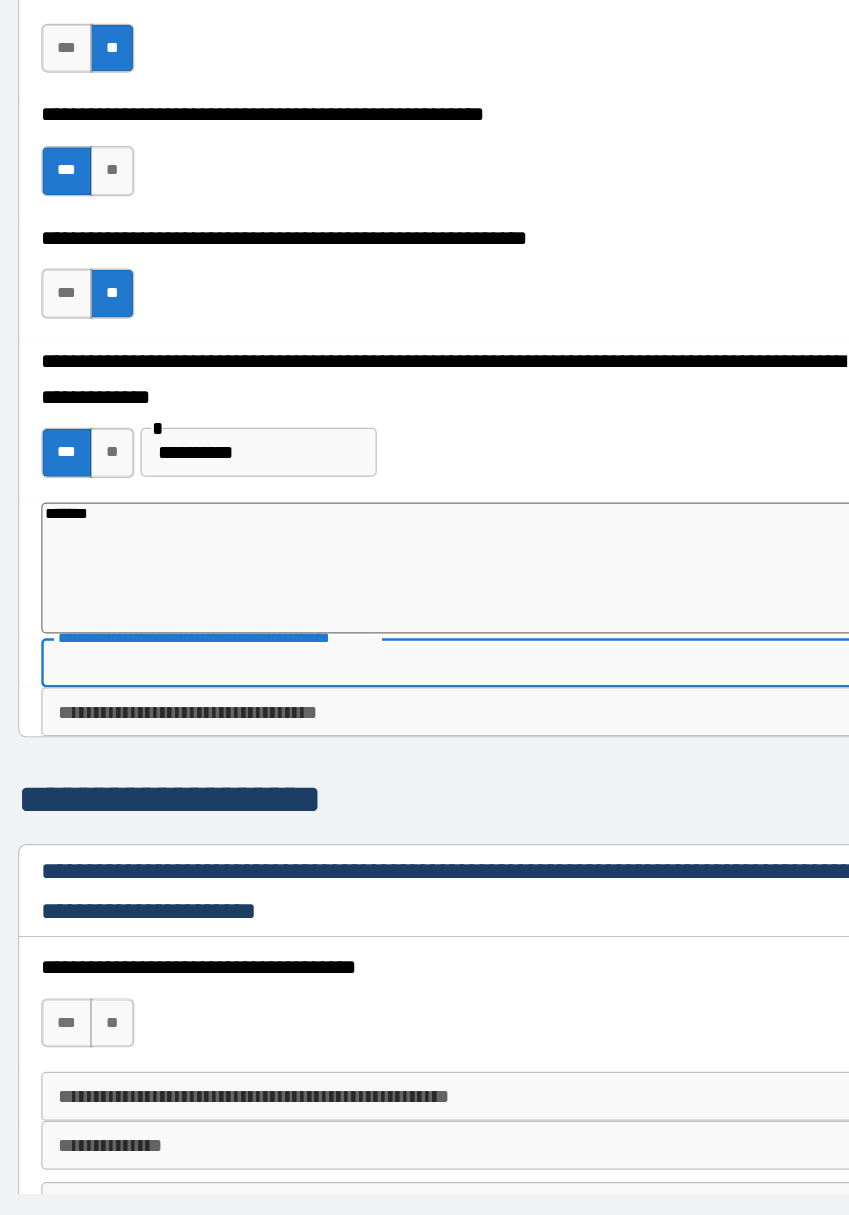 click on "**********" at bounding box center [425, 687] 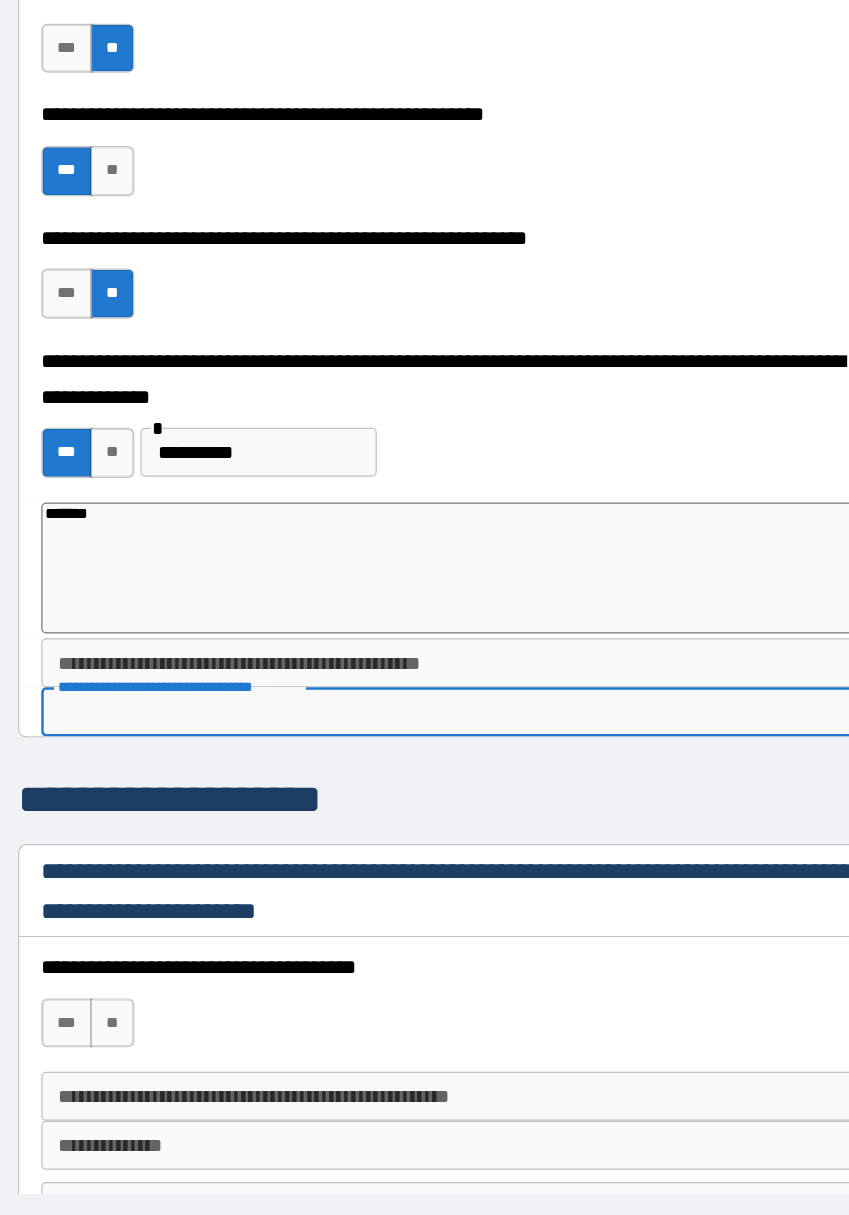 type on "*" 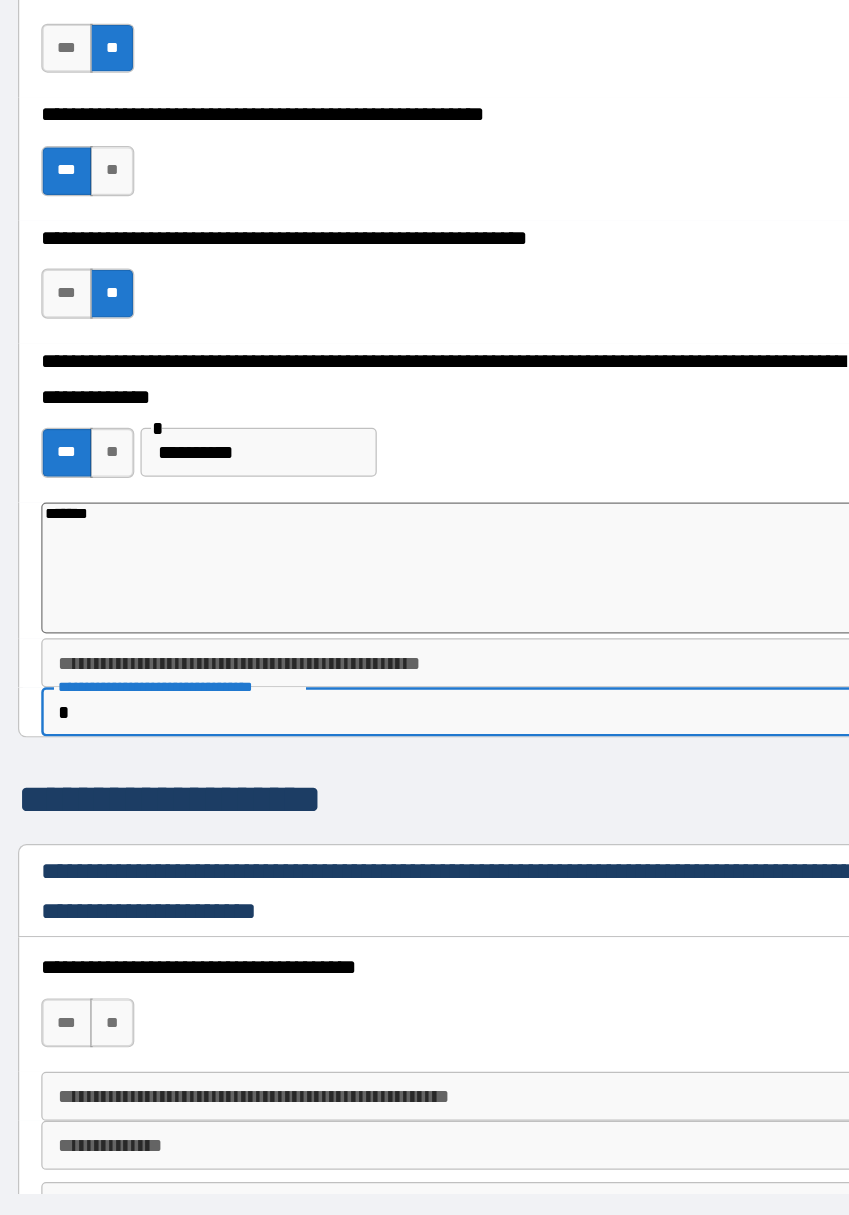 type on "*" 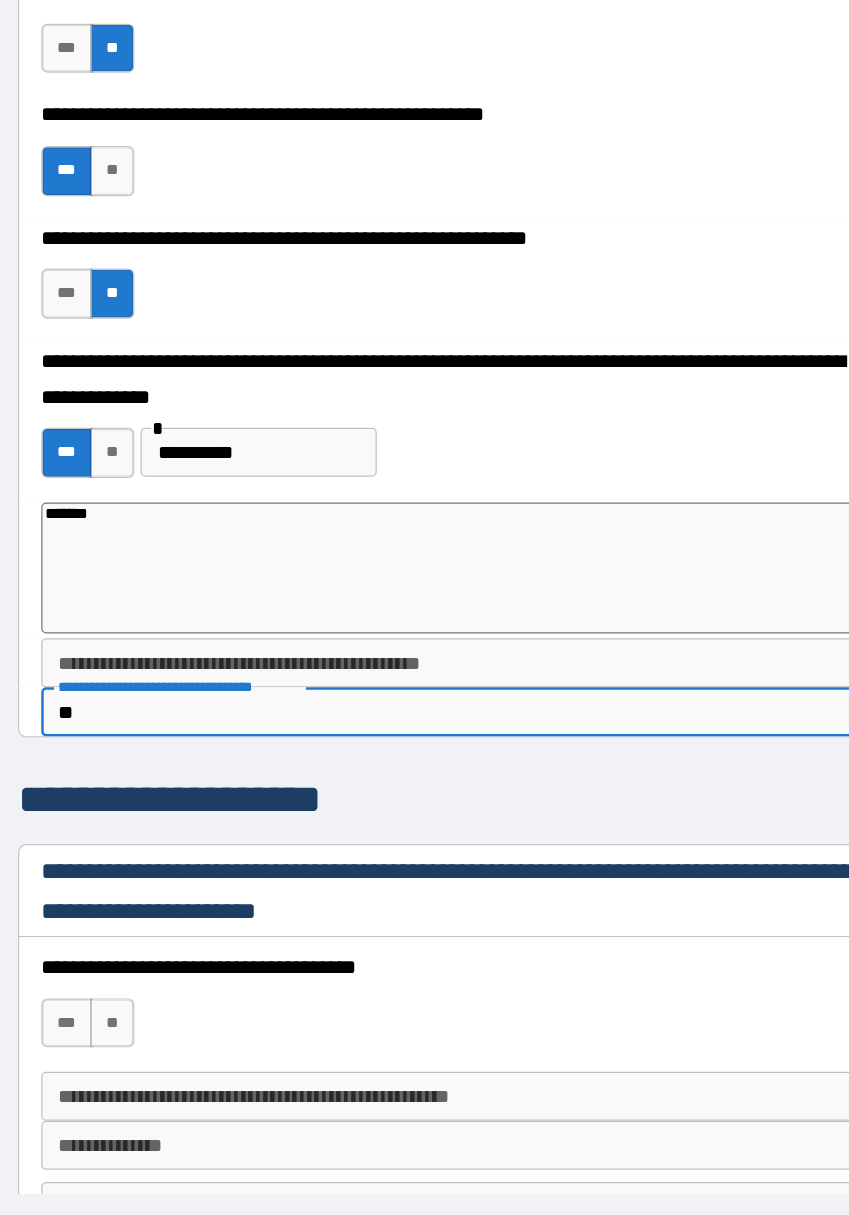 type on "*" 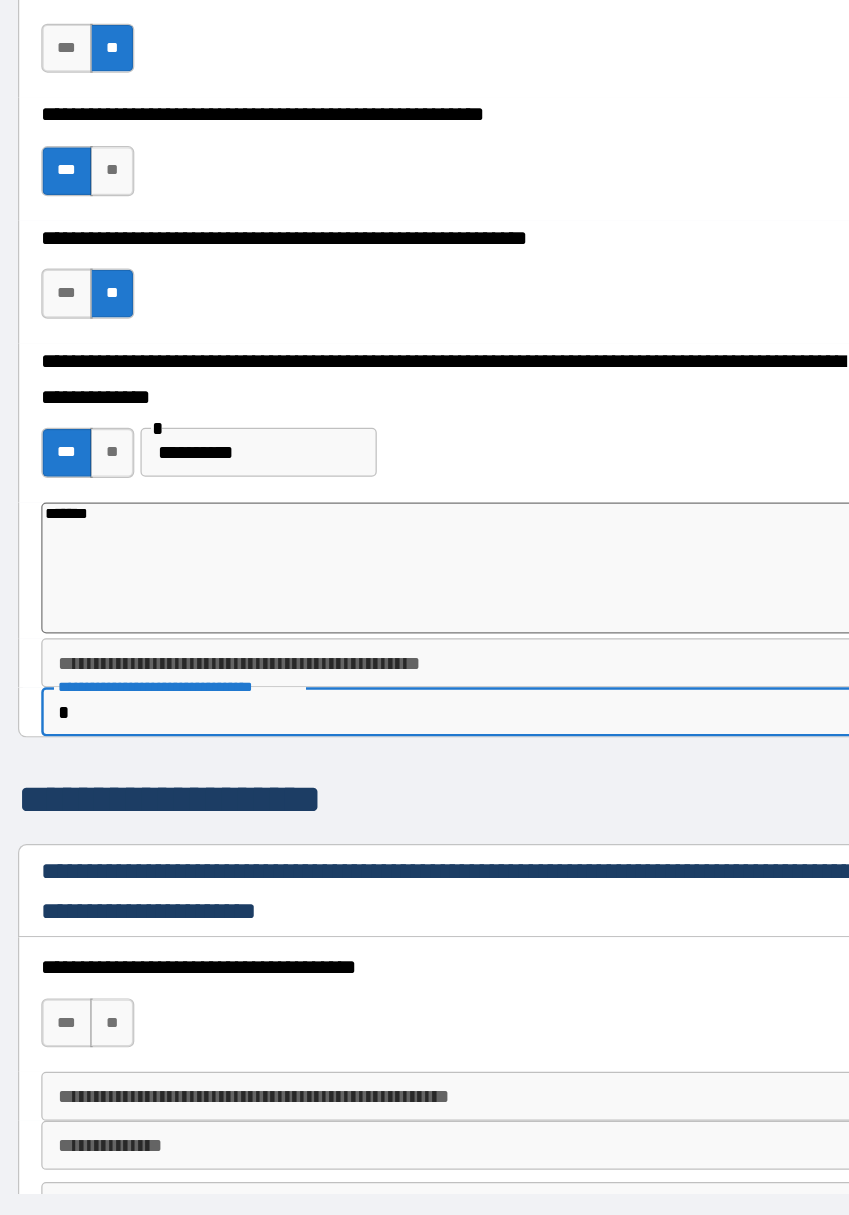 type 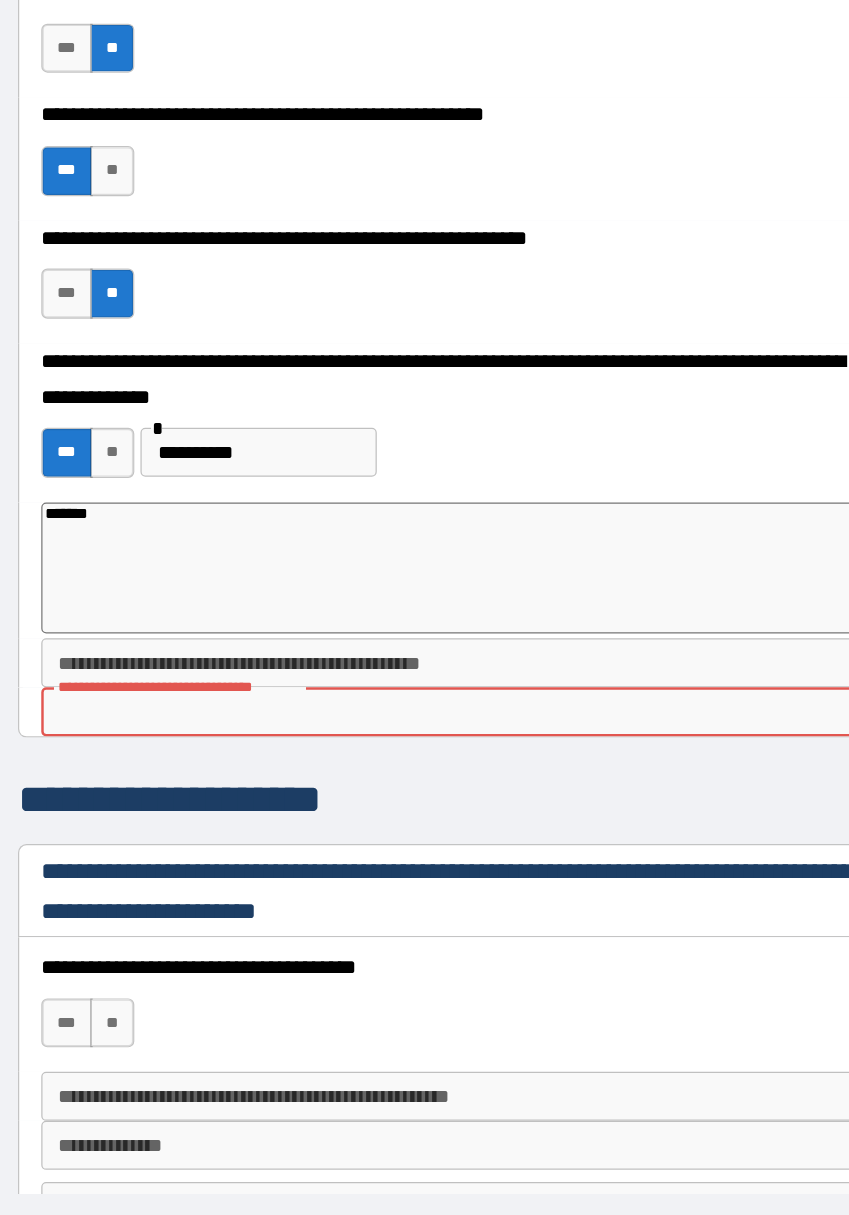 type on "*" 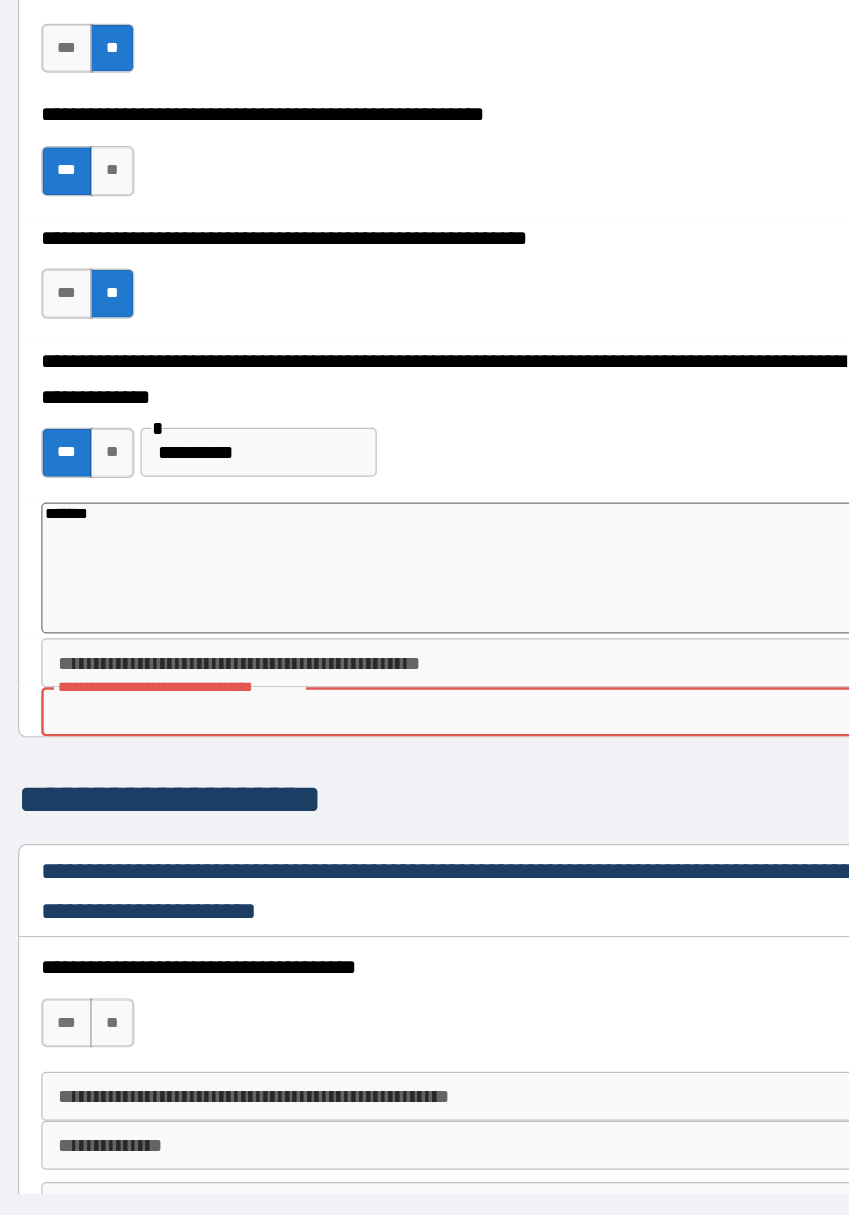 type on "*" 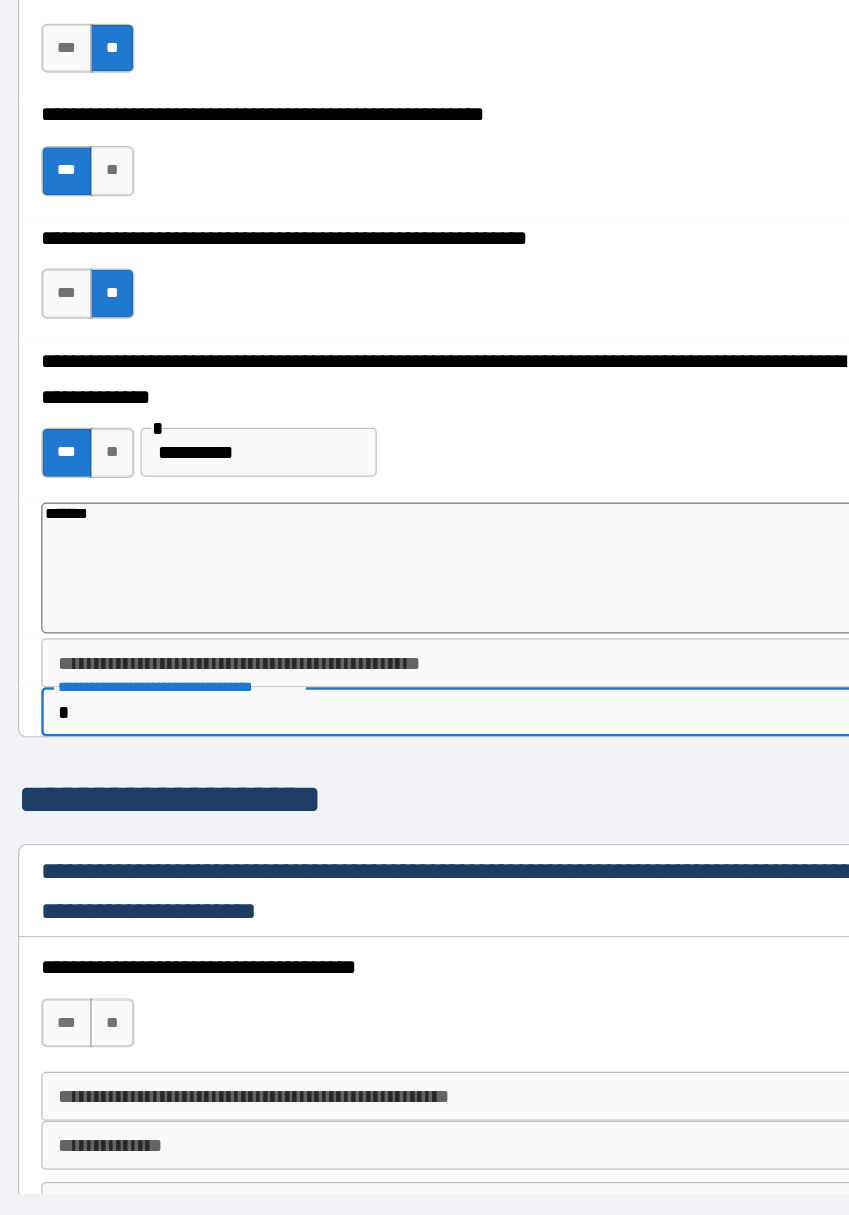 type on "*" 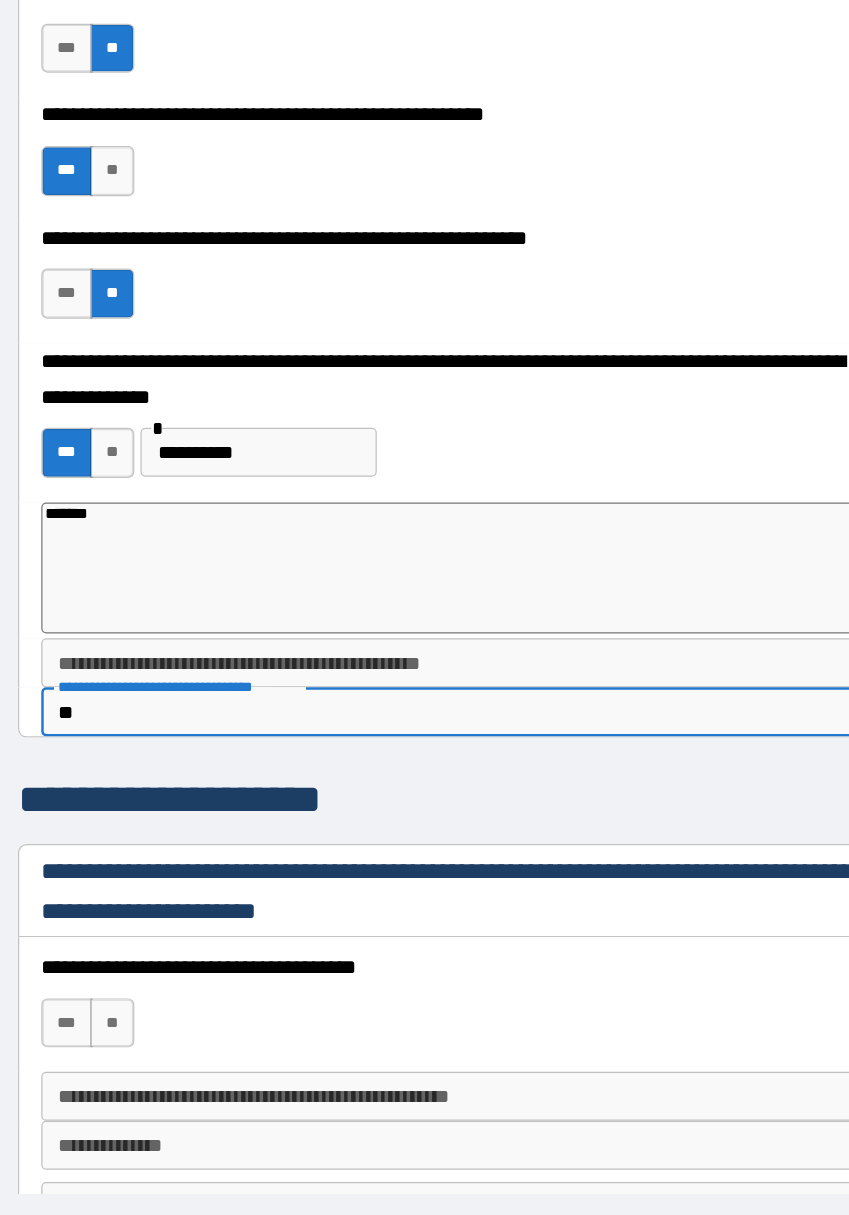 type on "*" 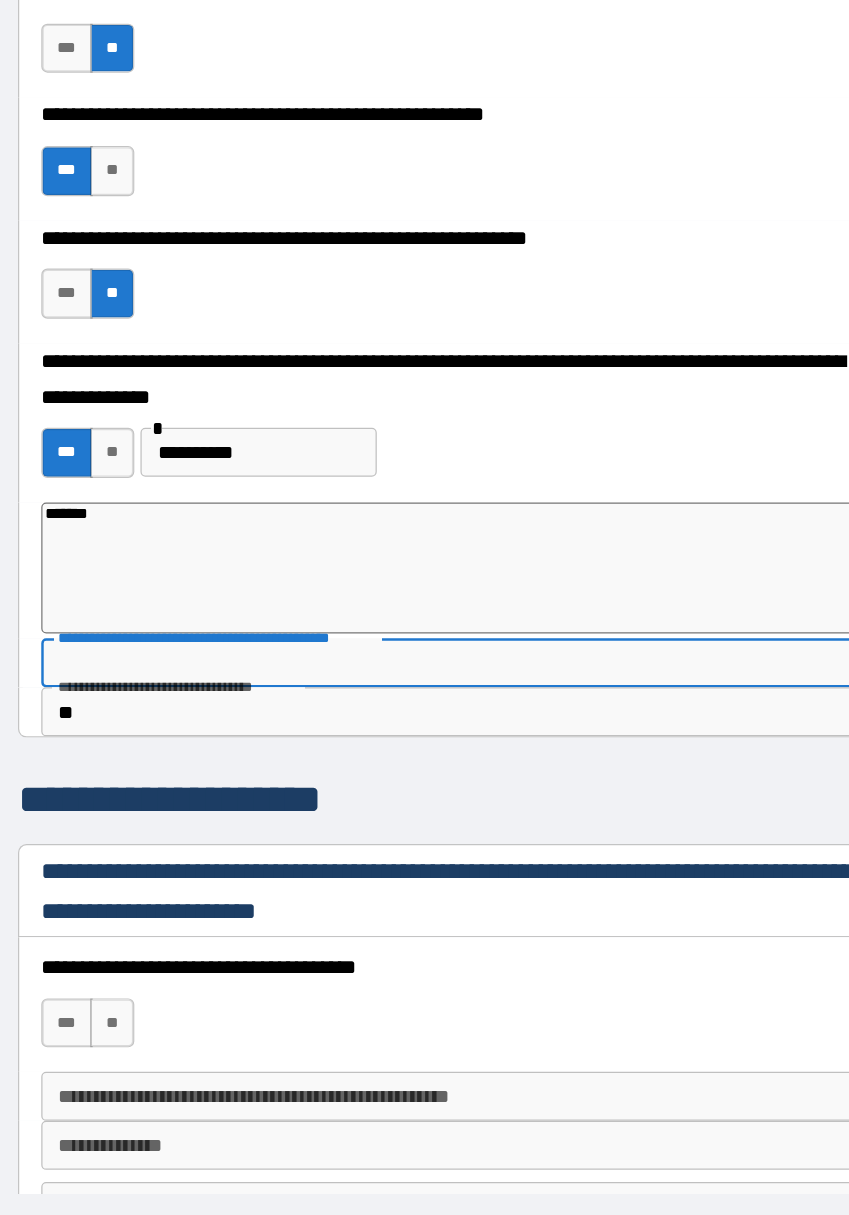 type on "*" 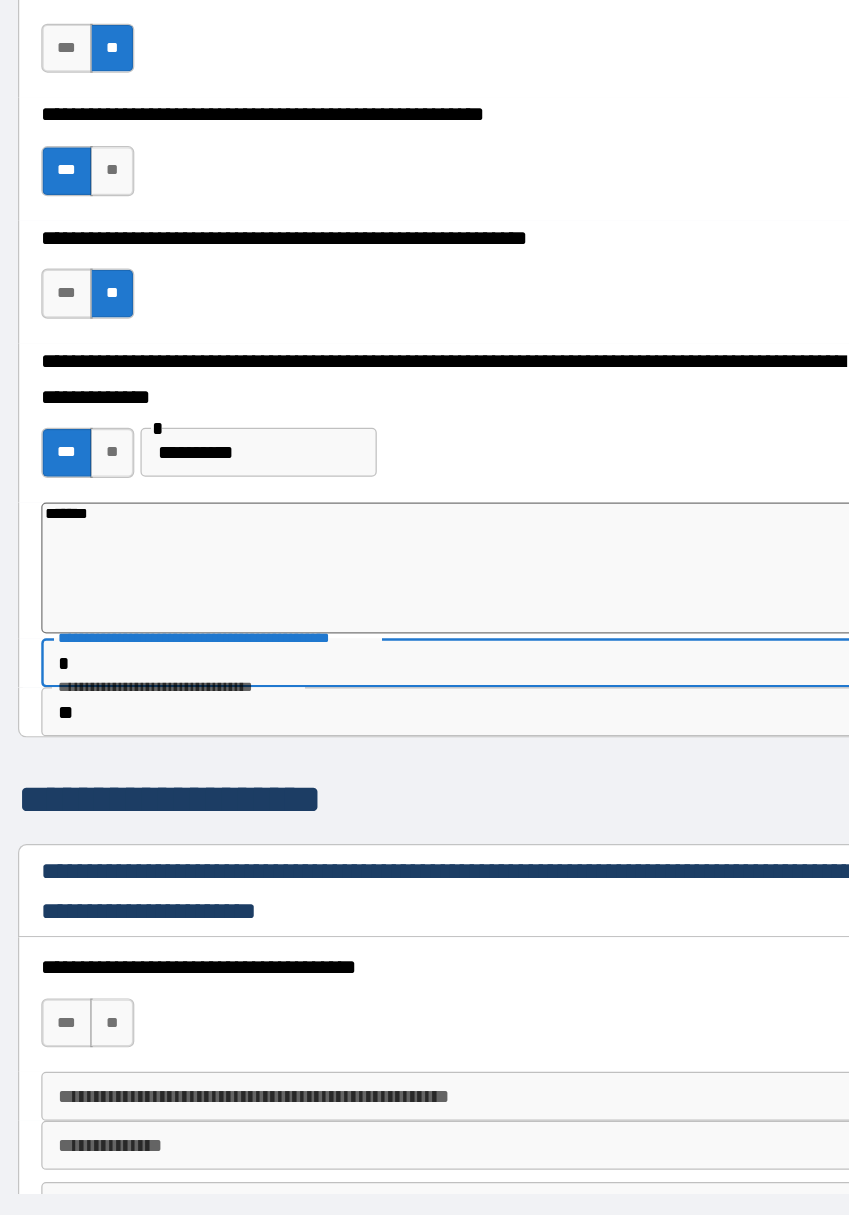 type on "*" 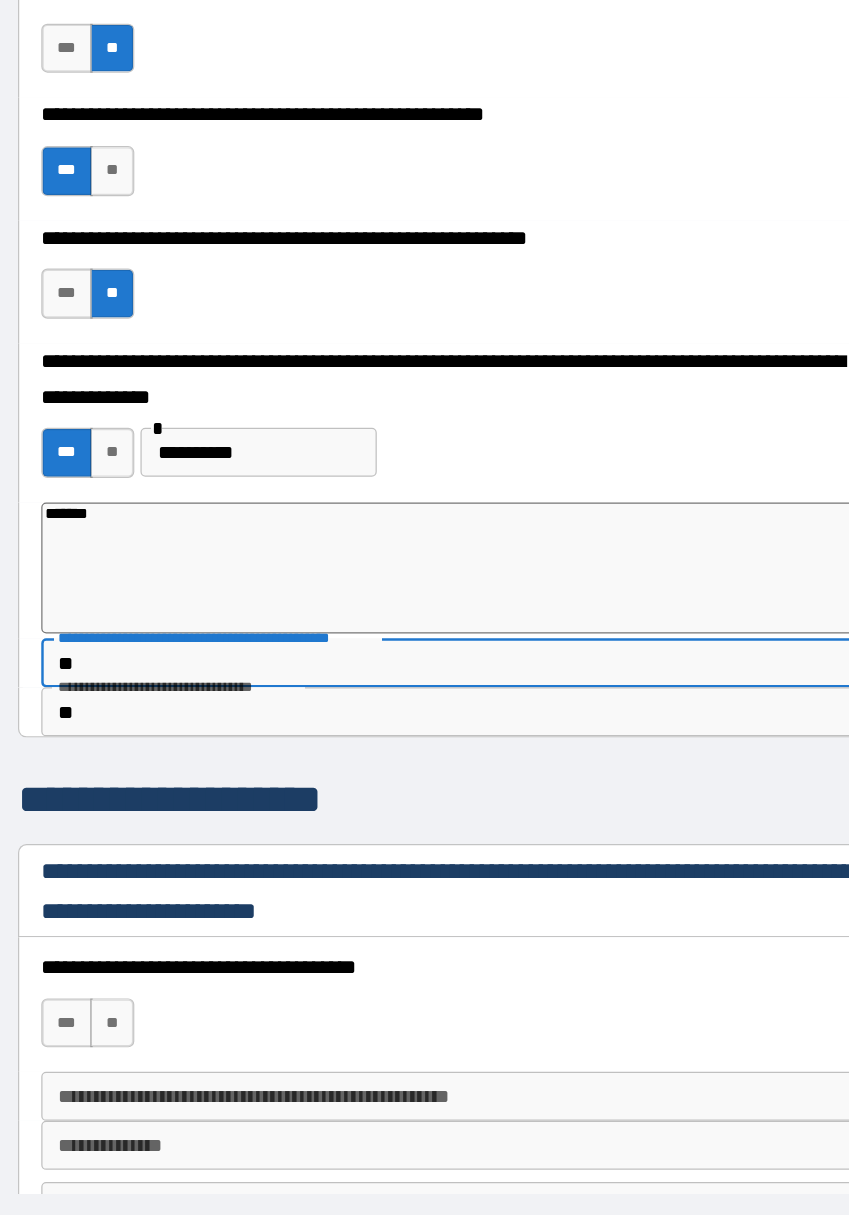 type on "*" 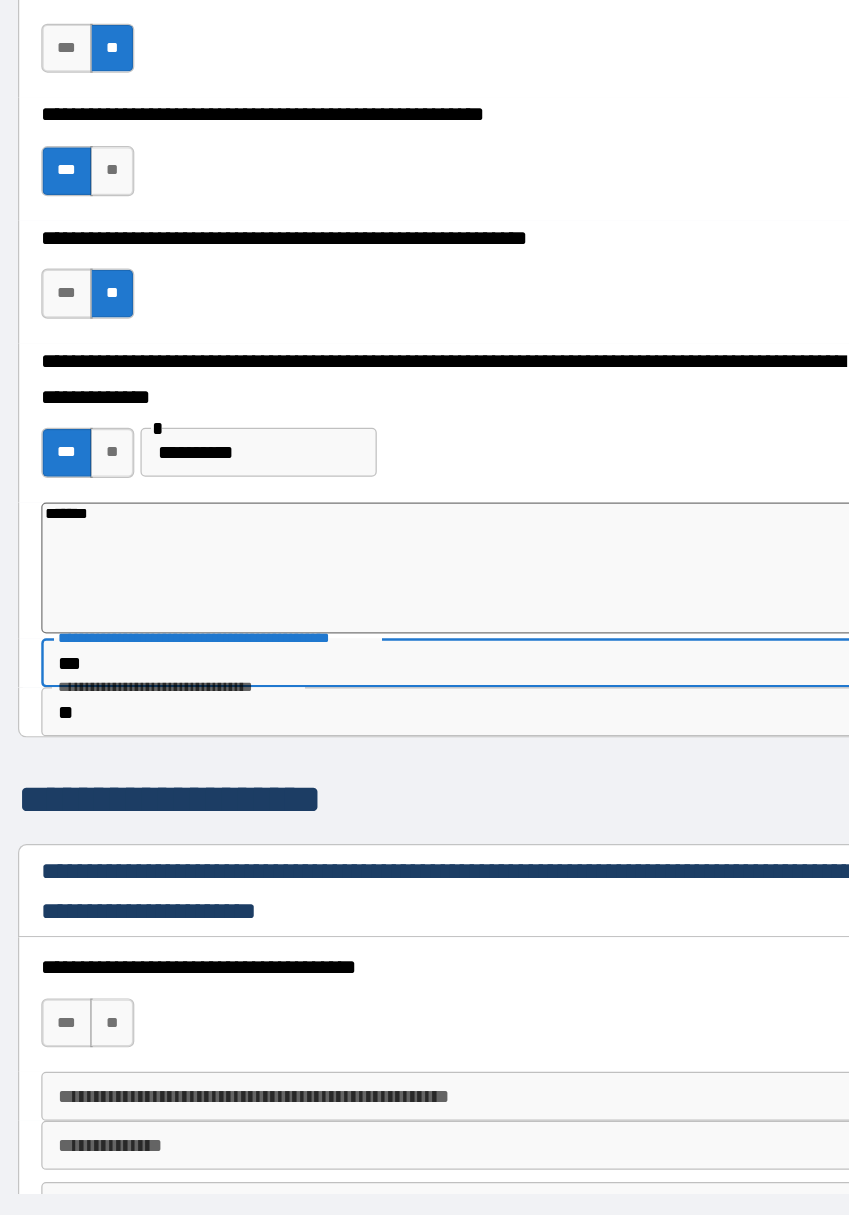 type on "*" 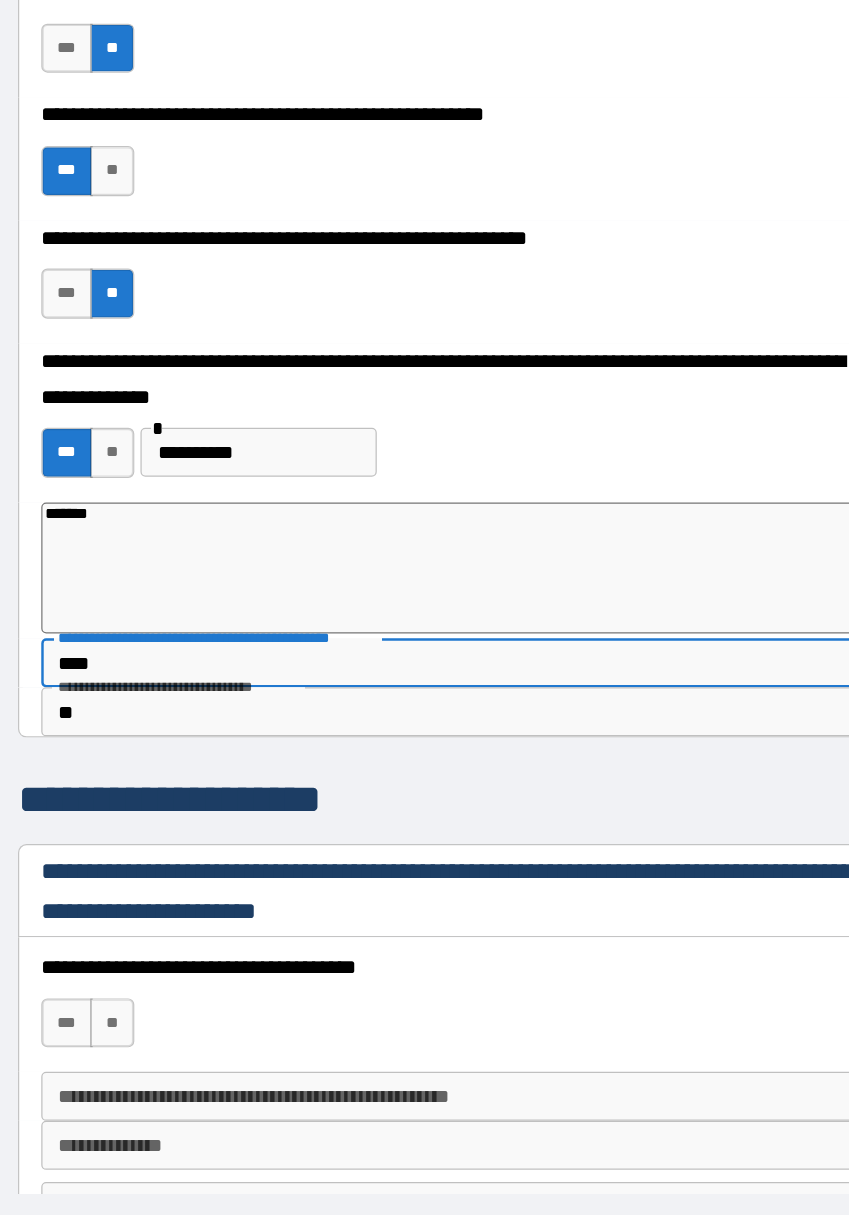 type on "*" 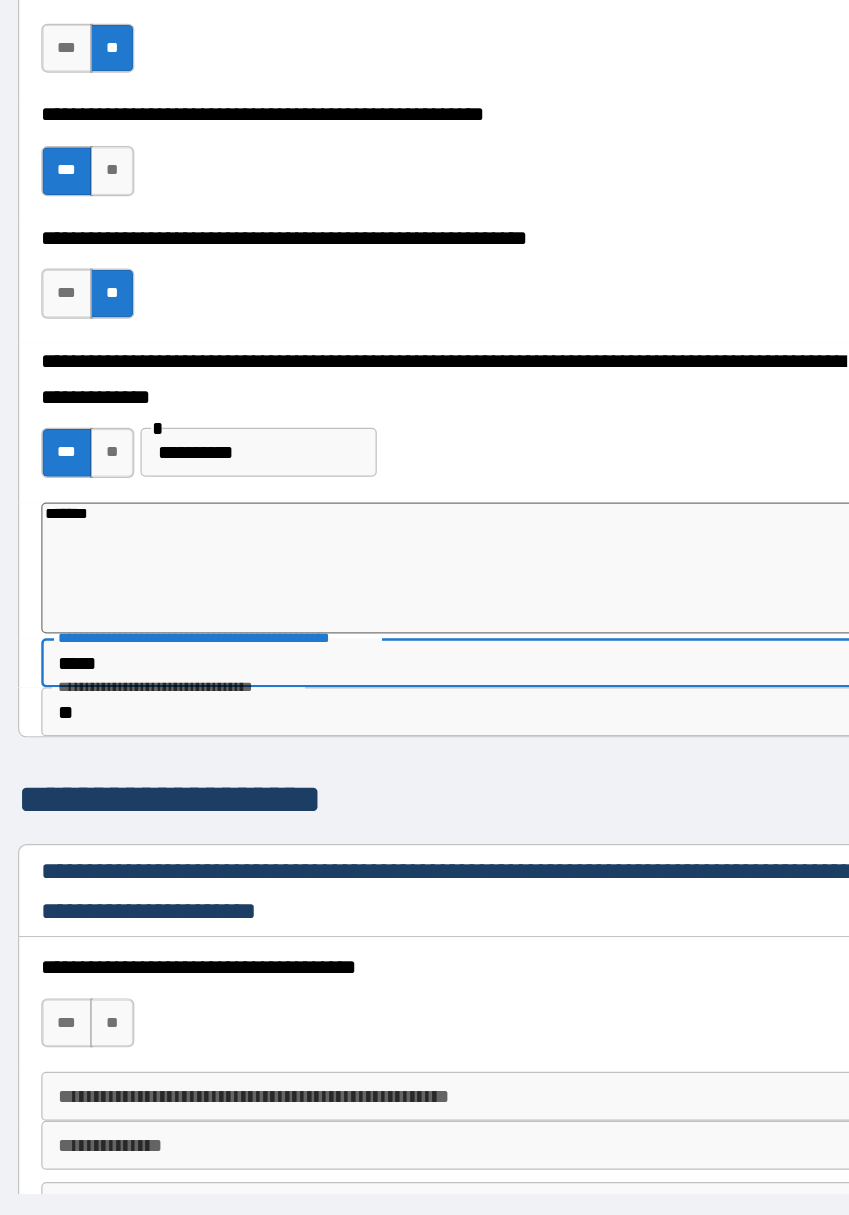 type on "*" 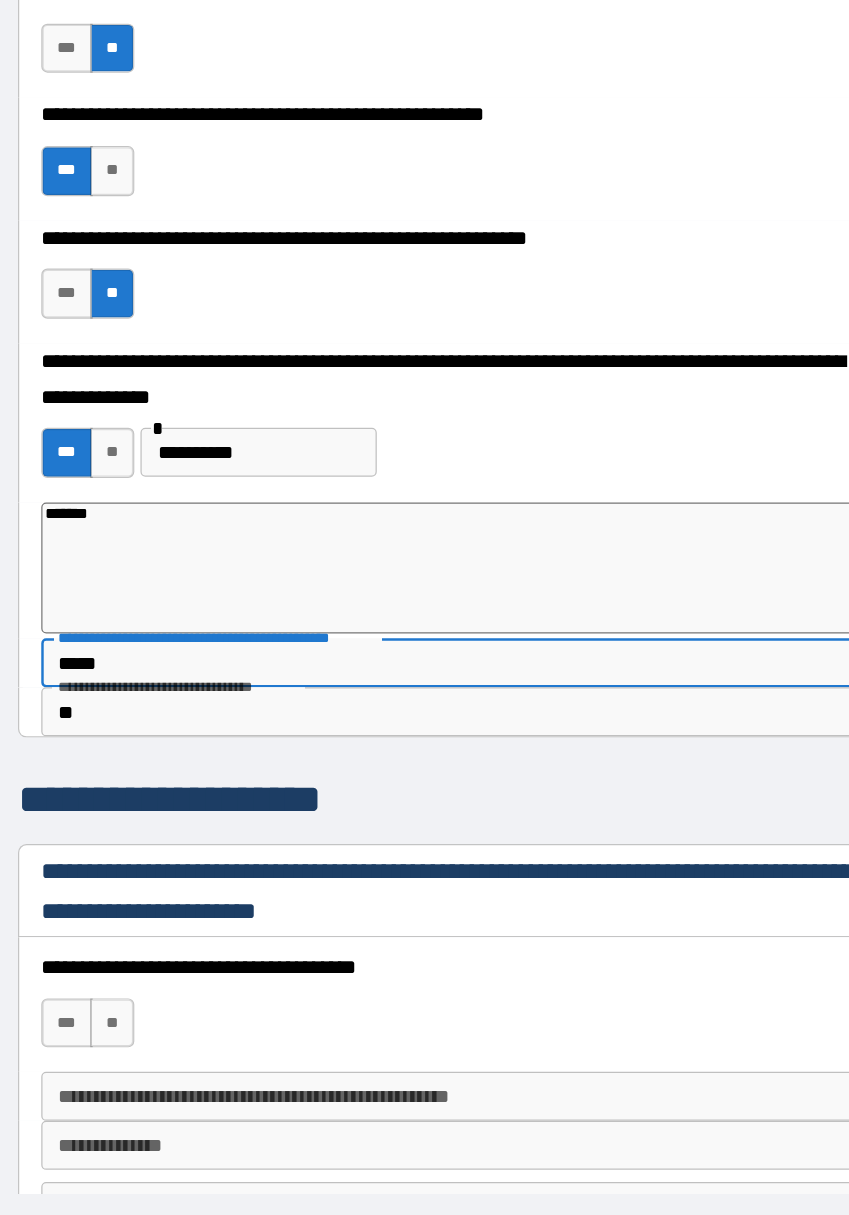 type on "******" 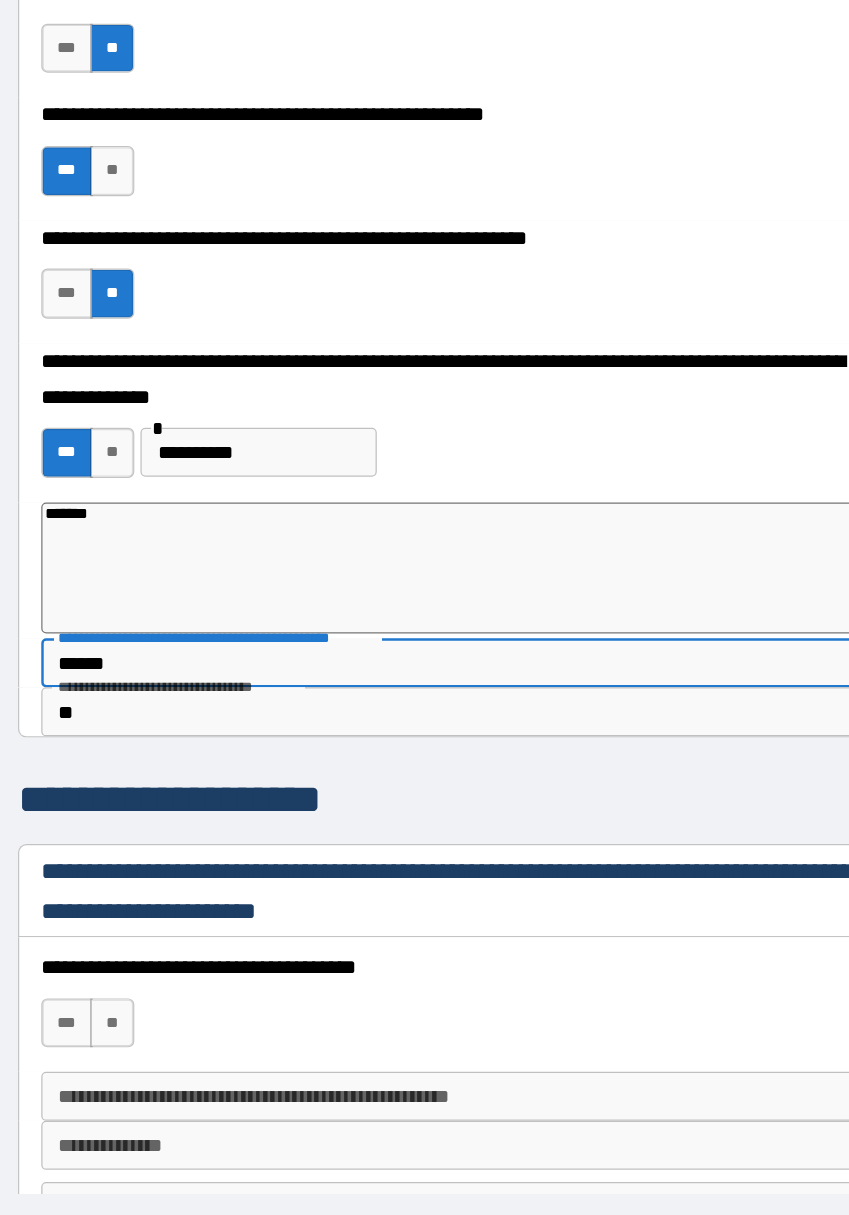 type on "*" 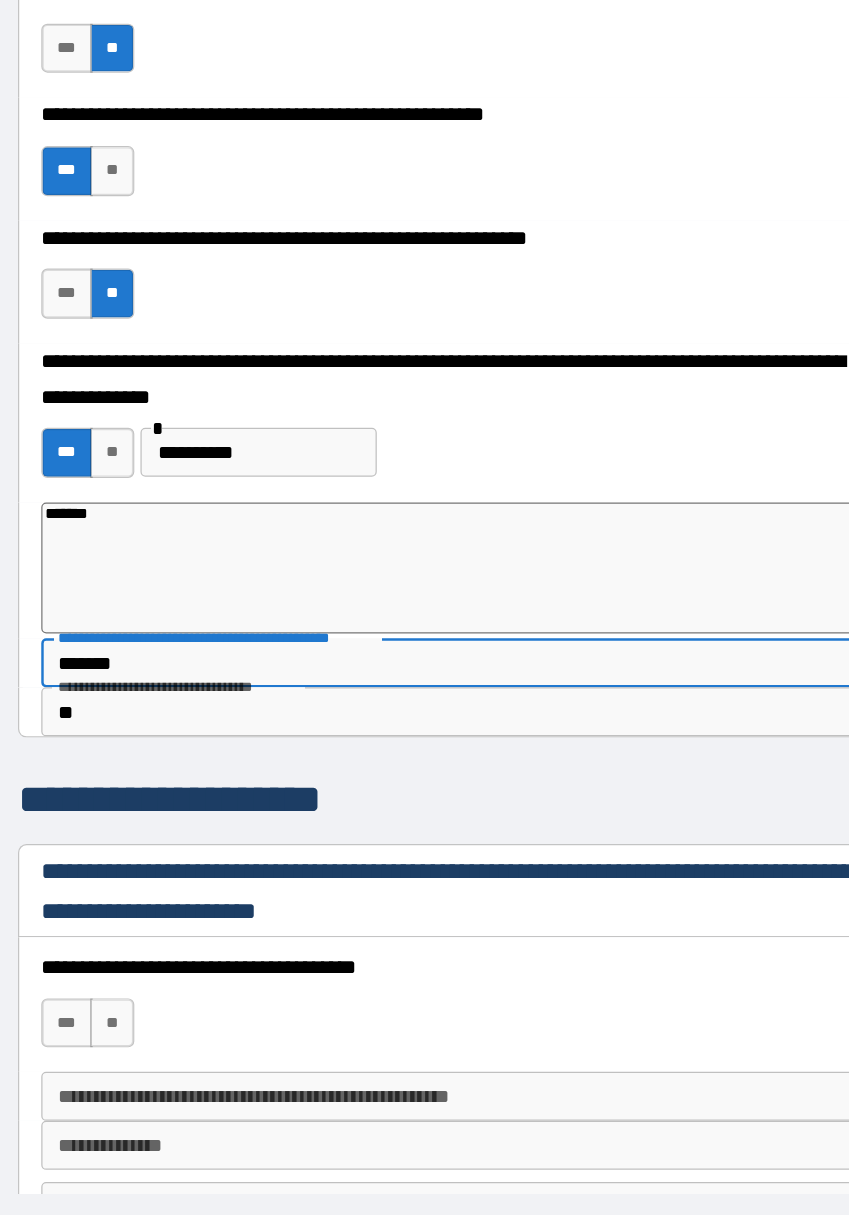 type on "*" 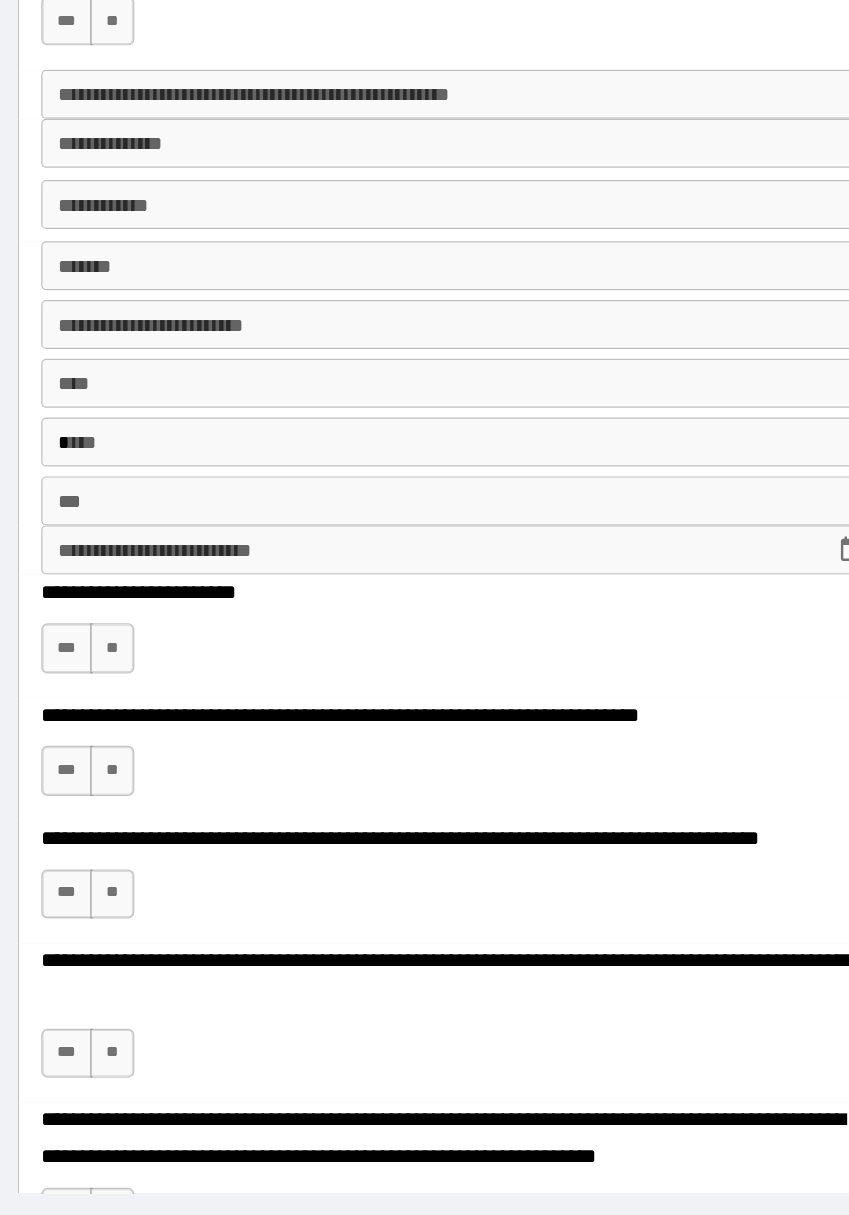 scroll, scrollTop: 3299, scrollLeft: 0, axis: vertical 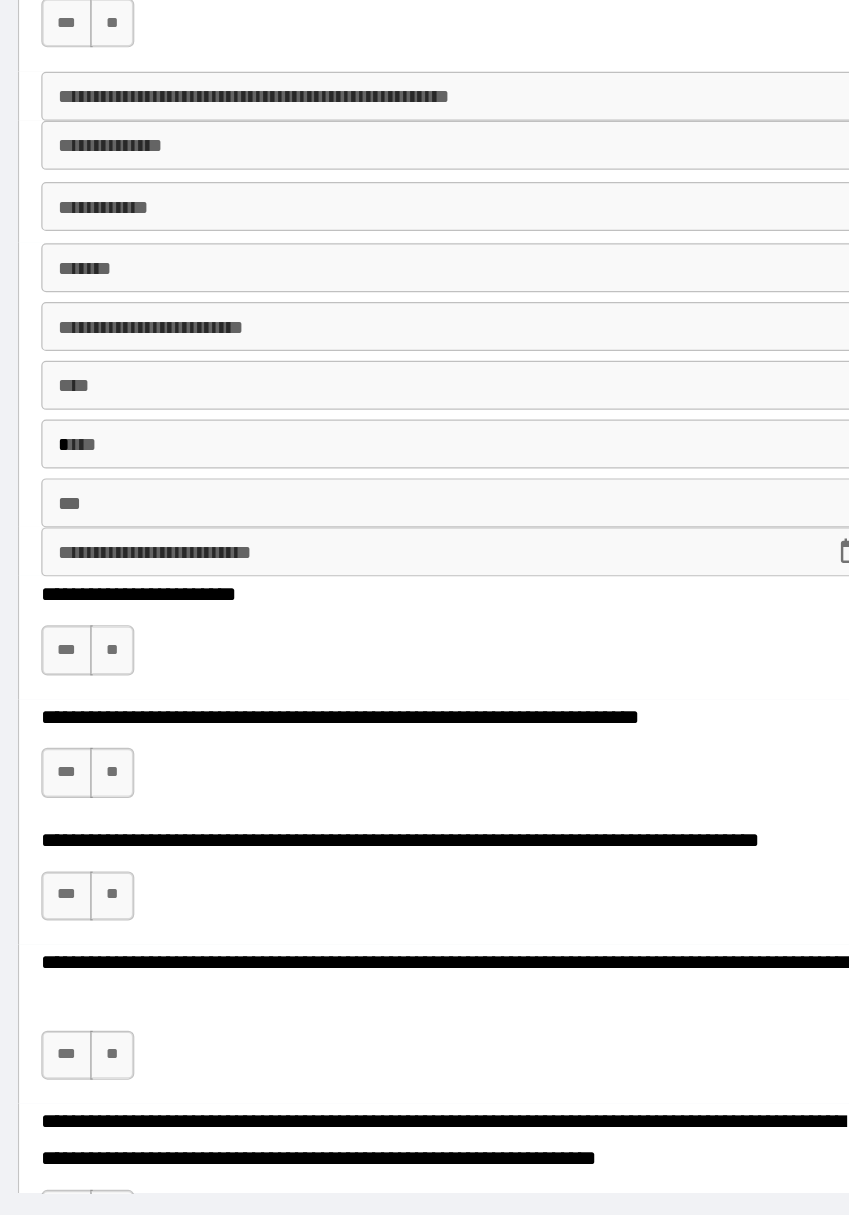 click on "***" at bounding box center [104, 636] 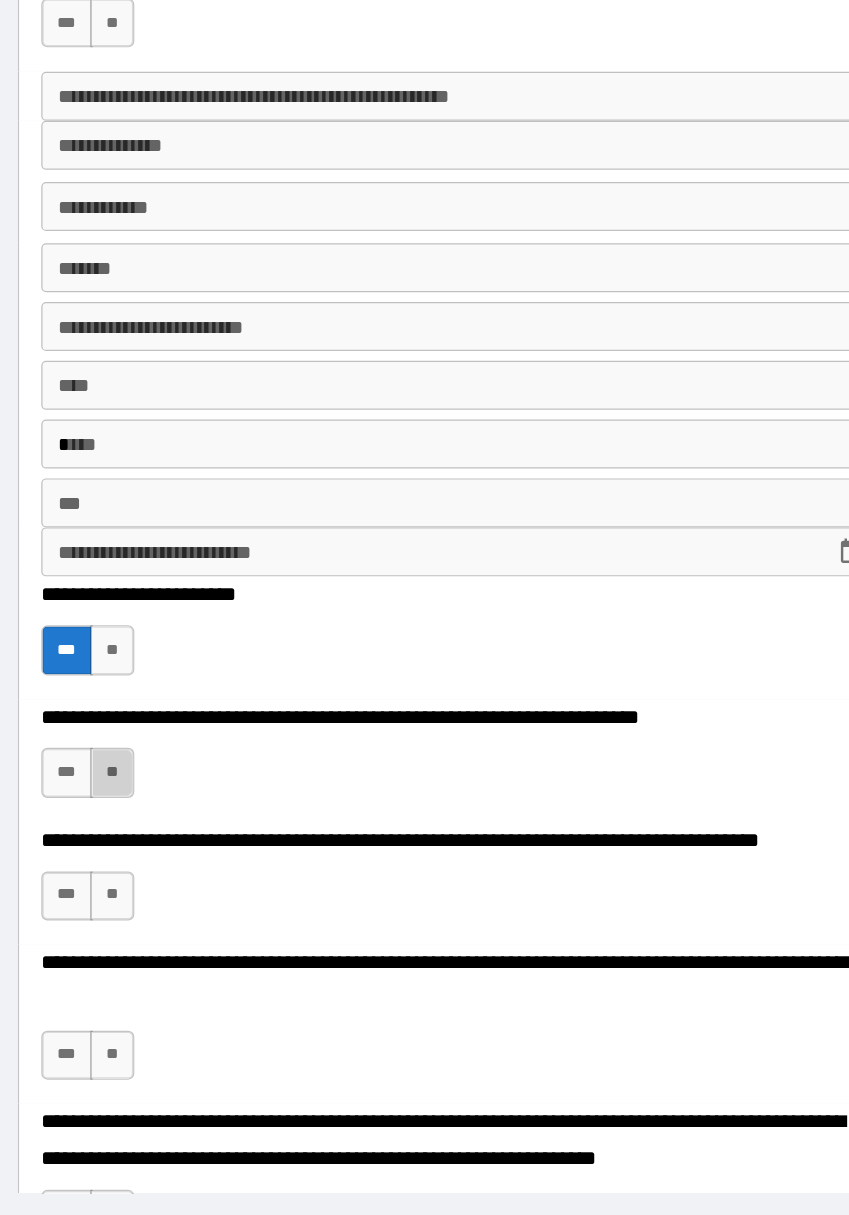 click on "**" at bounding box center [141, 736] 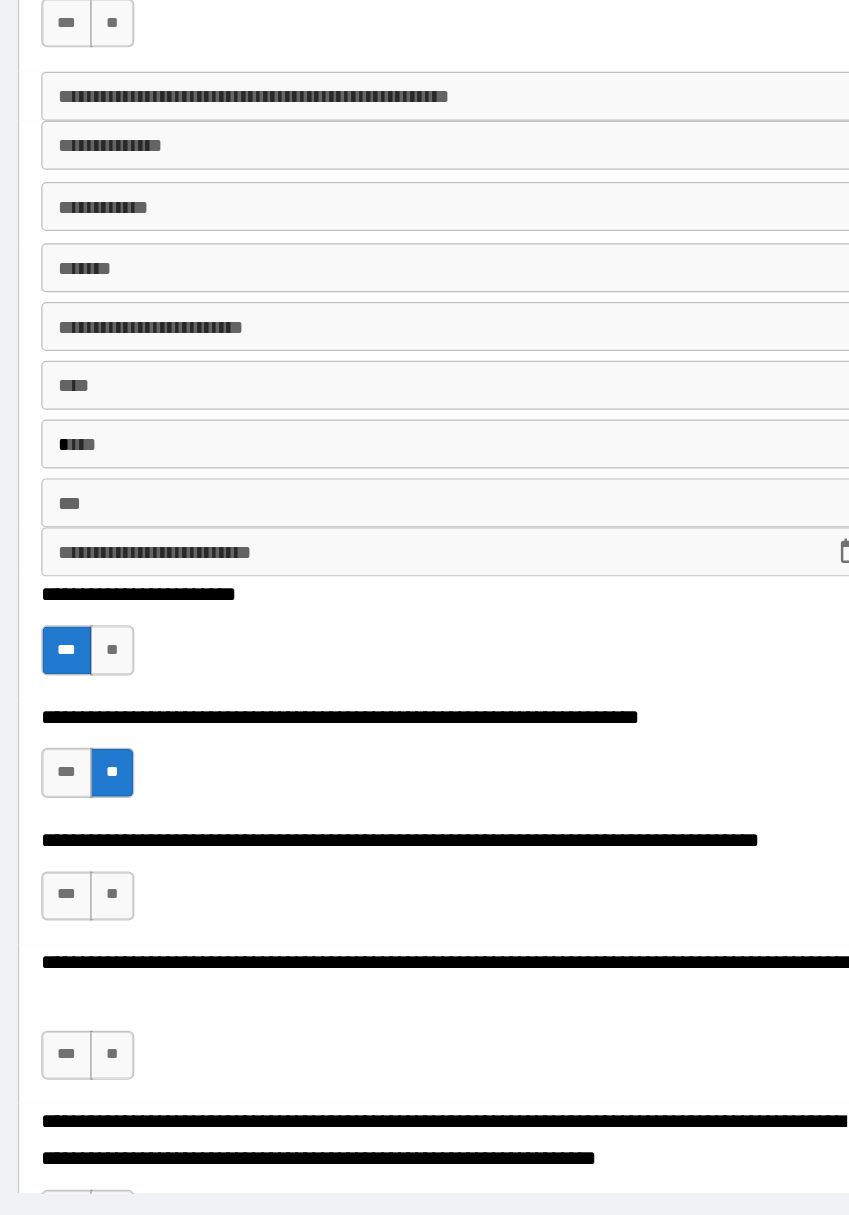 scroll, scrollTop: 3386, scrollLeft: 0, axis: vertical 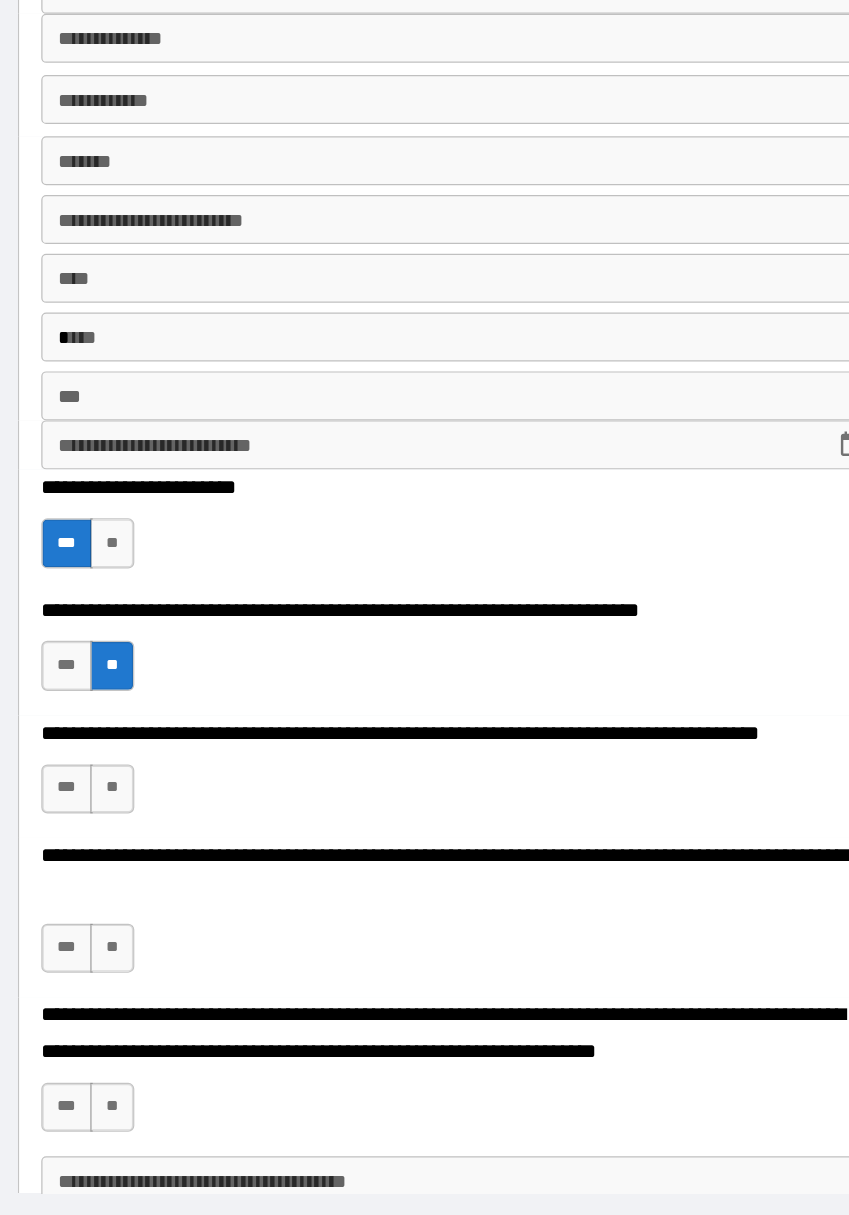click on "**" at bounding box center (141, 750) 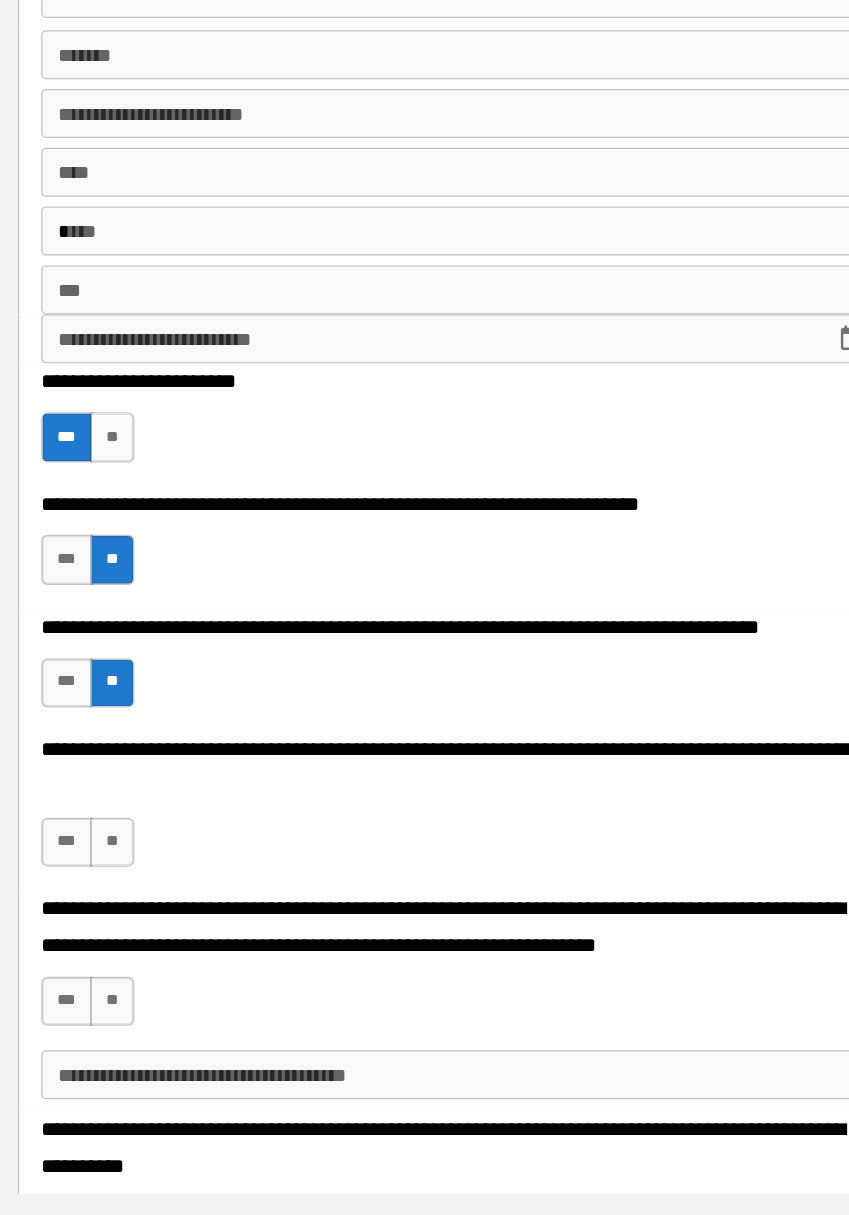 scroll, scrollTop: 3476, scrollLeft: 0, axis: vertical 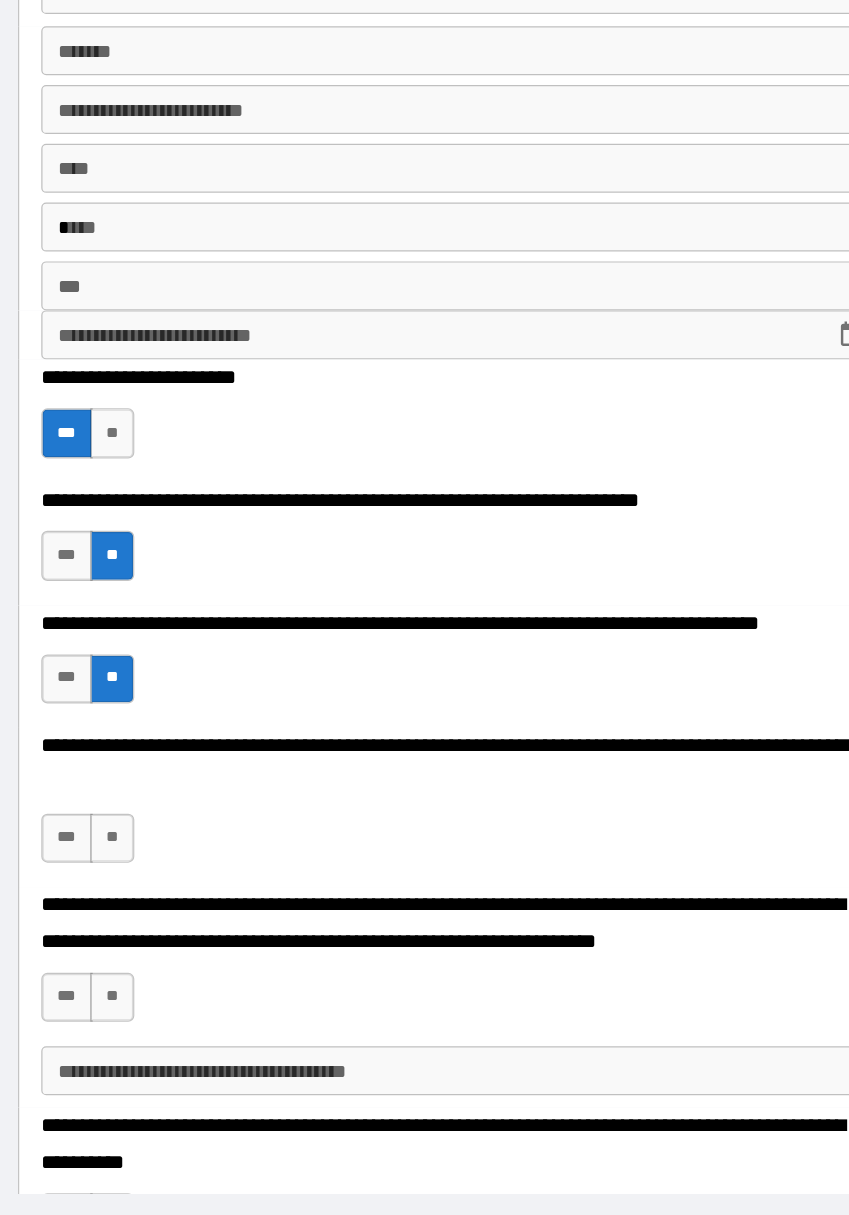 click on "**" at bounding box center (141, 790) 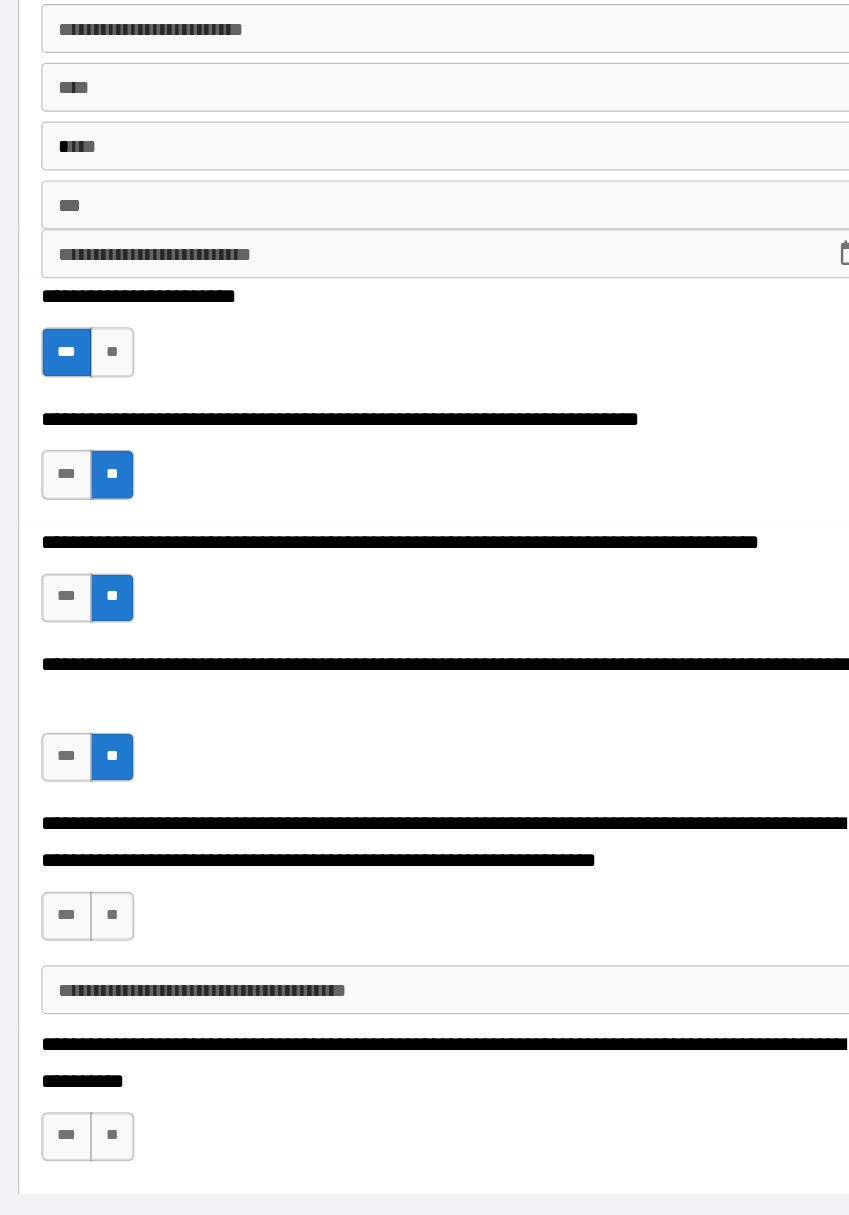 scroll, scrollTop: 3544, scrollLeft: 0, axis: vertical 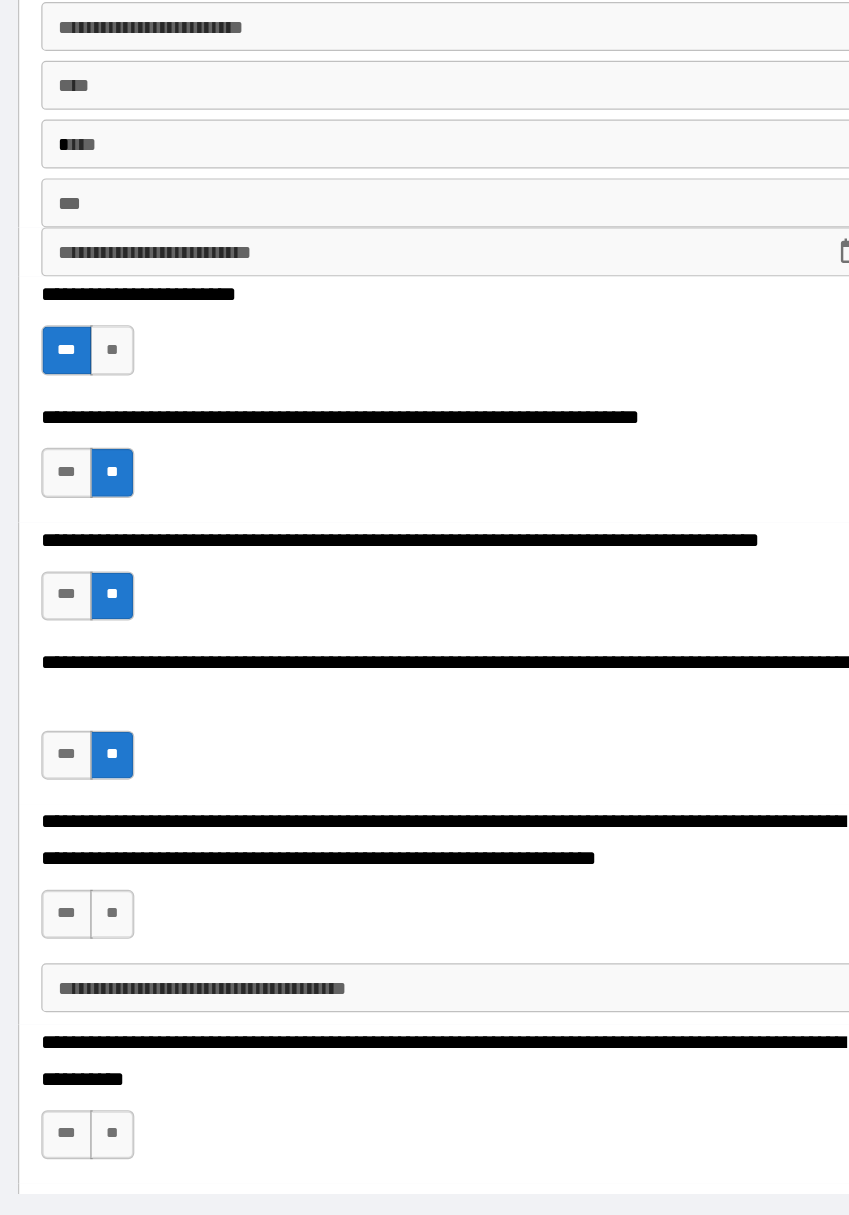 click on "**" at bounding box center [141, 852] 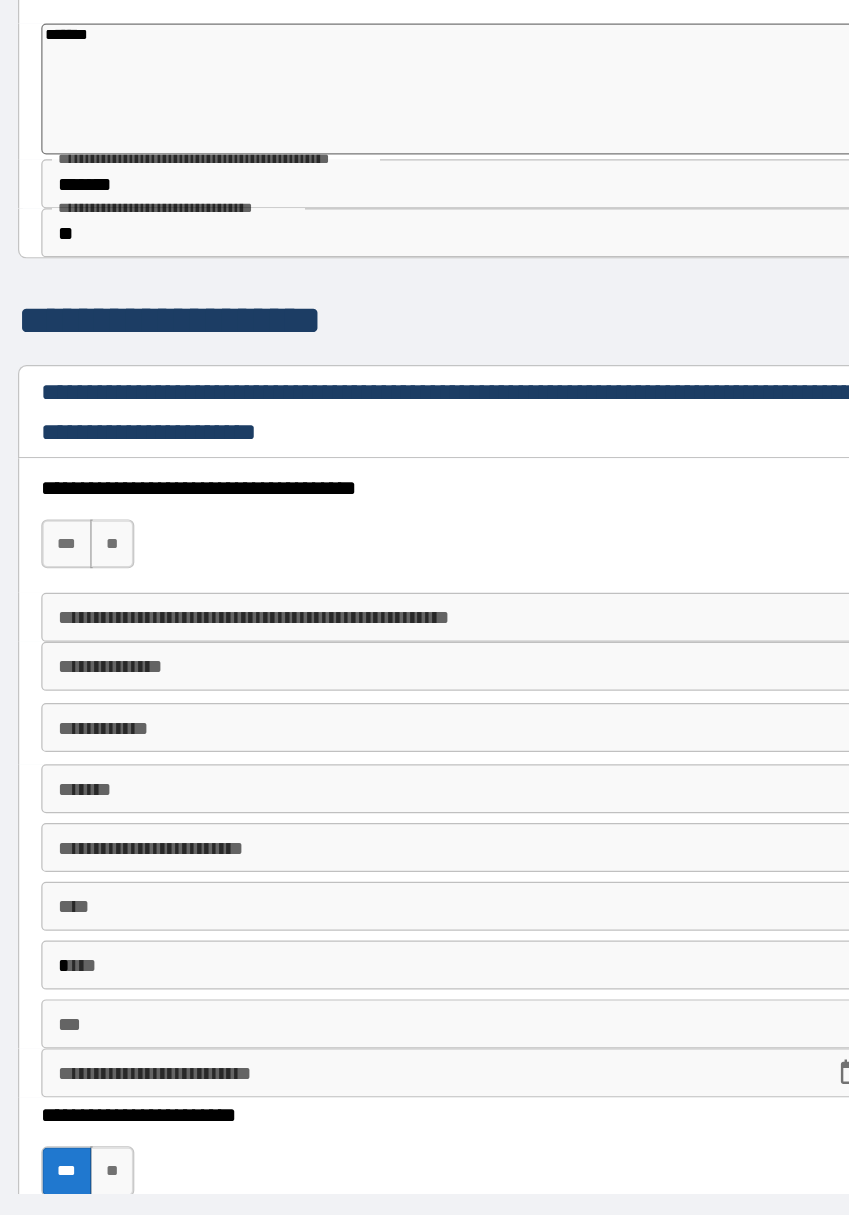 scroll, scrollTop: 2852, scrollLeft: 0, axis: vertical 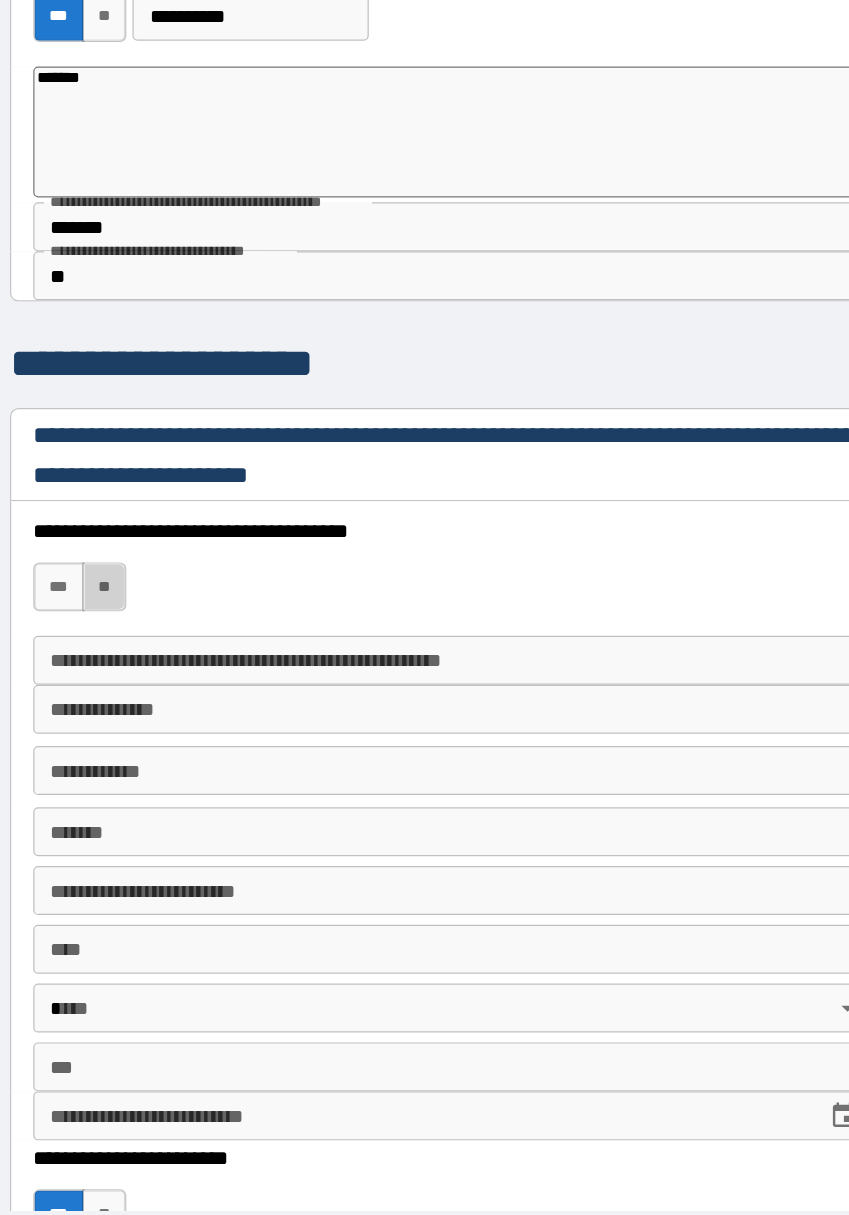 click on "**" at bounding box center [141, 571] 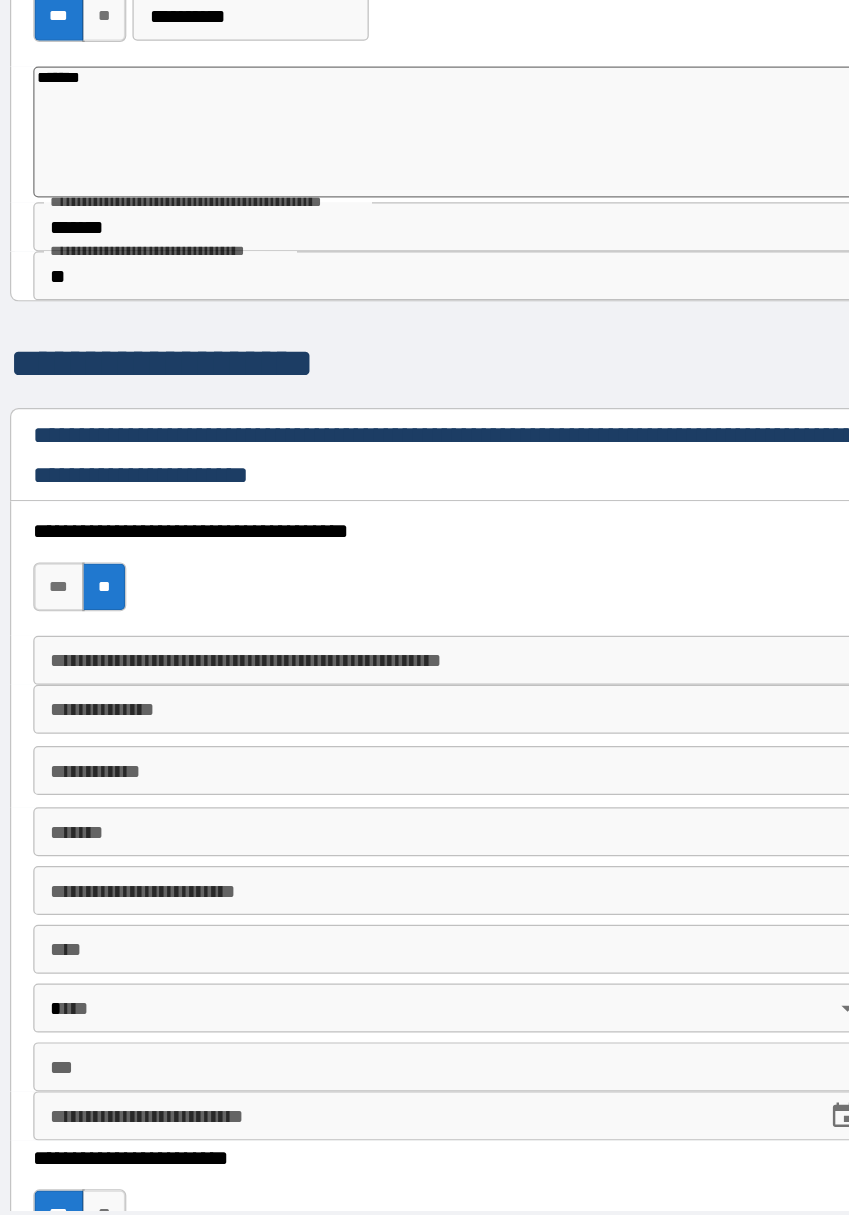 click on "***" at bounding box center (104, 571) 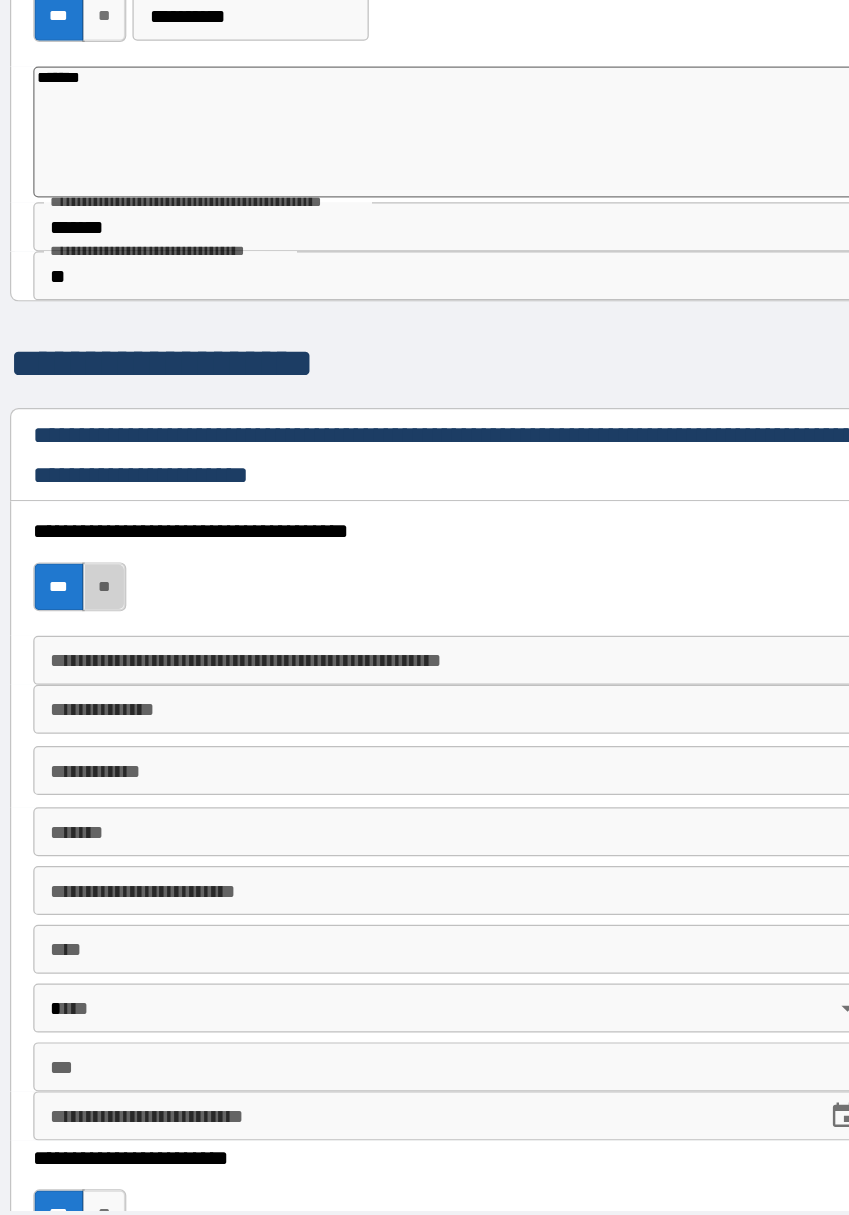 click on "**" at bounding box center [141, 571] 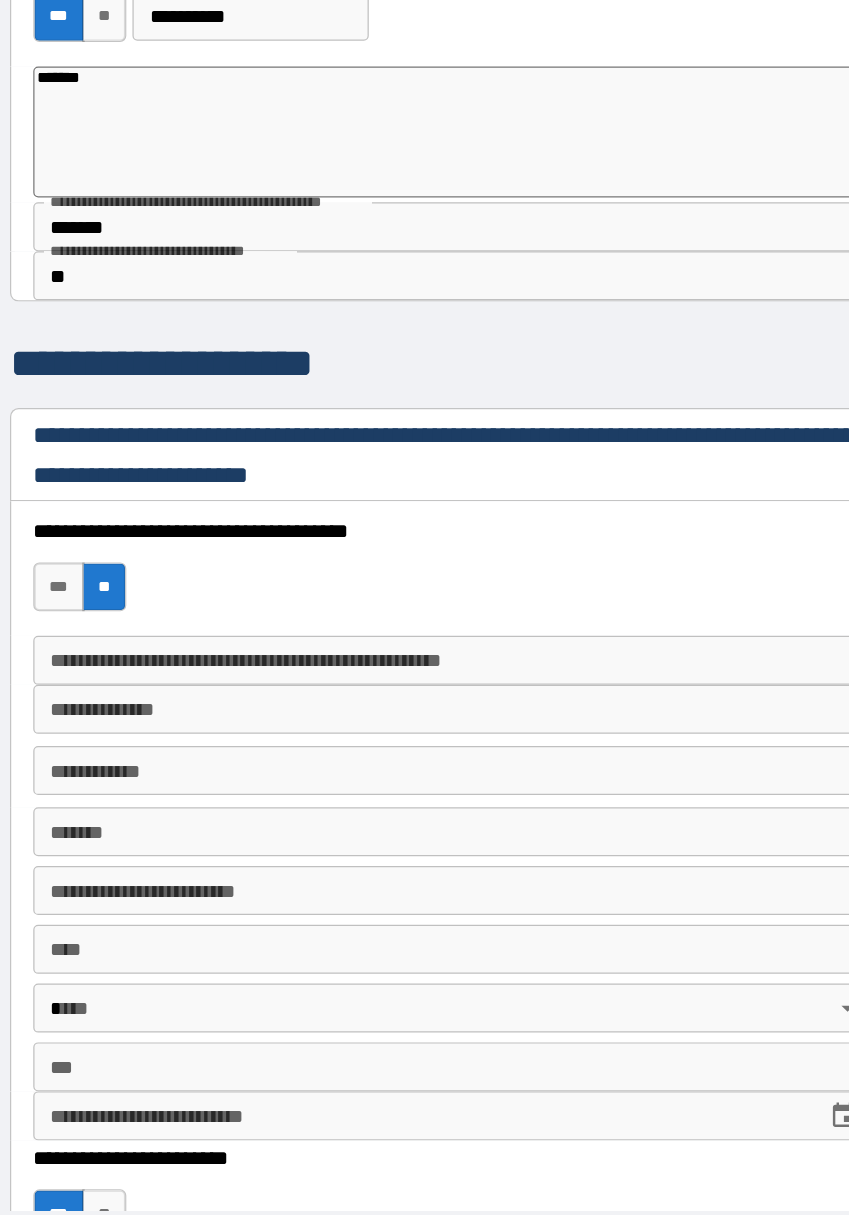 click on "***" at bounding box center (104, 571) 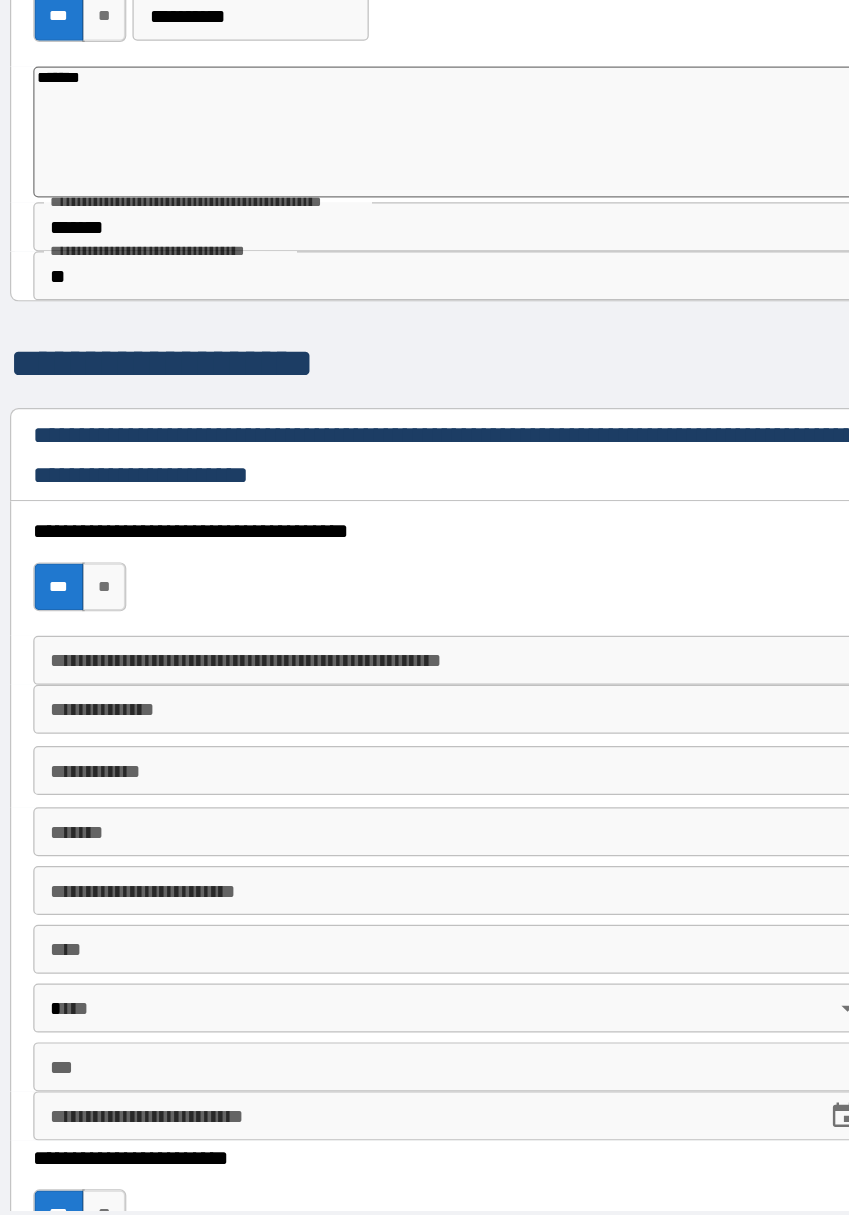 type on "*" 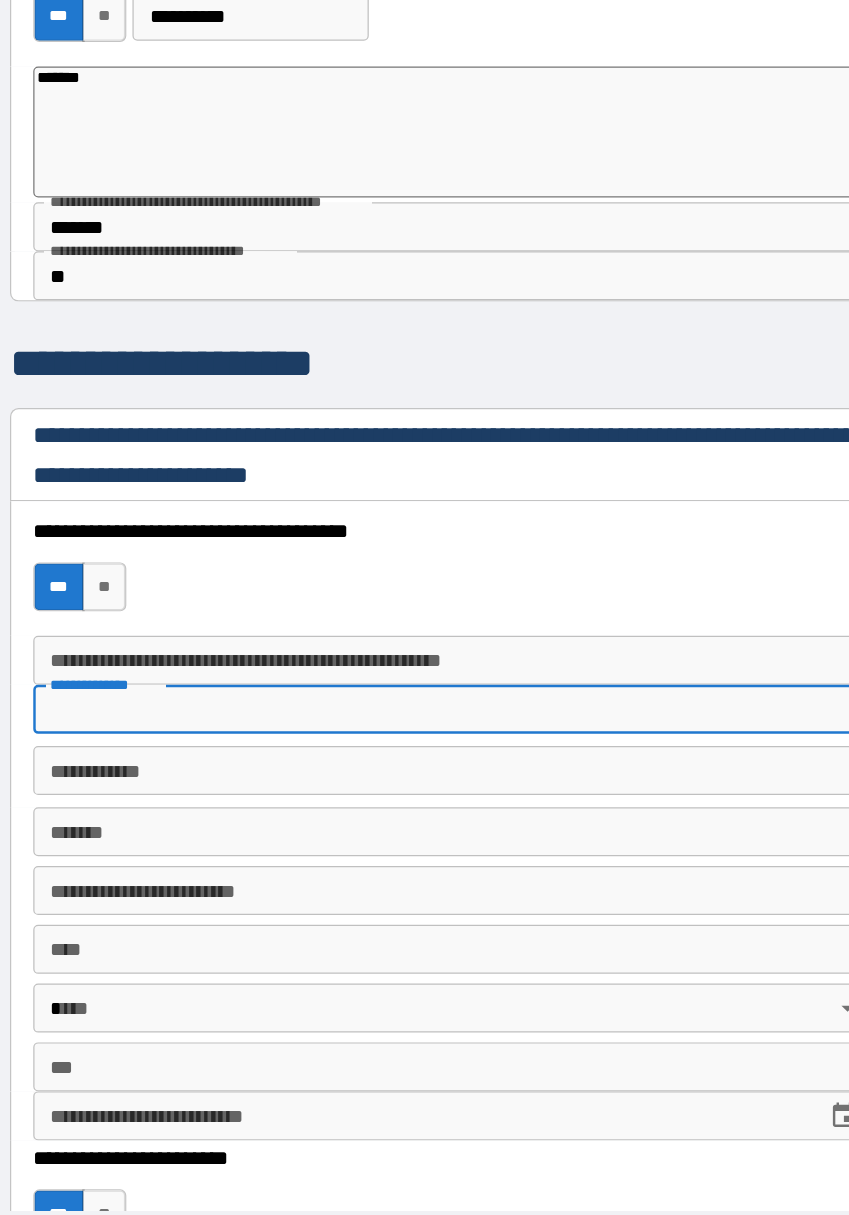 type on "*" 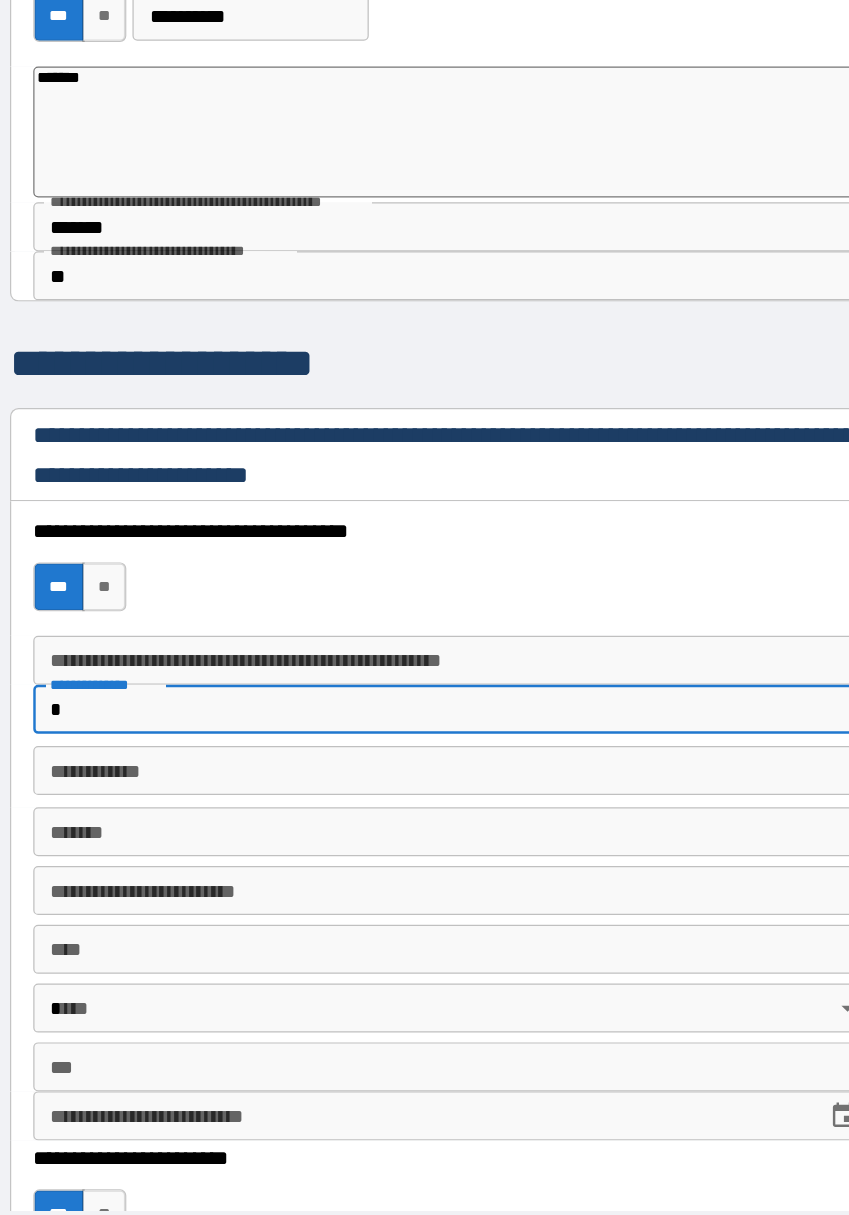 type on "*" 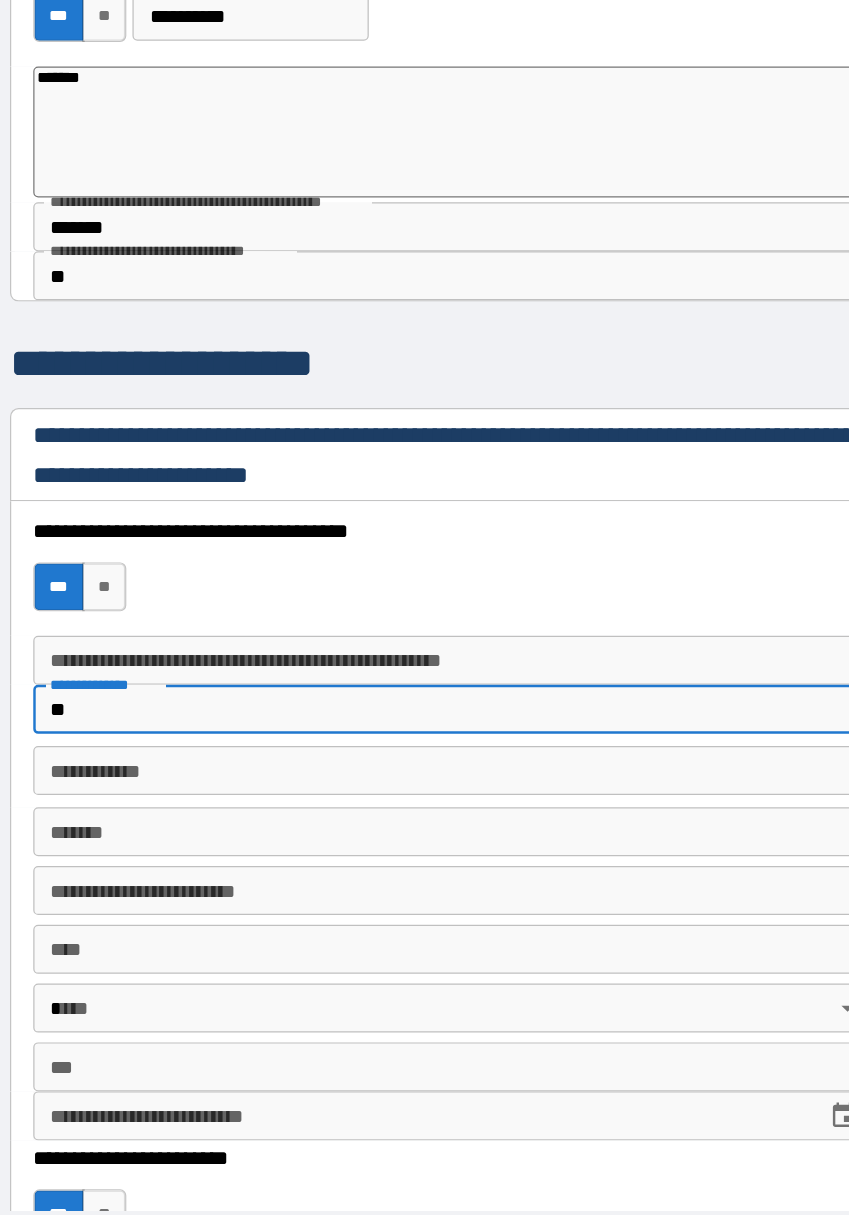 type on "*" 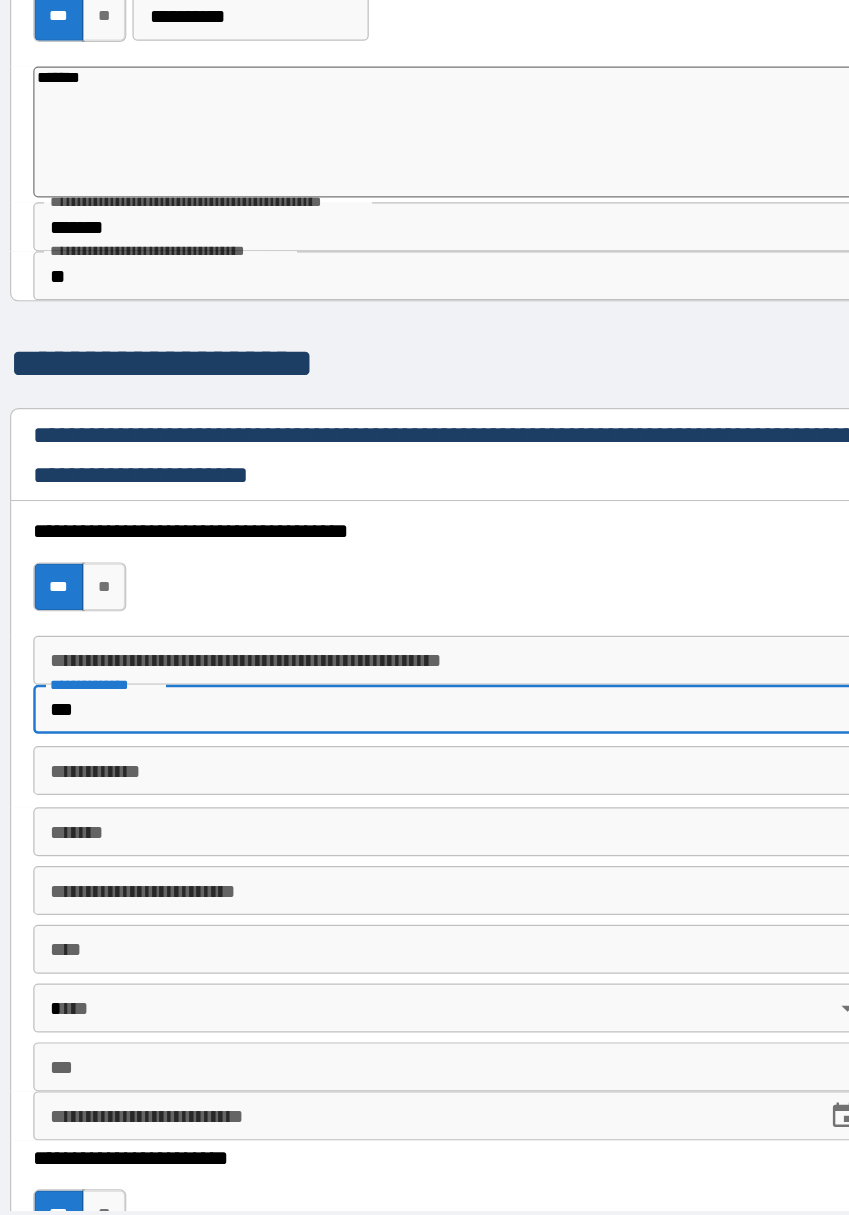 type on "*" 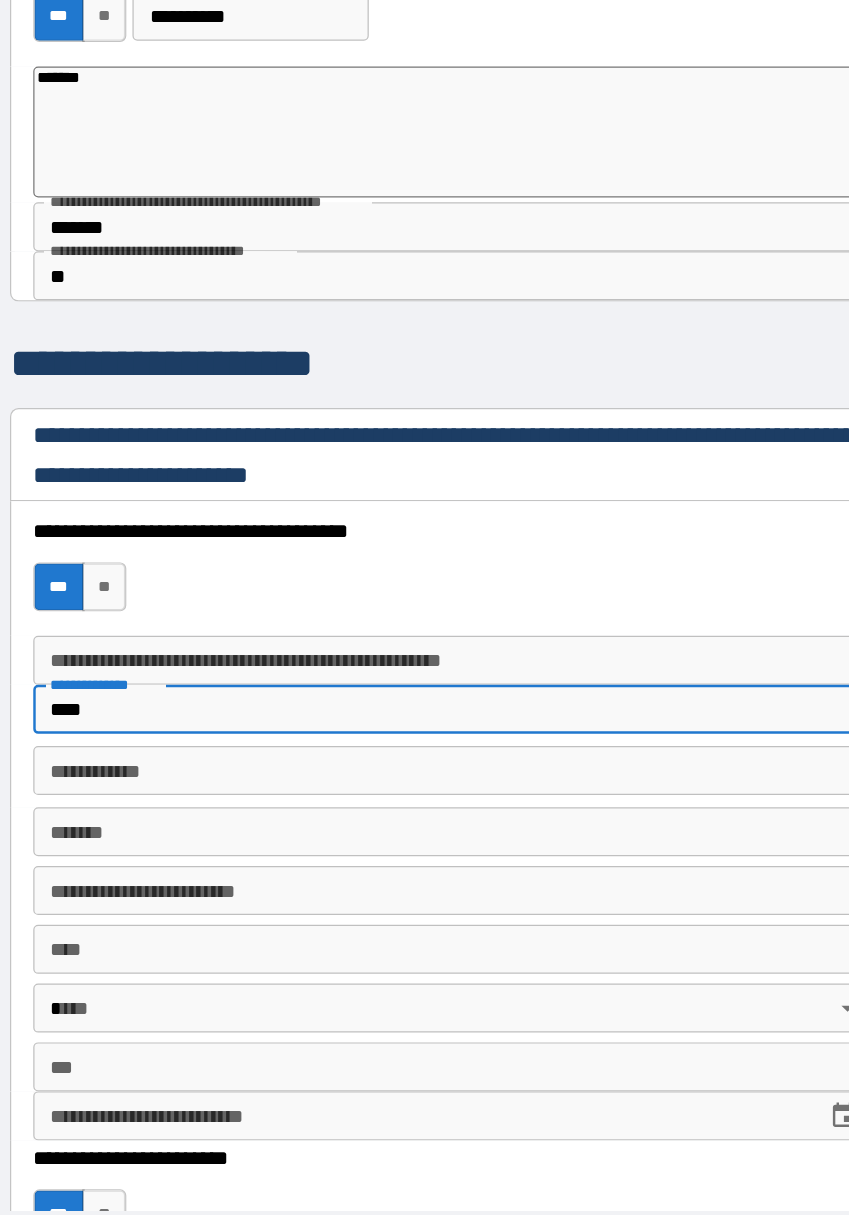 type on "*" 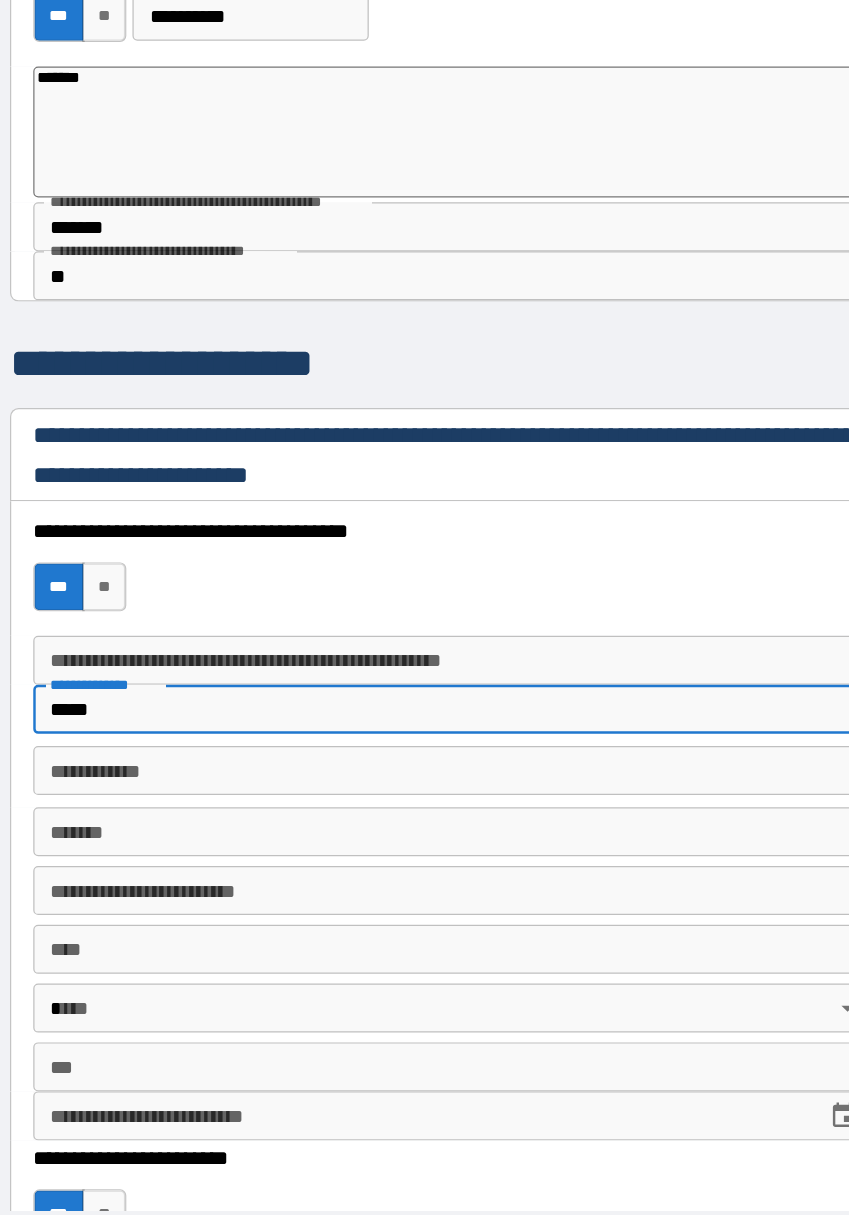 type on "*" 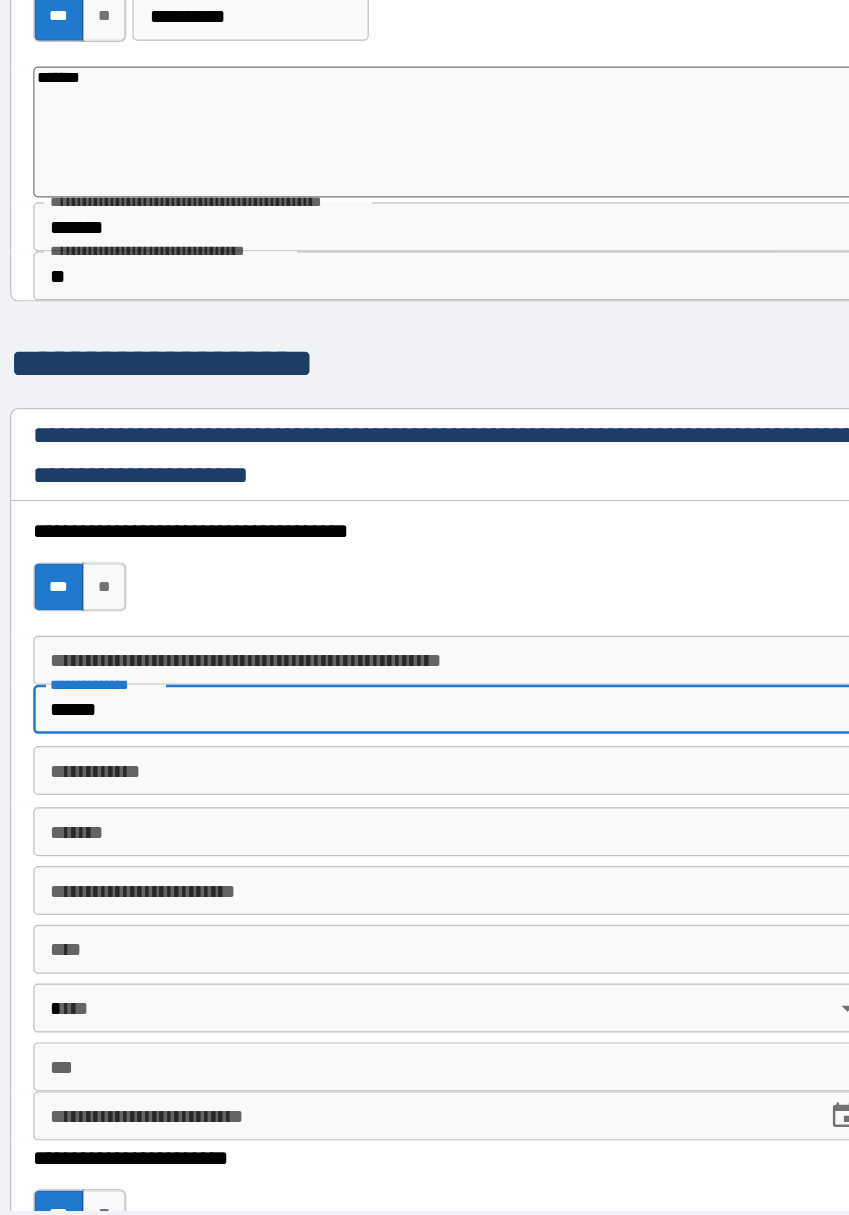 type on "*" 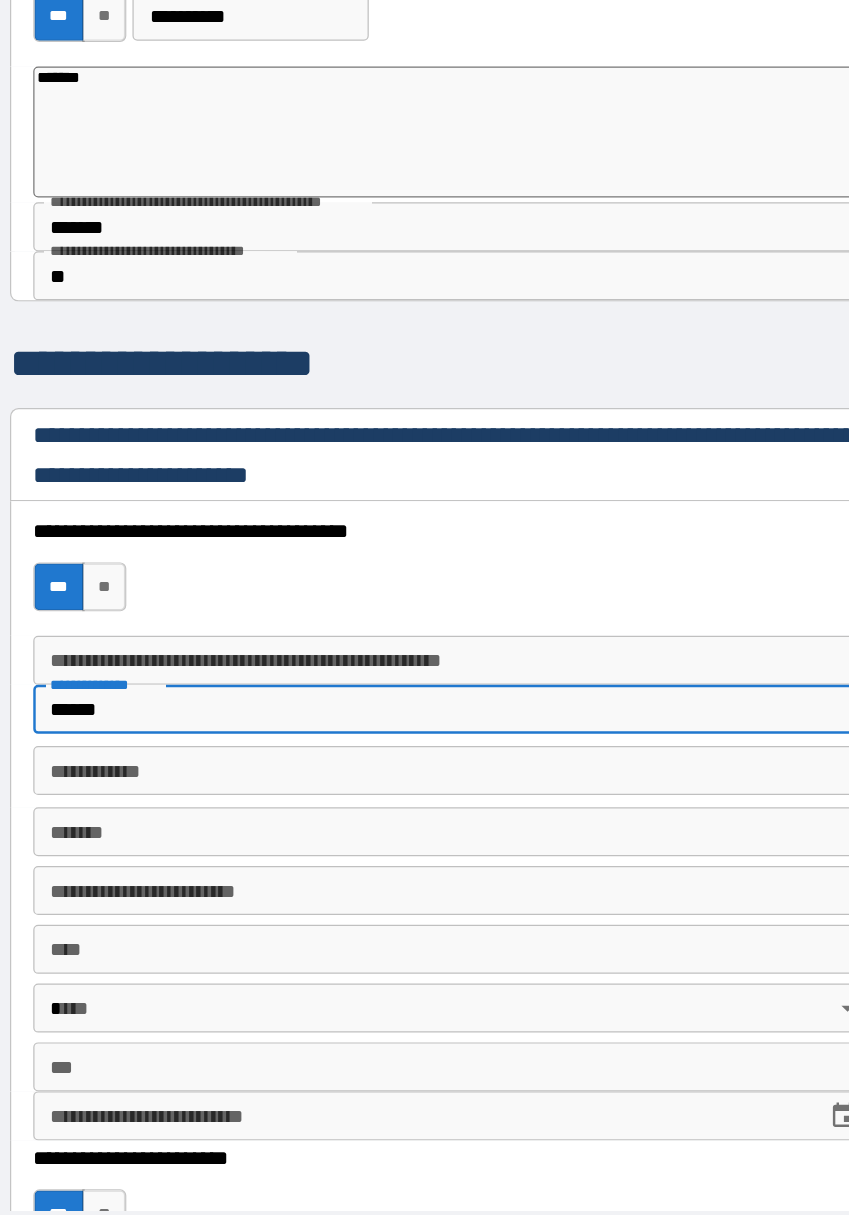 type on "*******" 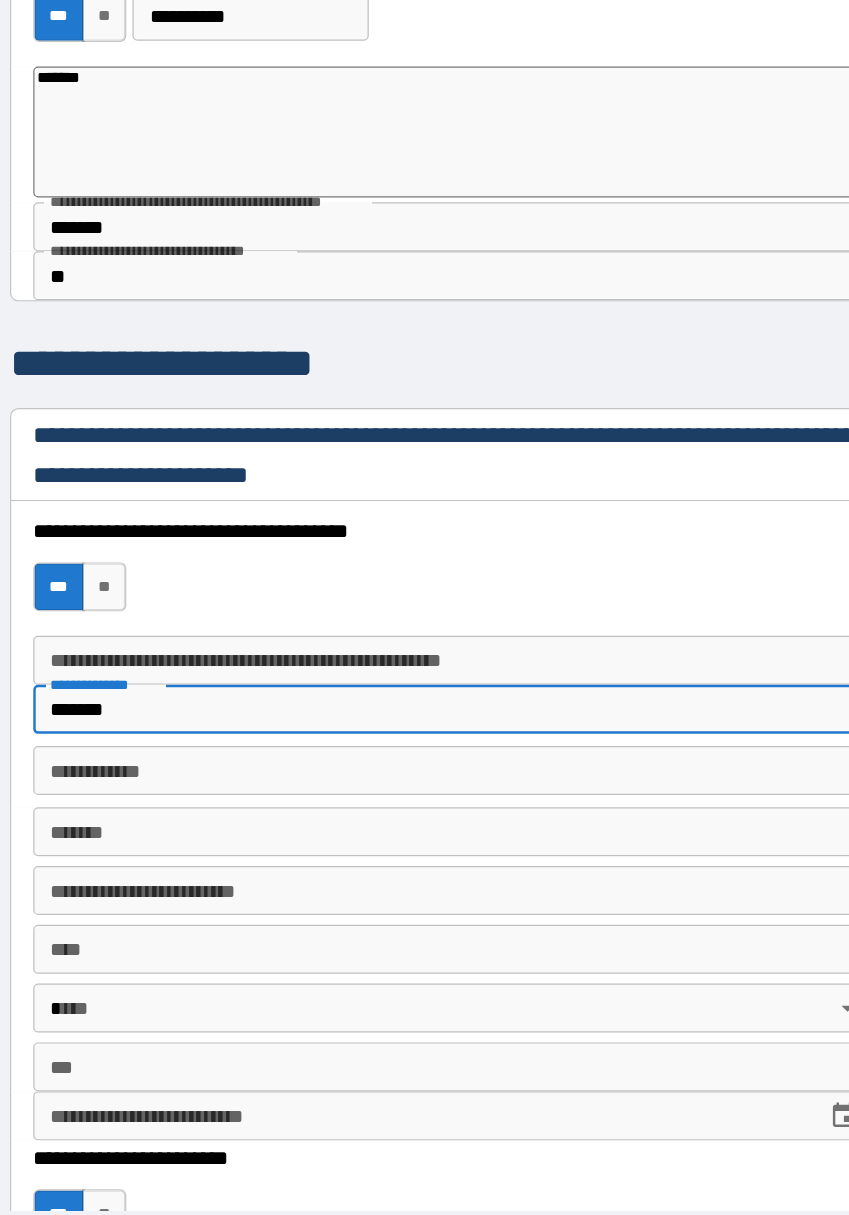 type on "*" 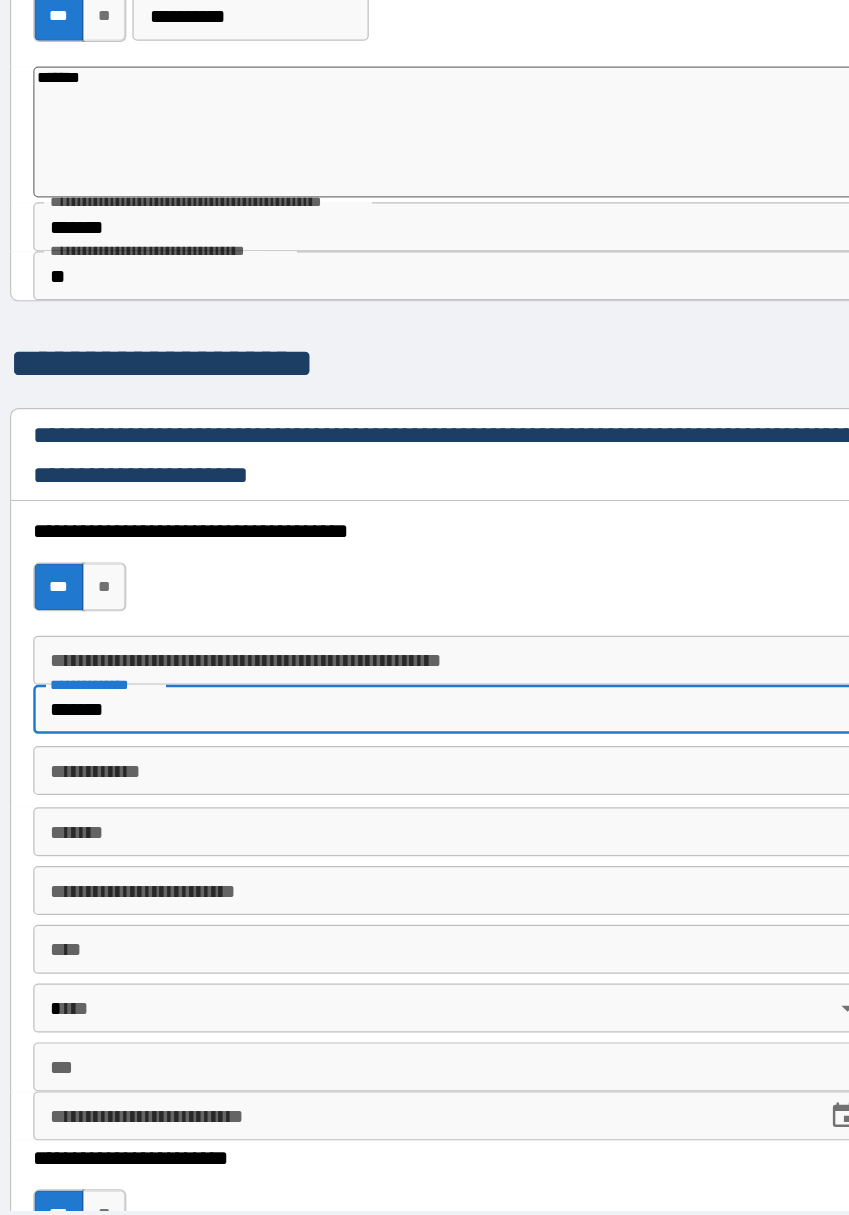 type on "********" 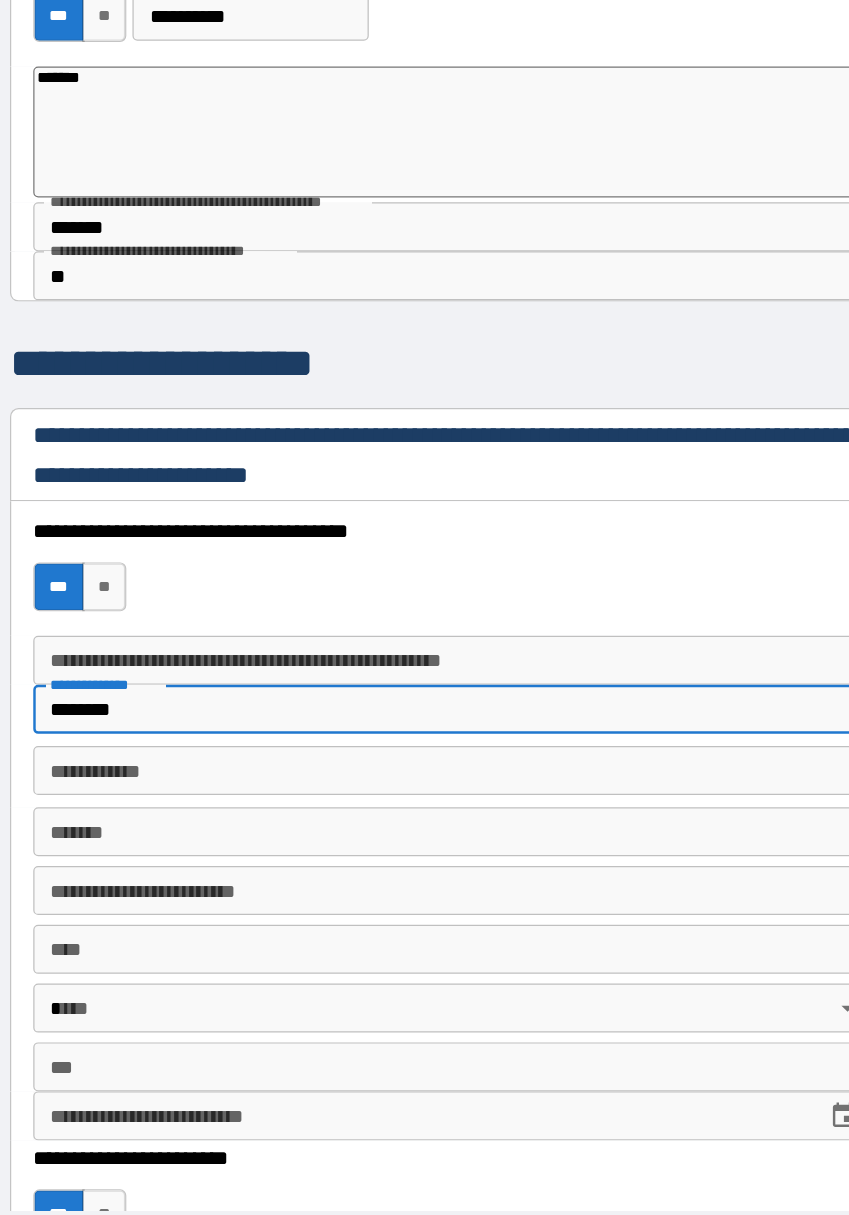 type on "*" 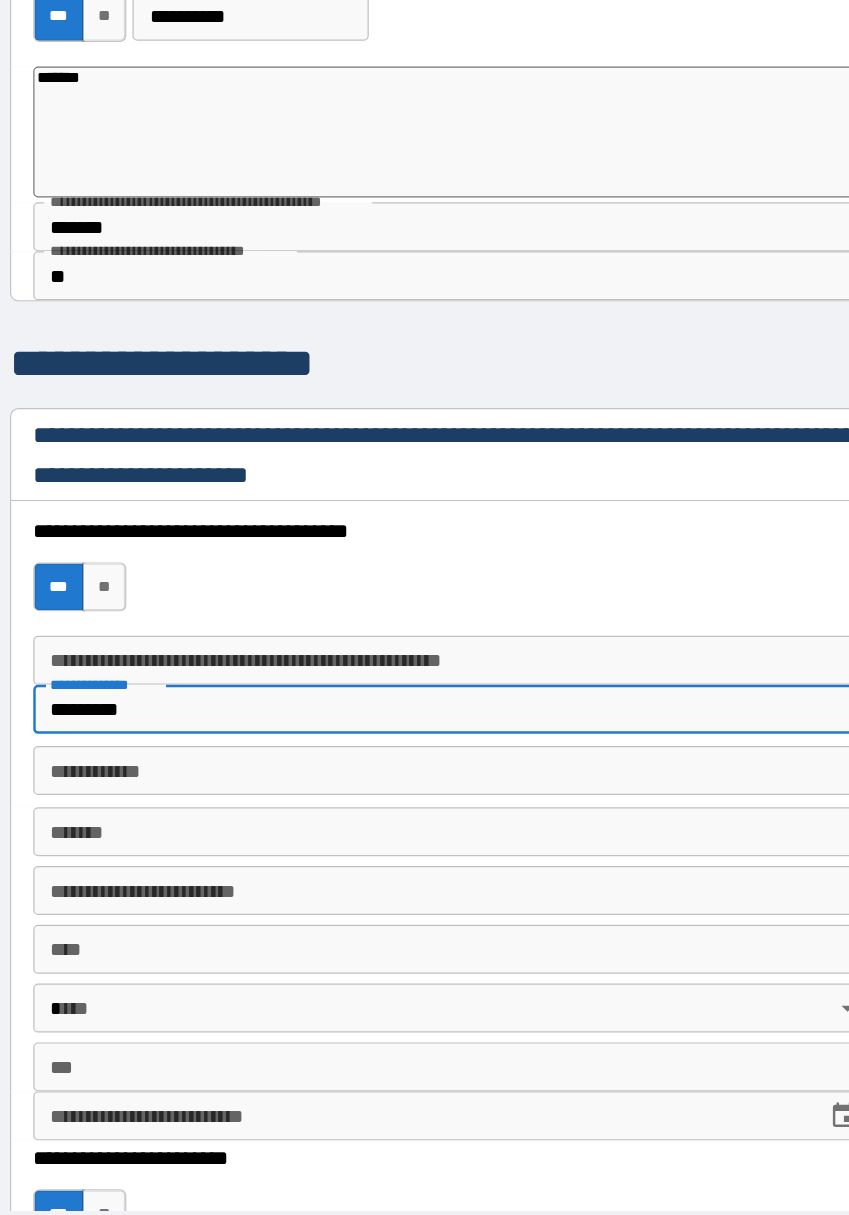 type on "*" 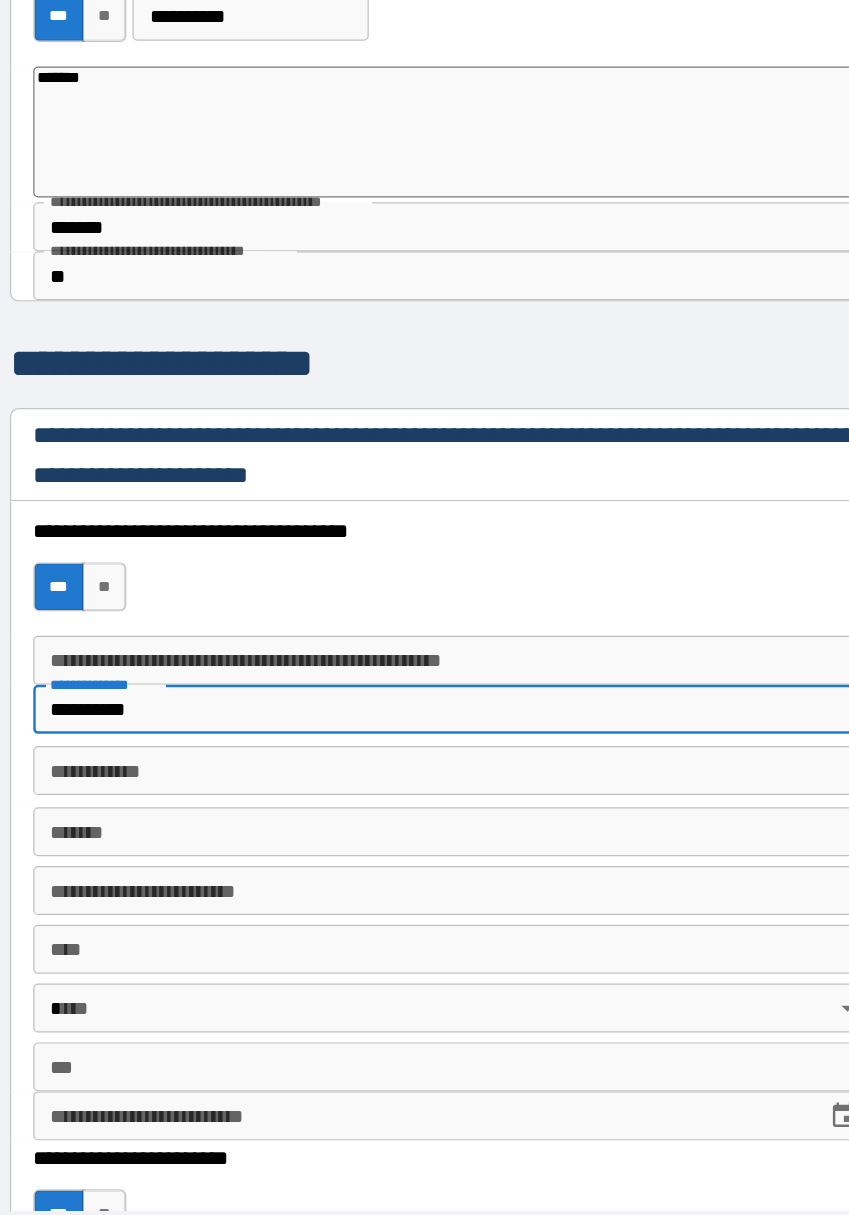 type on "*" 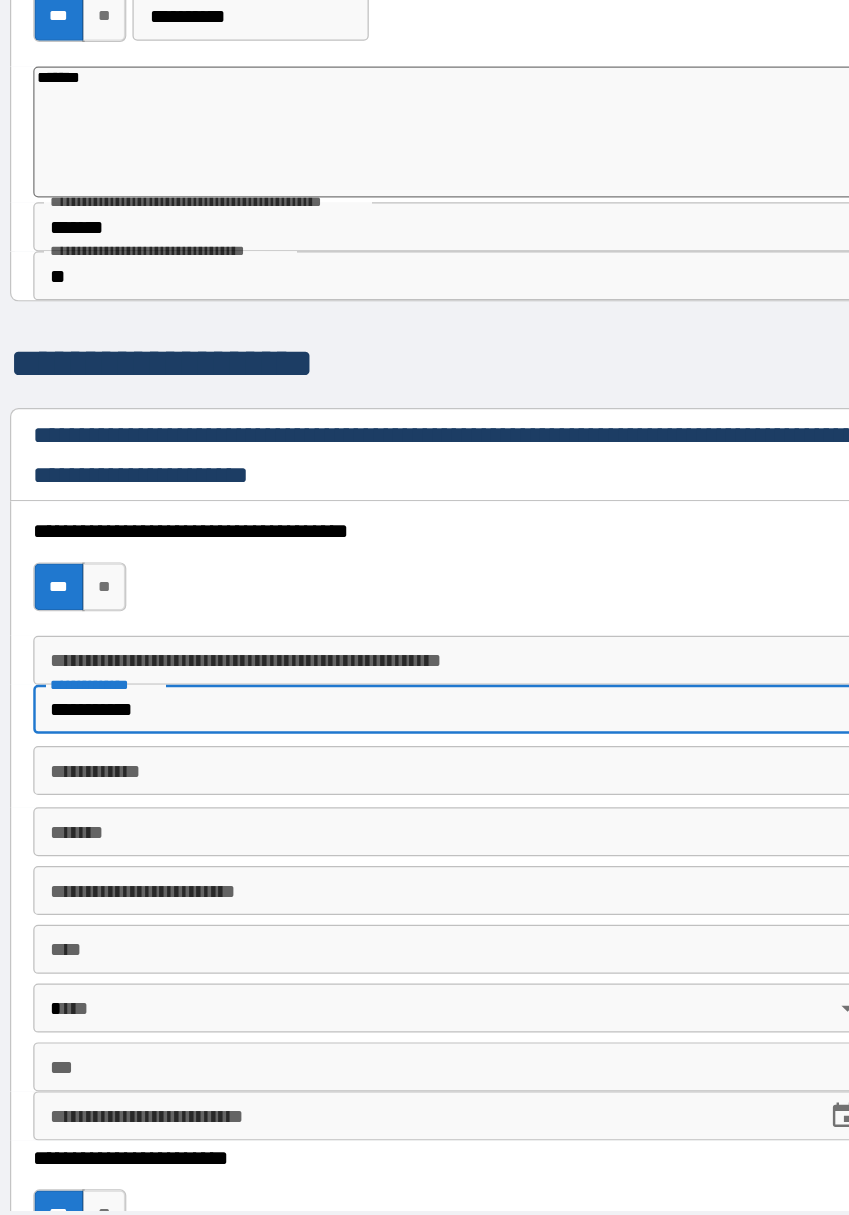 type on "*" 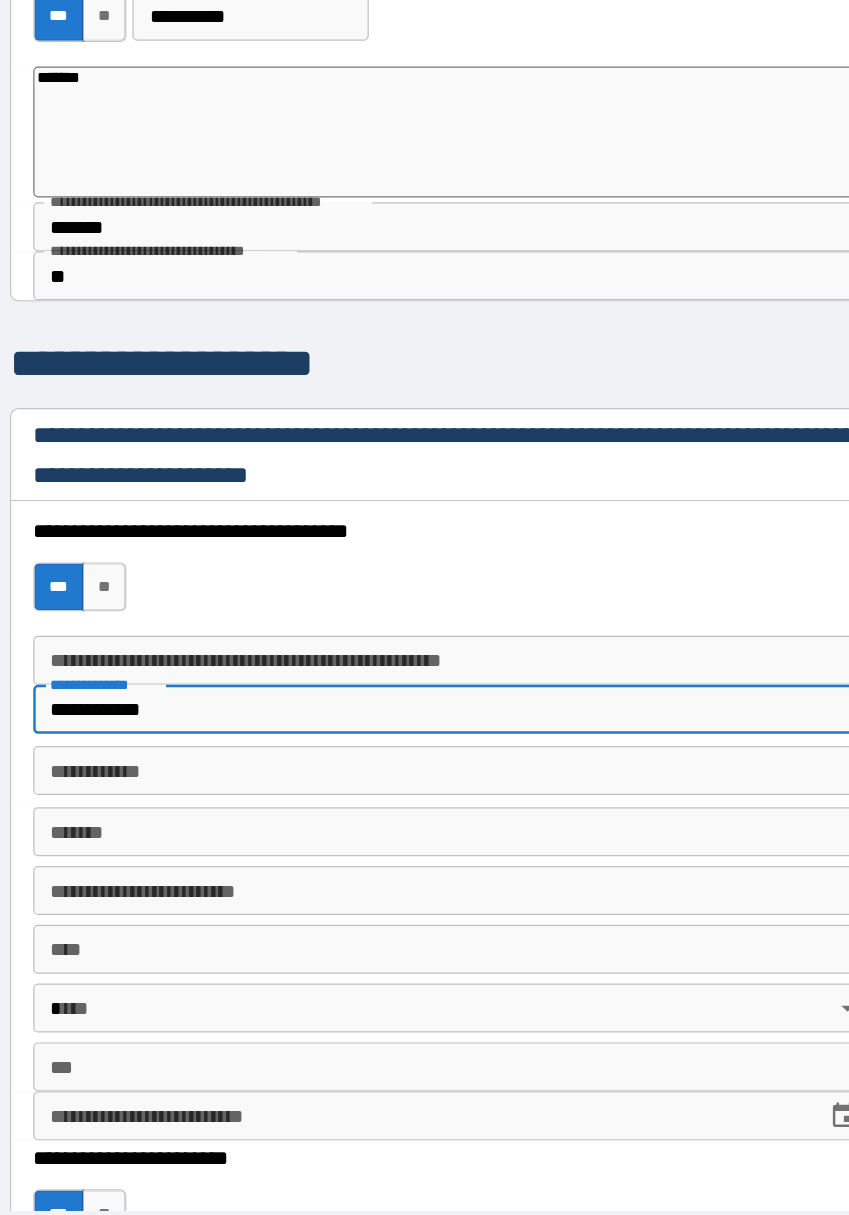 type on "*" 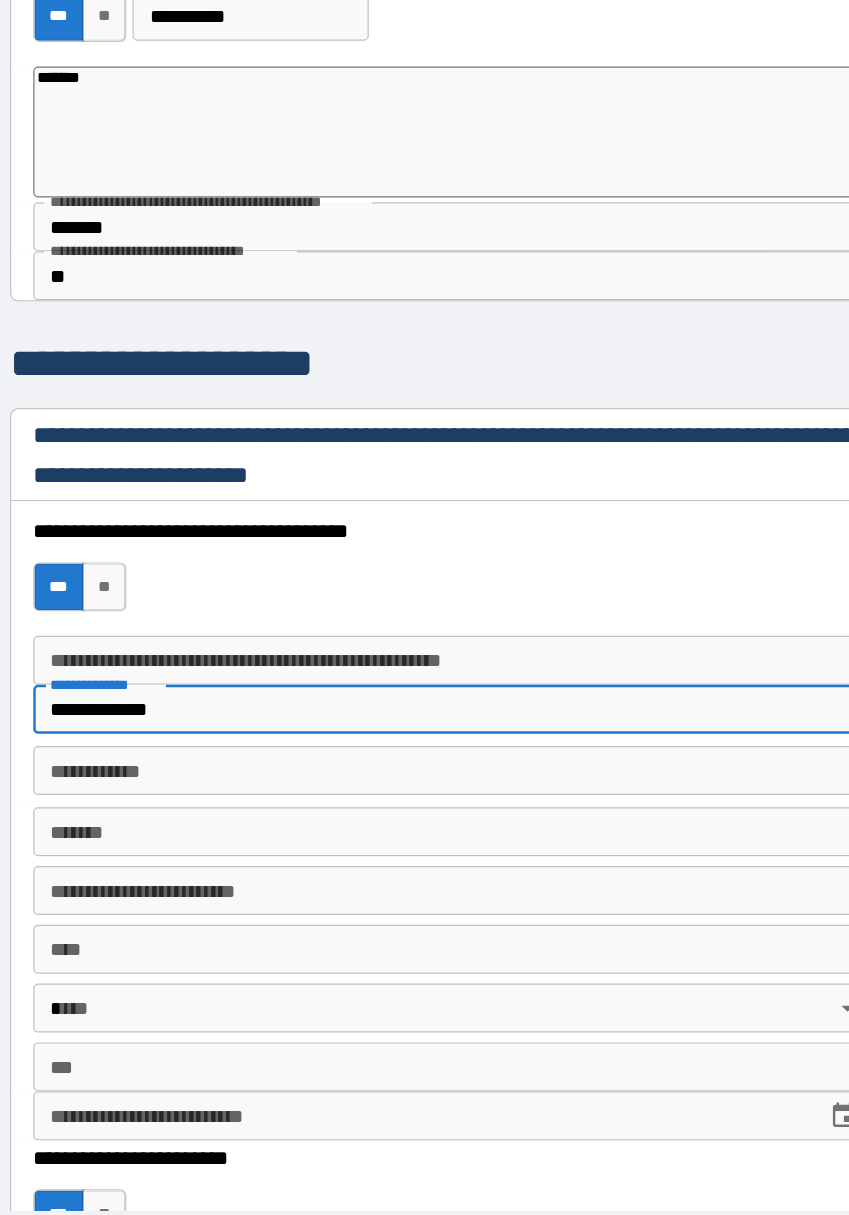 type on "*" 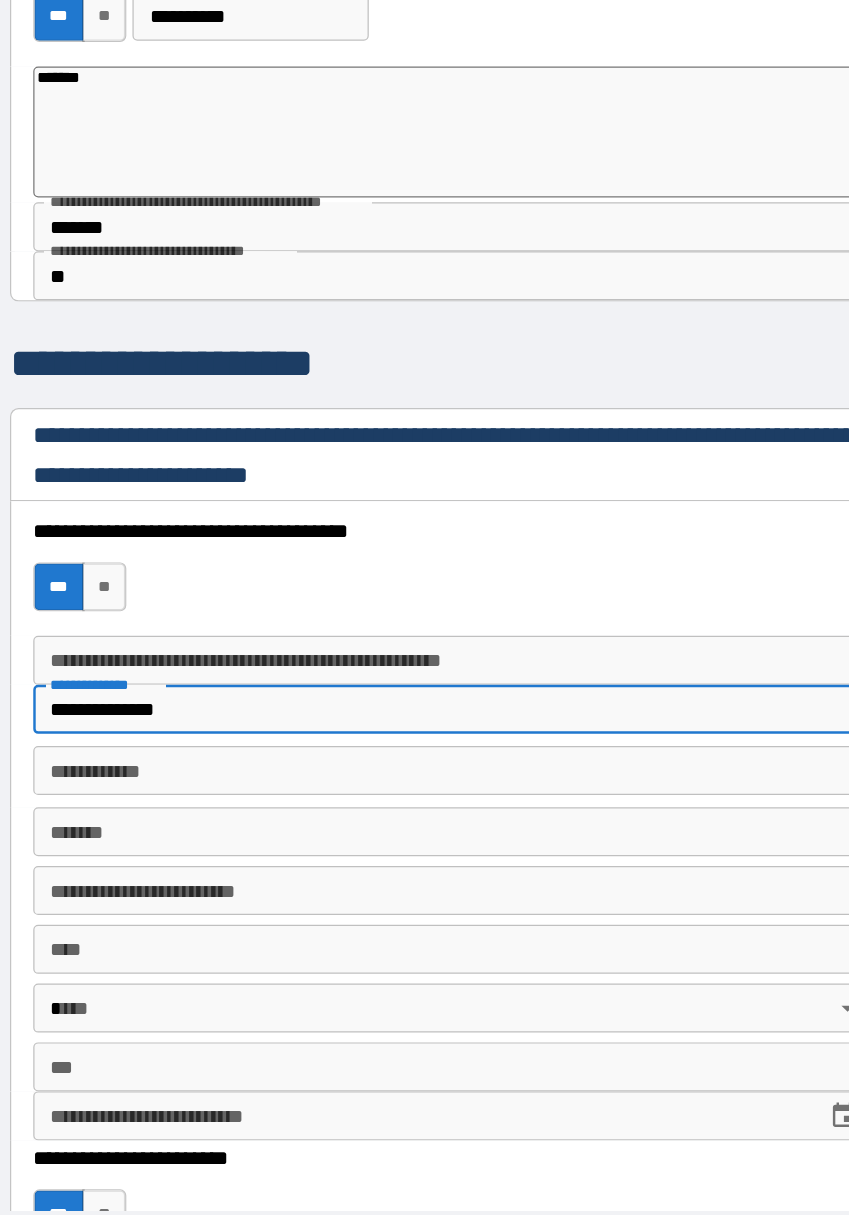type on "*" 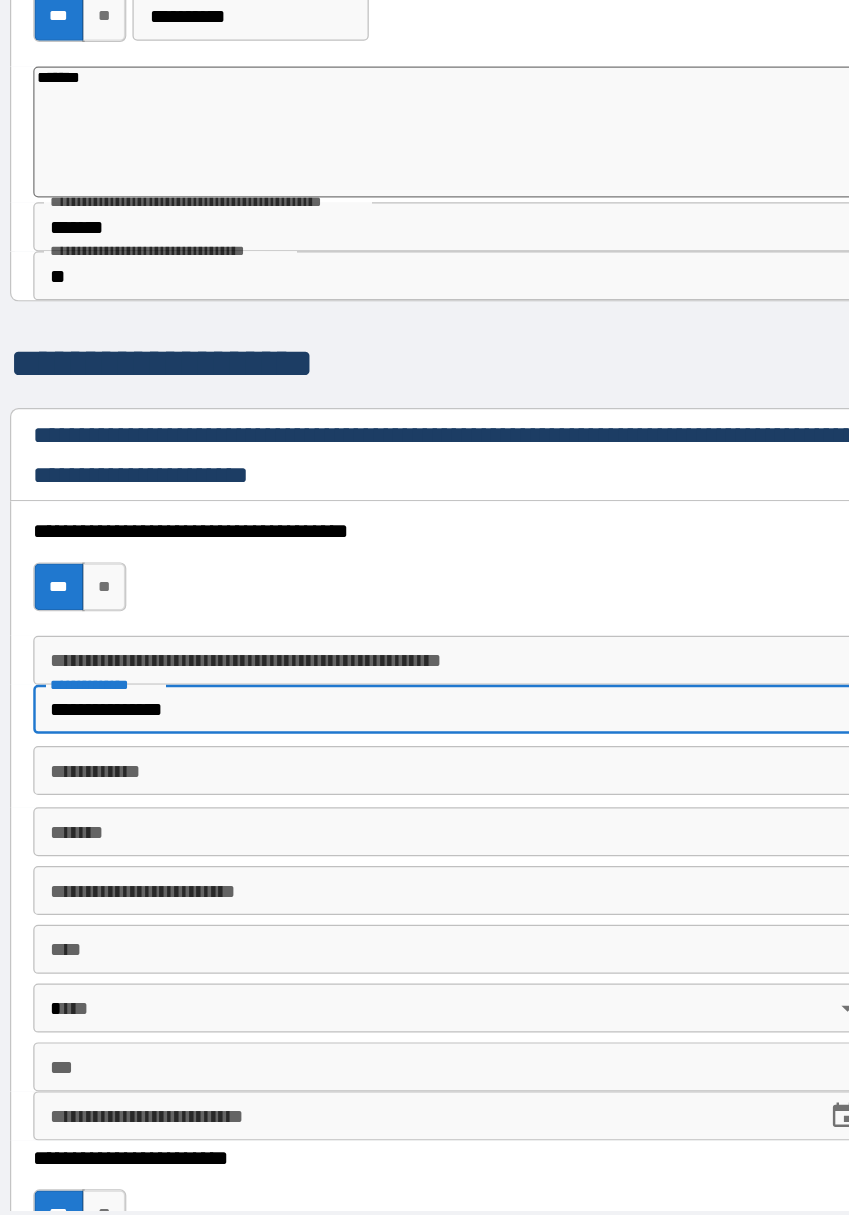 type on "*" 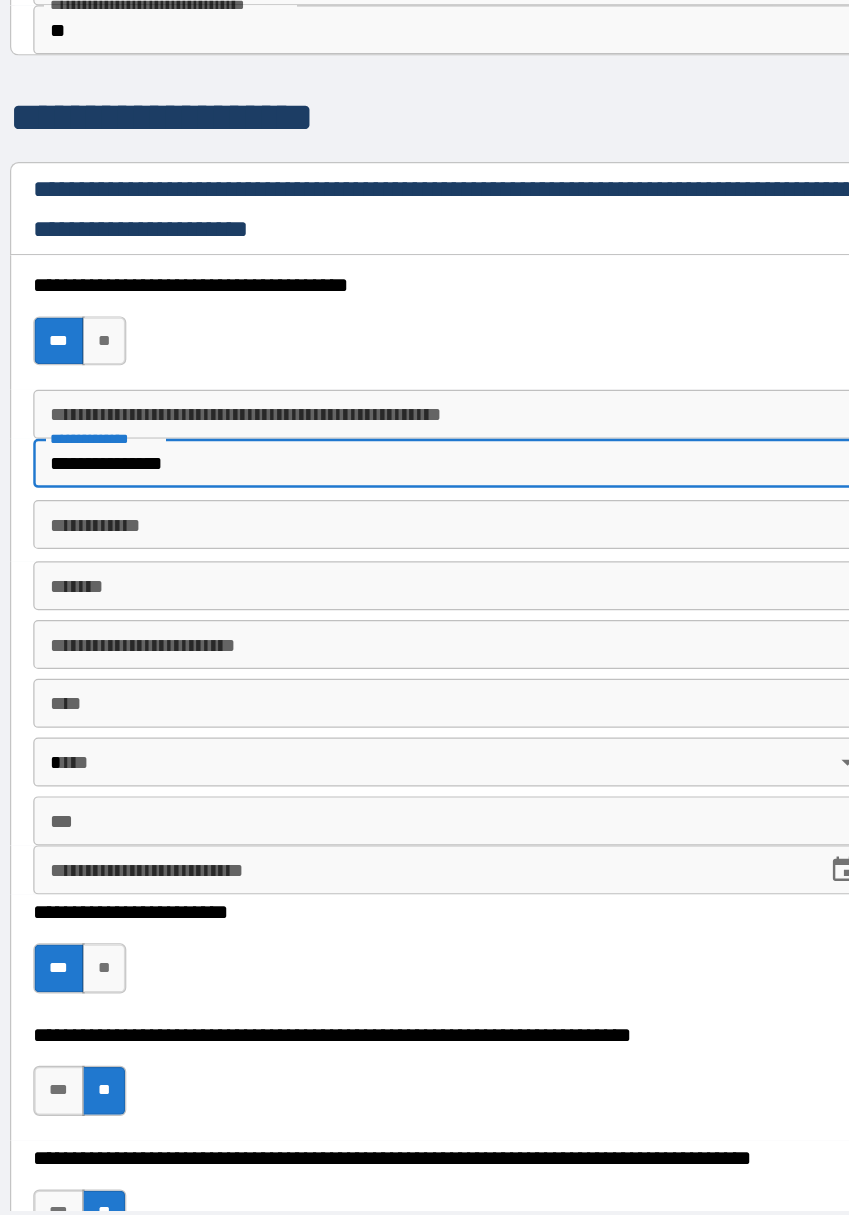 scroll, scrollTop: 3059, scrollLeft: 0, axis: vertical 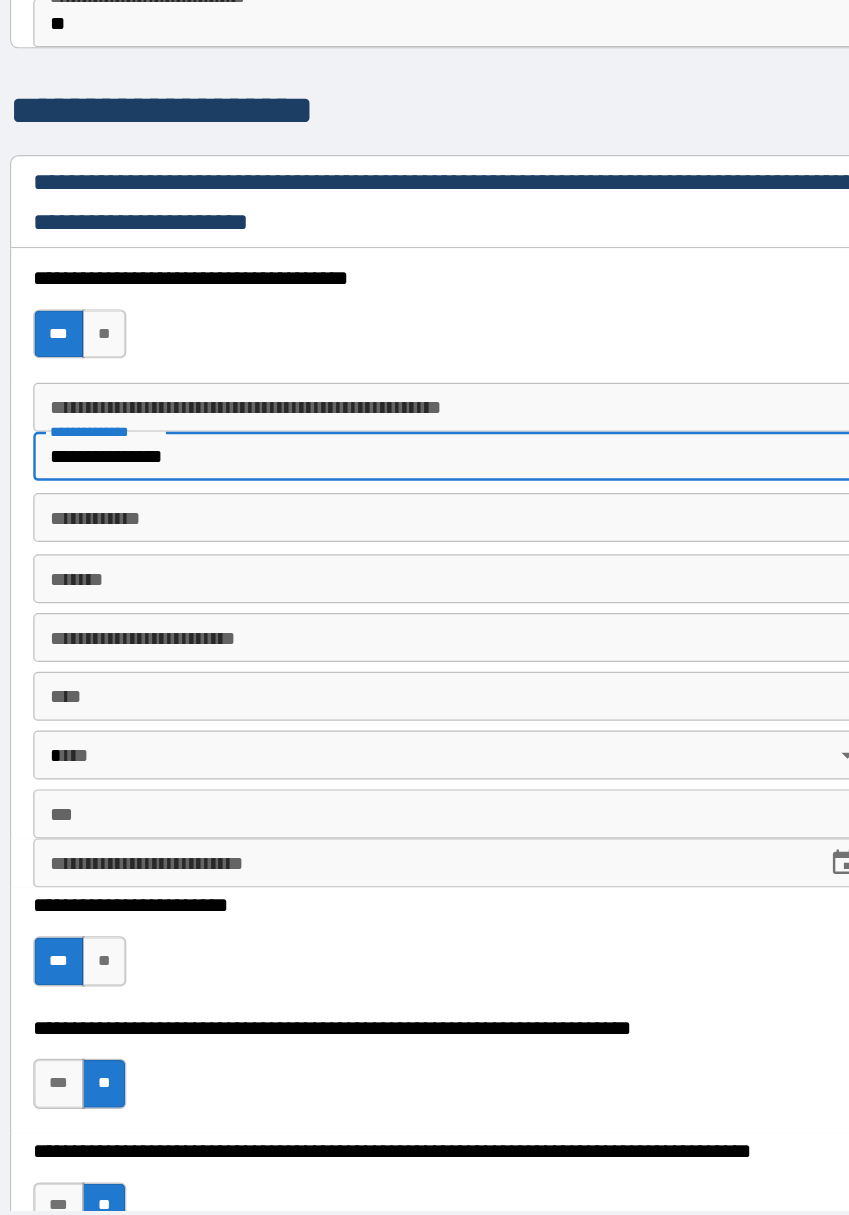 type on "**********" 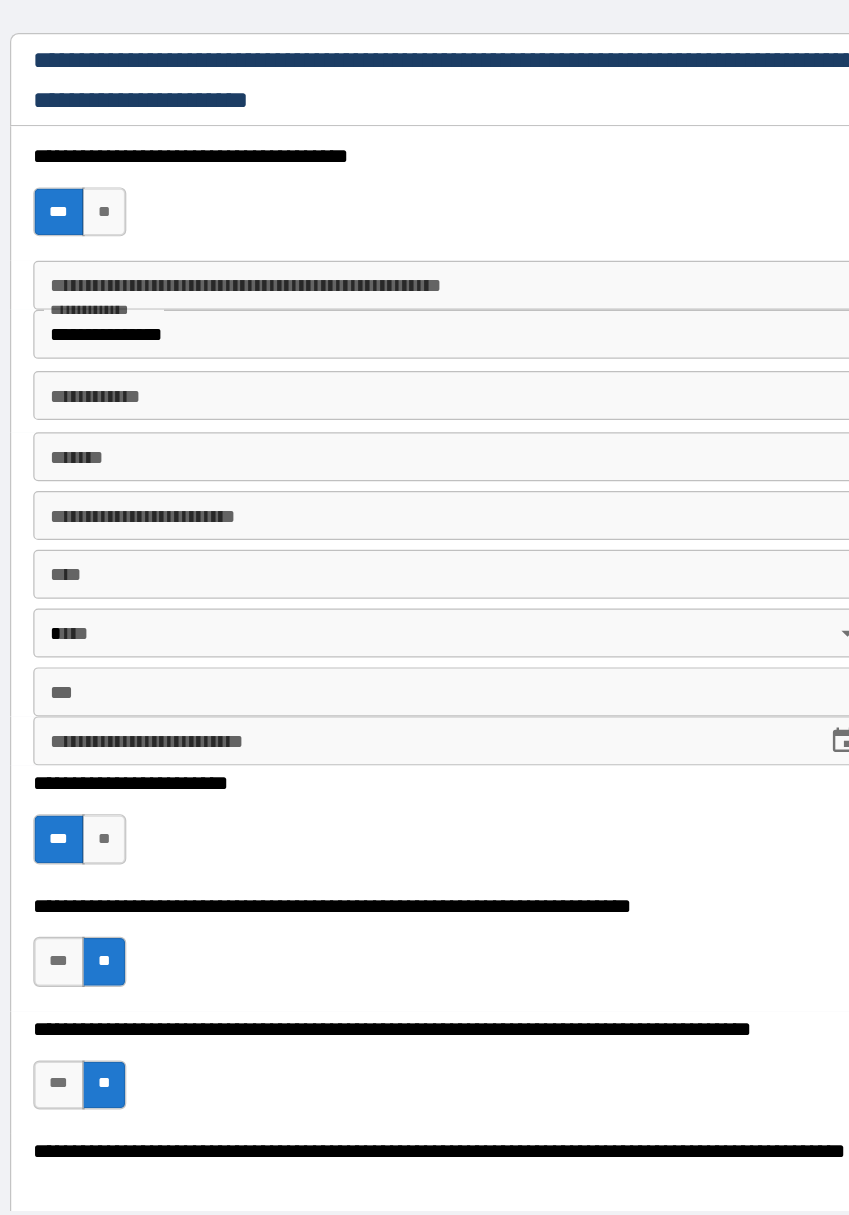 scroll, scrollTop: 3164, scrollLeft: 0, axis: vertical 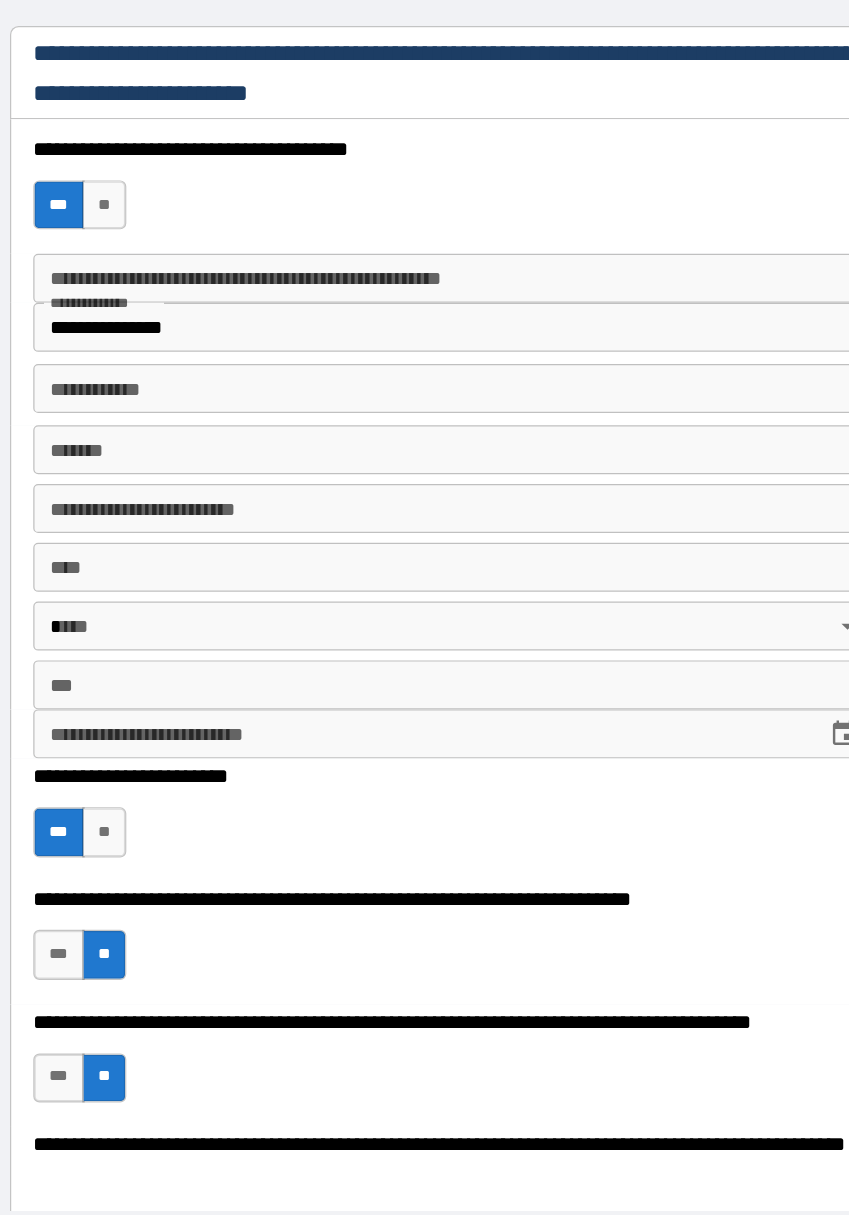 click on "**********" at bounding box center [400, 691] 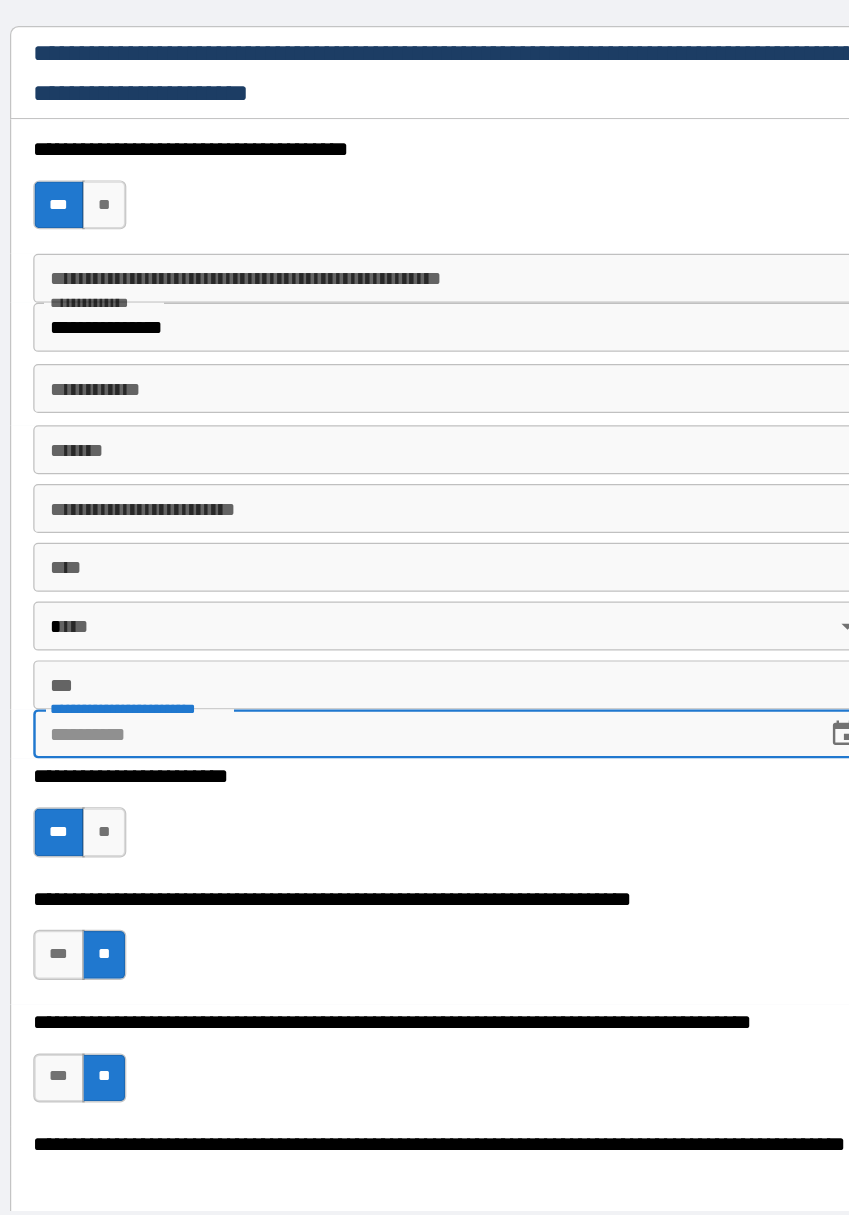 click on "**********" at bounding box center [425, 761] 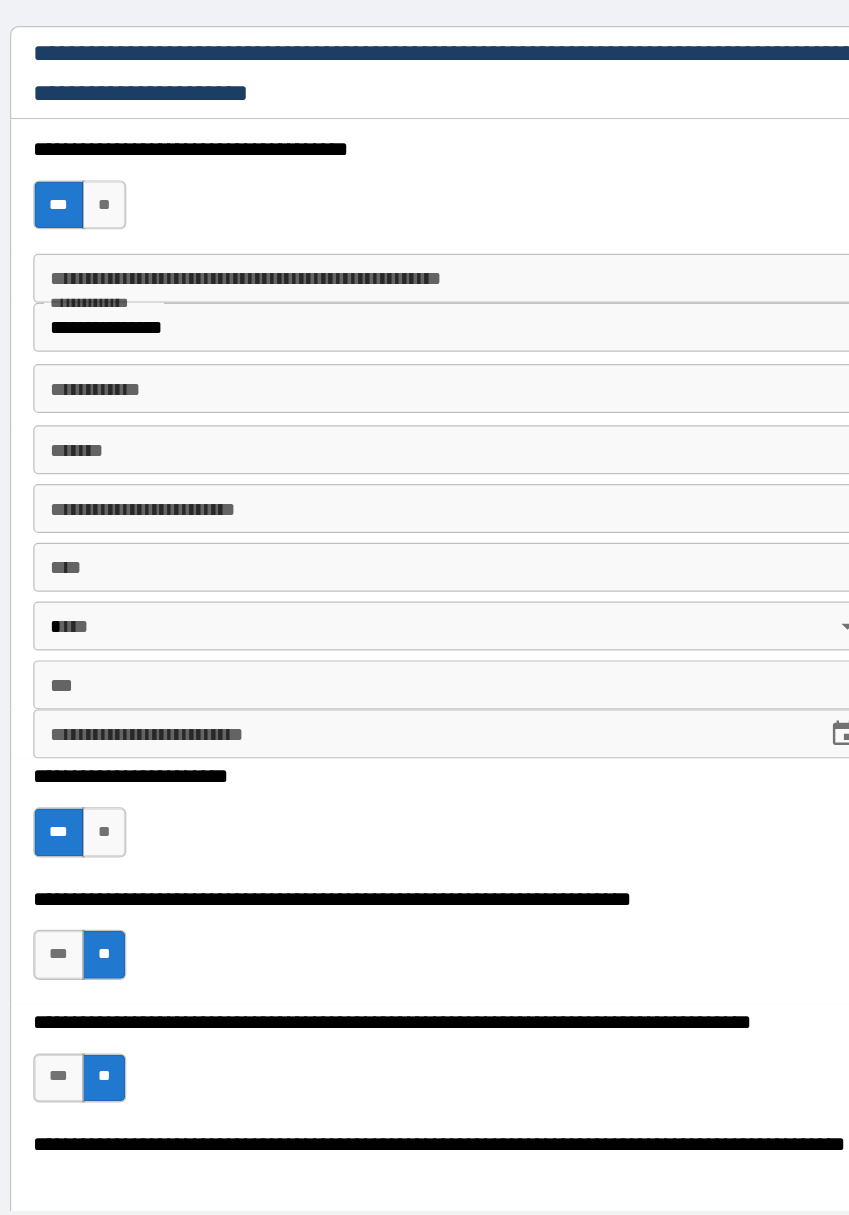 click on "**********" at bounding box center [425, 761] 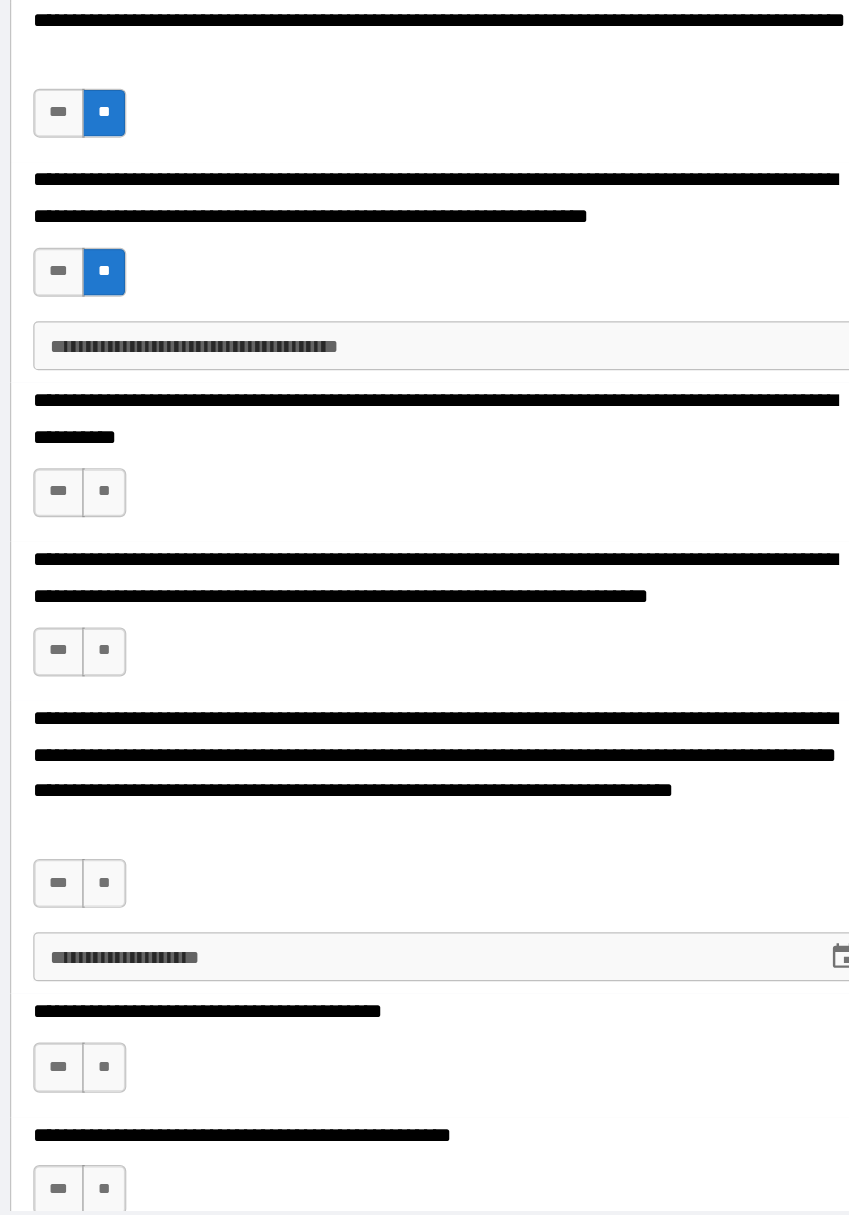 scroll, scrollTop: 4121, scrollLeft: 0, axis: vertical 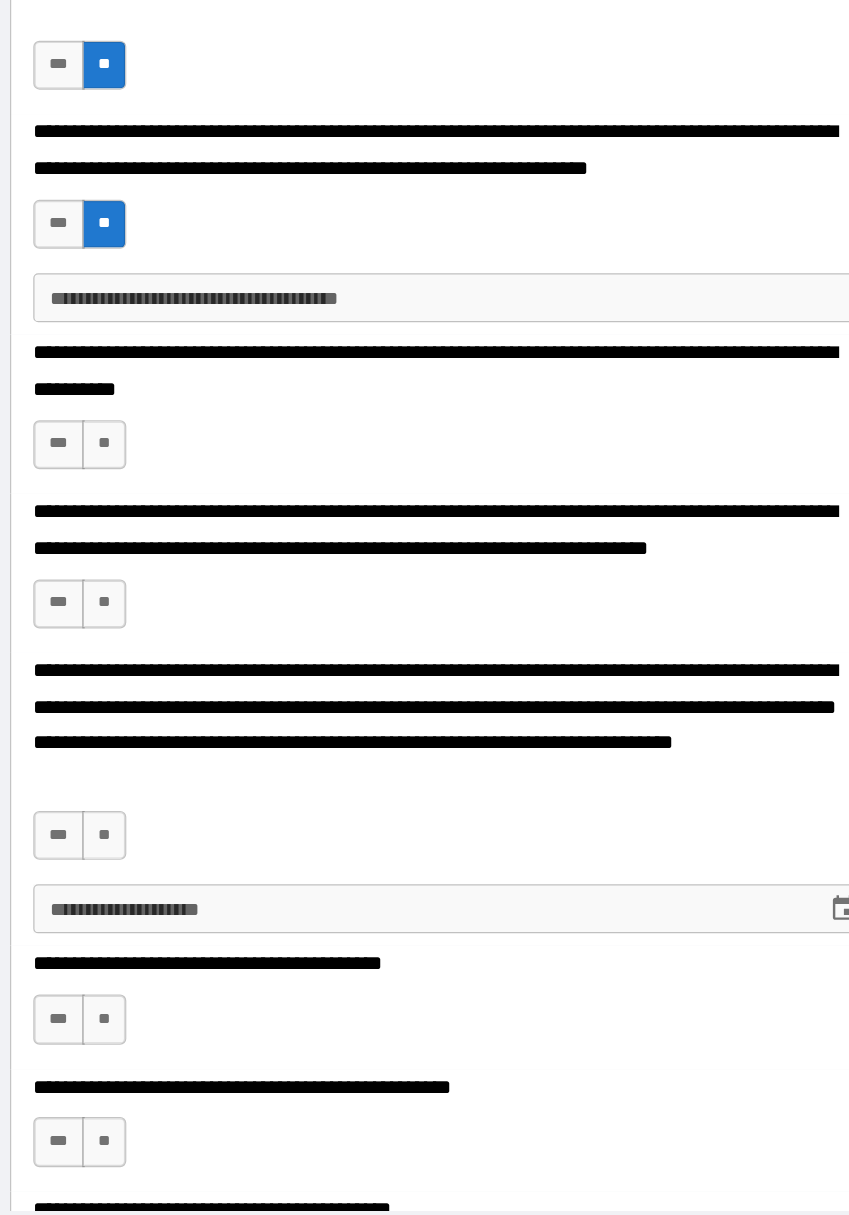 click on "**" at bounding box center [141, 455] 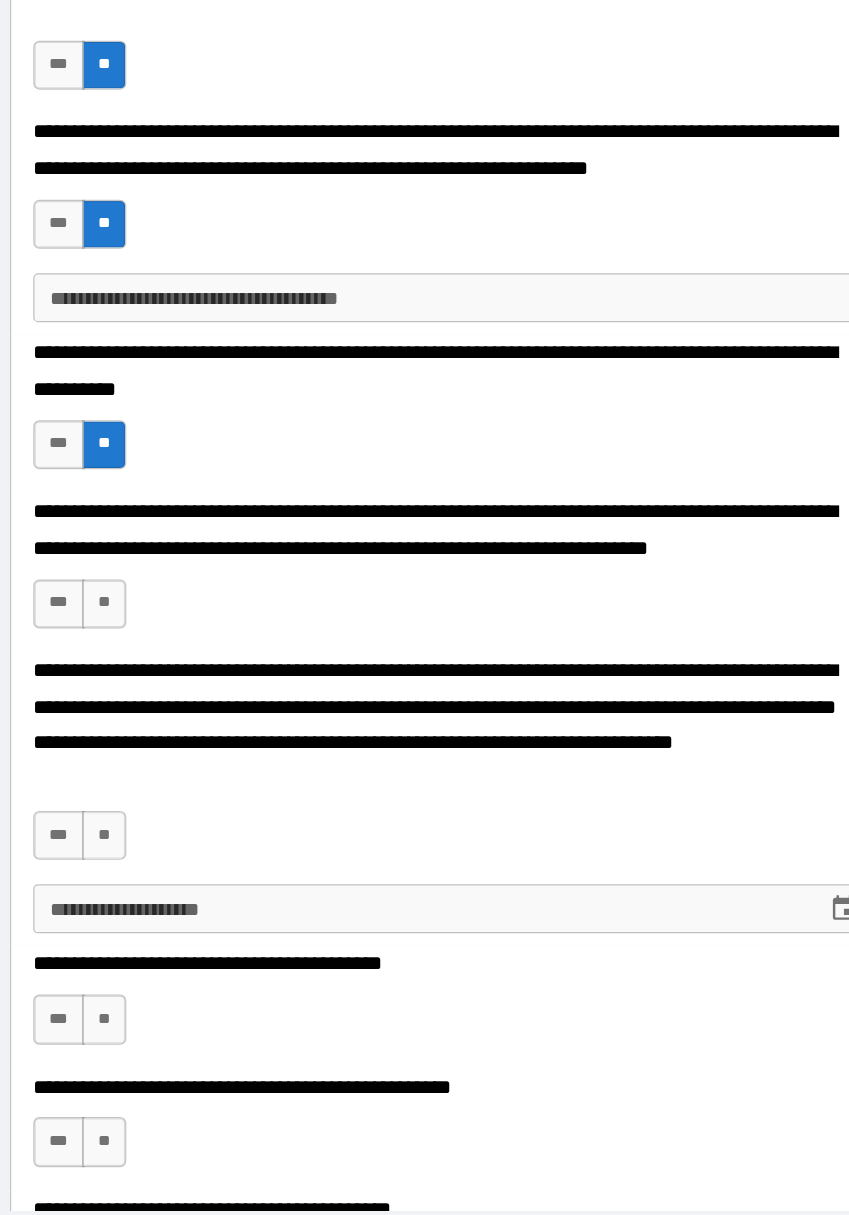 click on "**" at bounding box center (141, 585) 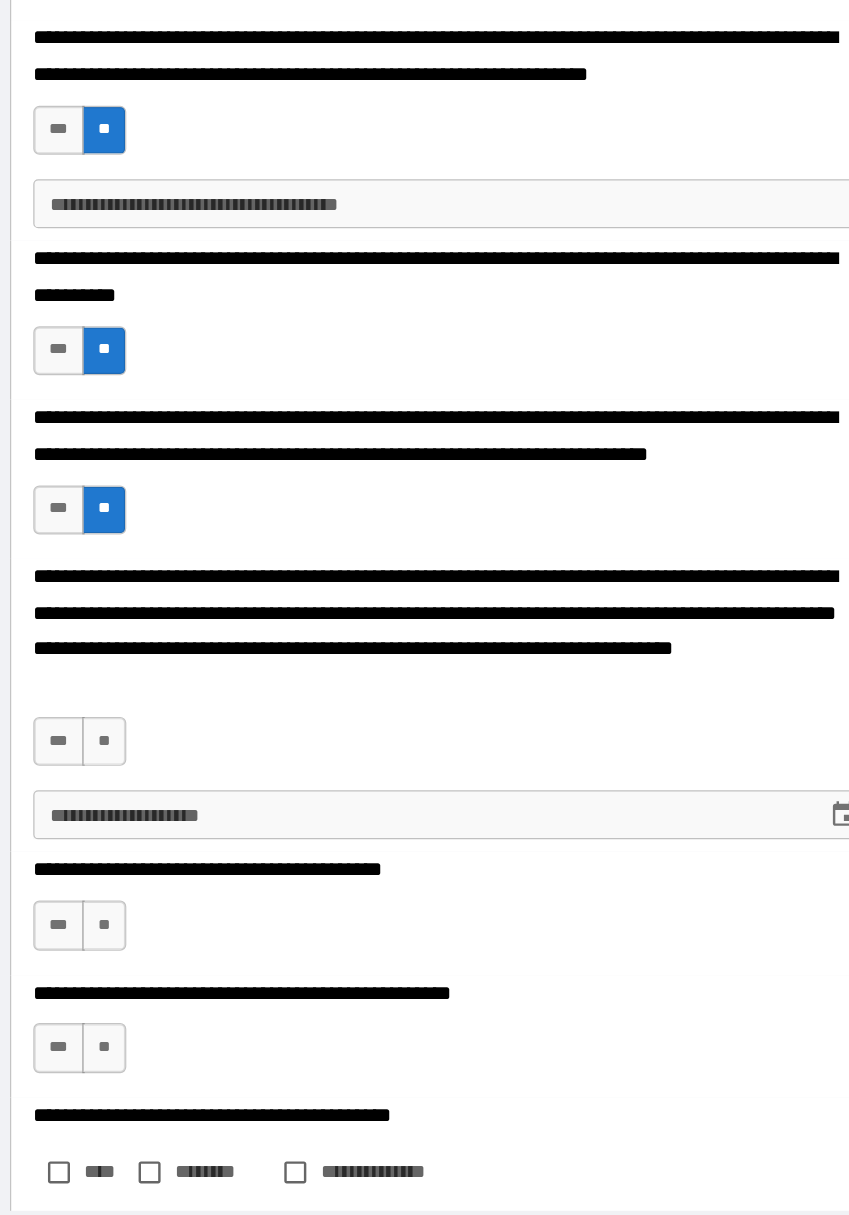scroll, scrollTop: 4201, scrollLeft: 0, axis: vertical 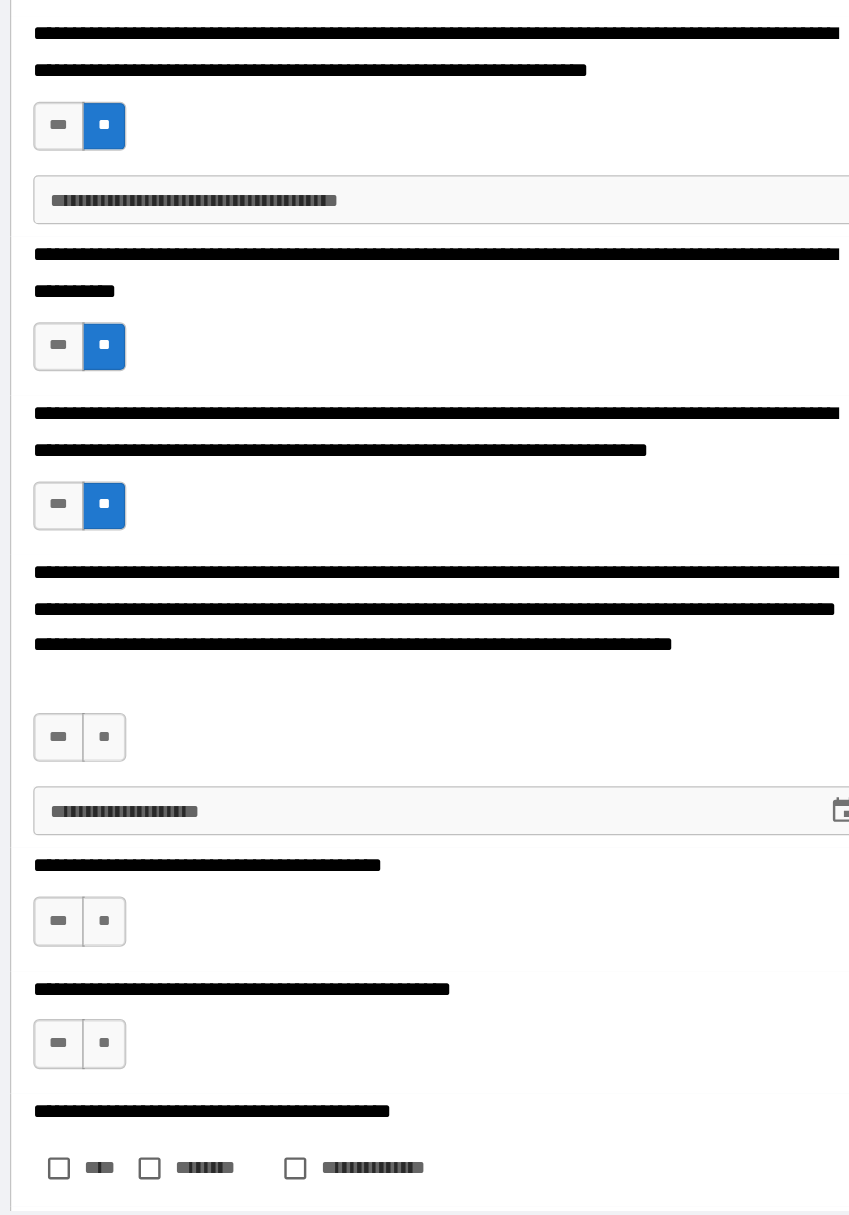 click on "**" at bounding box center (141, 694) 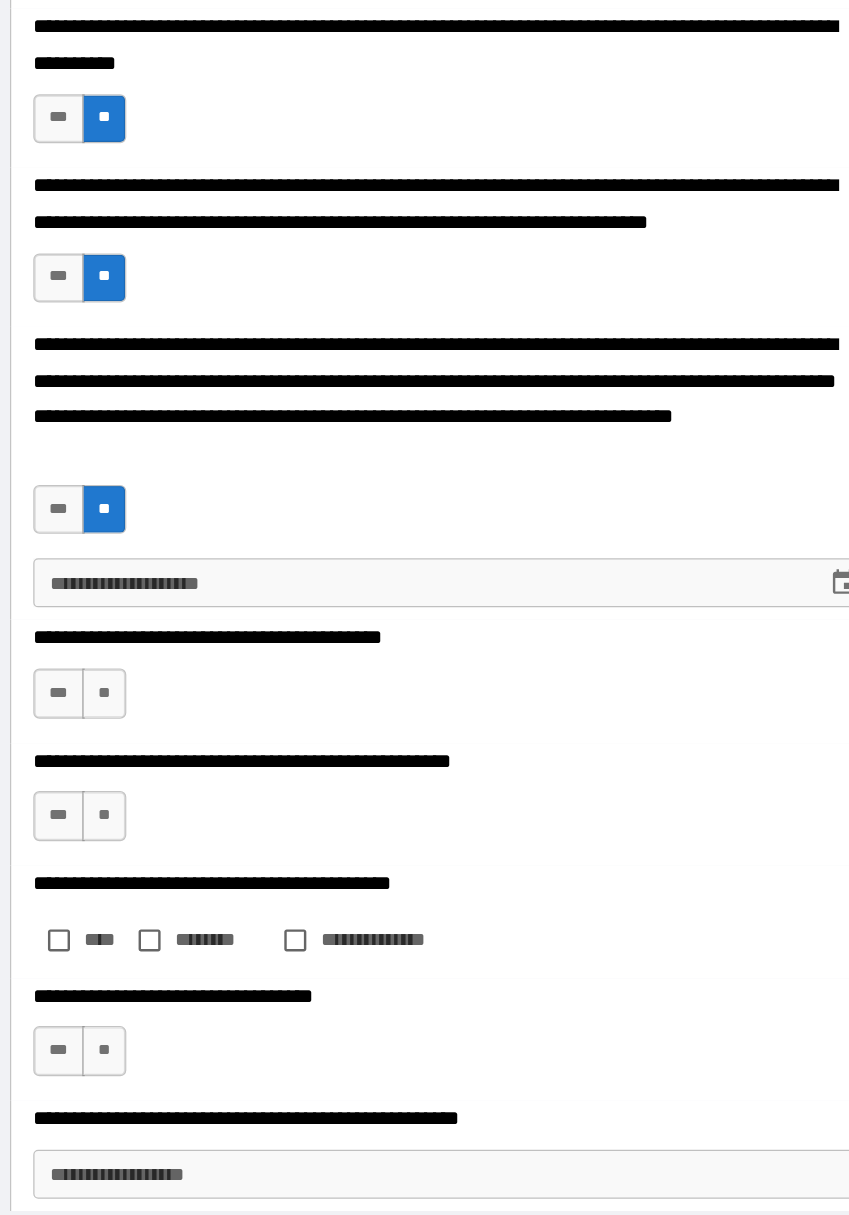 scroll, scrollTop: 4419, scrollLeft: 0, axis: vertical 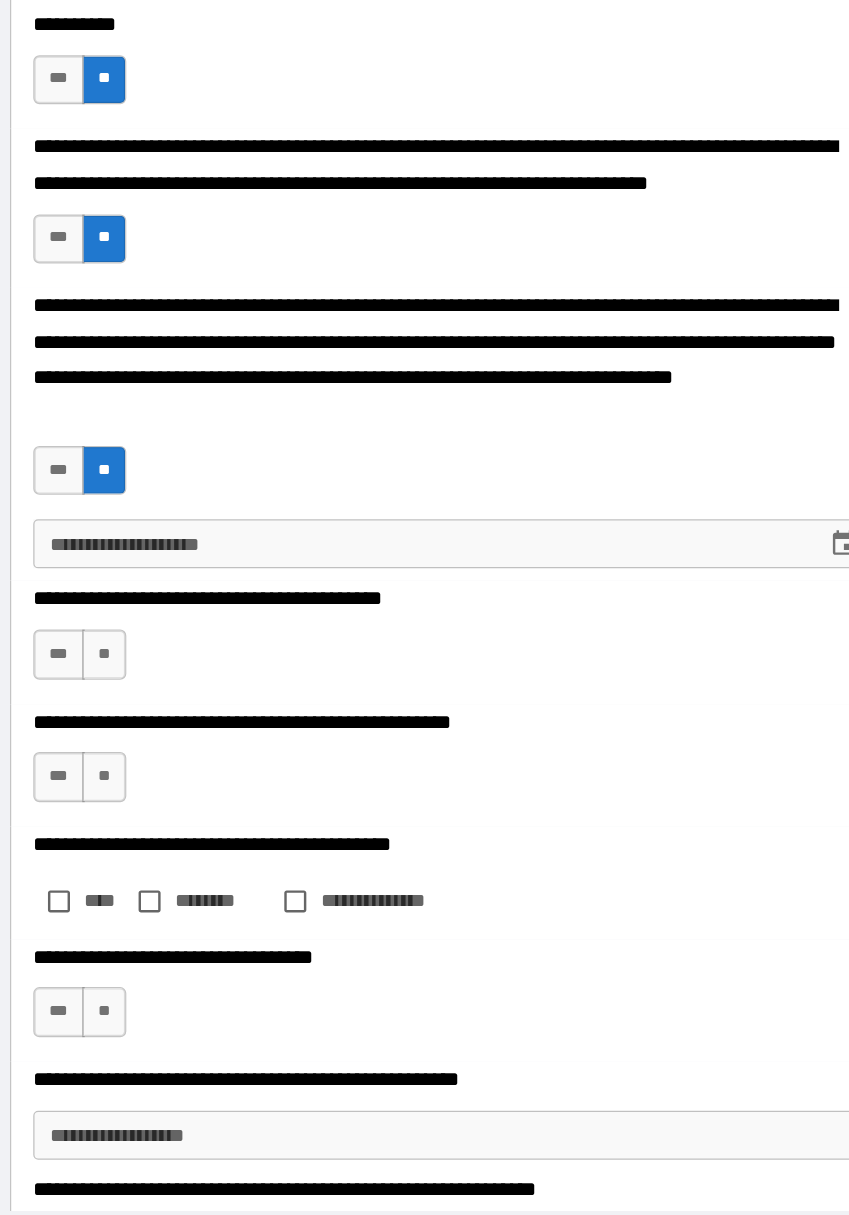 click on "**" at bounding box center (141, 626) 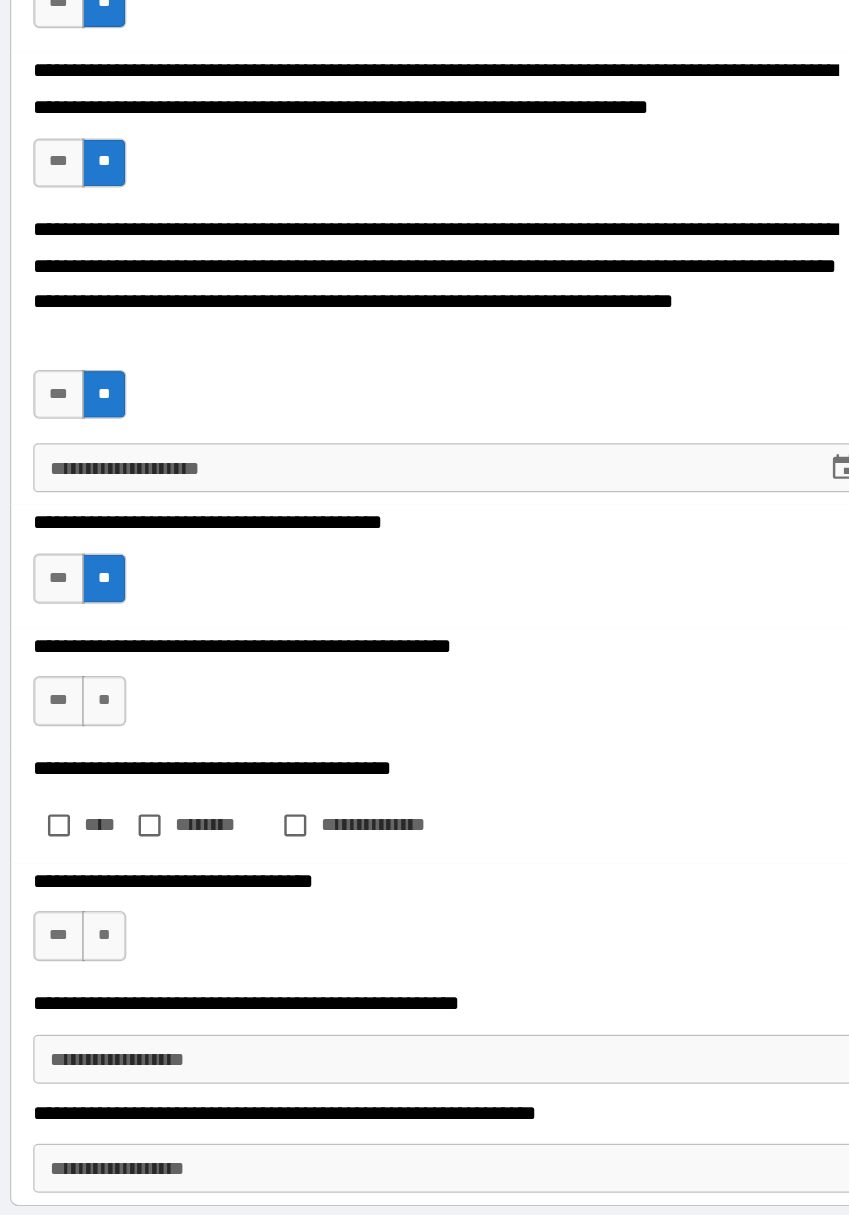 scroll, scrollTop: 4484, scrollLeft: 0, axis: vertical 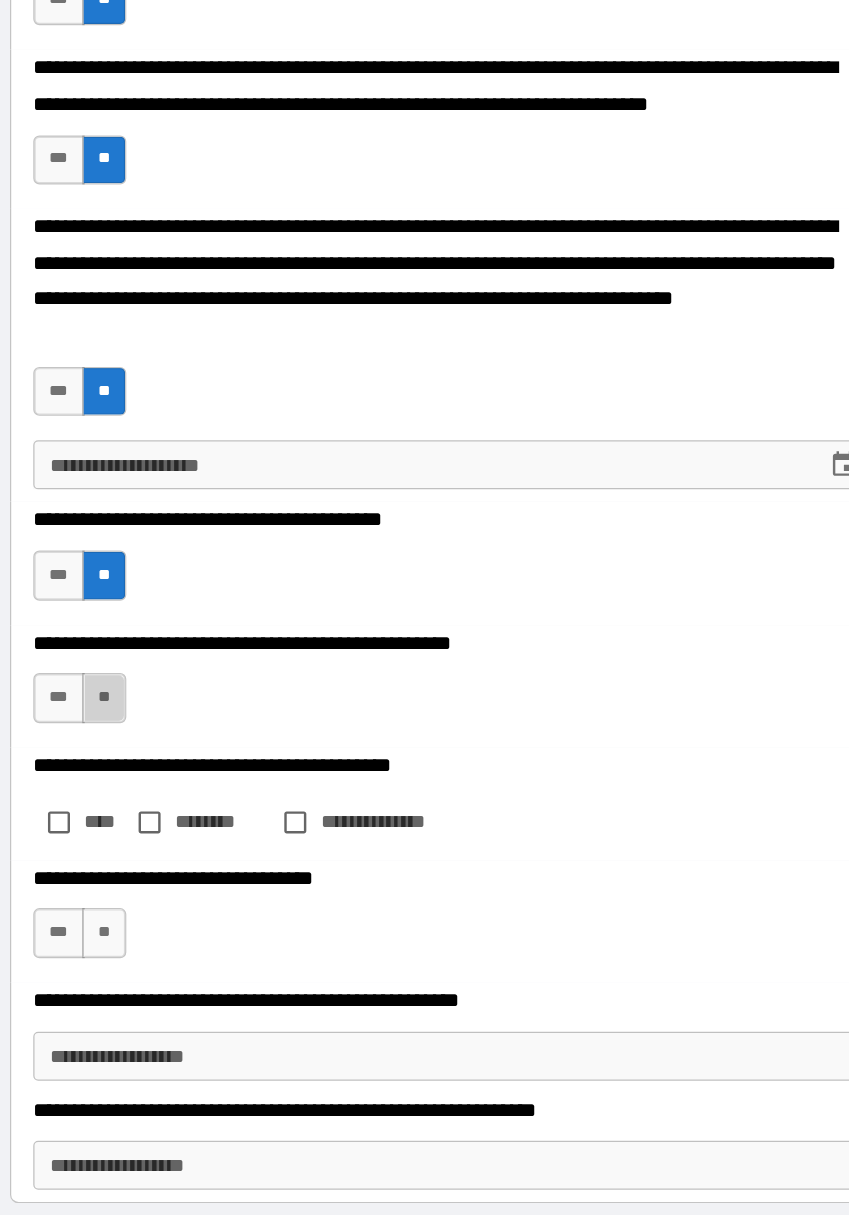click on "**" at bounding box center (141, 661) 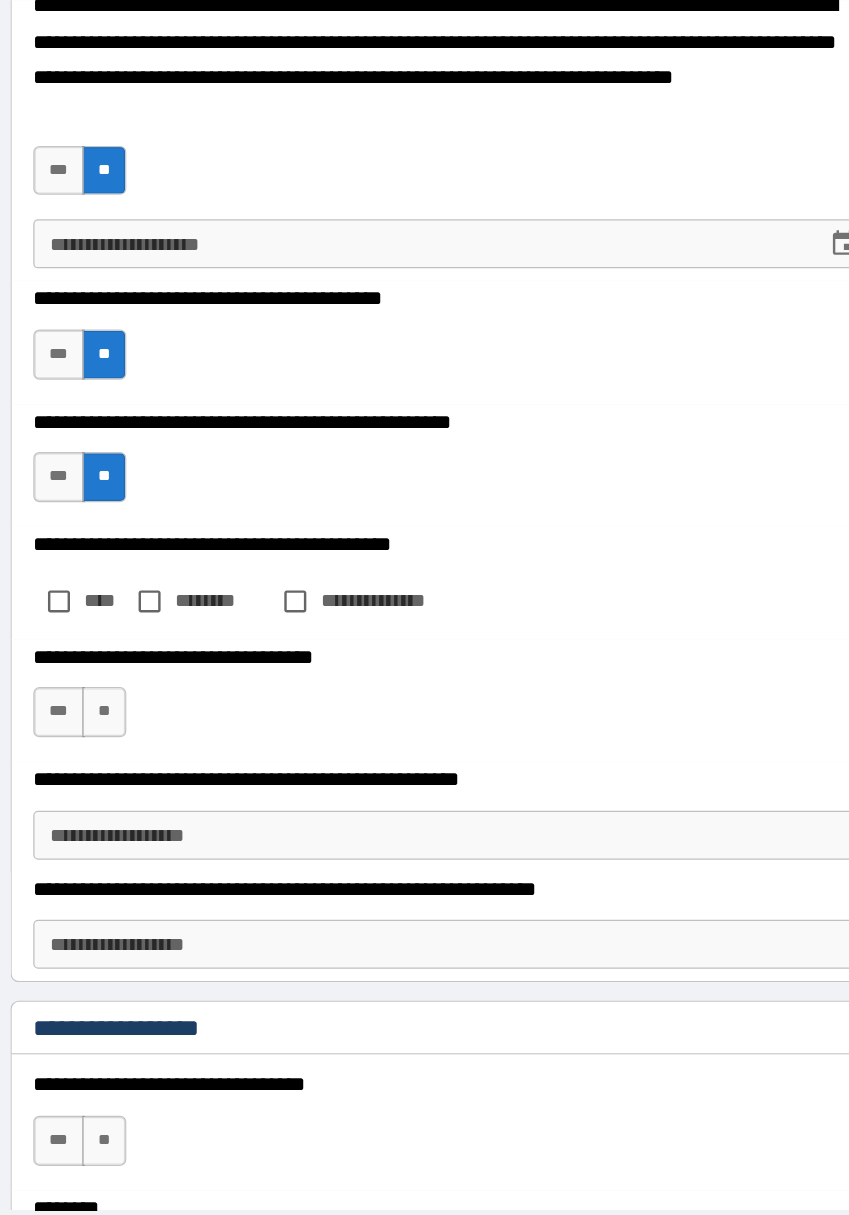 scroll, scrollTop: 4673, scrollLeft: 0, axis: vertical 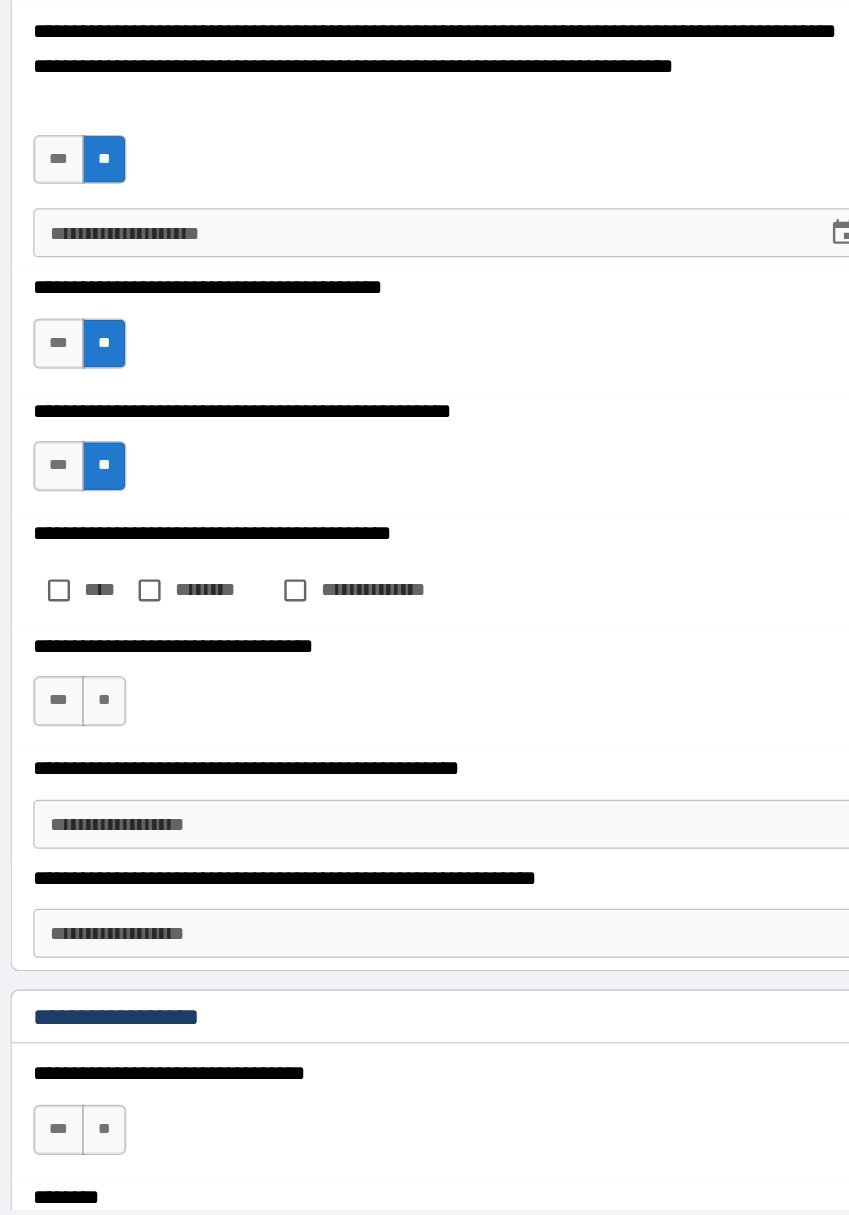 click on "**" at bounding box center (141, 664) 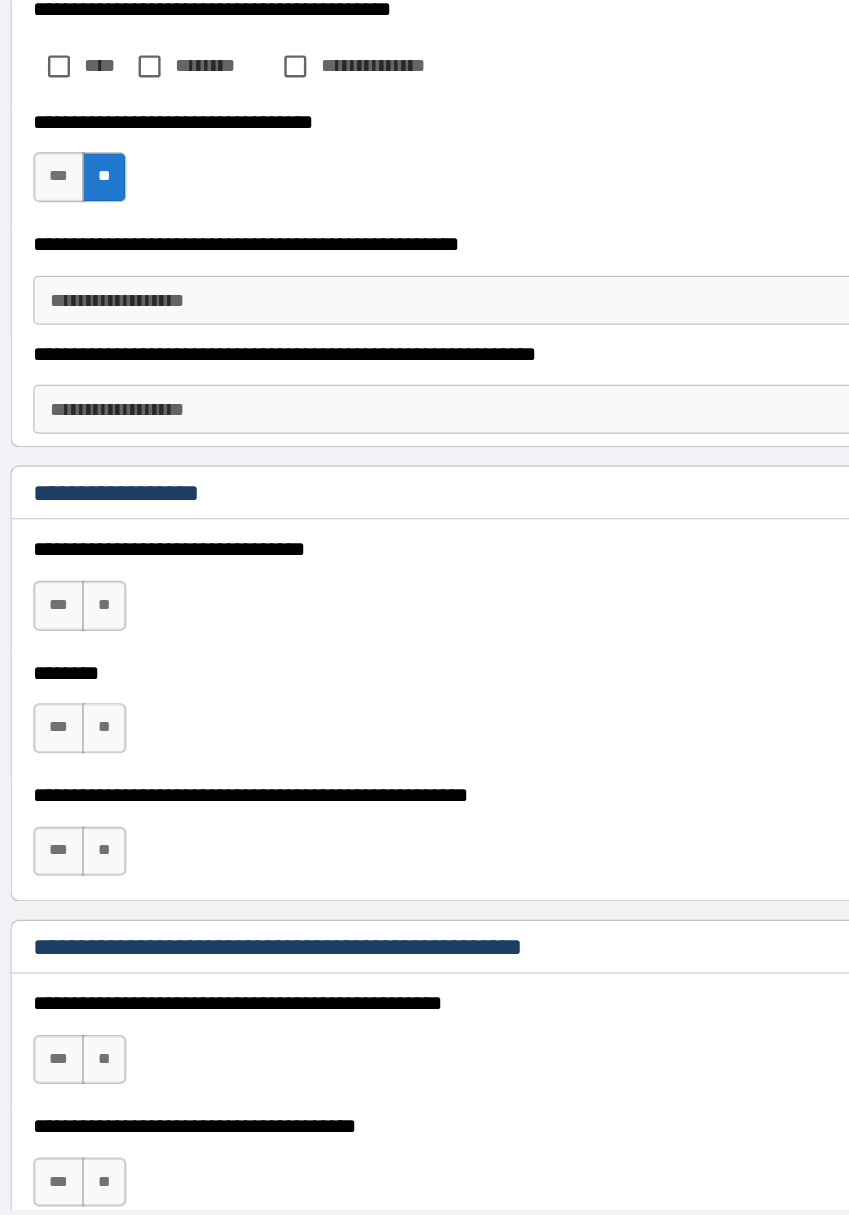 scroll, scrollTop: 5106, scrollLeft: 0, axis: vertical 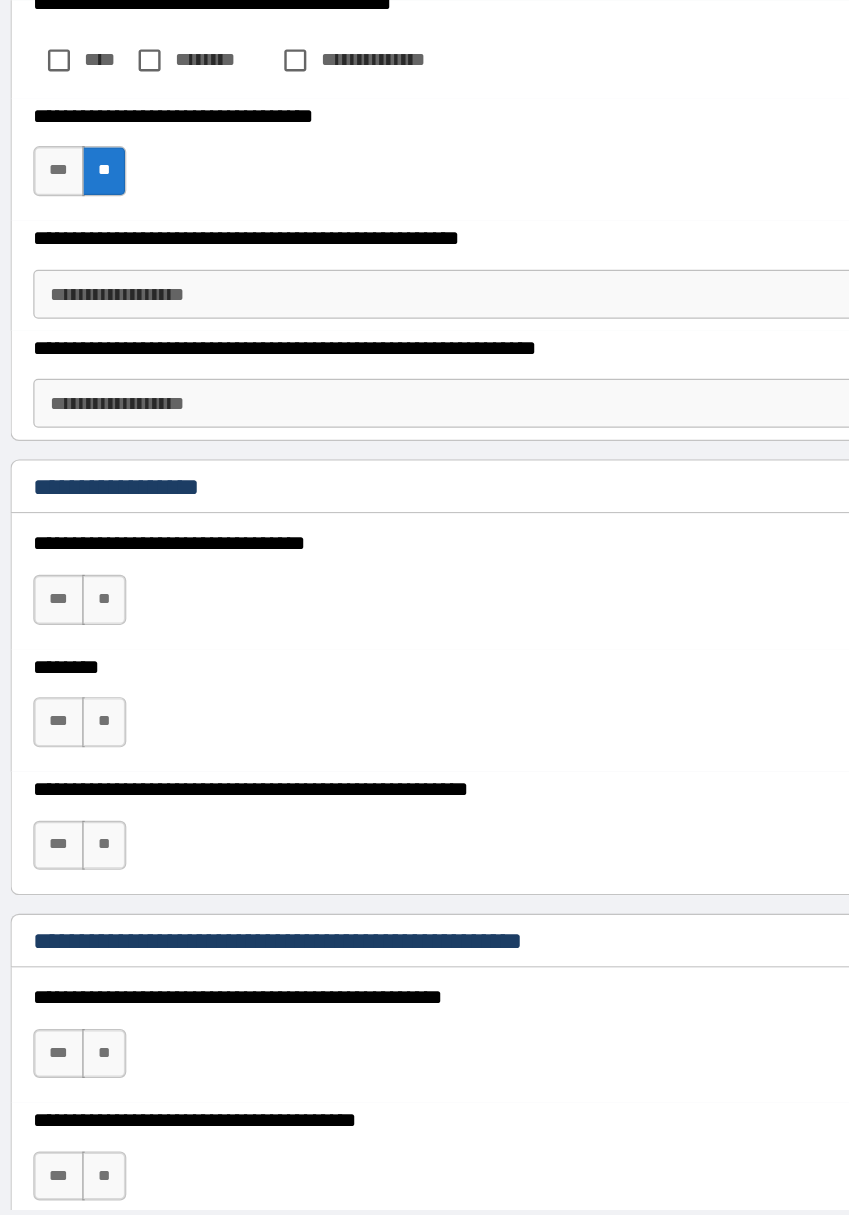 click on "**" at bounding box center (141, 581) 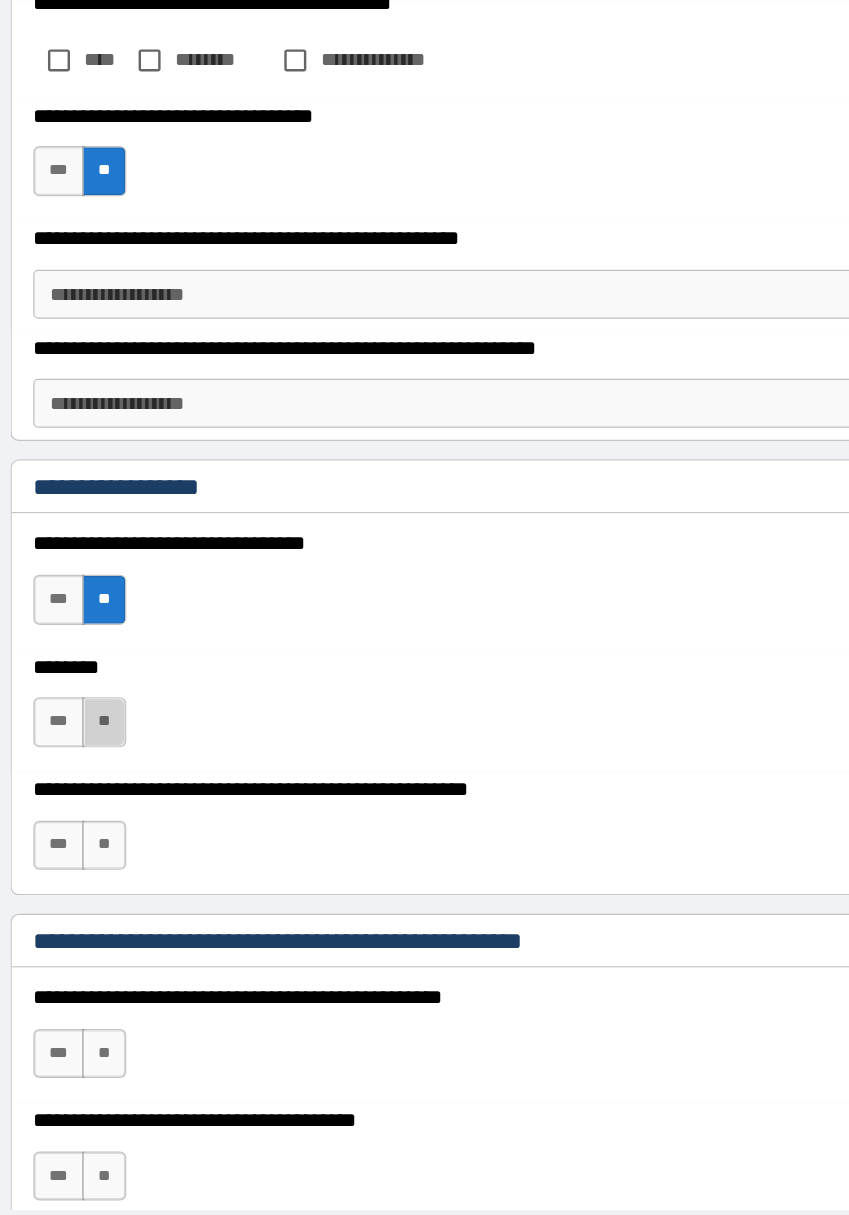 click on "**" at bounding box center (141, 681) 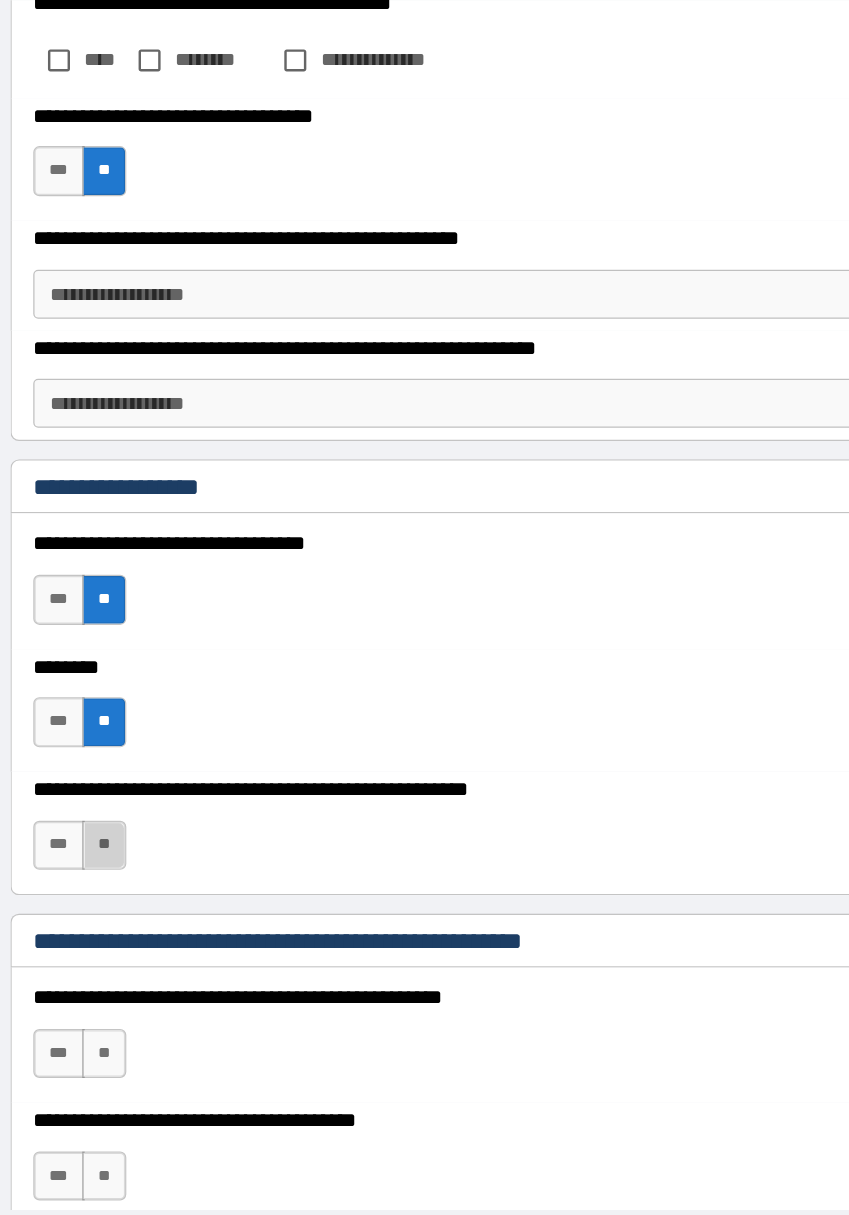 click on "**" at bounding box center [141, 782] 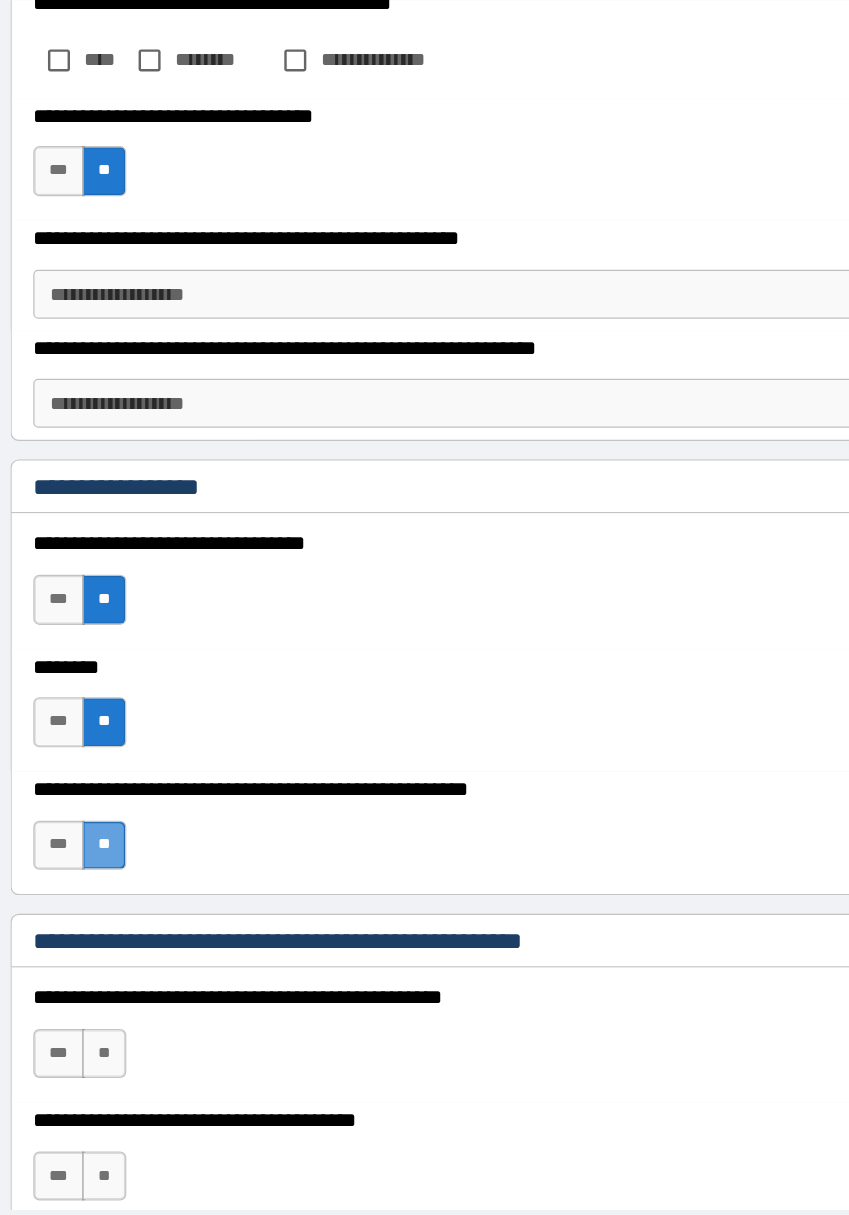 click on "**" at bounding box center [141, 782] 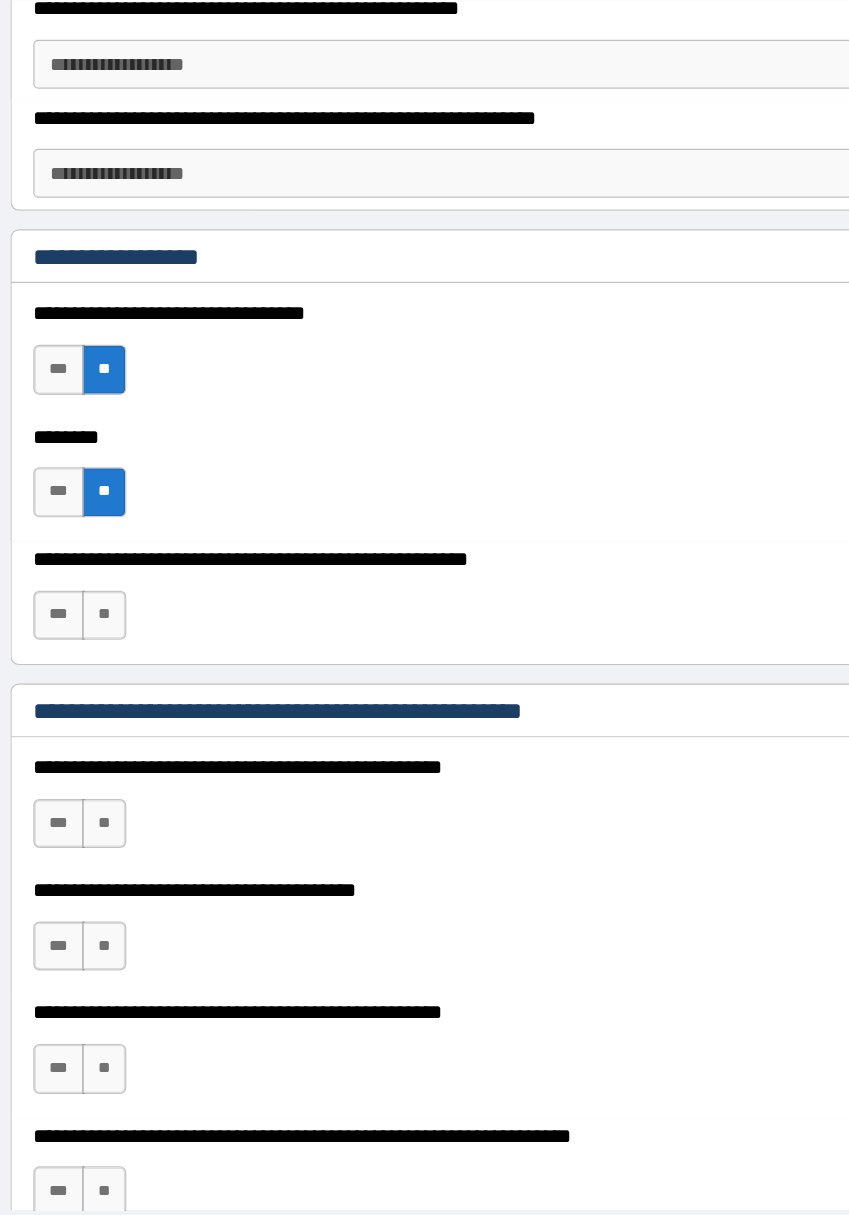 scroll, scrollTop: 5305, scrollLeft: 0, axis: vertical 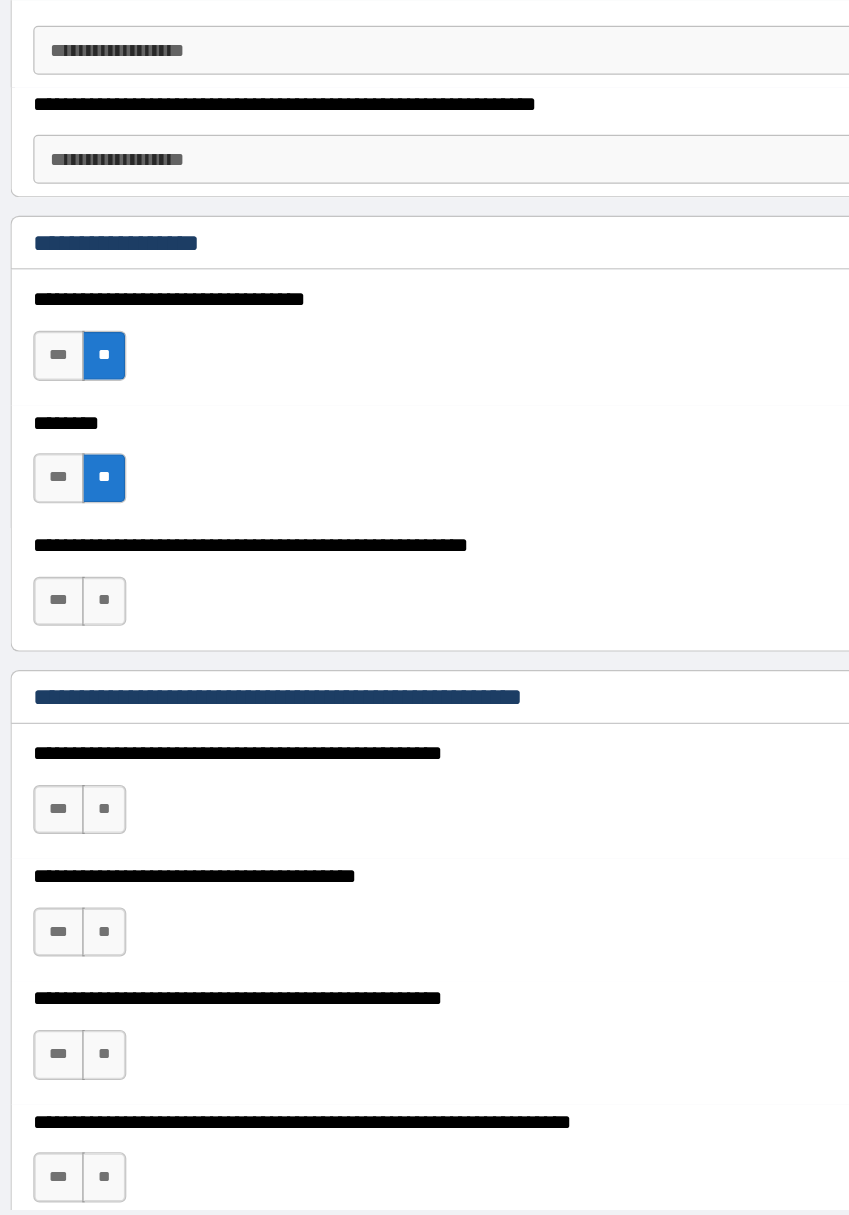 click on "**" at bounding box center [141, 583] 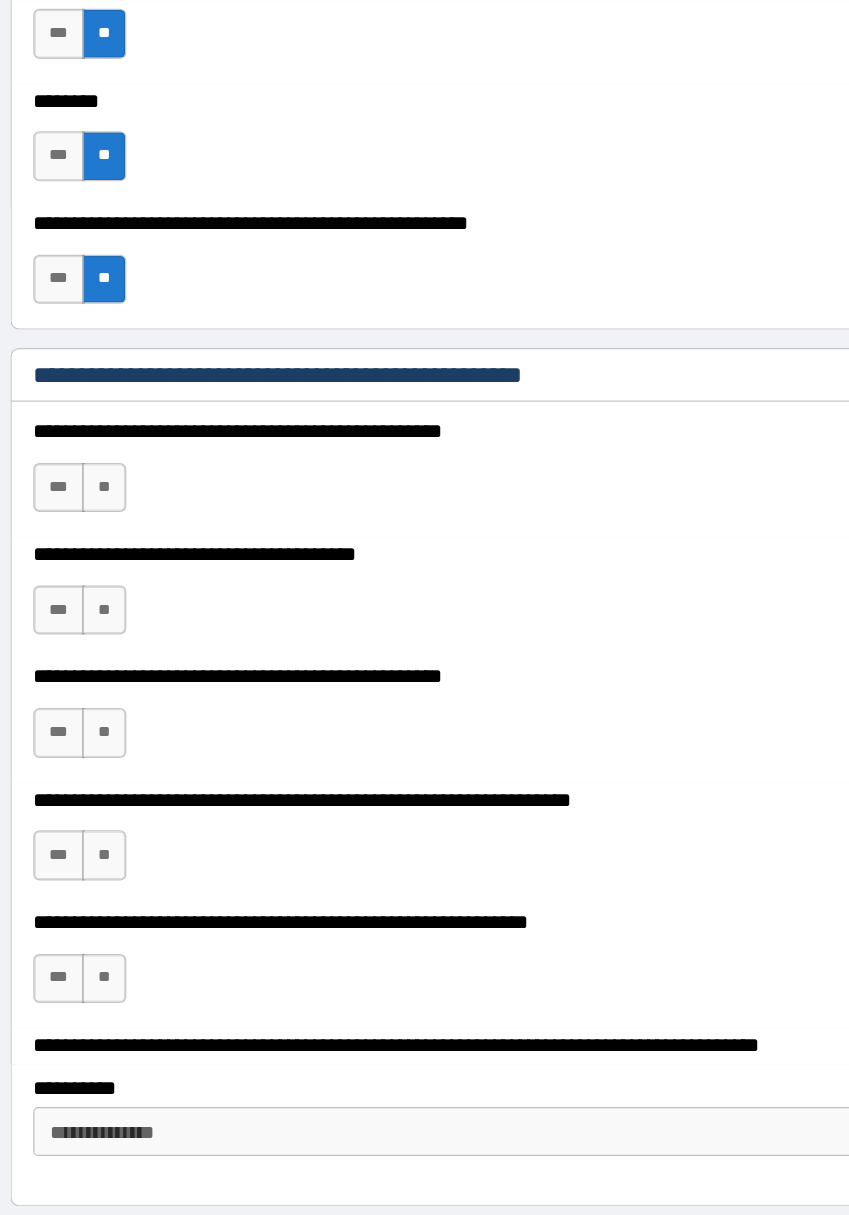 scroll, scrollTop: 5570, scrollLeft: 0, axis: vertical 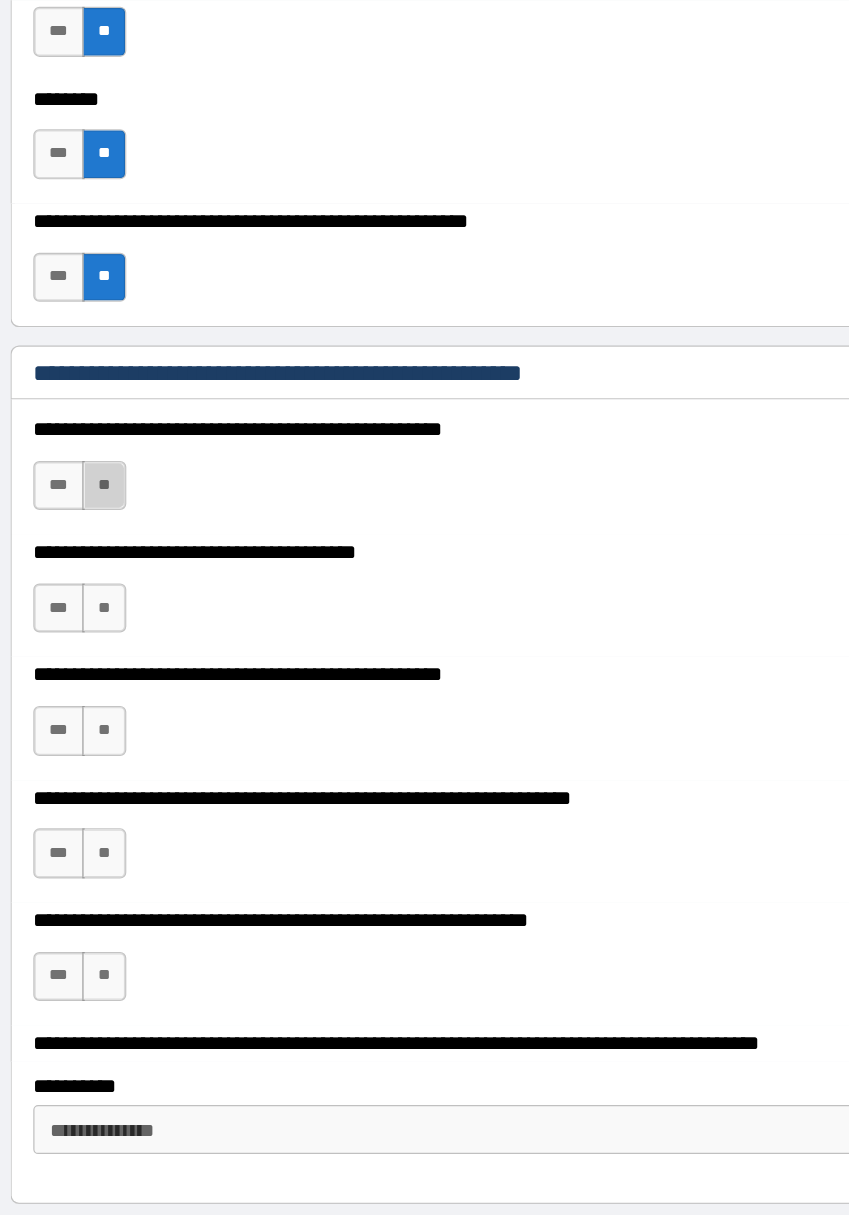 click on "**" at bounding box center (141, 488) 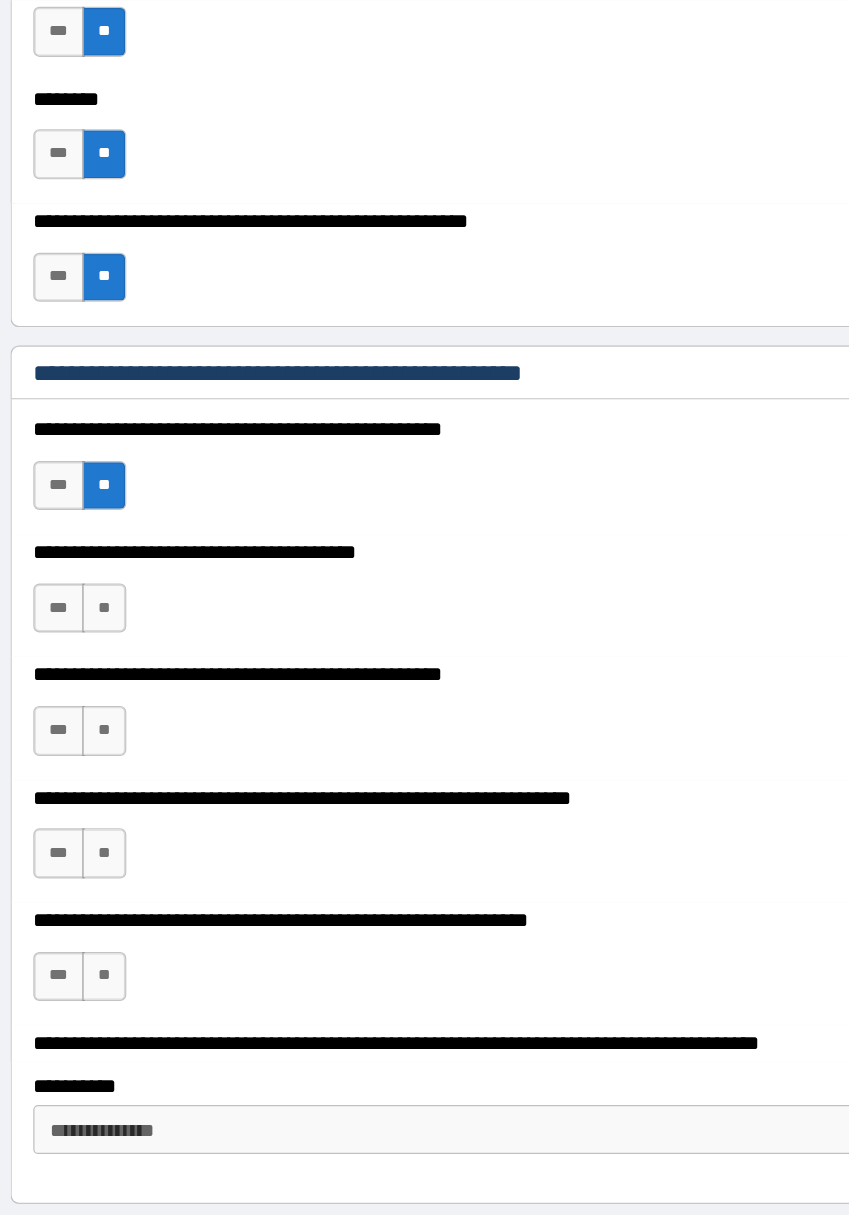 click on "**" at bounding box center [141, 588] 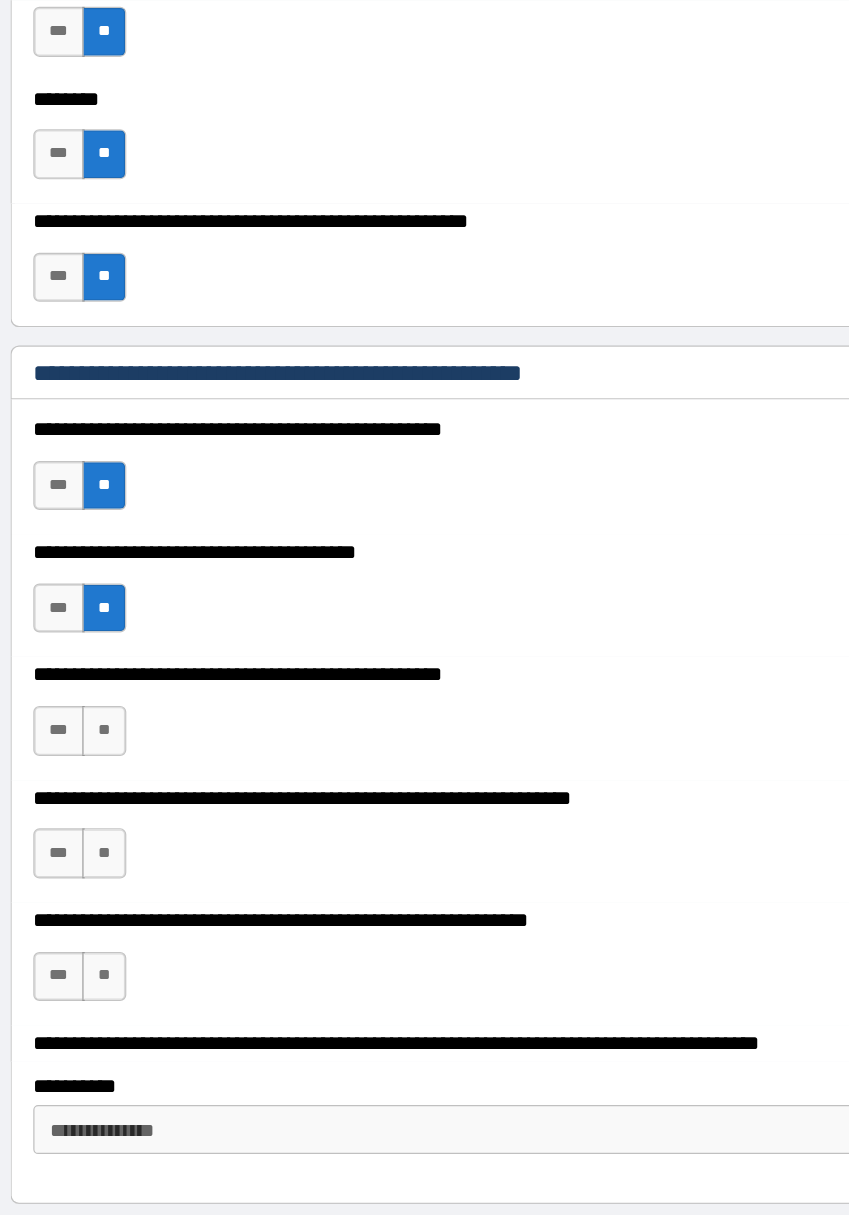 click on "**" at bounding box center [141, 688] 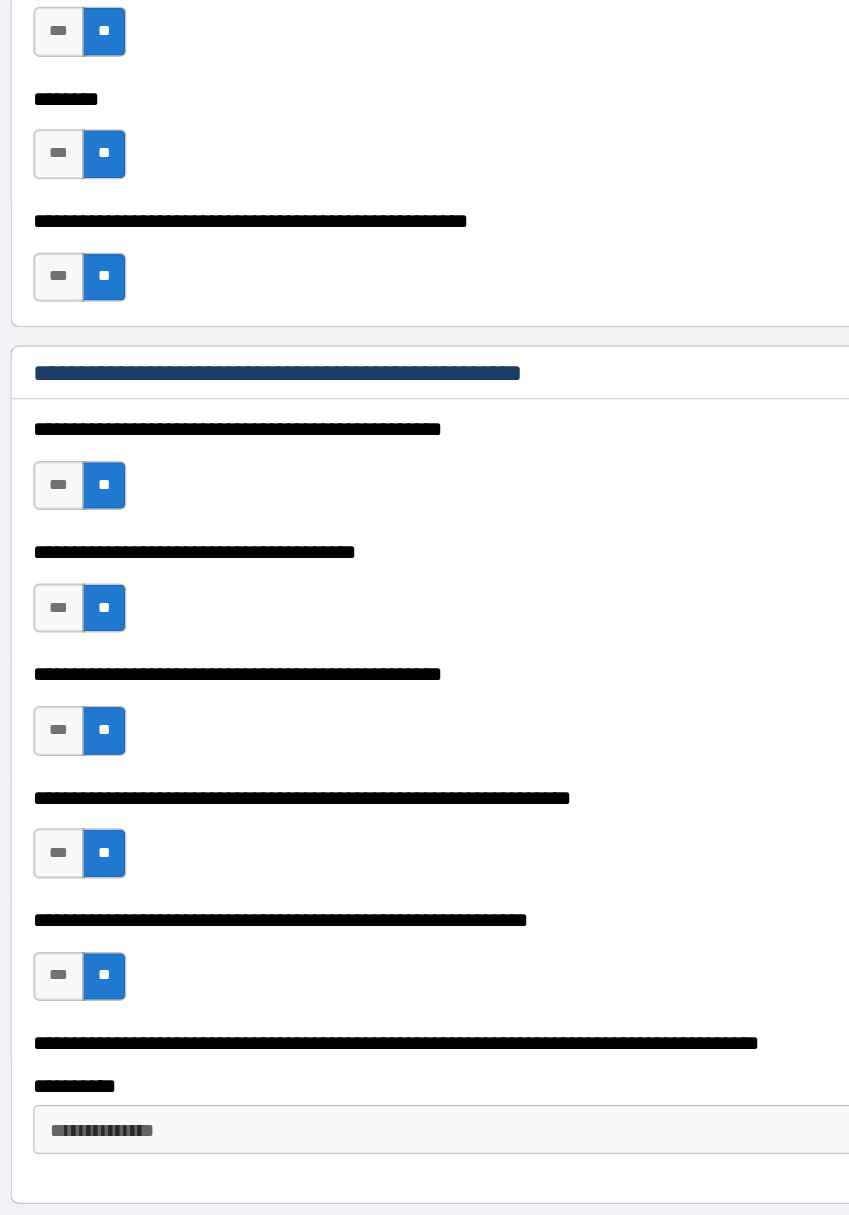 type on "*" 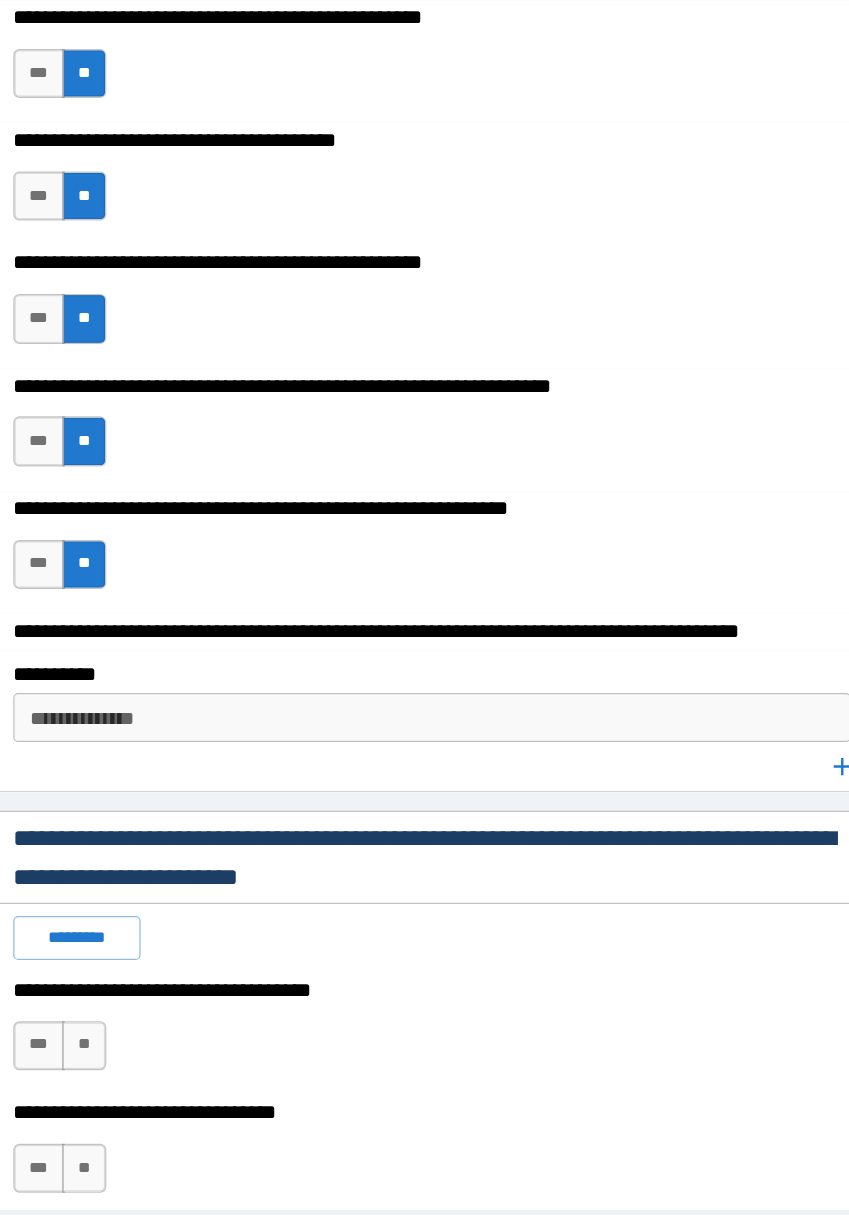 scroll, scrollTop: 5917, scrollLeft: 0, axis: vertical 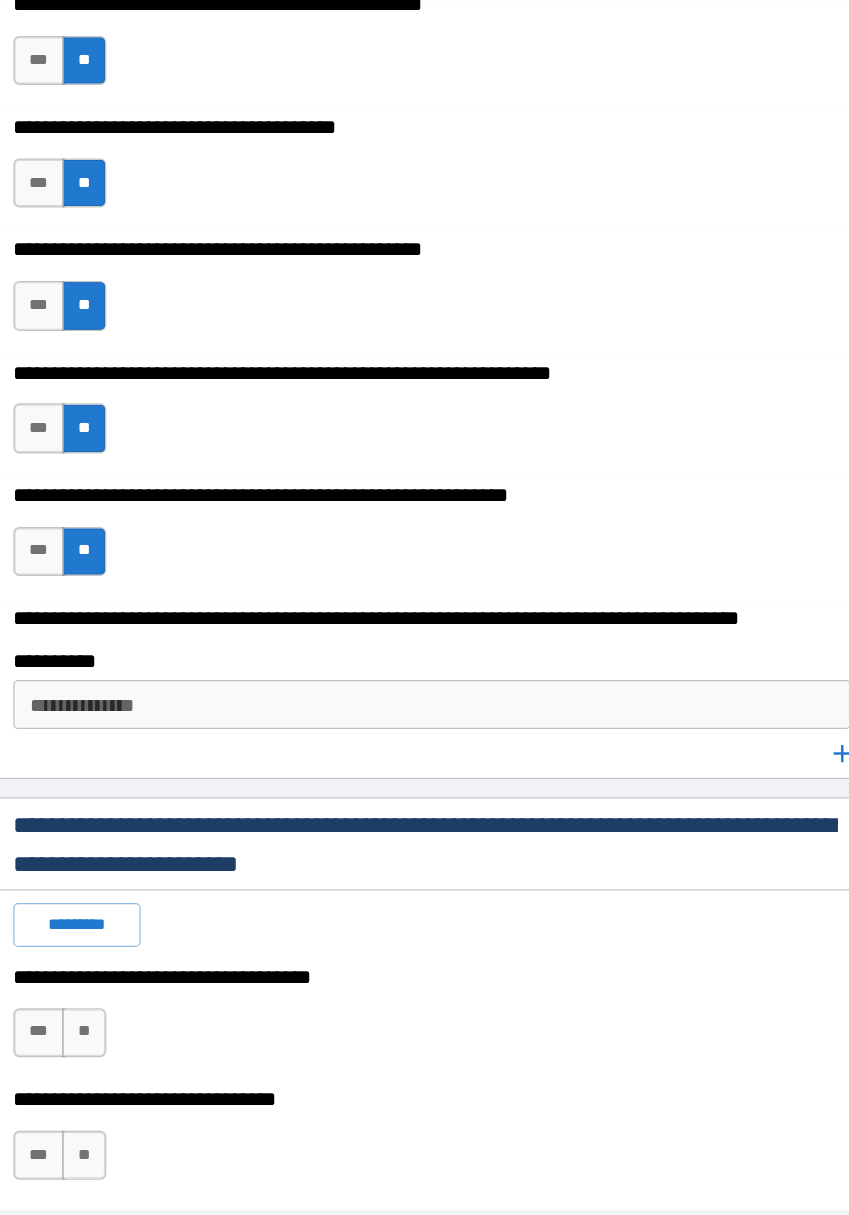 click on "**********" at bounding box center [423, 667] 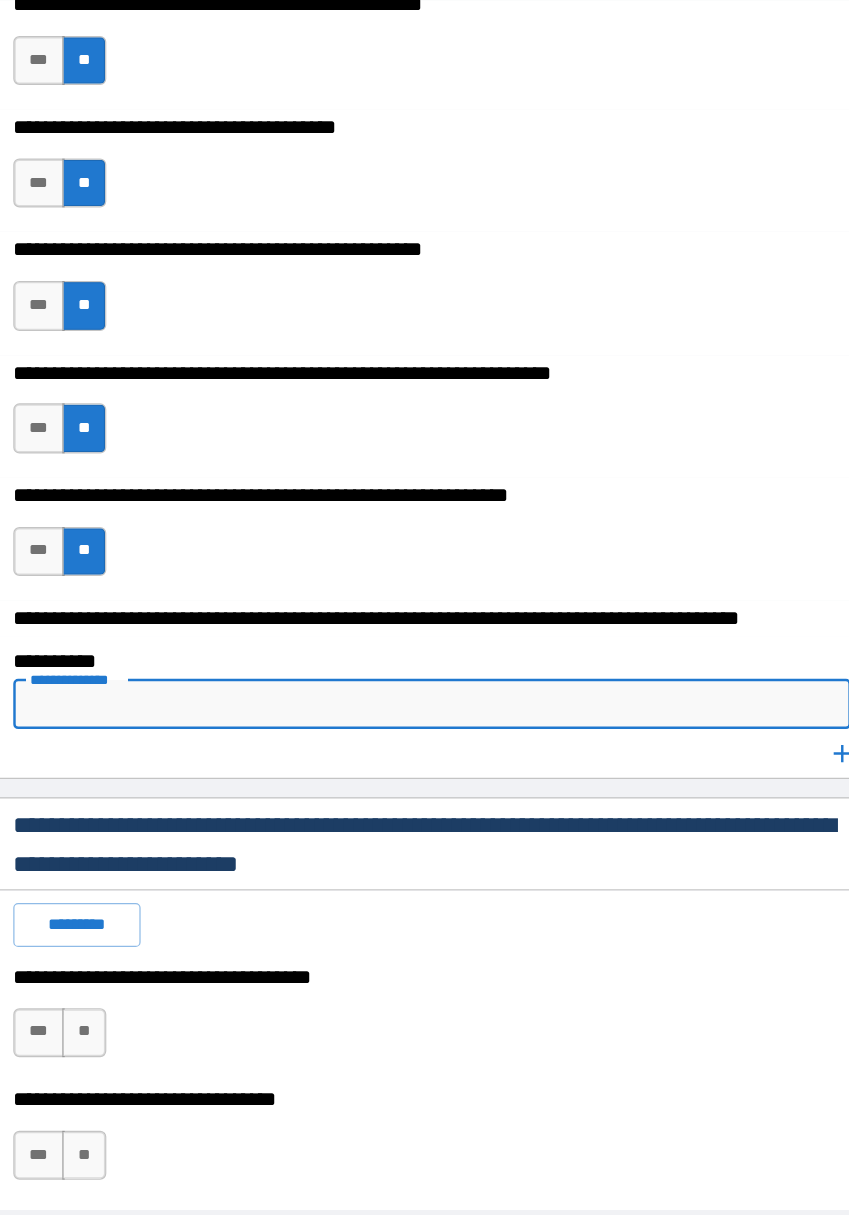 type on "*" 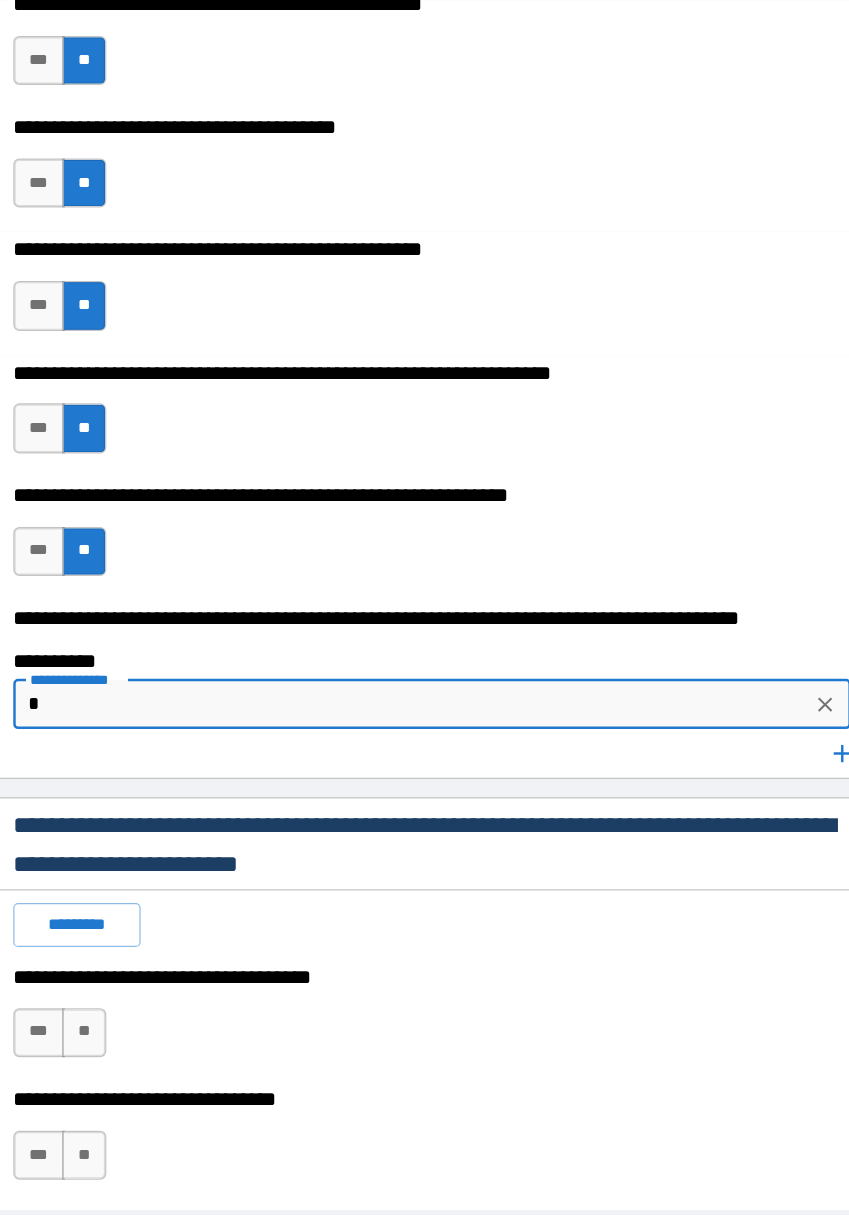 type on "*" 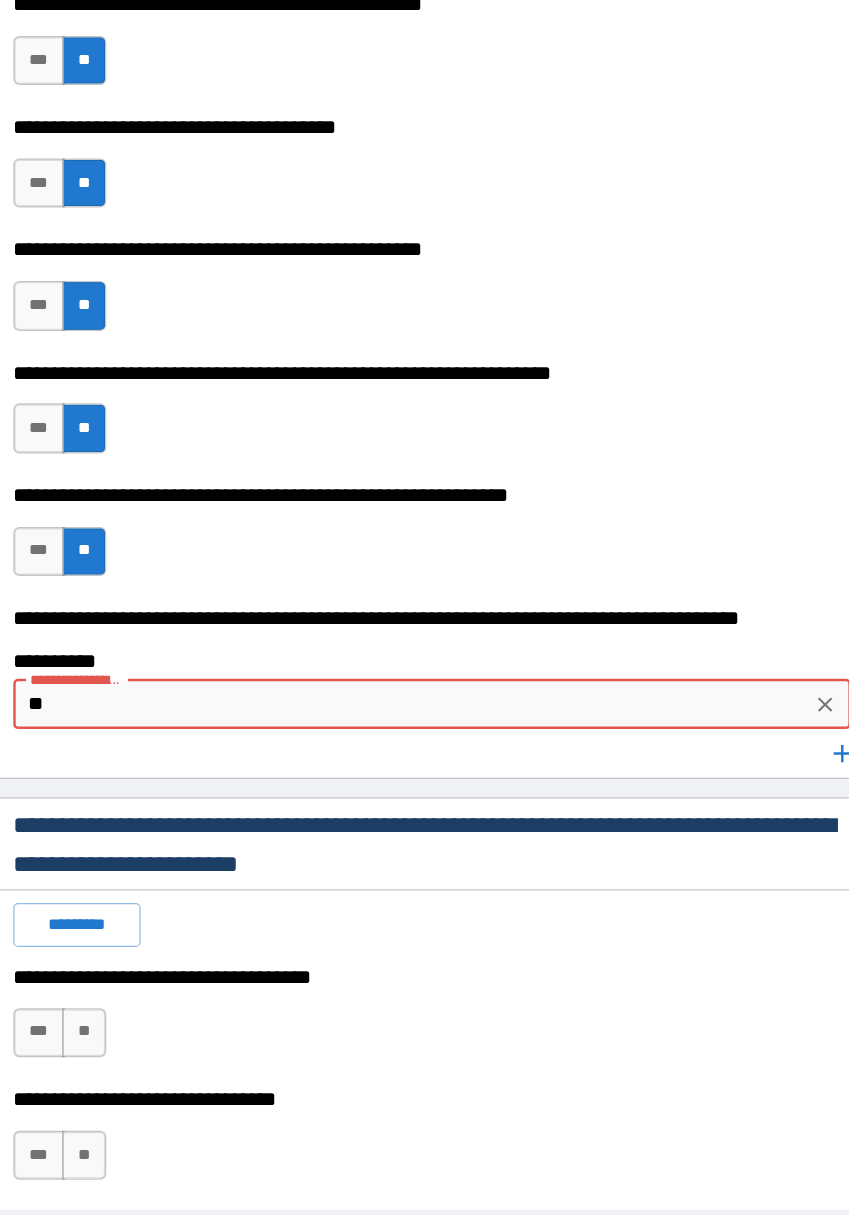 type on "*" 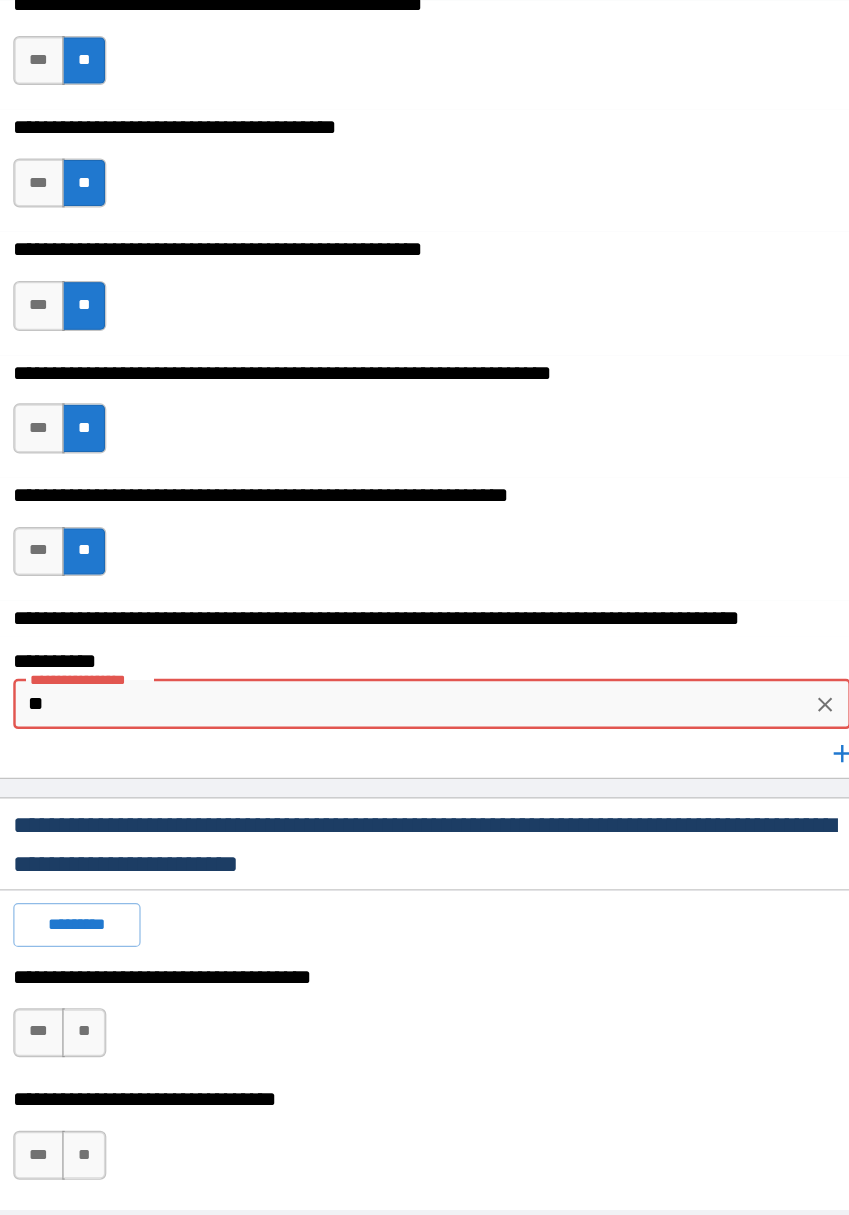 type on "***" 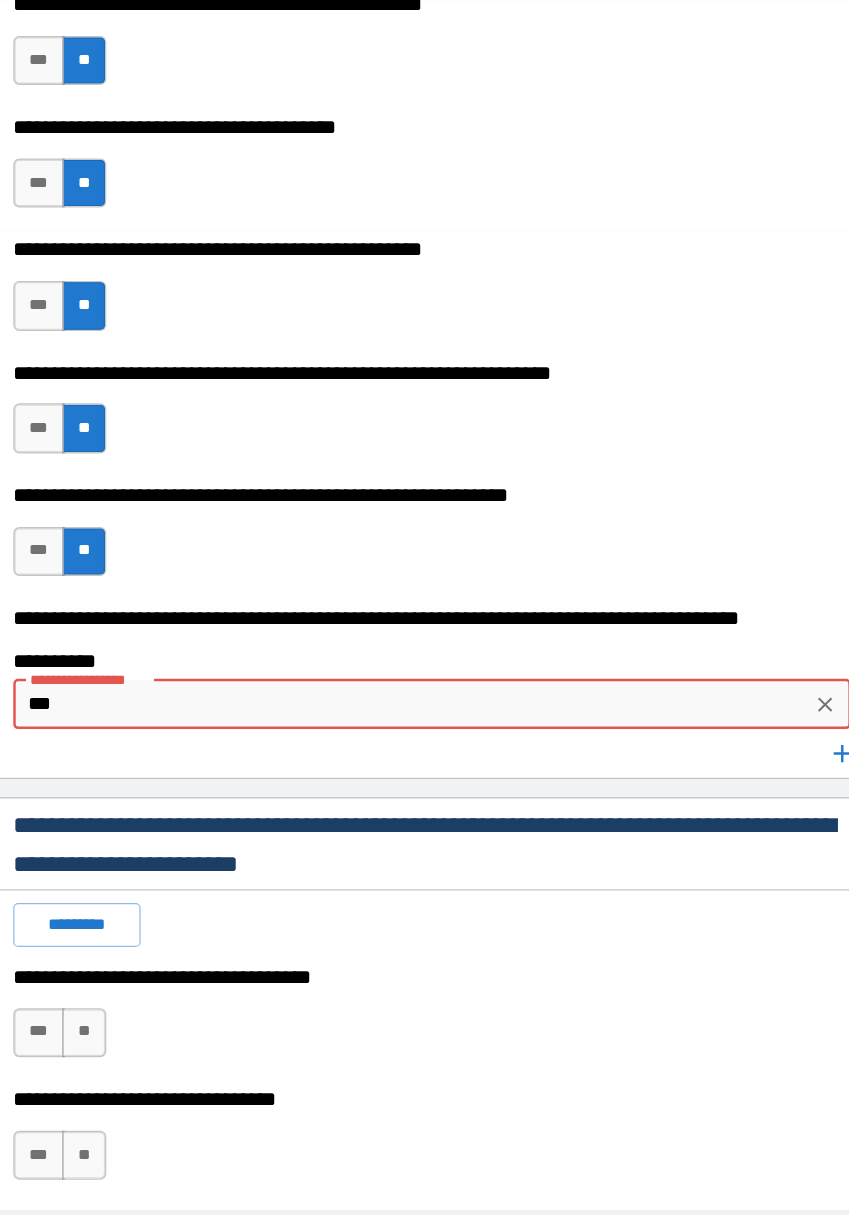 type on "*" 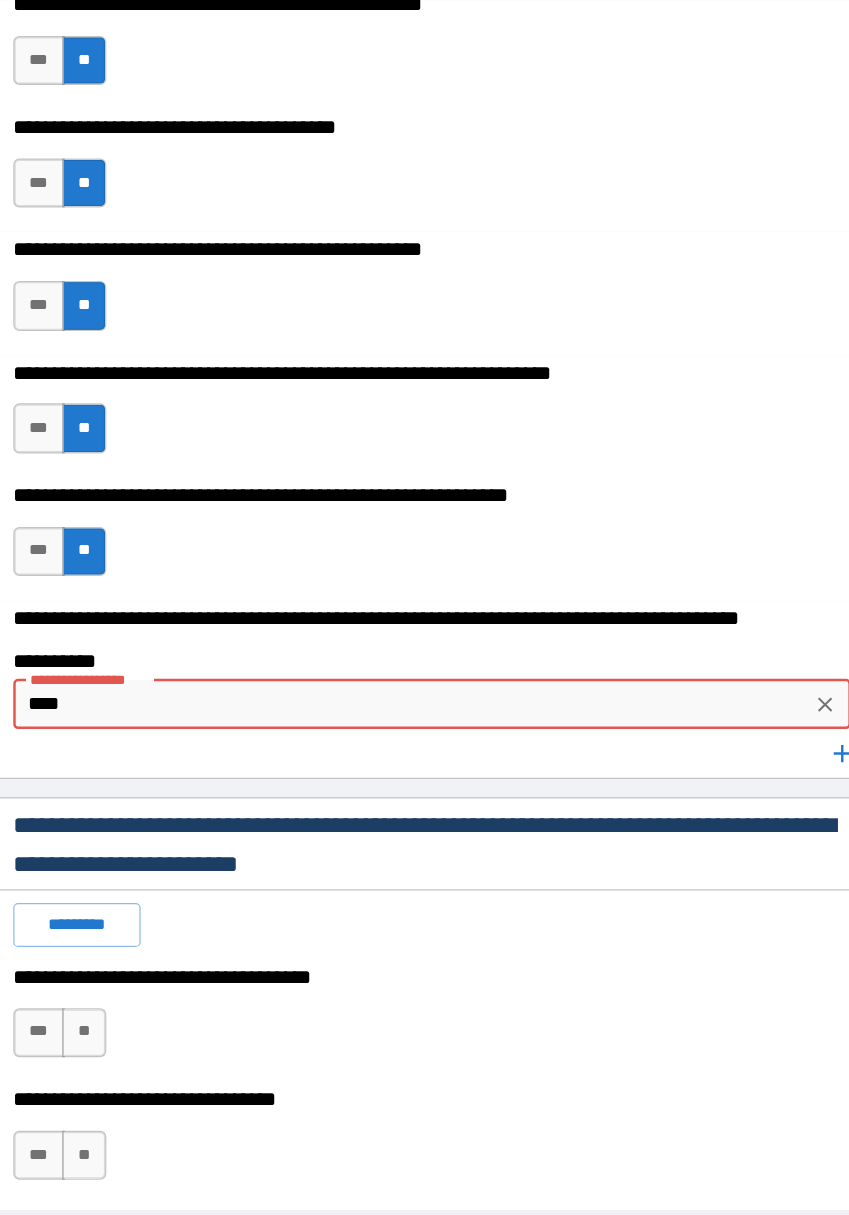 type on "*" 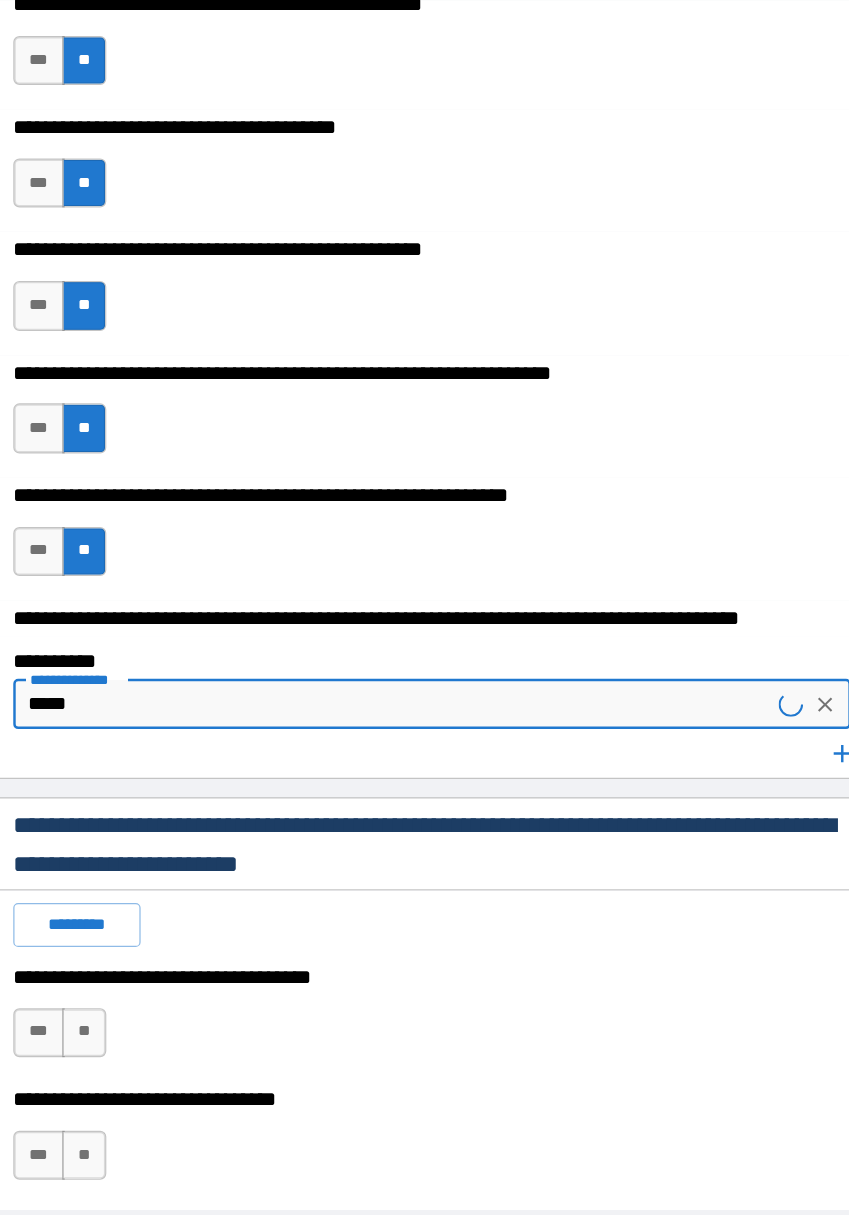 type on "*" 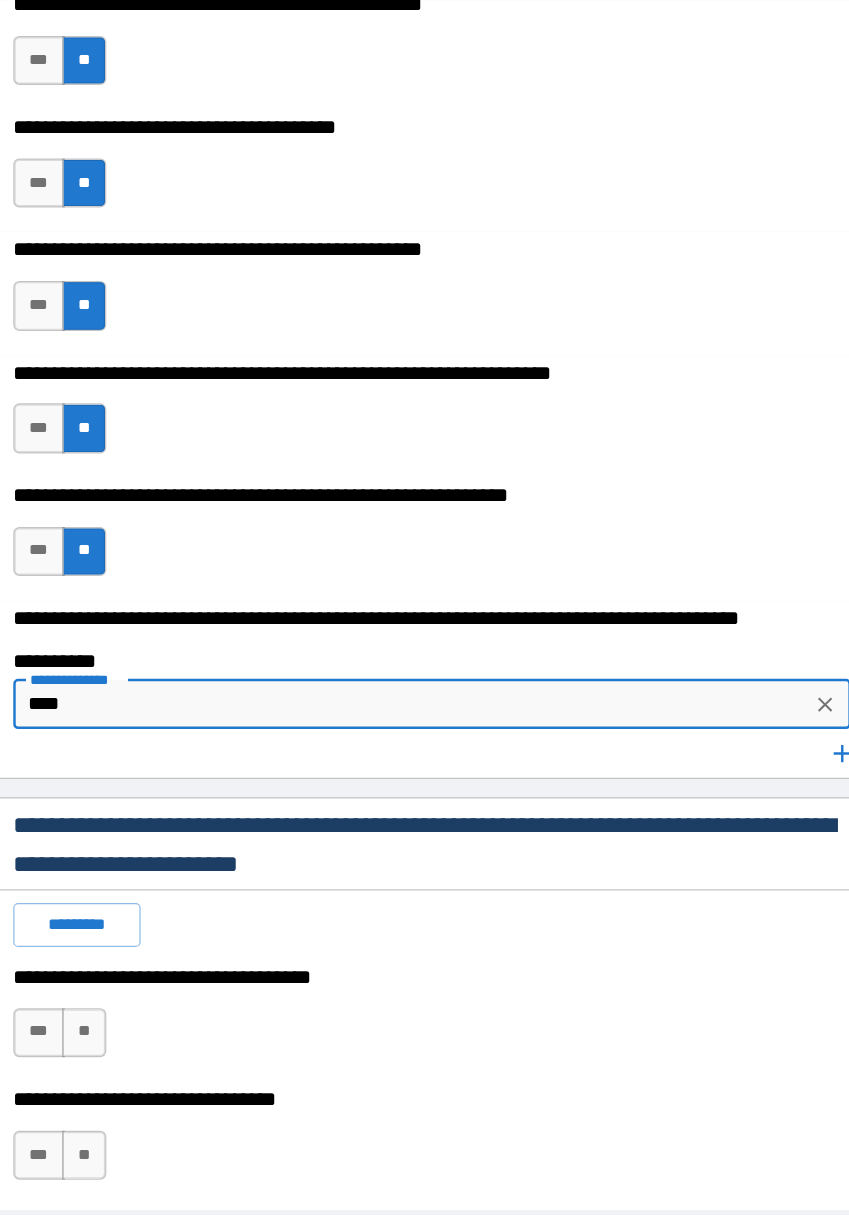 type on "*" 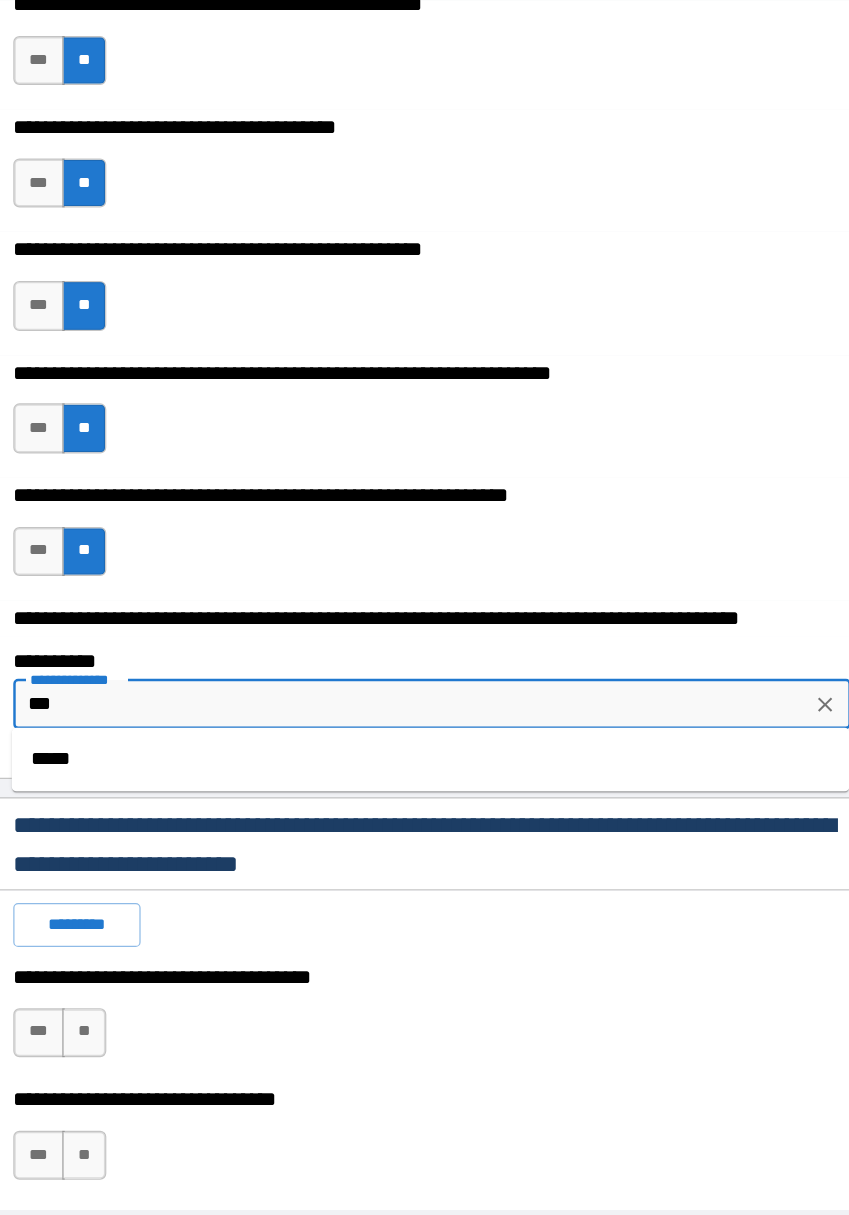 type on "*" 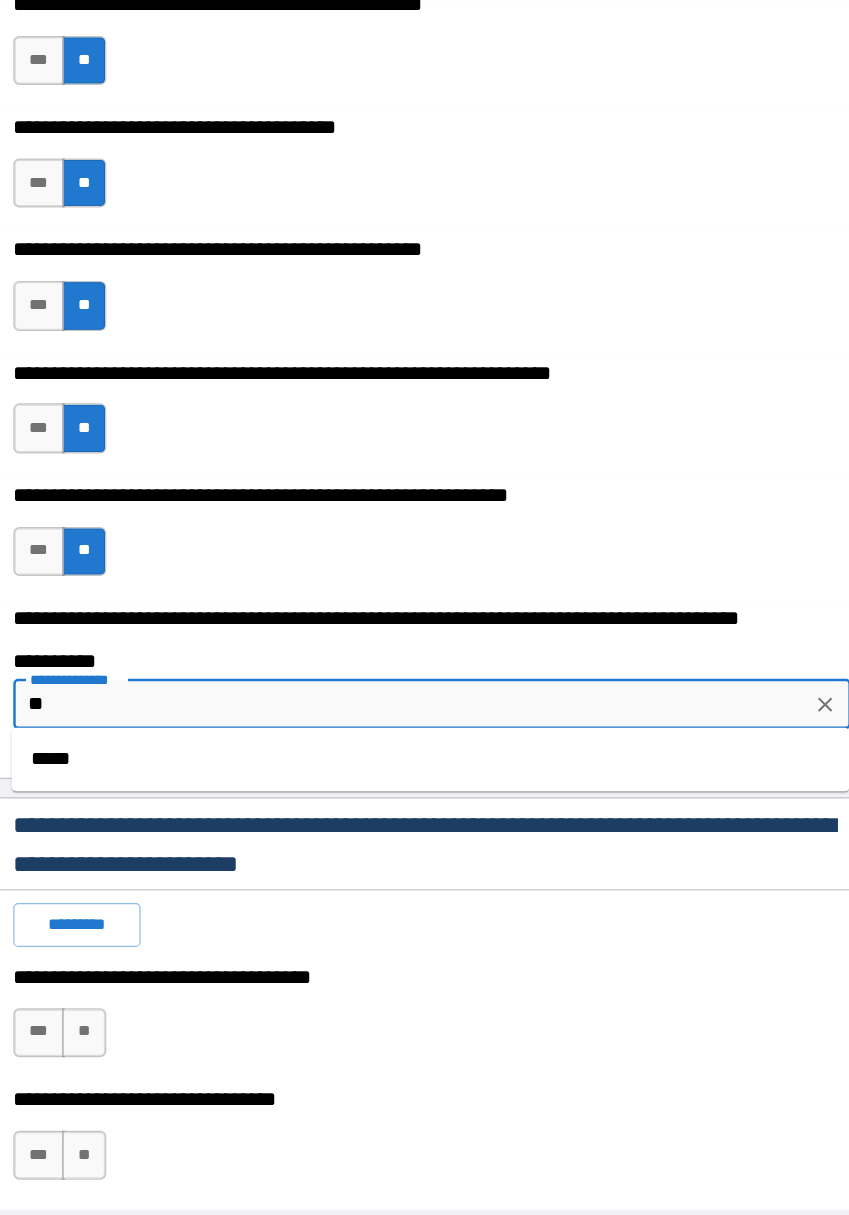type on "*" 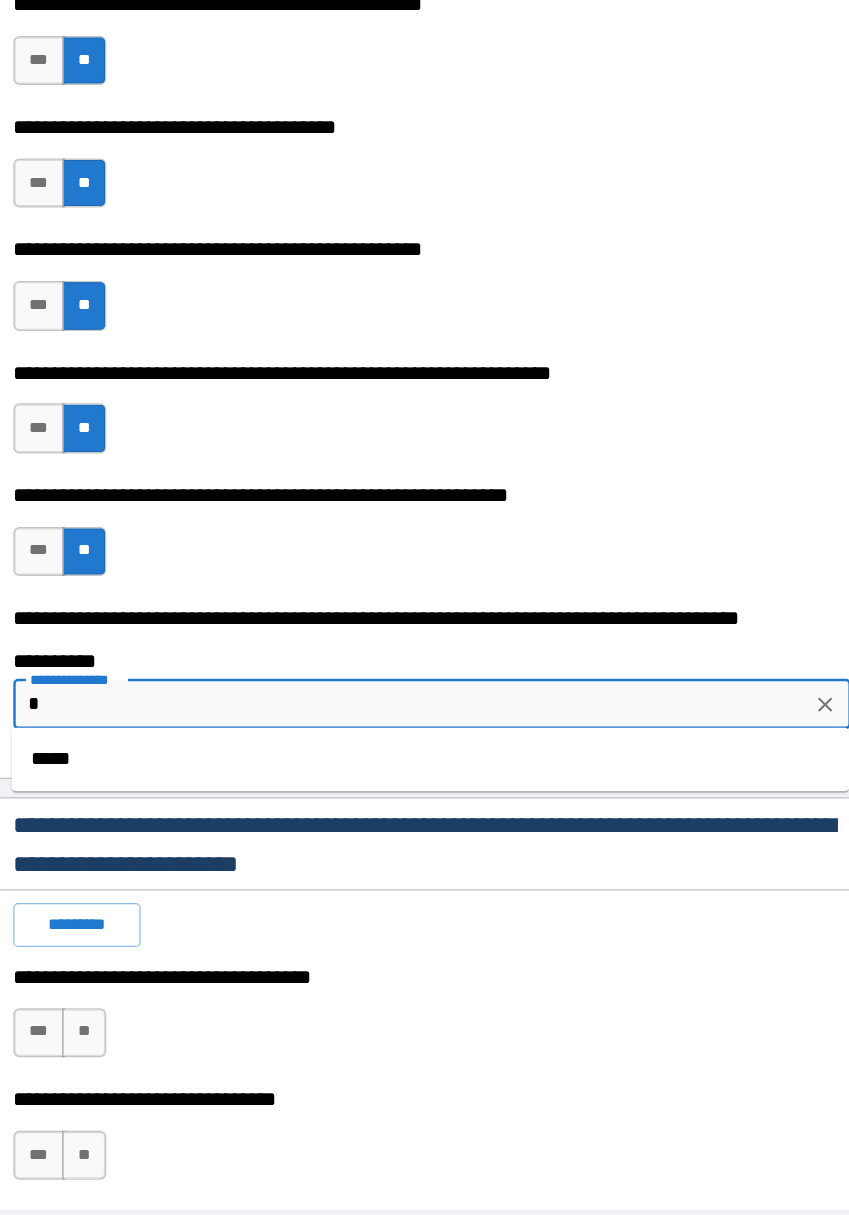 type on "*" 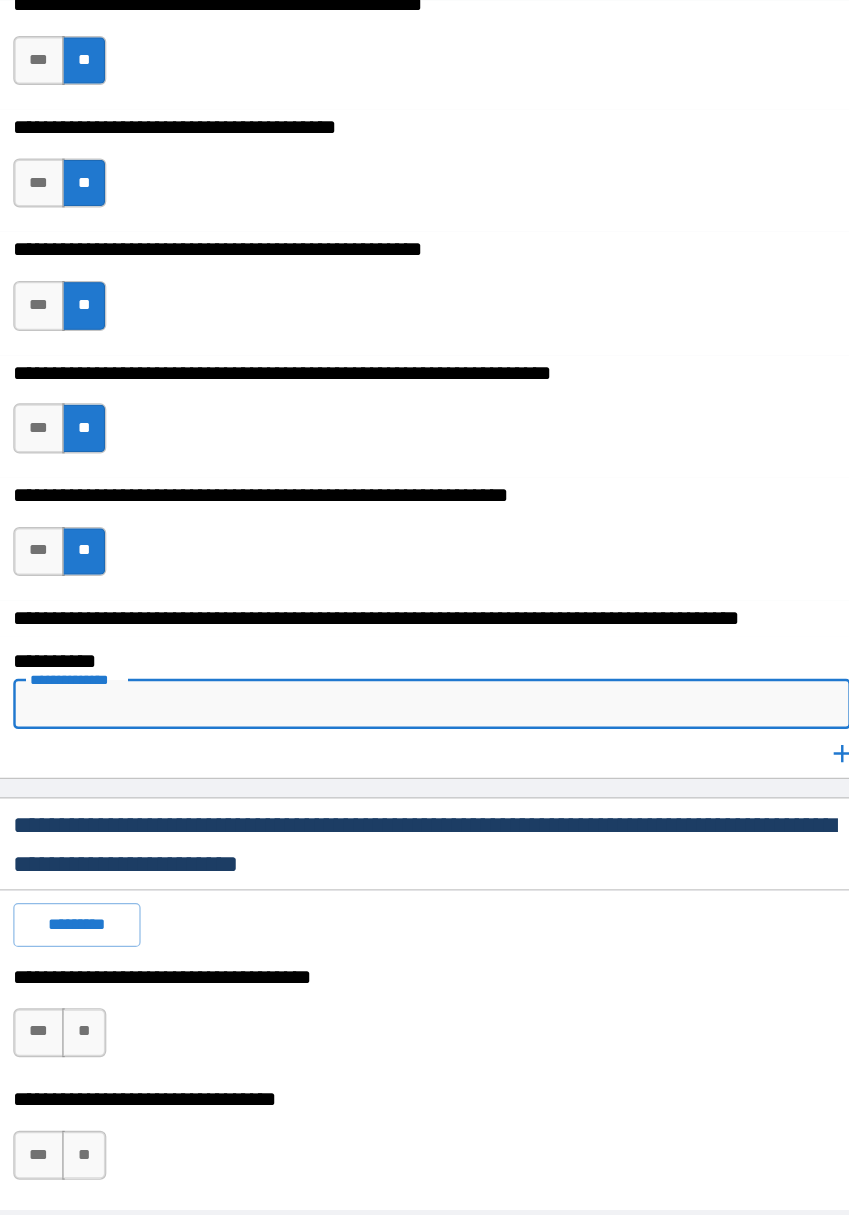 click on "**********" at bounding box center [425, 597] 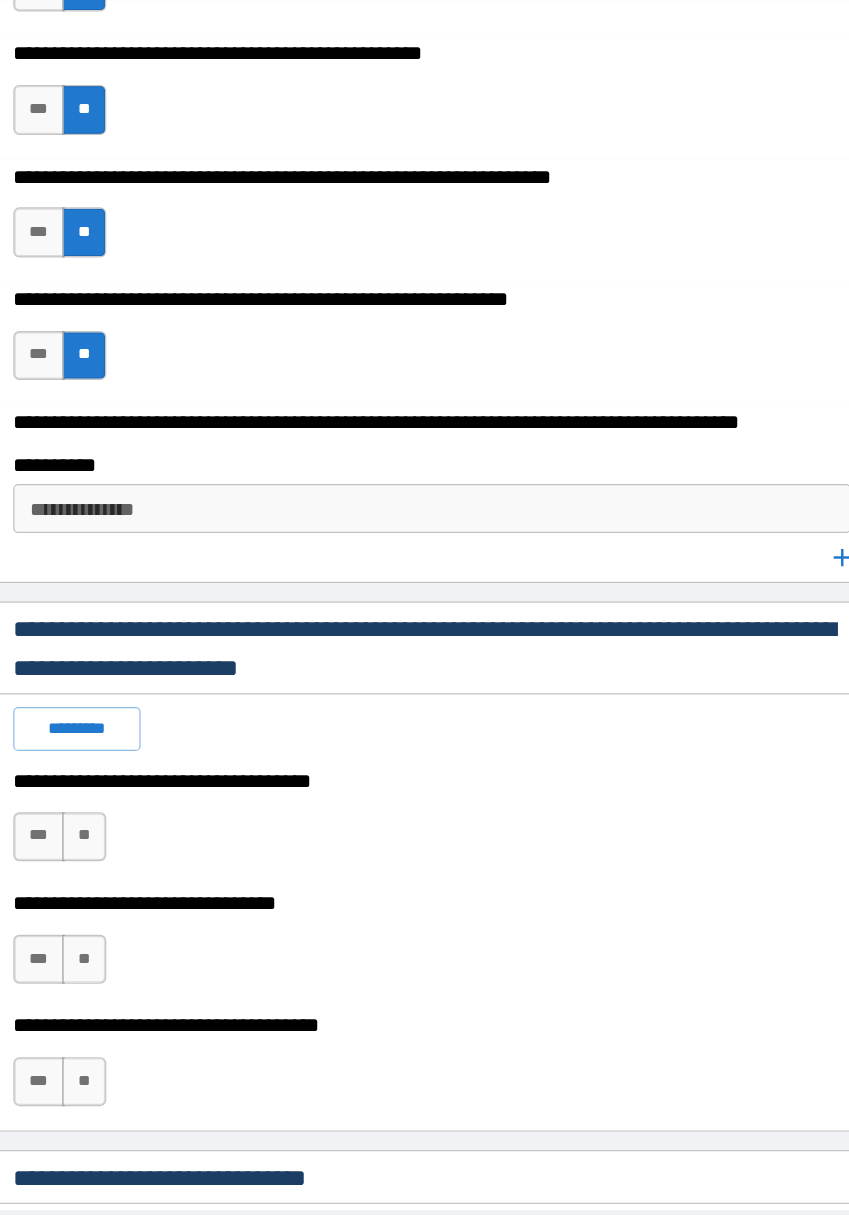 scroll, scrollTop: 6090, scrollLeft: 0, axis: vertical 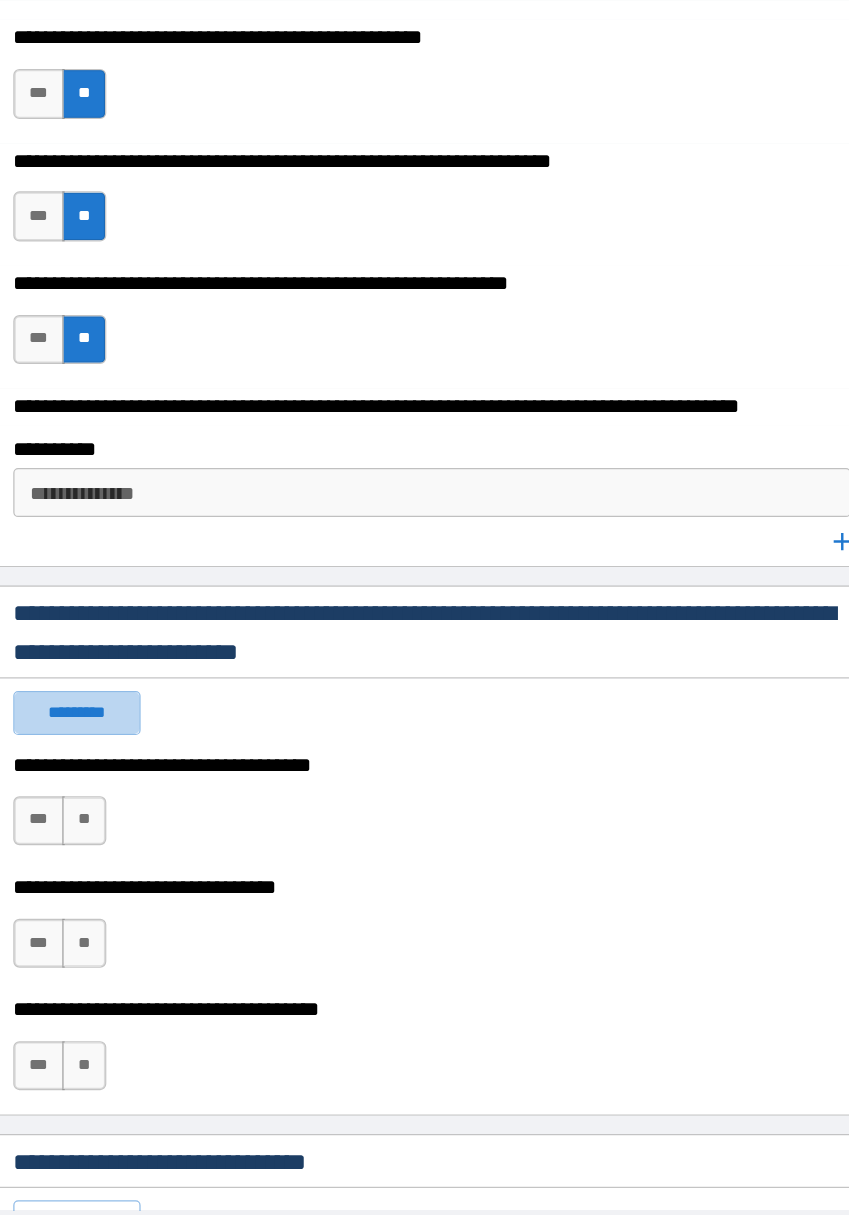 click on "*********" at bounding box center (135, 674) 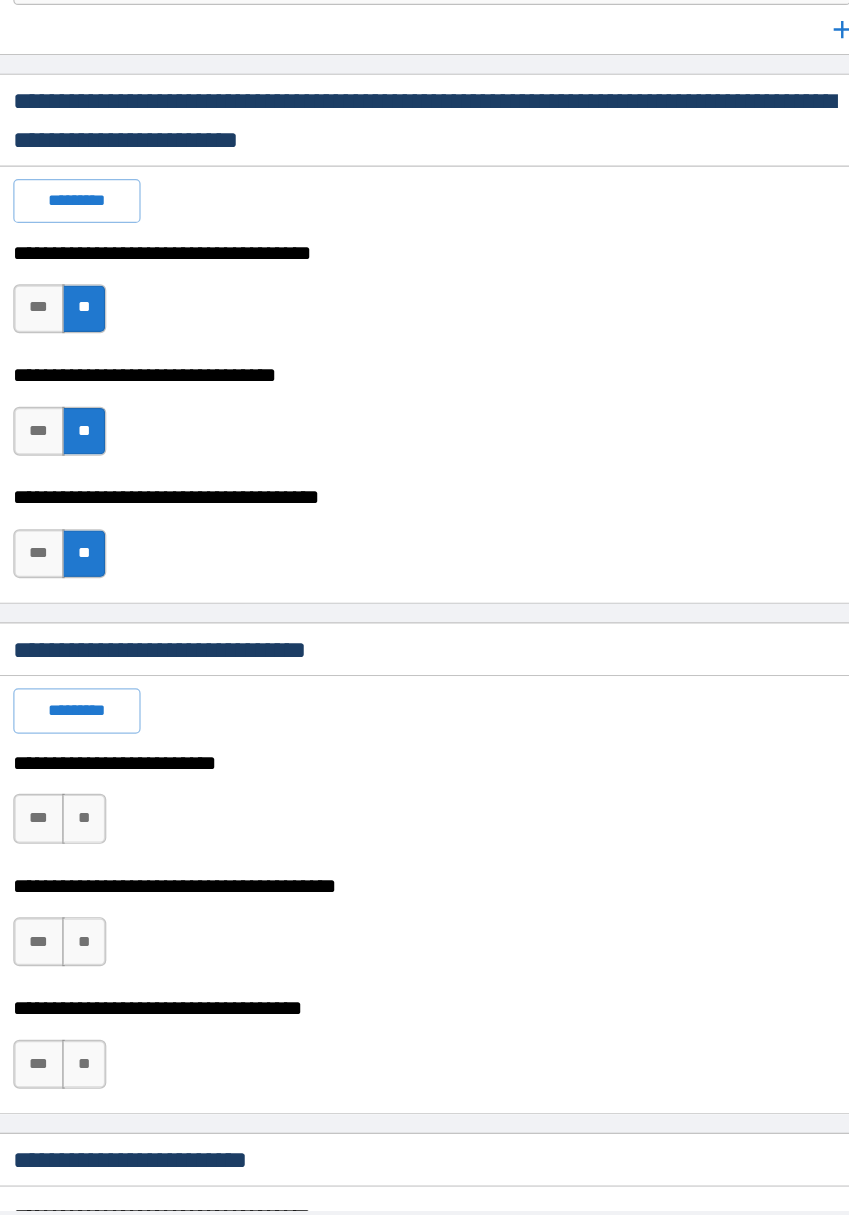 scroll, scrollTop: 6513, scrollLeft: 0, axis: vertical 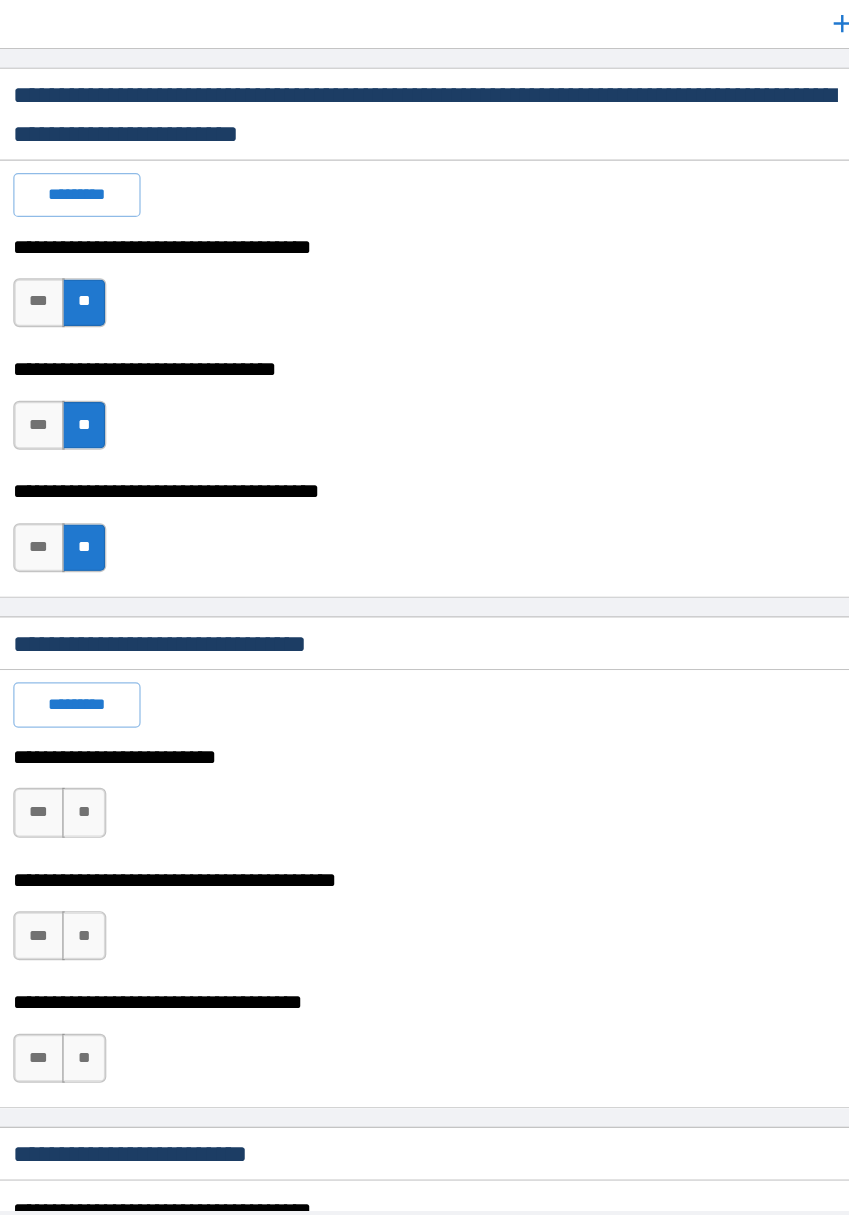 click on "*********" at bounding box center [135, 667] 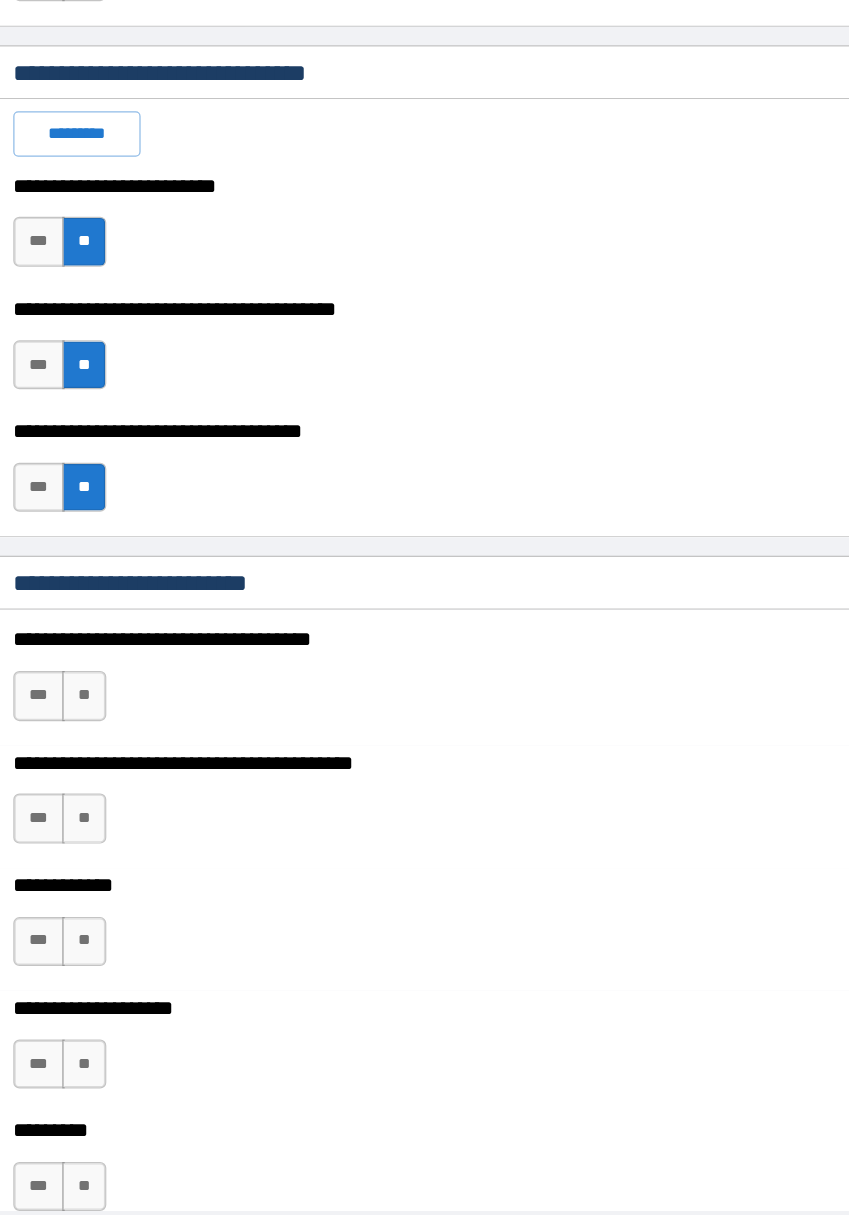 scroll, scrollTop: 6985, scrollLeft: 0, axis: vertical 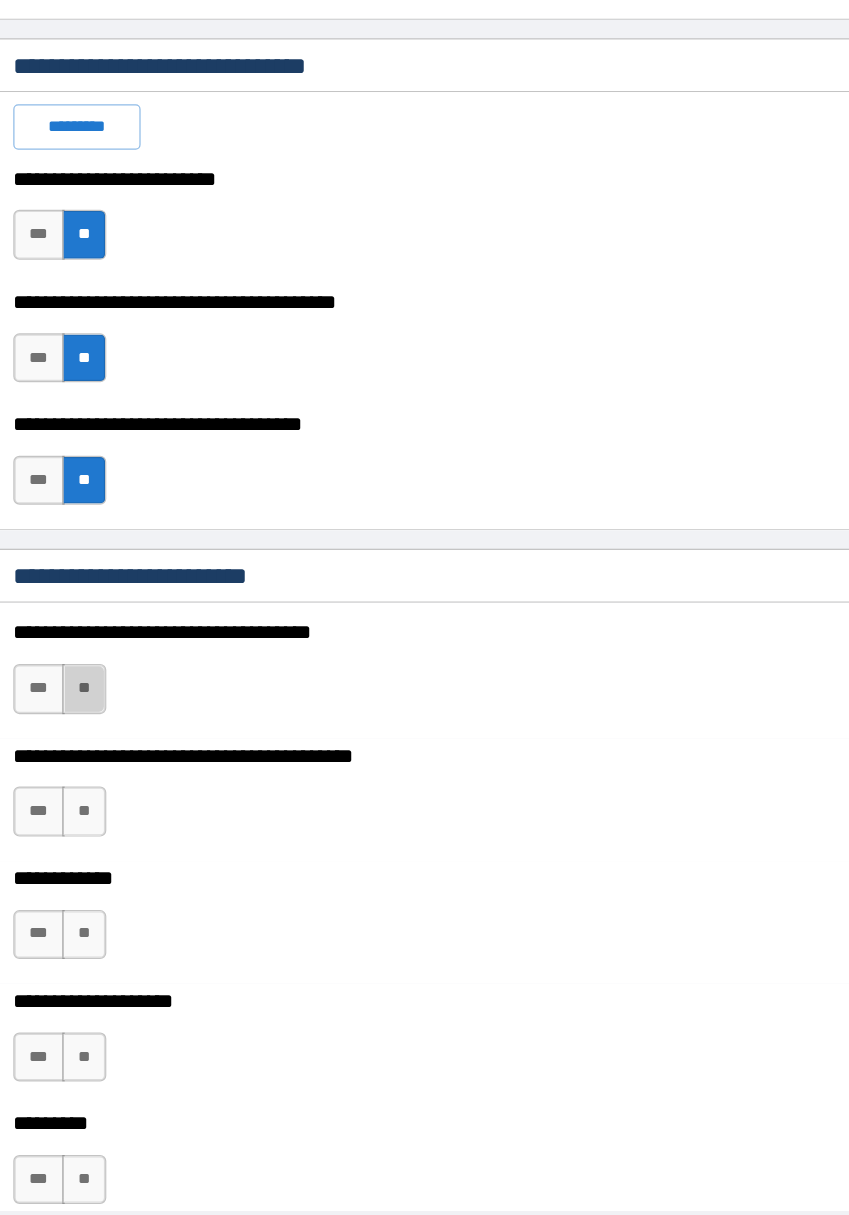 click on "**" at bounding box center [141, 654] 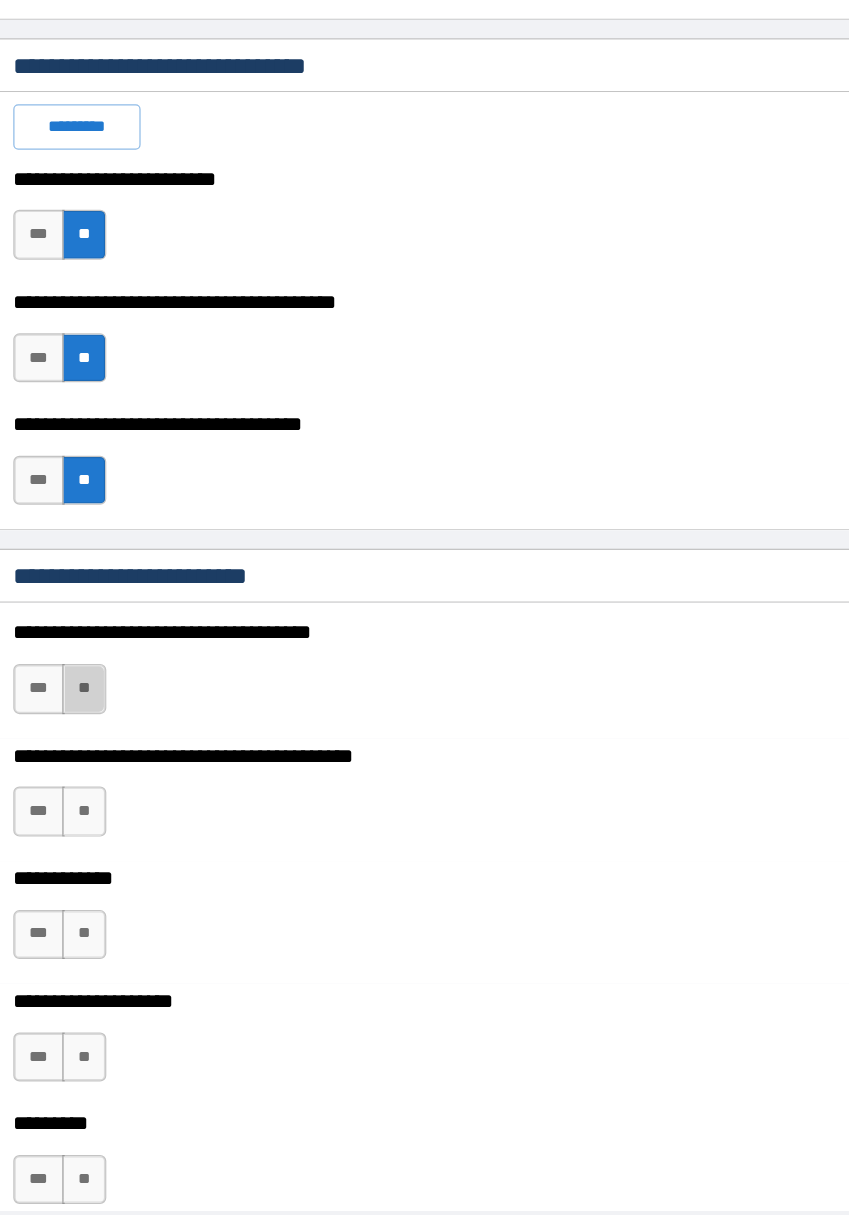 click on "**" at bounding box center [141, 754] 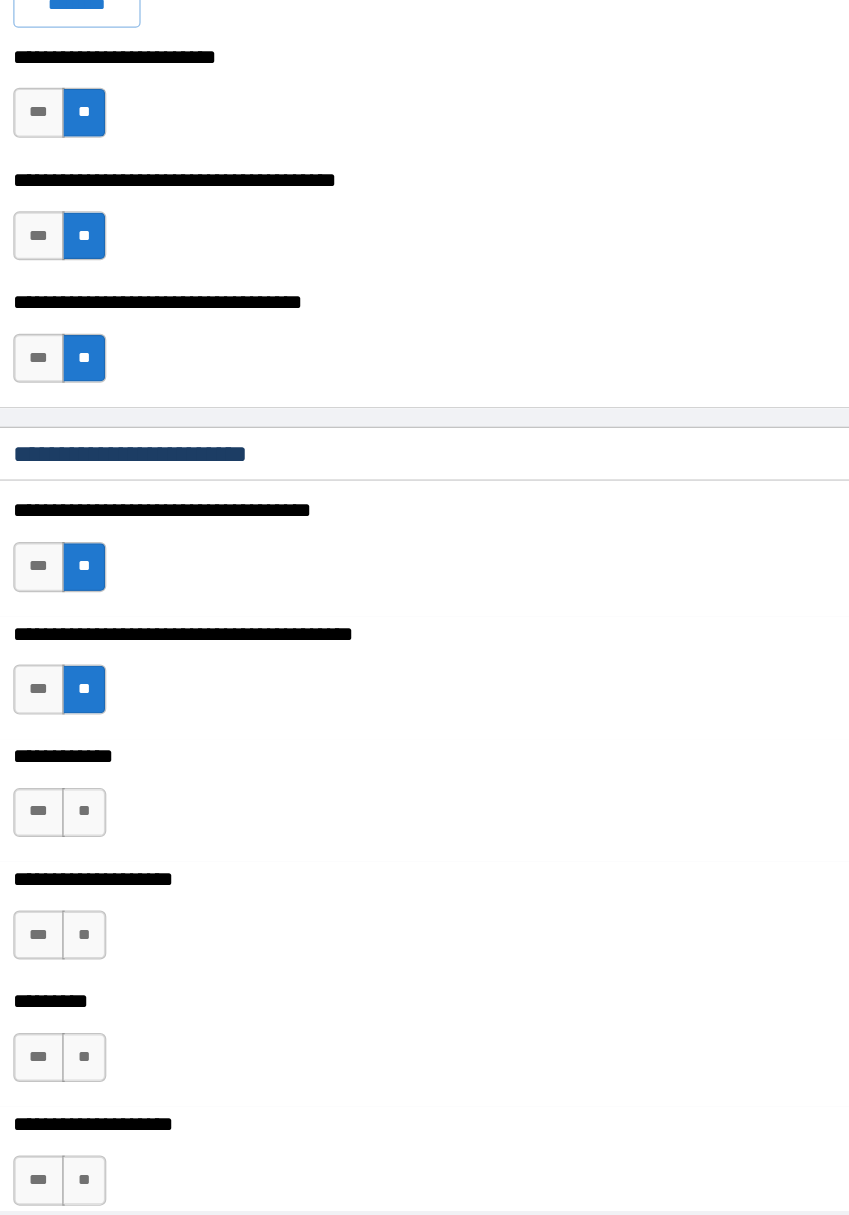 scroll, scrollTop: 7097, scrollLeft: 0, axis: vertical 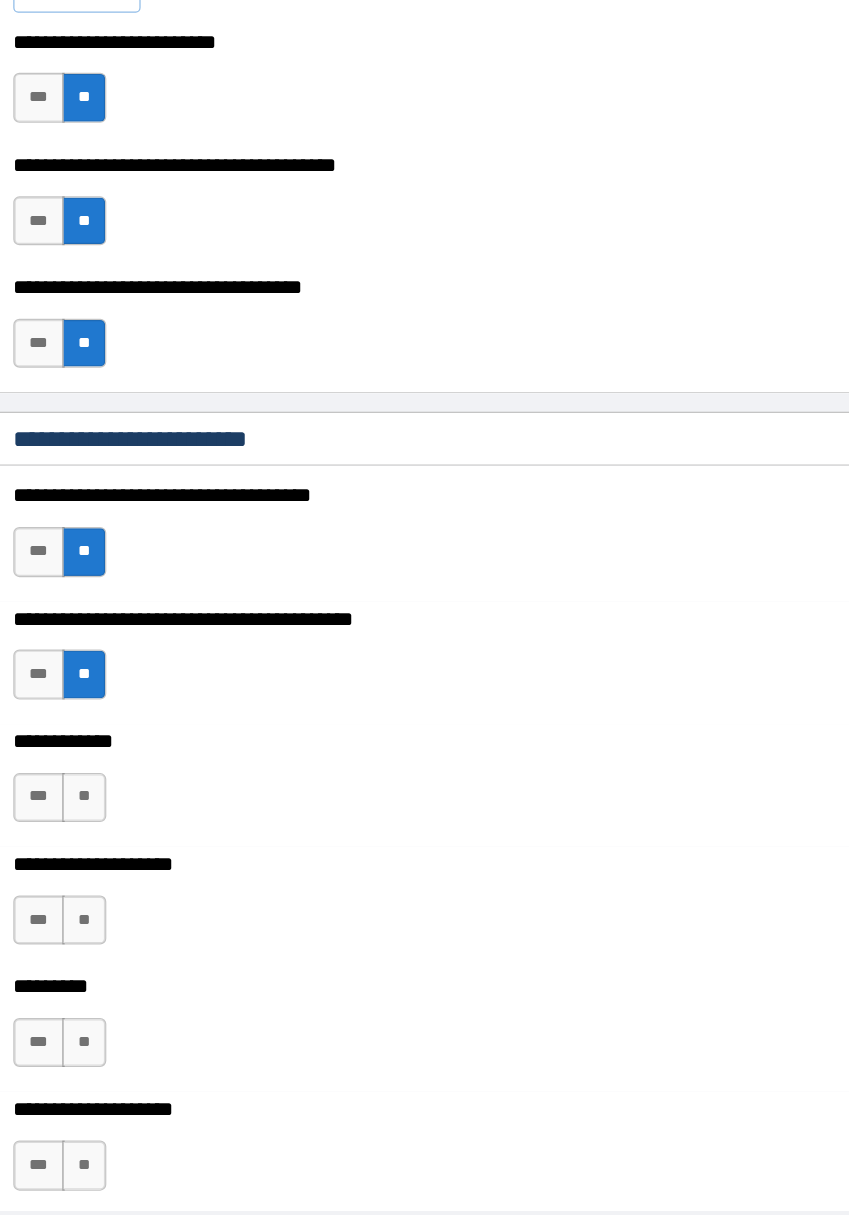 click on "**" at bounding box center [141, 843] 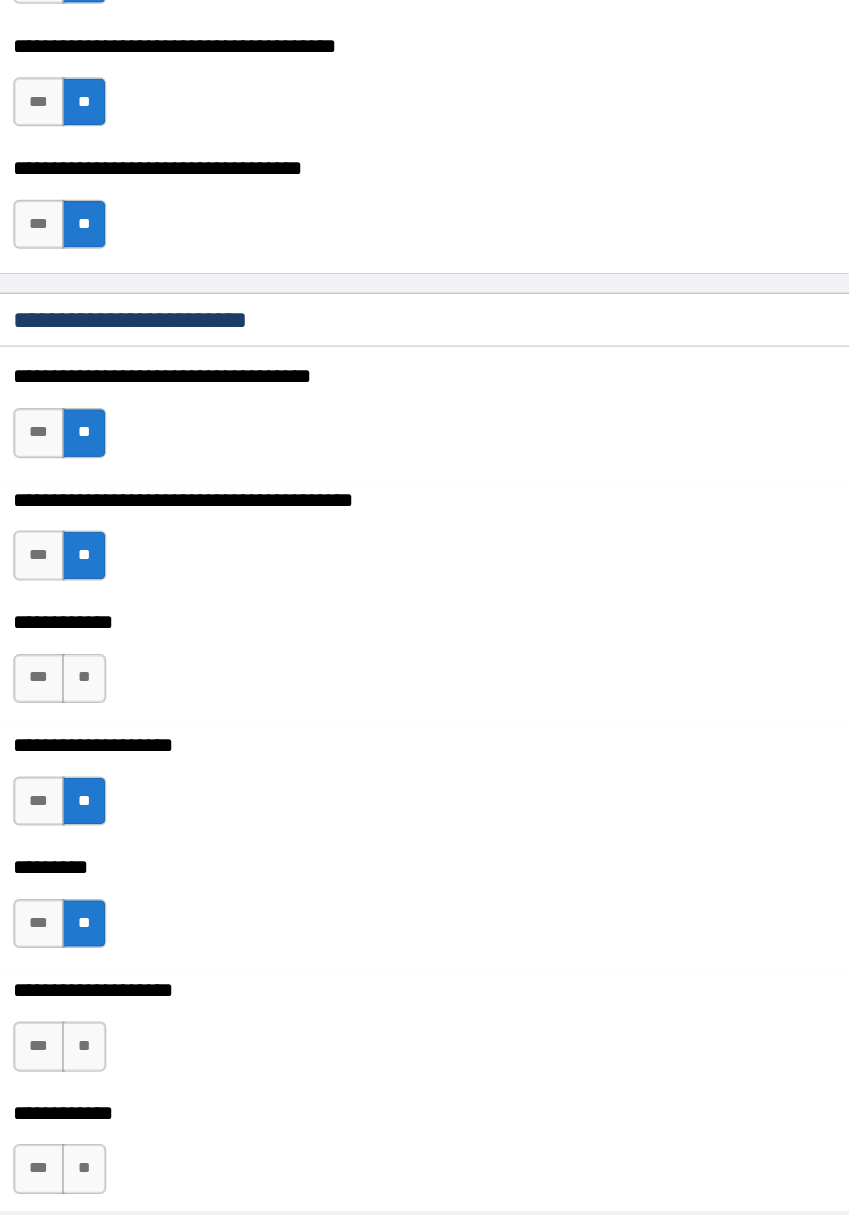 scroll, scrollTop: 7204, scrollLeft: 0, axis: vertical 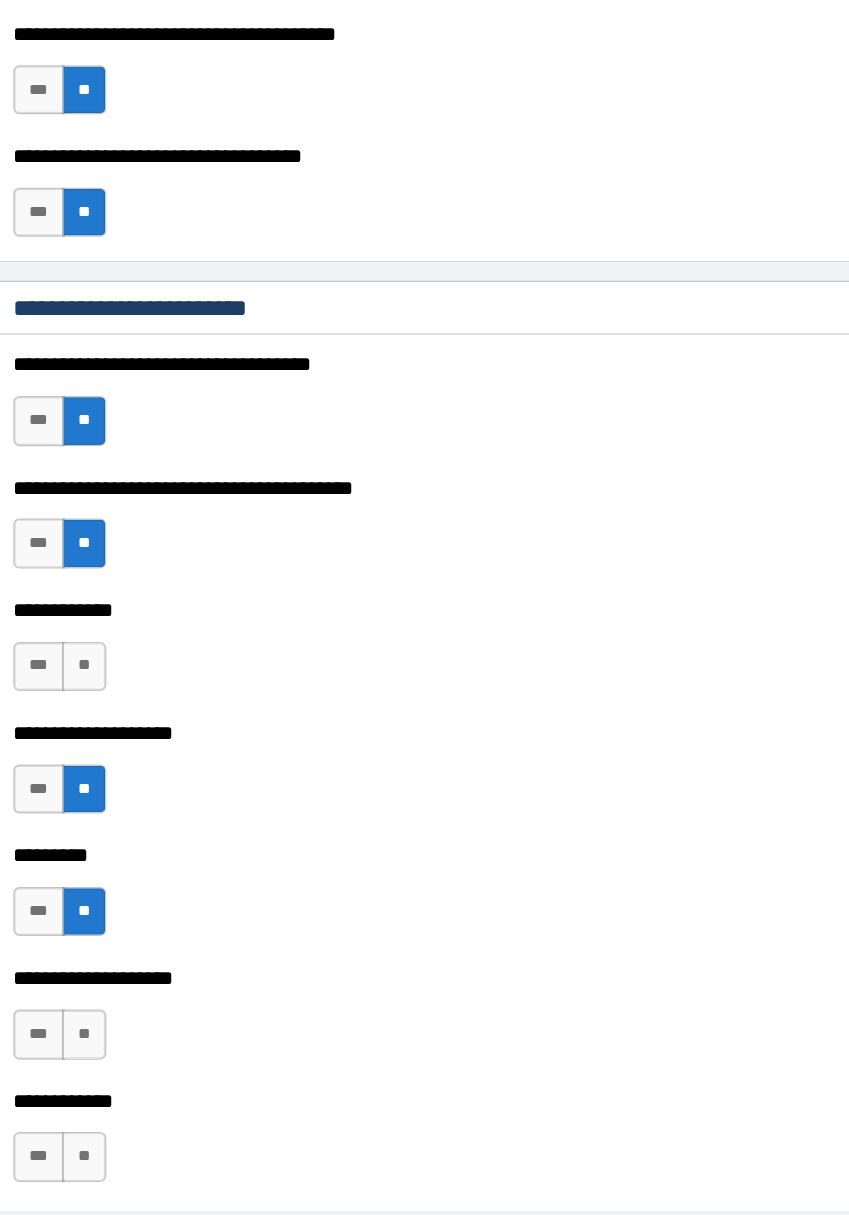 click on "**" at bounding box center [141, 936] 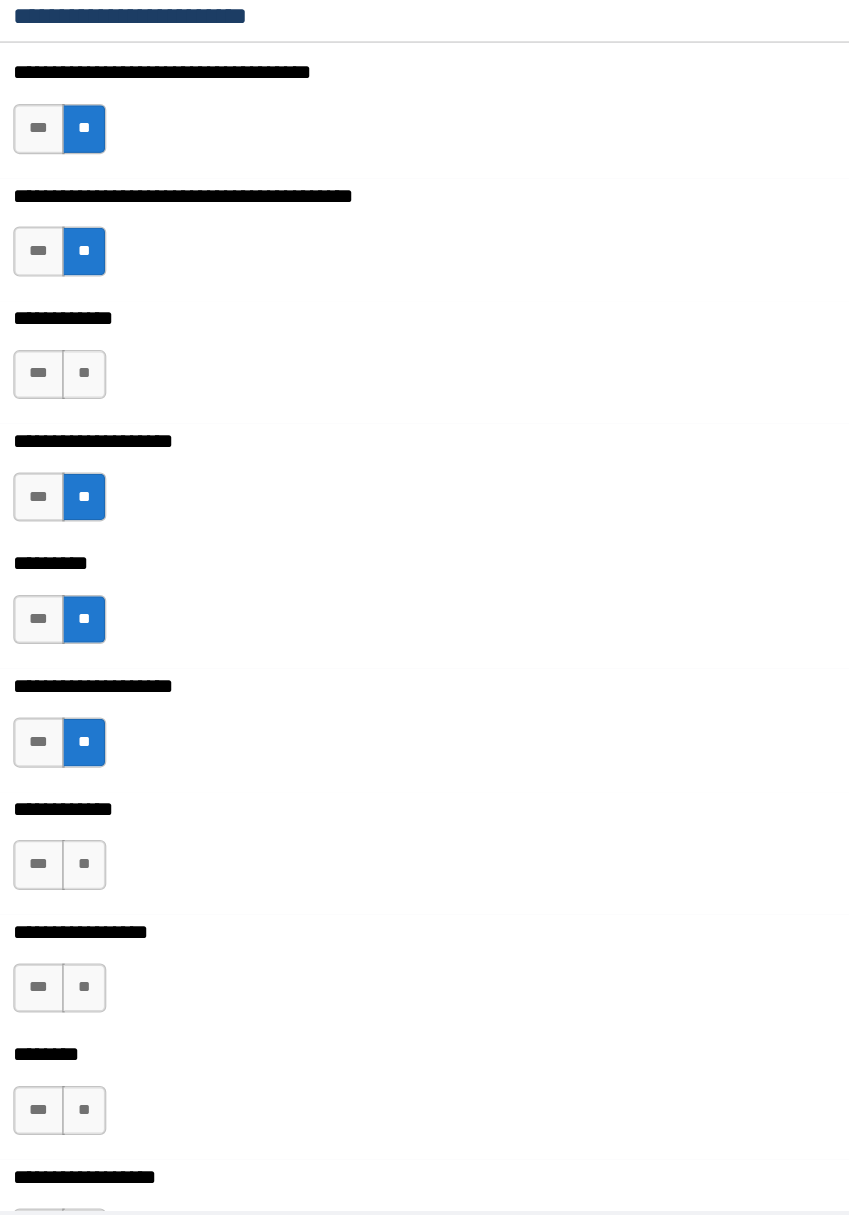 scroll, scrollTop: 7456, scrollLeft: 0, axis: vertical 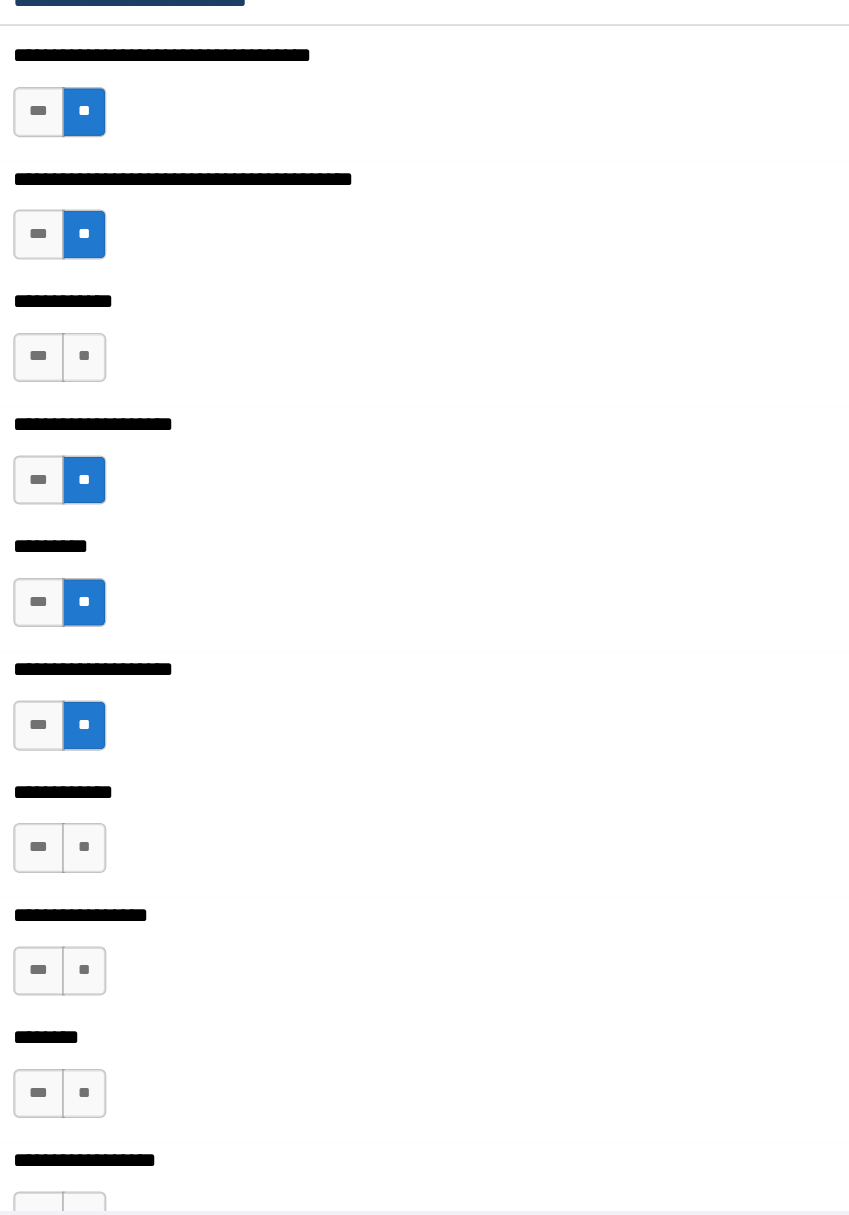 click on "**" at bounding box center [141, 885] 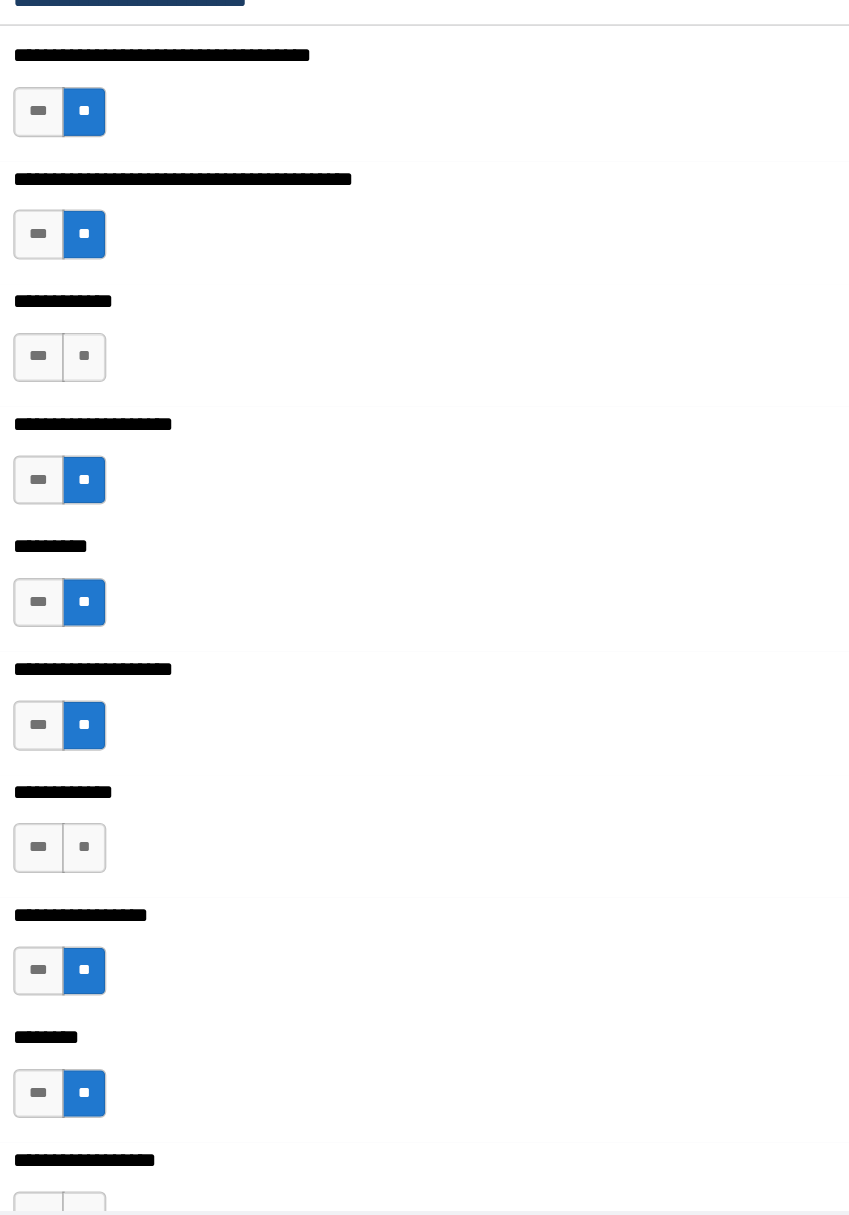 scroll, scrollTop: 7681, scrollLeft: 0, axis: vertical 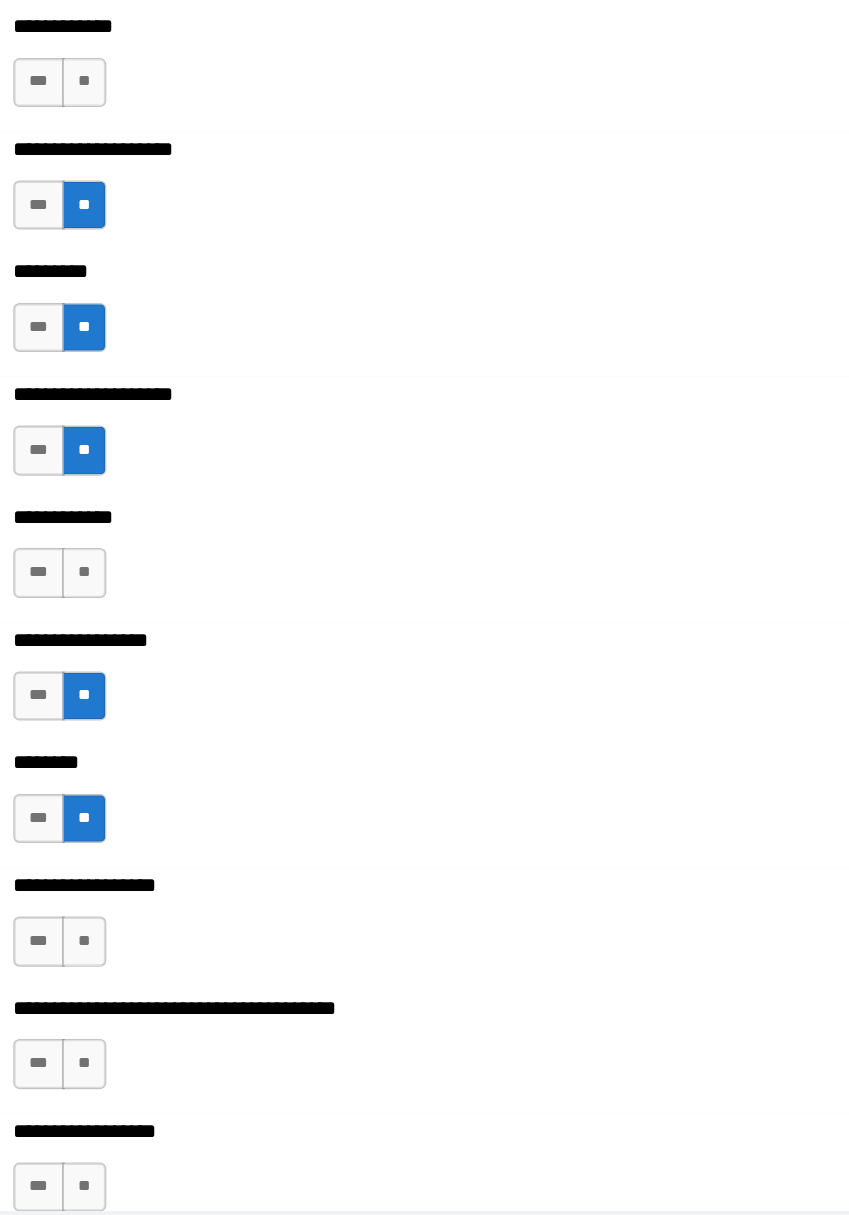 click on "**" at bounding box center (141, 860) 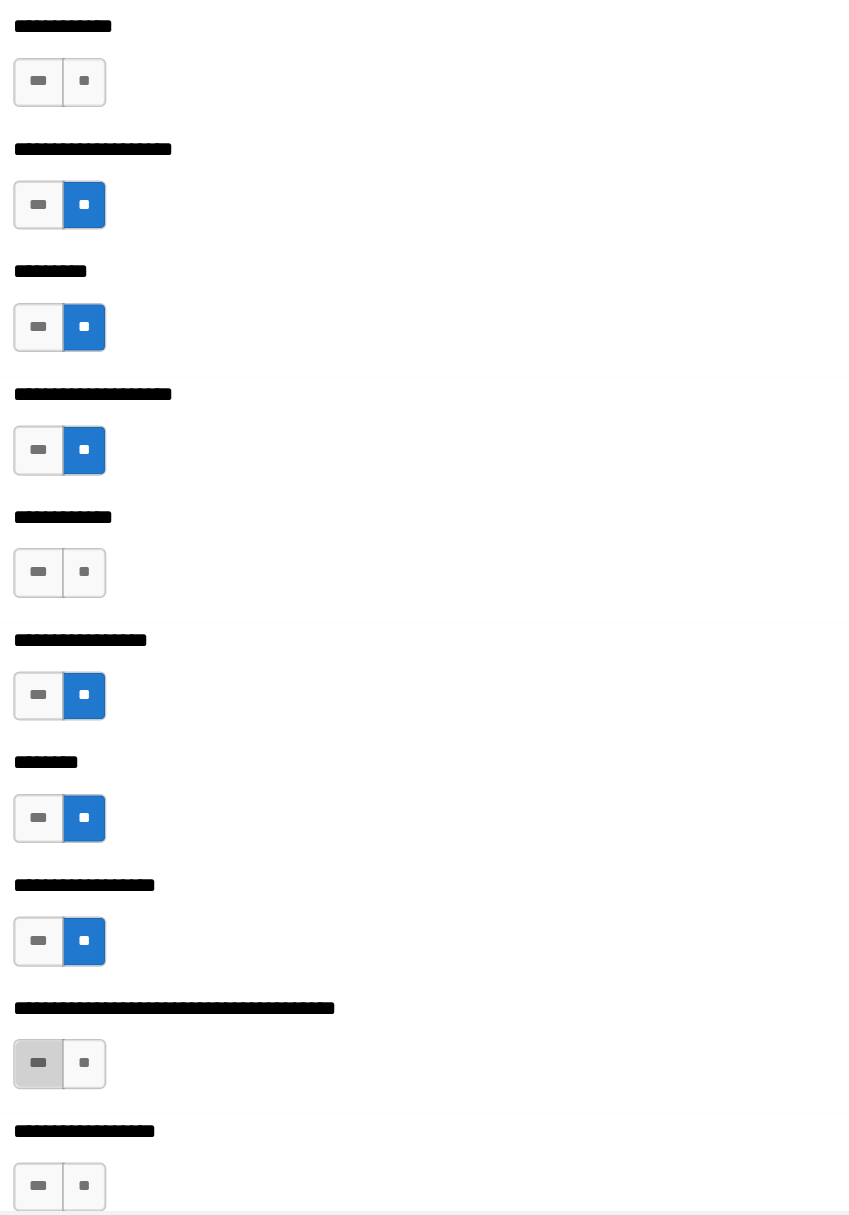 click on "***" at bounding box center [104, 960] 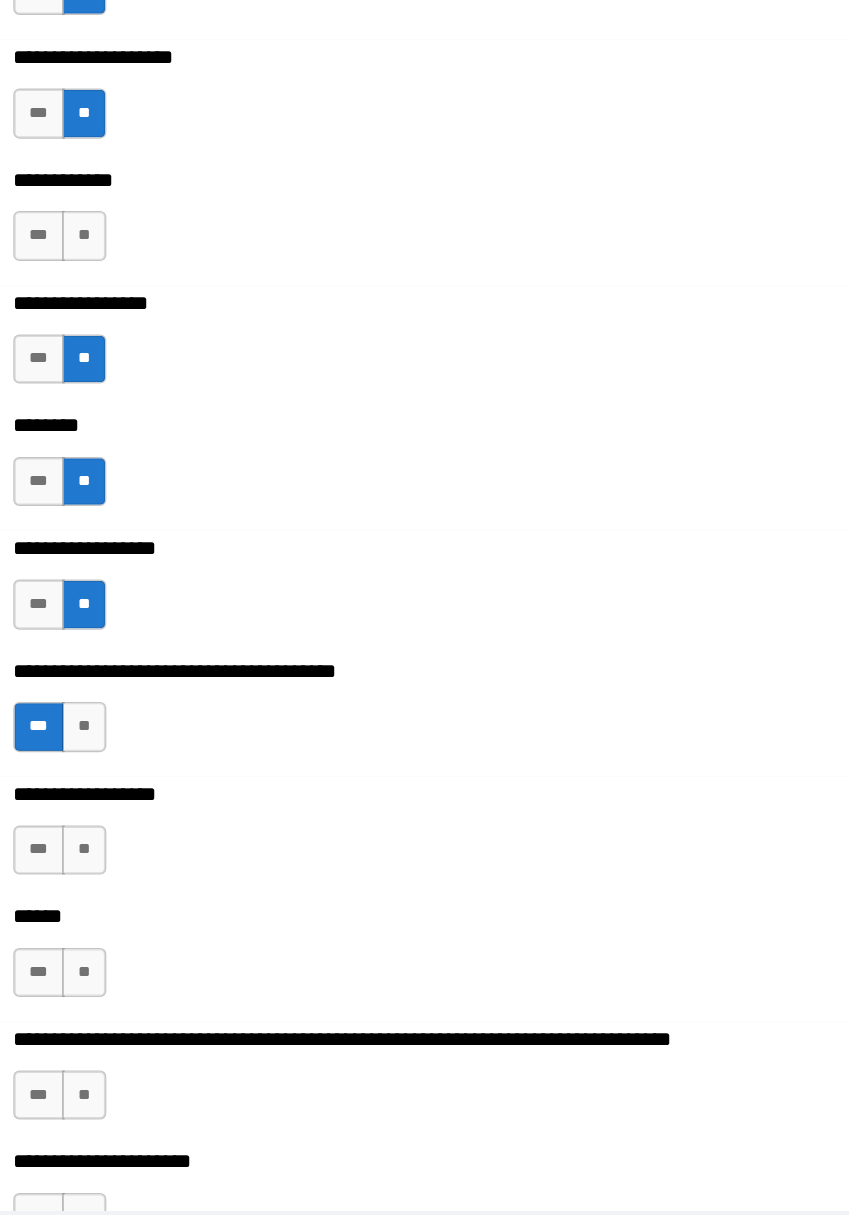 scroll, scrollTop: 7963, scrollLeft: 0, axis: vertical 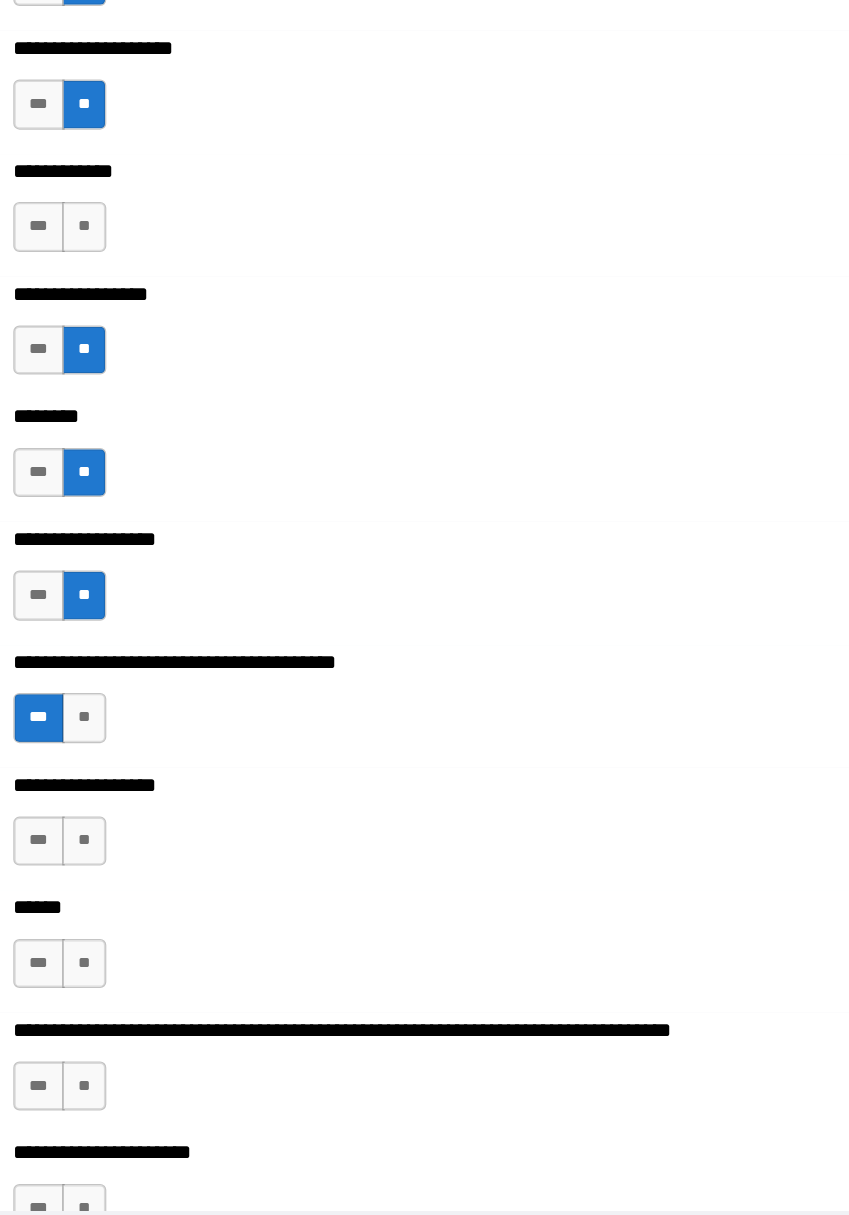 click on "**" at bounding box center [141, 779] 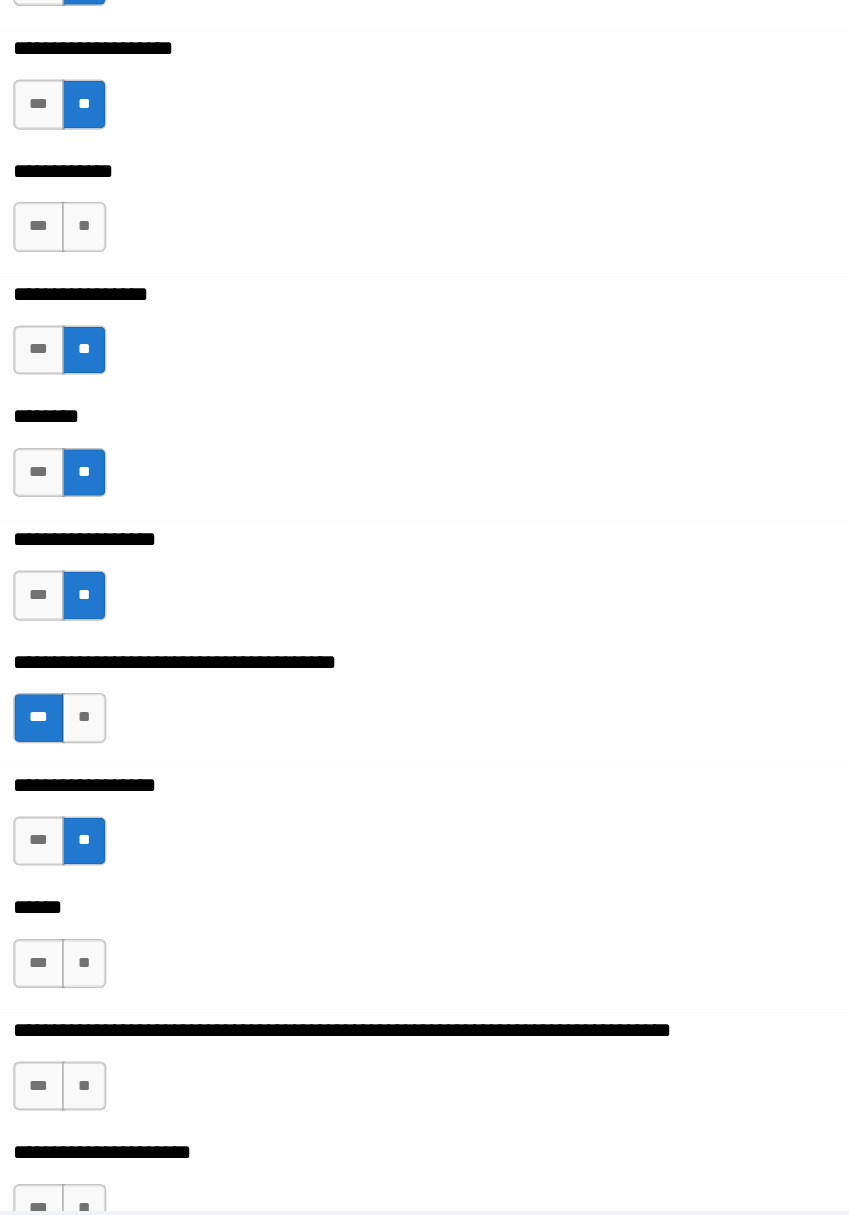 click on "**" at bounding box center [141, 879] 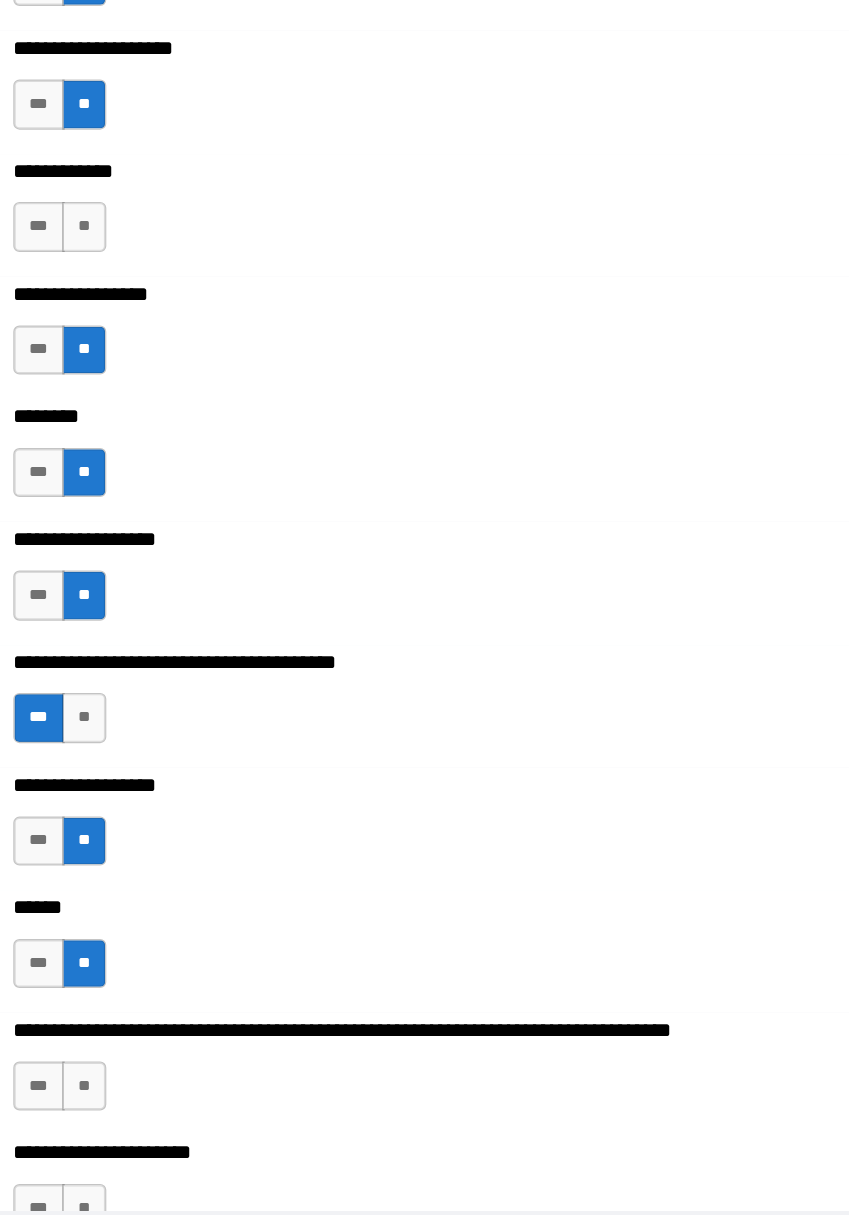 click on "**" at bounding box center [141, 979] 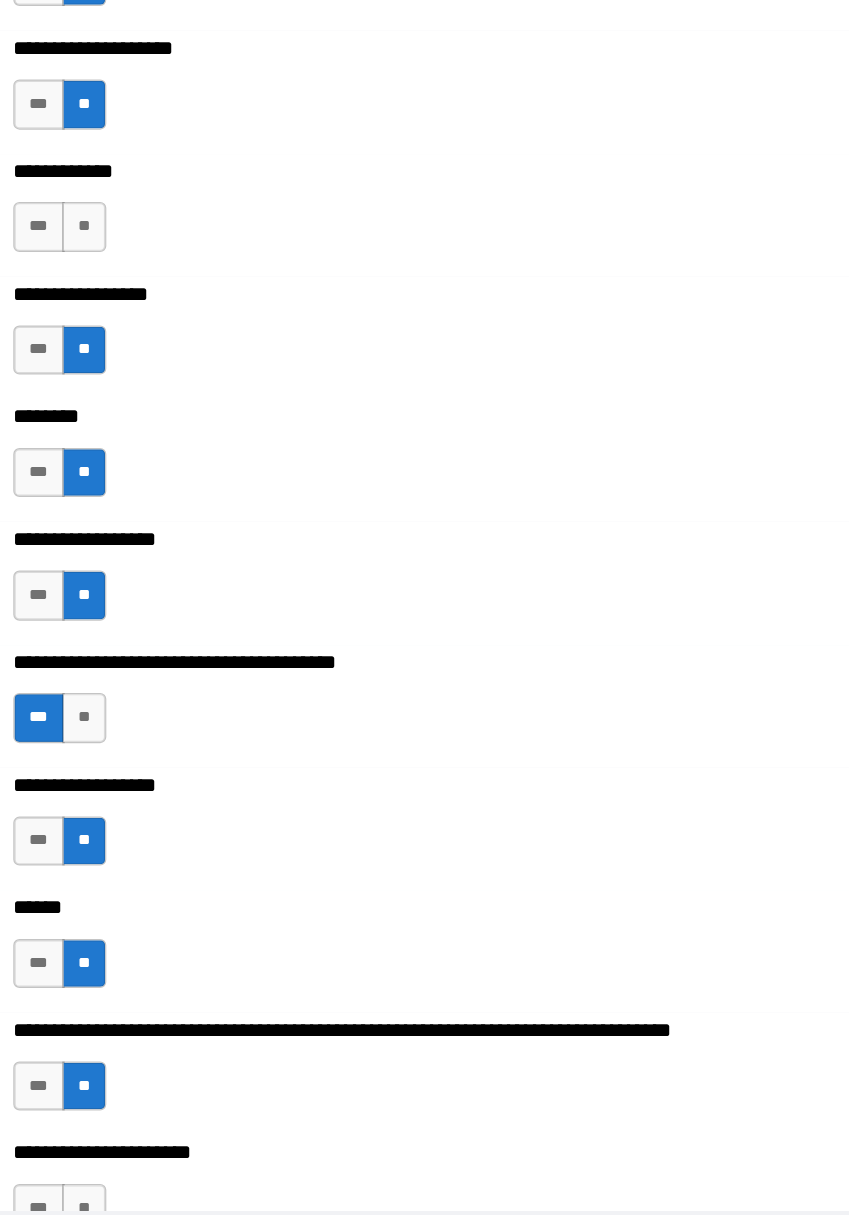 scroll, scrollTop: 8272, scrollLeft: 0, axis: vertical 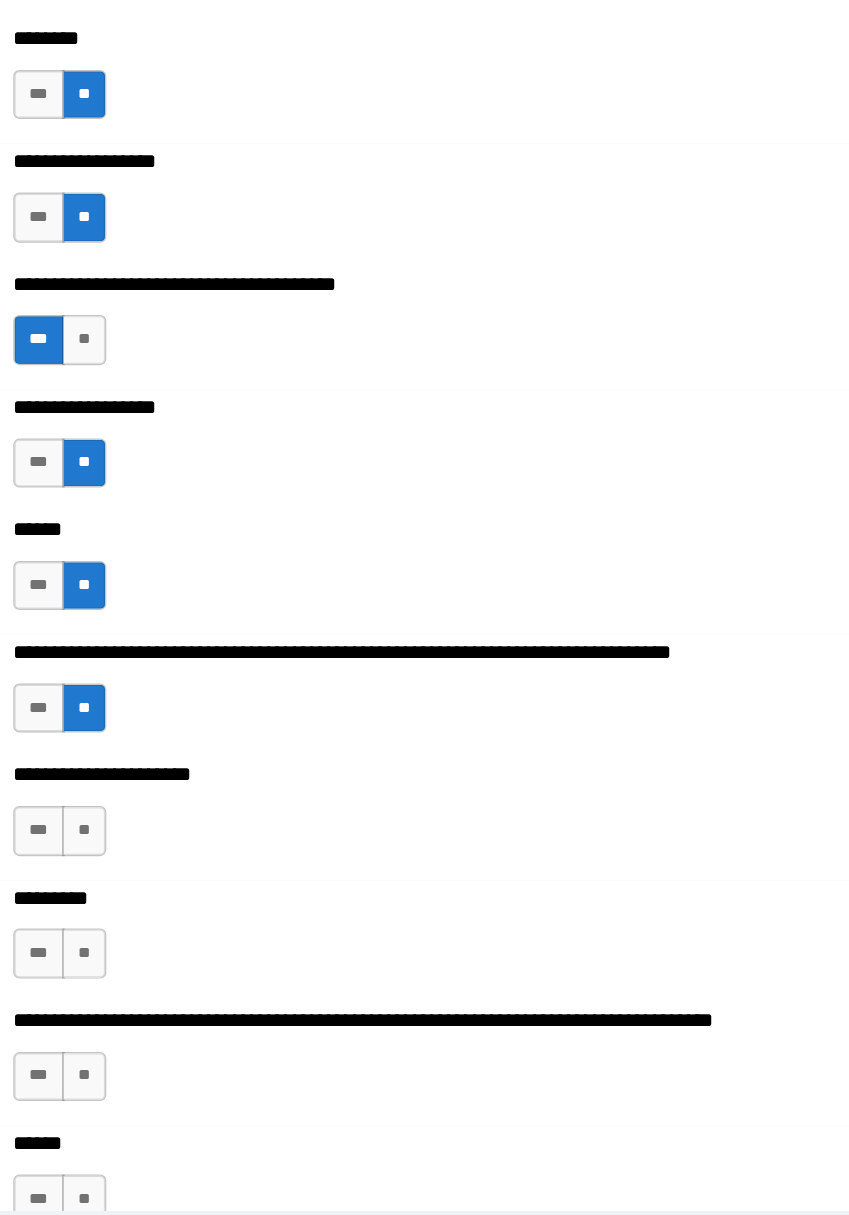 click on "**" at bounding box center (141, 770) 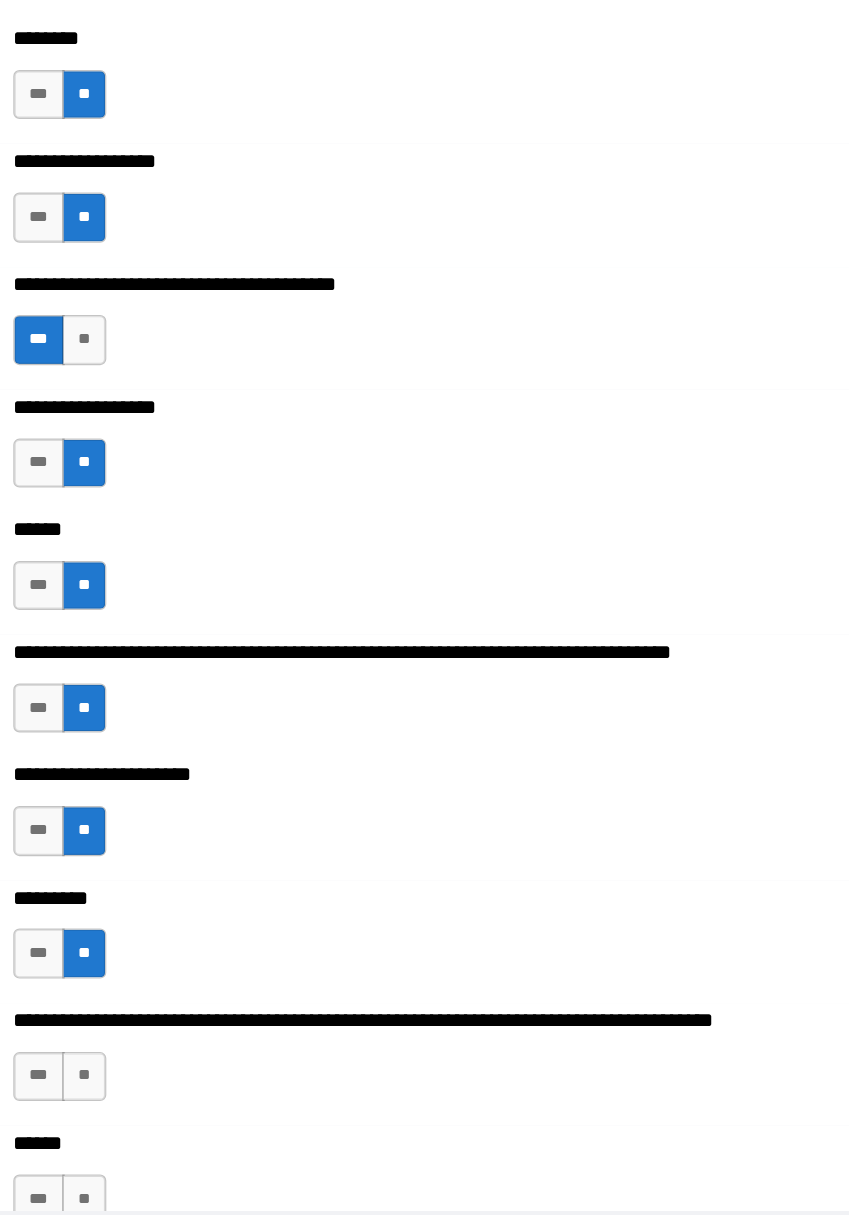 click on "**" at bounding box center (141, 971) 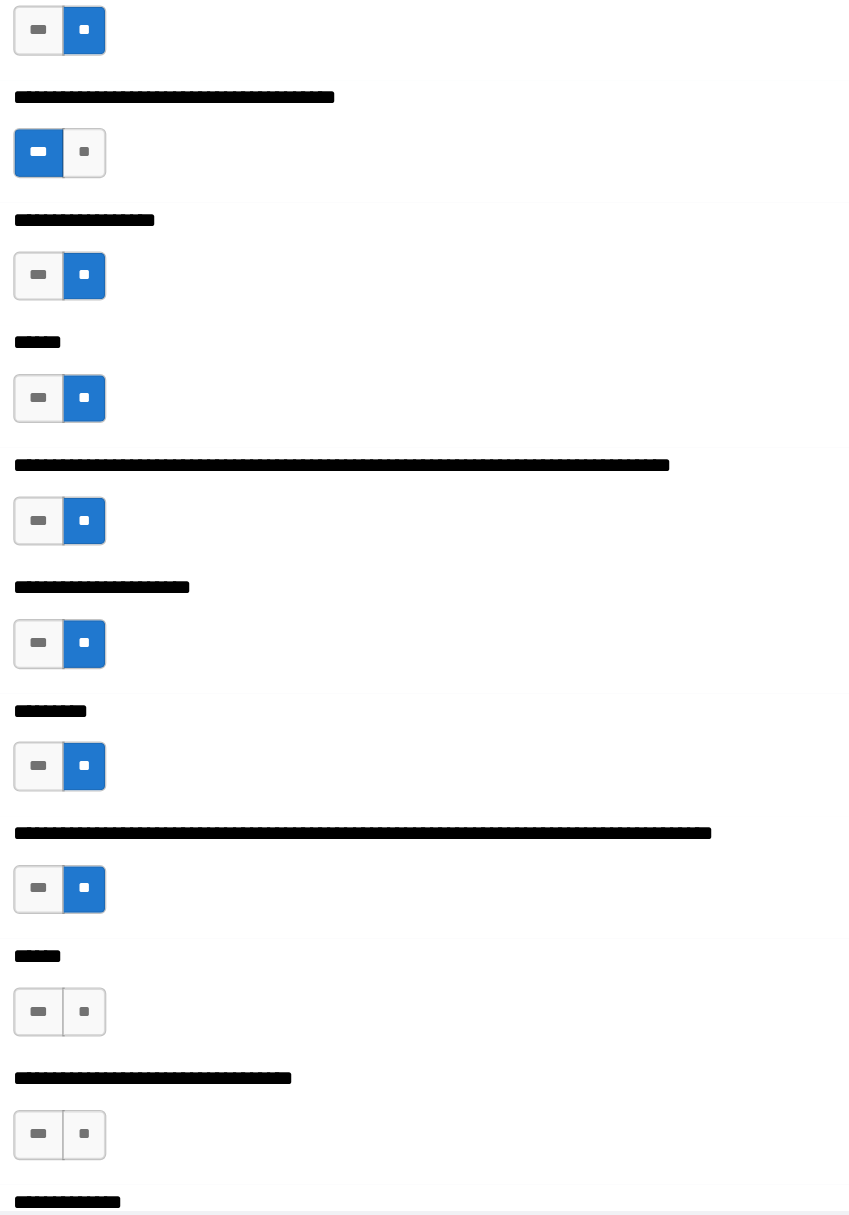 scroll, scrollTop: 8430, scrollLeft: 0, axis: vertical 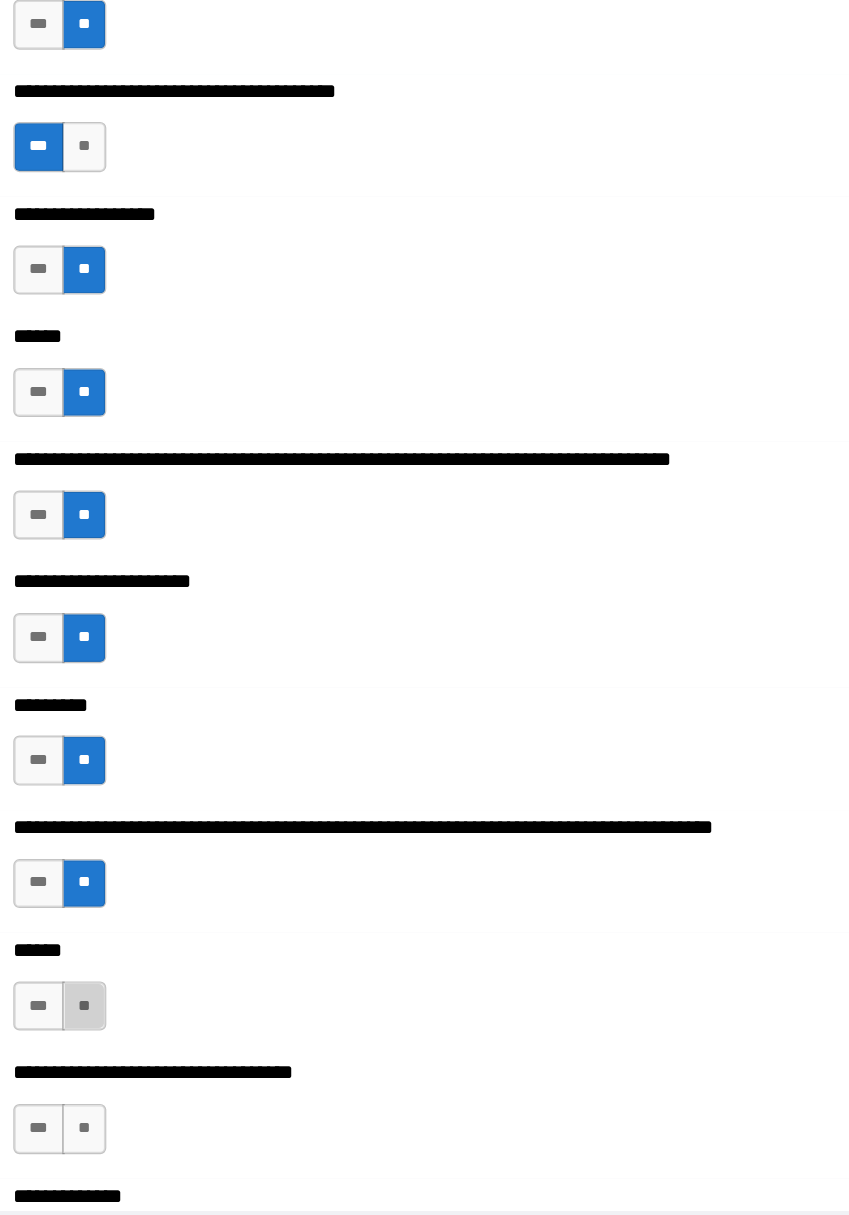 click on "**" at bounding box center [141, 913] 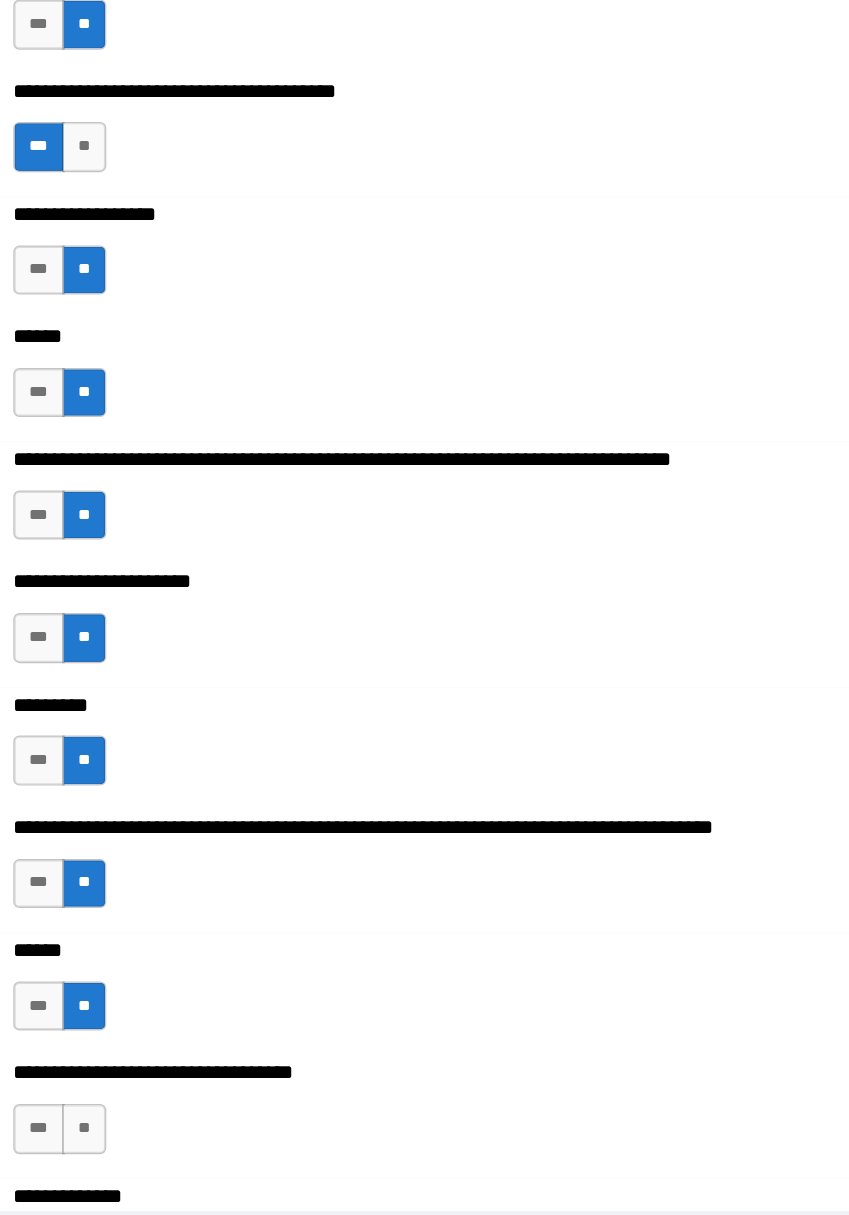 scroll, scrollTop: 8554, scrollLeft: 0, axis: vertical 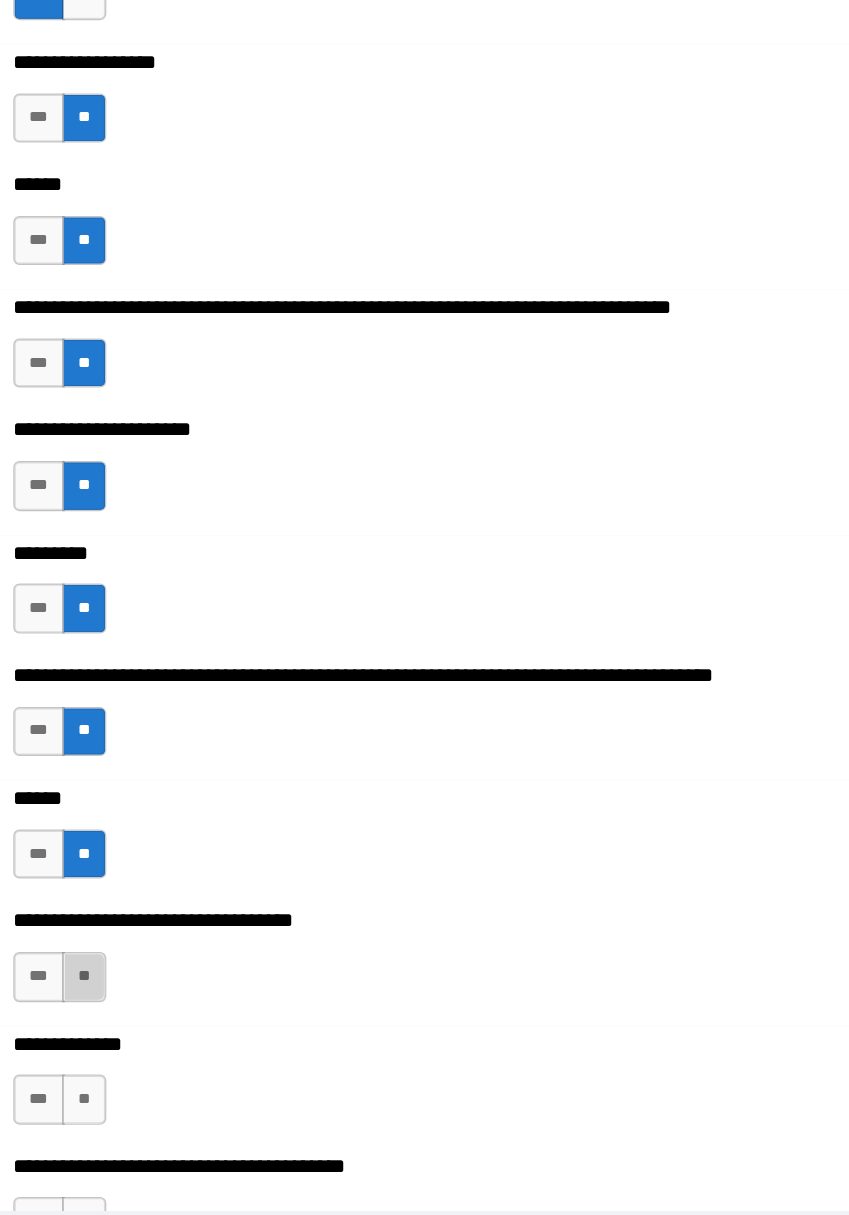 click on "**" at bounding box center (141, 889) 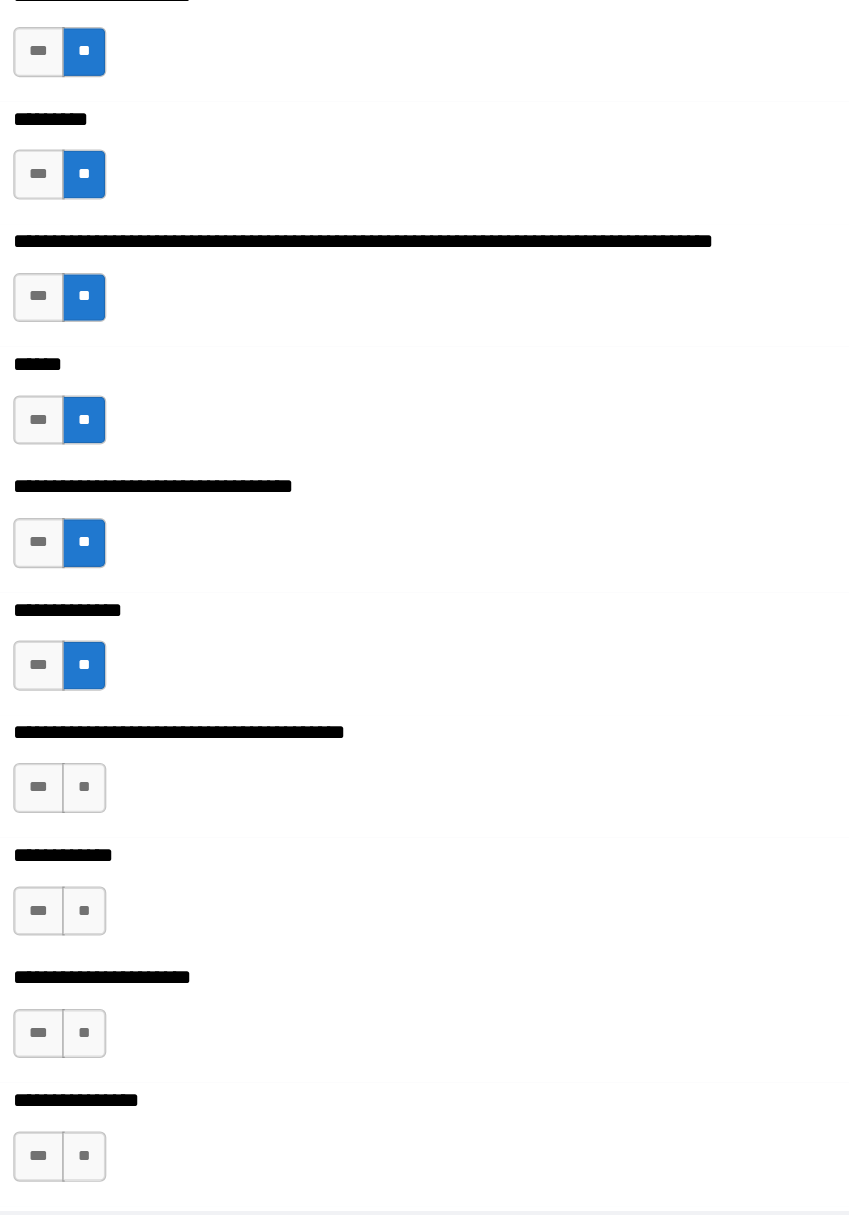 scroll, scrollTop: 8913, scrollLeft: 0, axis: vertical 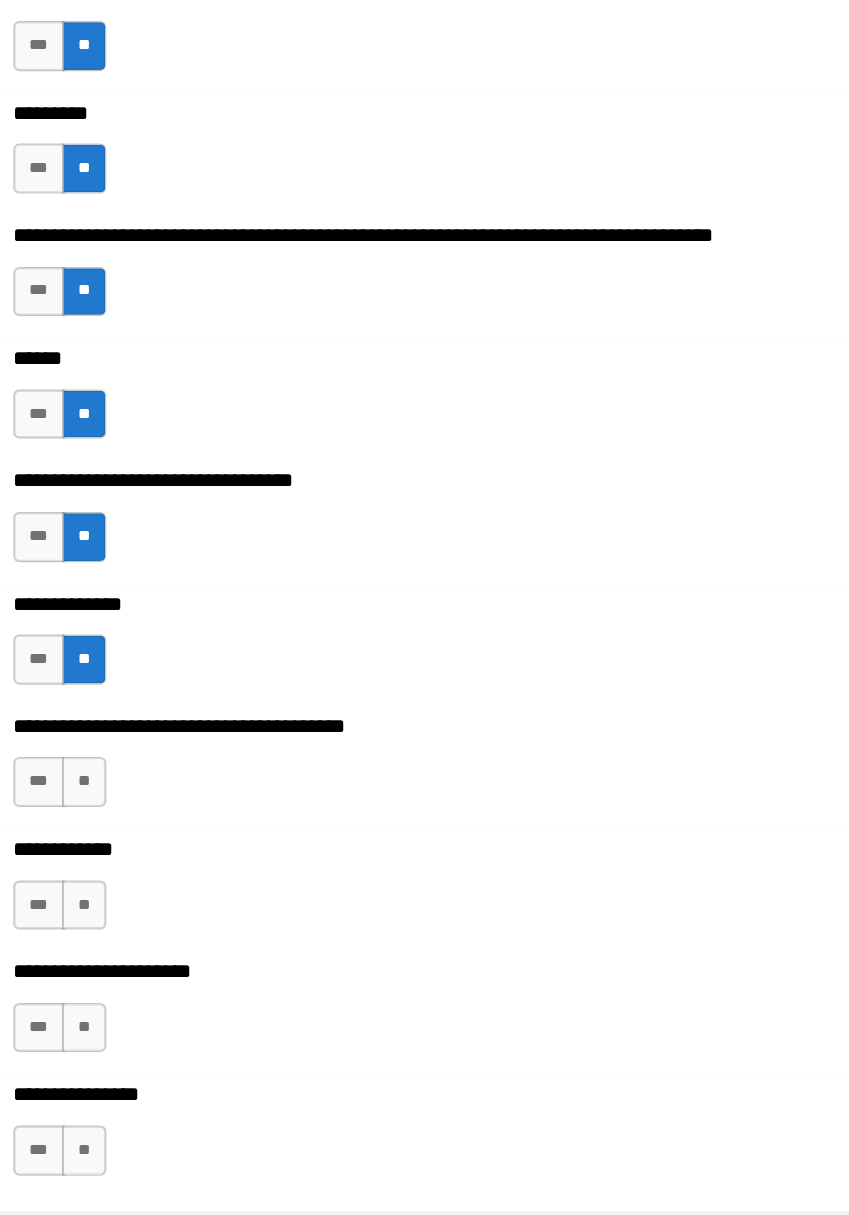click on "**" at bounding box center (141, 730) 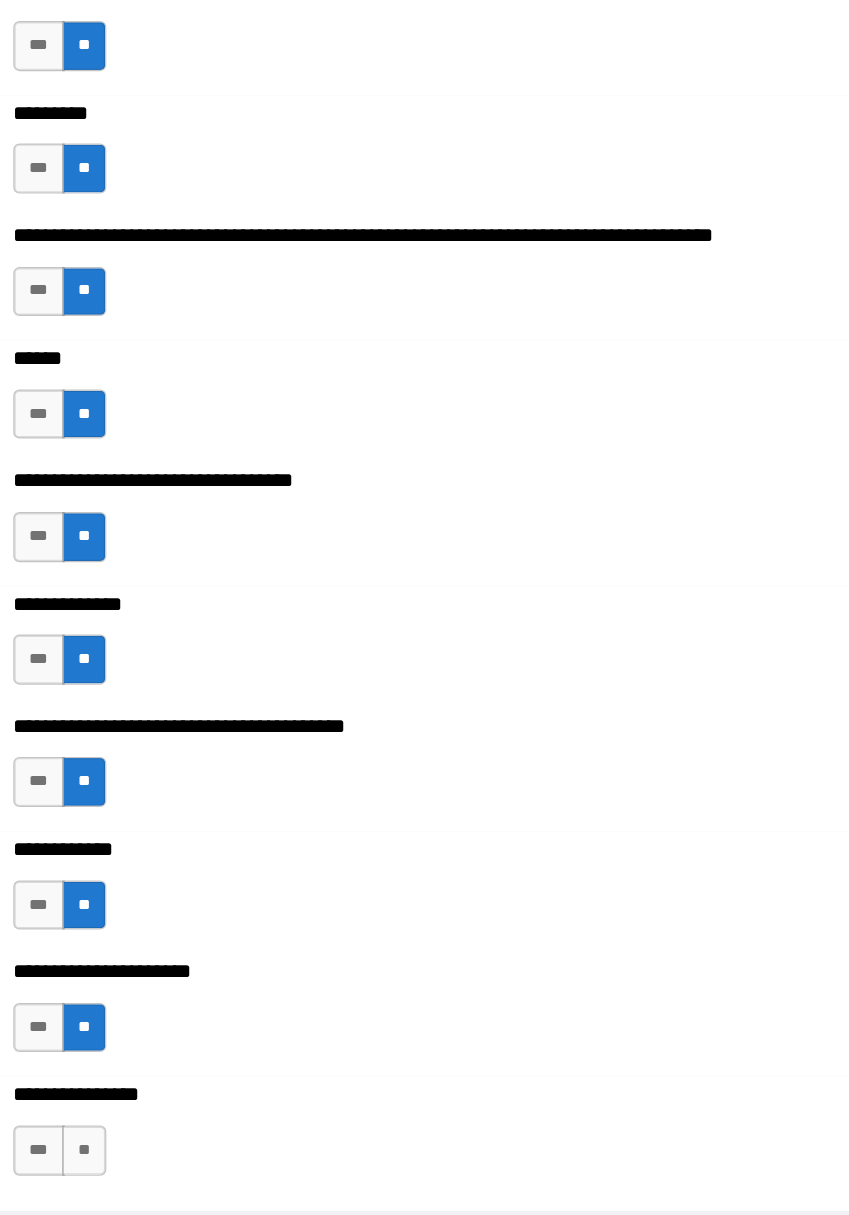 click on "**" at bounding box center [141, 1031] 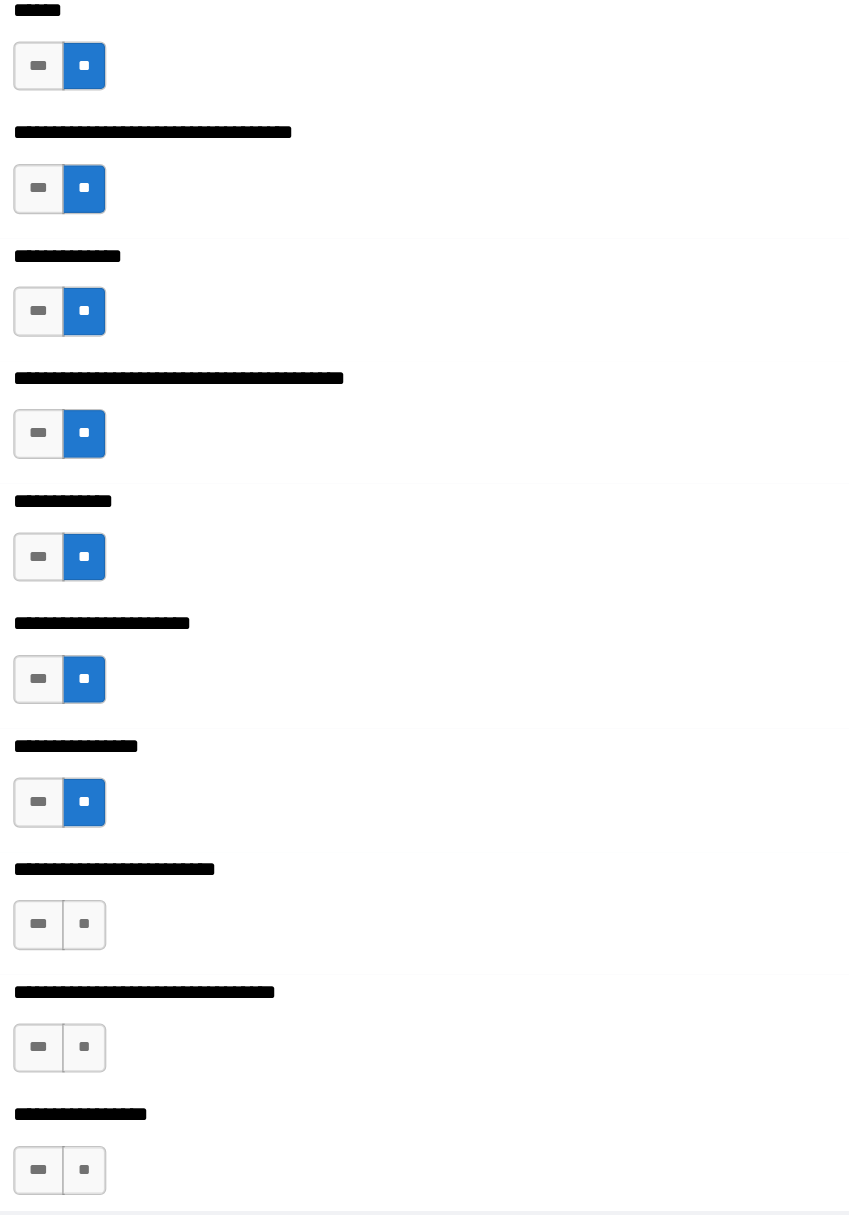 scroll, scrollTop: 9205, scrollLeft: 0, axis: vertical 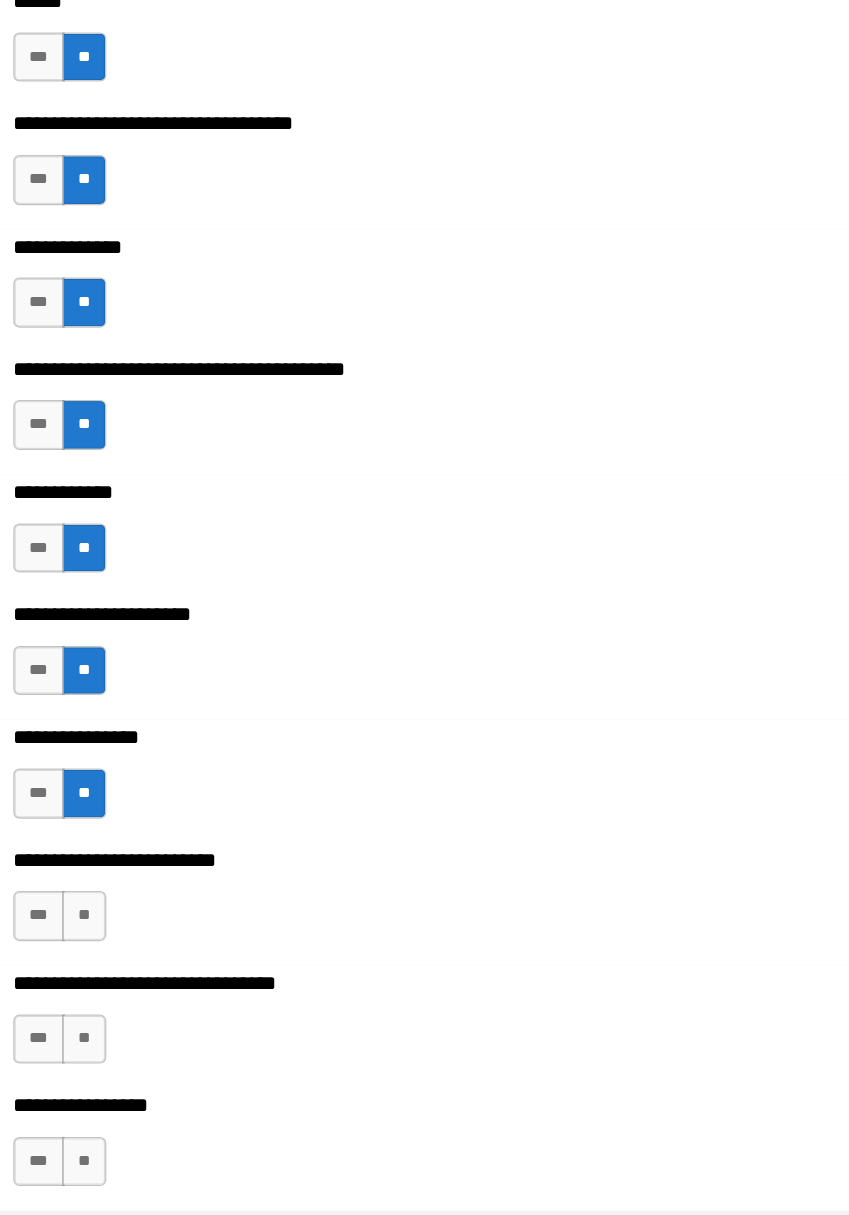 click on "**" at bounding box center [141, 839] 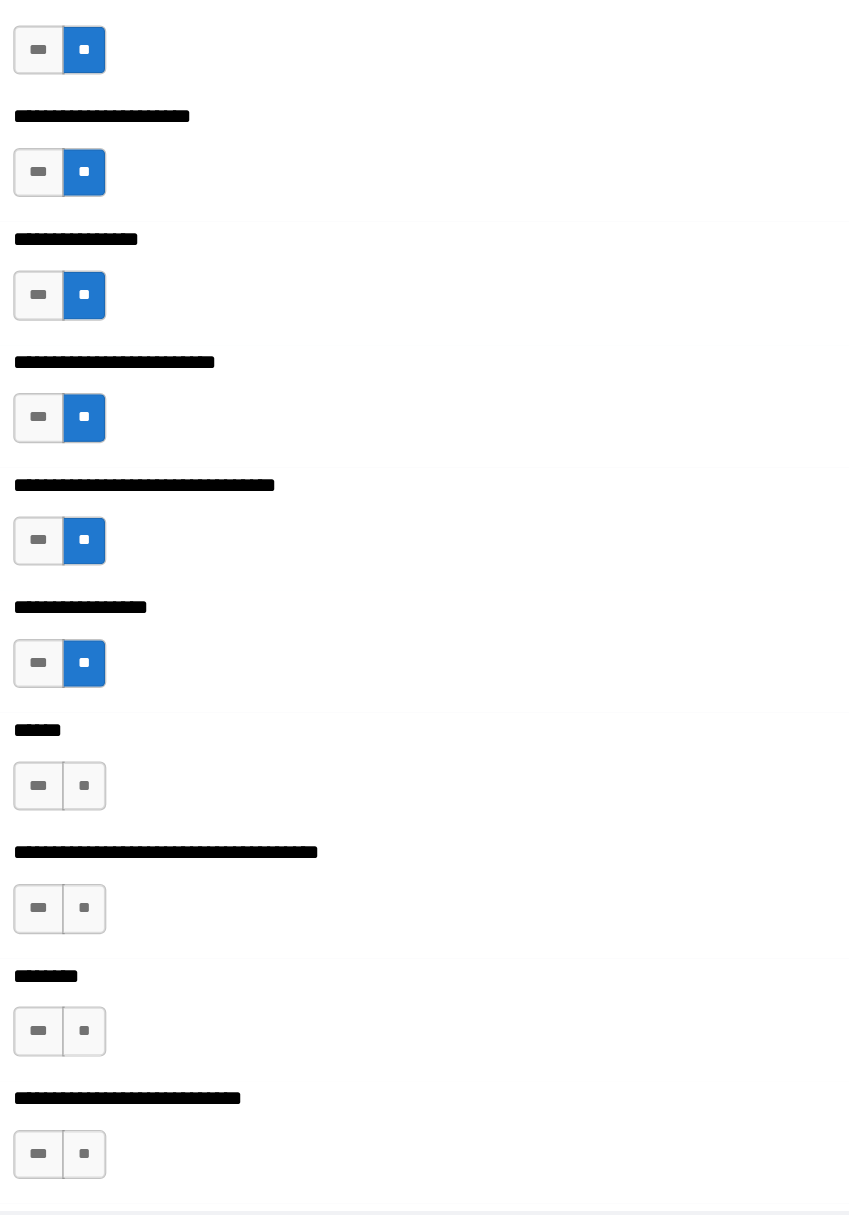 scroll, scrollTop: 9623, scrollLeft: 0, axis: vertical 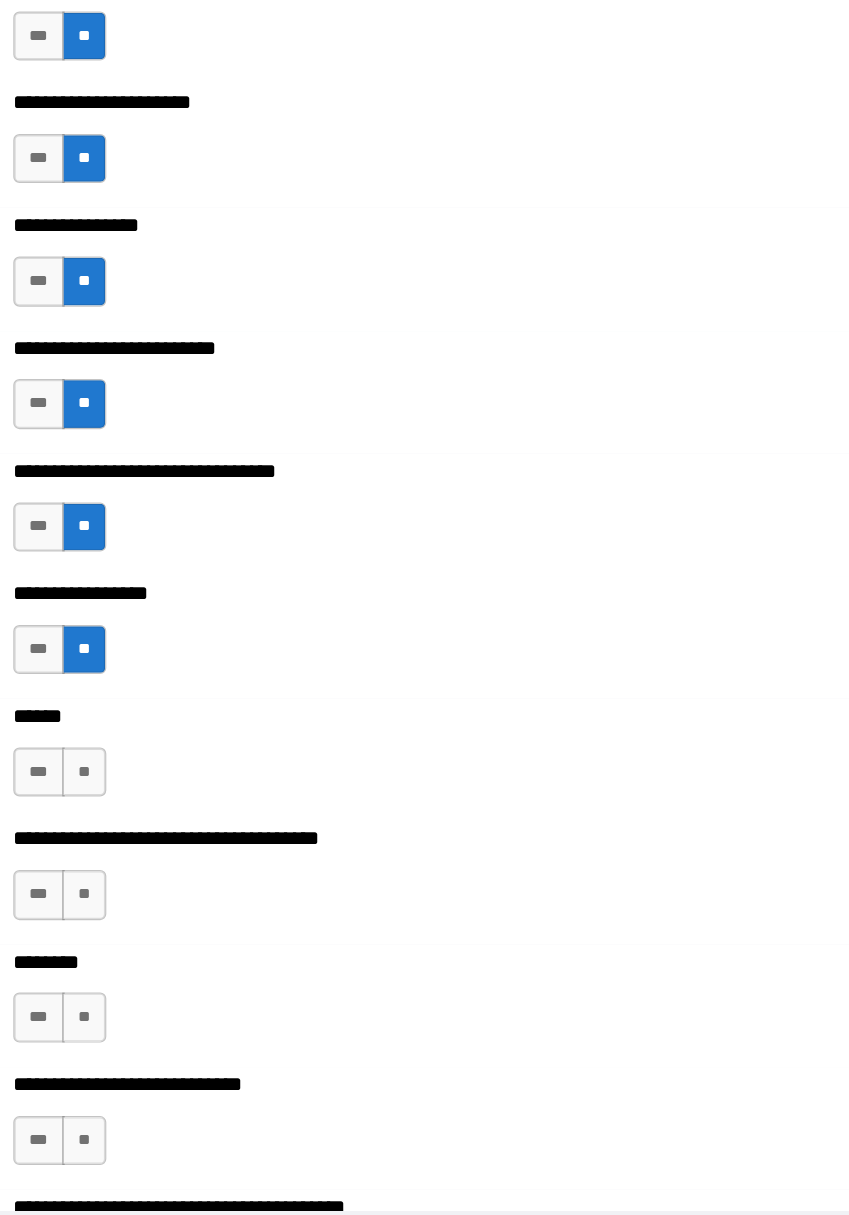 click on "**" at bounding box center [141, 722] 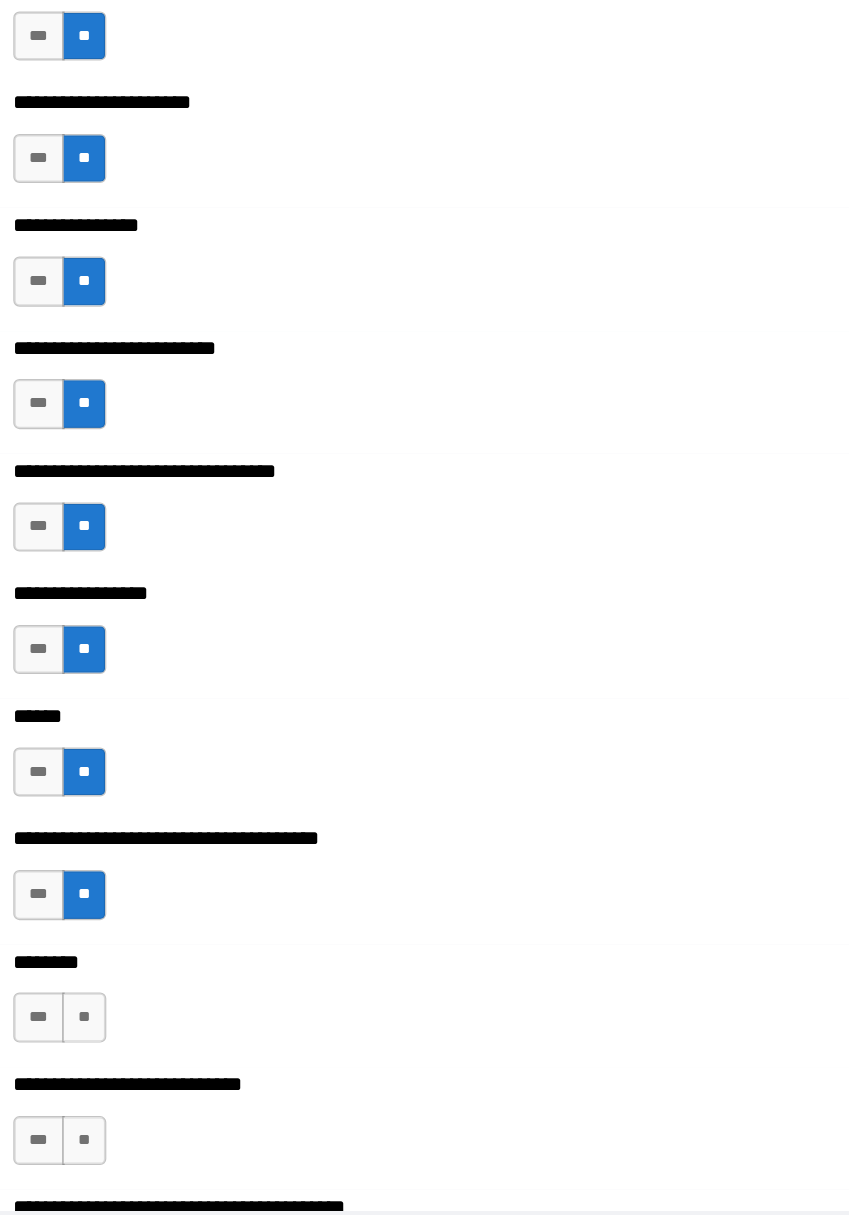 click on "**" at bounding box center [141, 922] 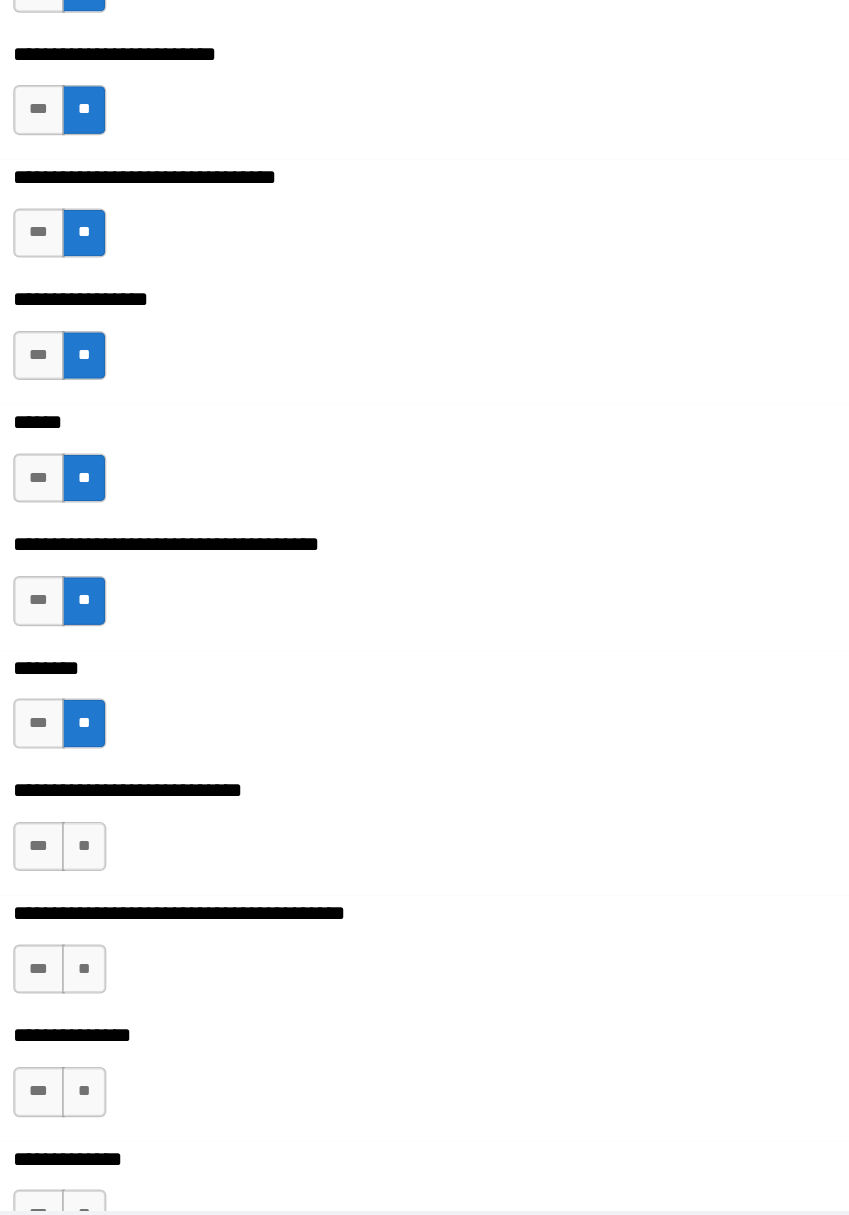 scroll, scrollTop: 9867, scrollLeft: 0, axis: vertical 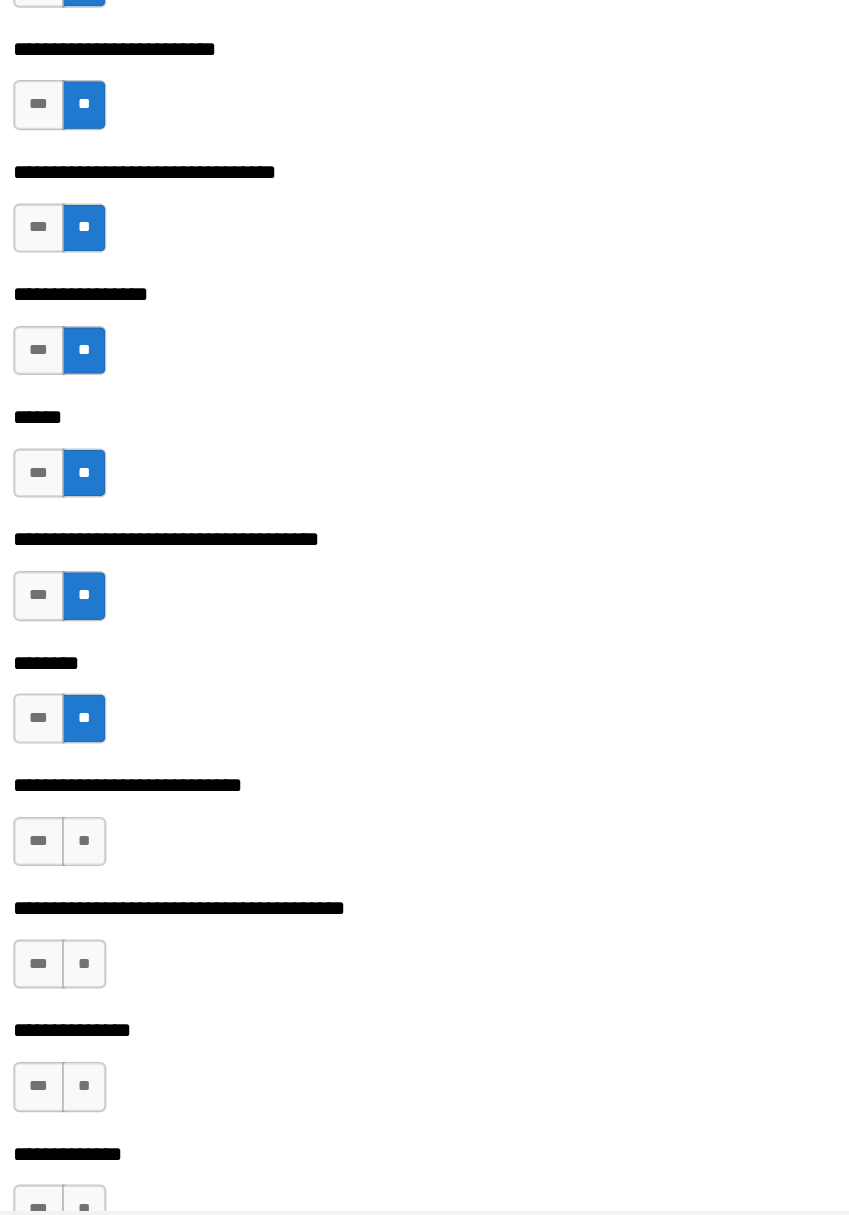 click on "**" at bounding box center [141, 779] 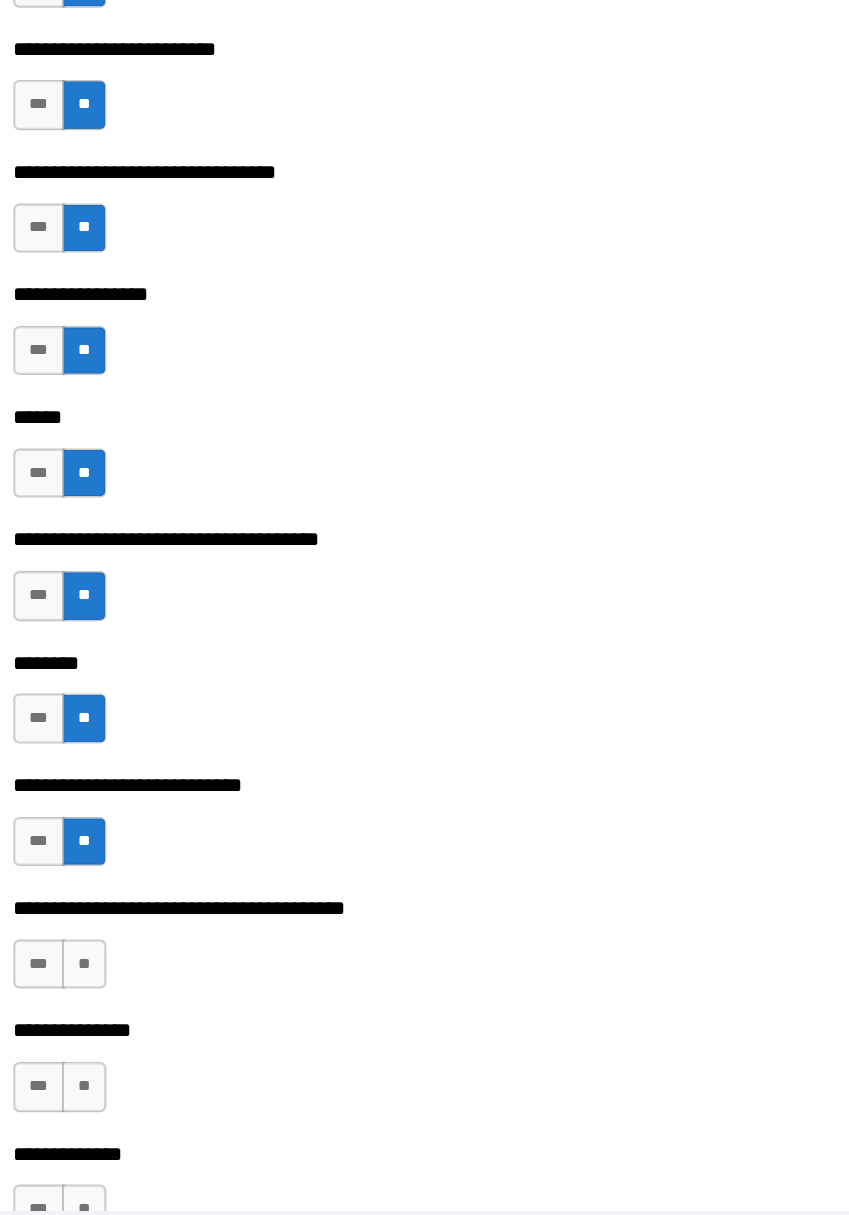 click on "**" at bounding box center [141, 879] 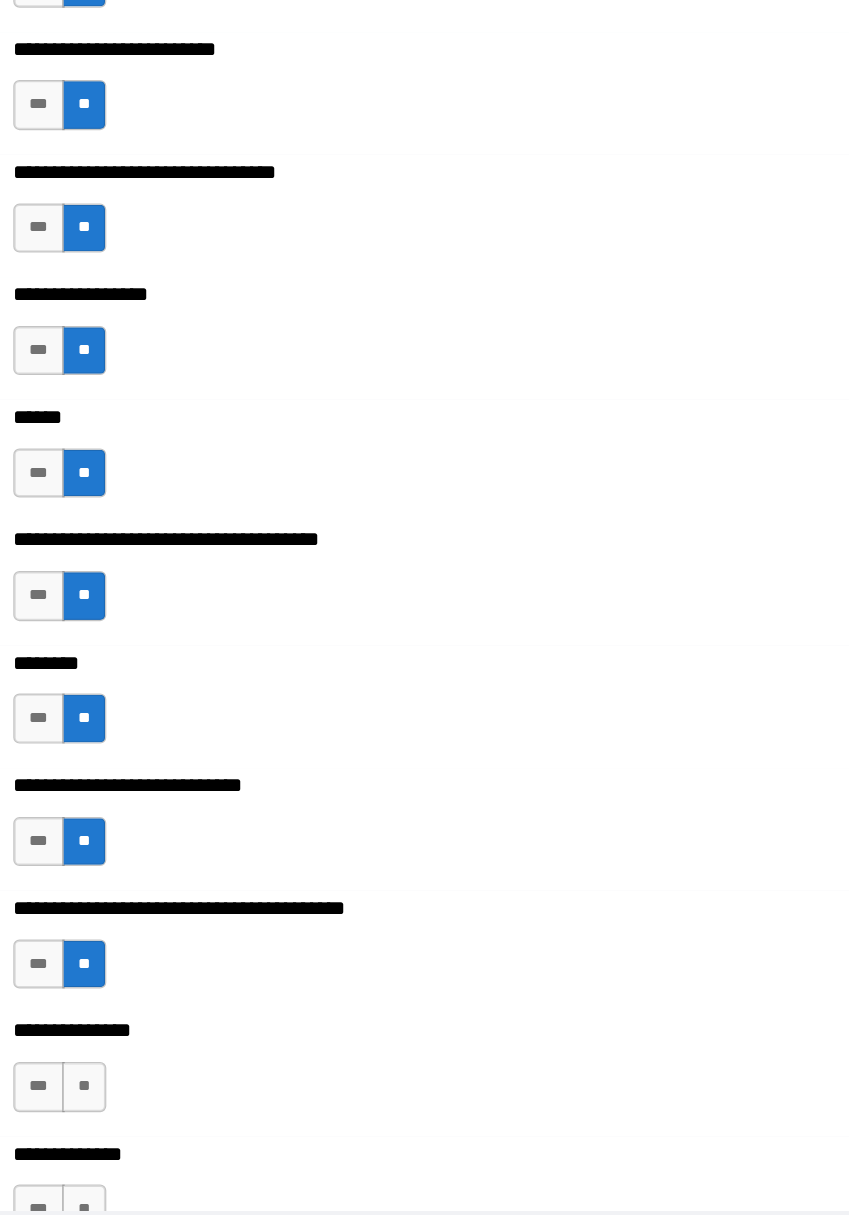 click on "**" at bounding box center (141, 979) 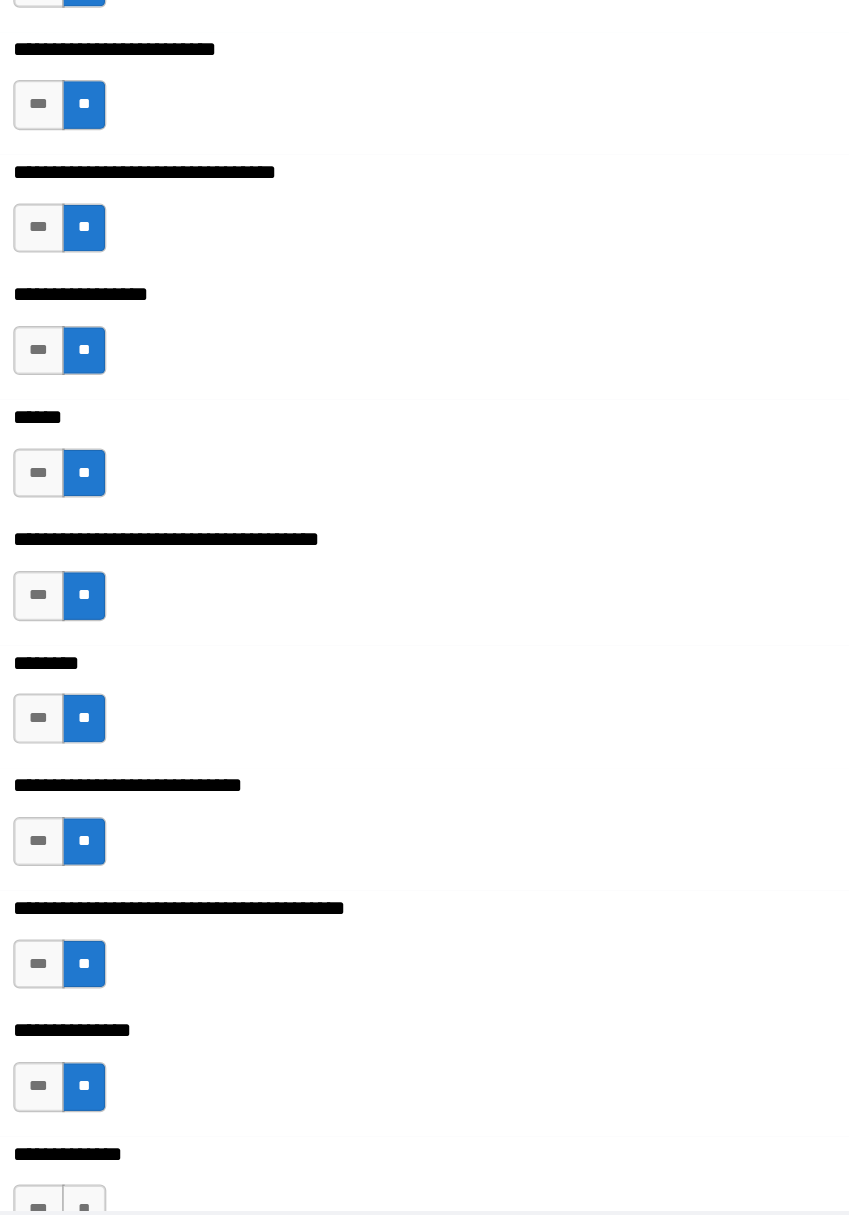 scroll, scrollTop: 10059, scrollLeft: 0, axis: vertical 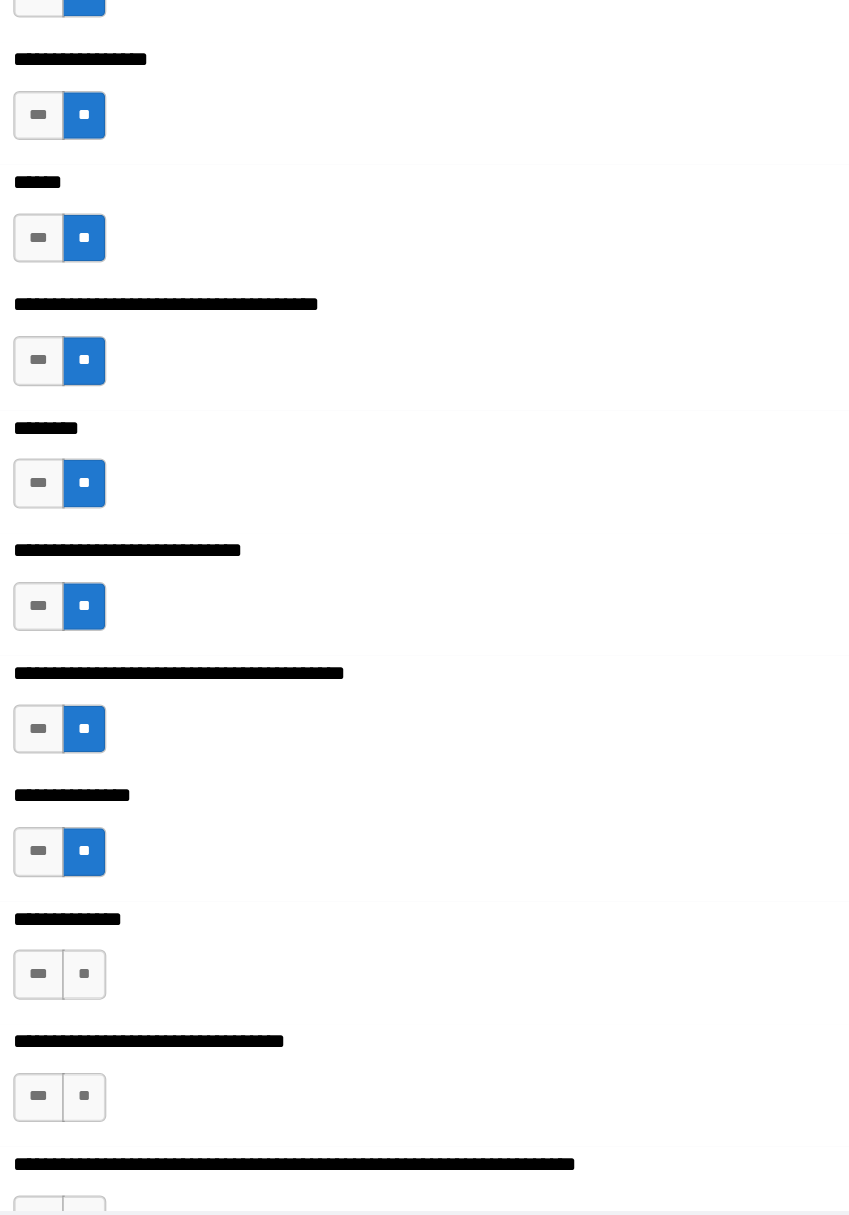 click on "**" at bounding box center [141, 887] 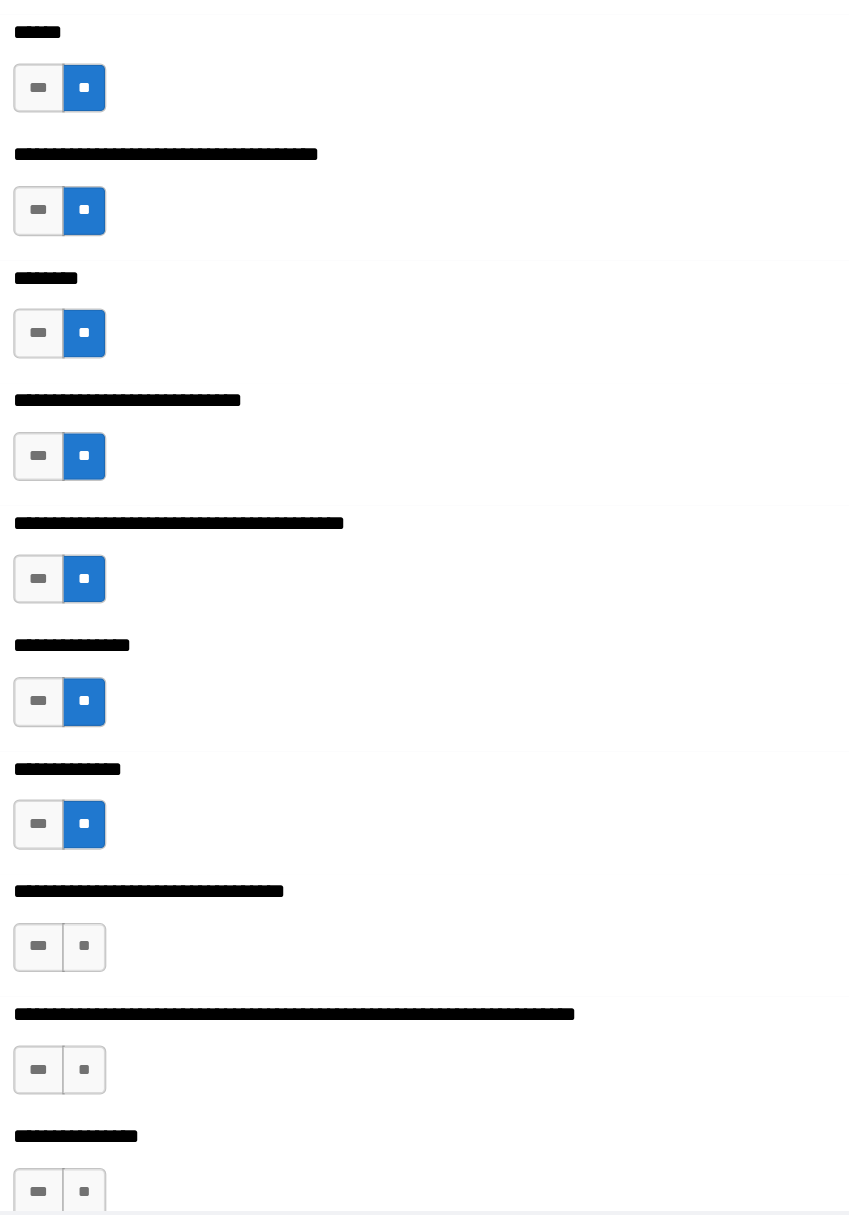scroll, scrollTop: 10203, scrollLeft: 0, axis: vertical 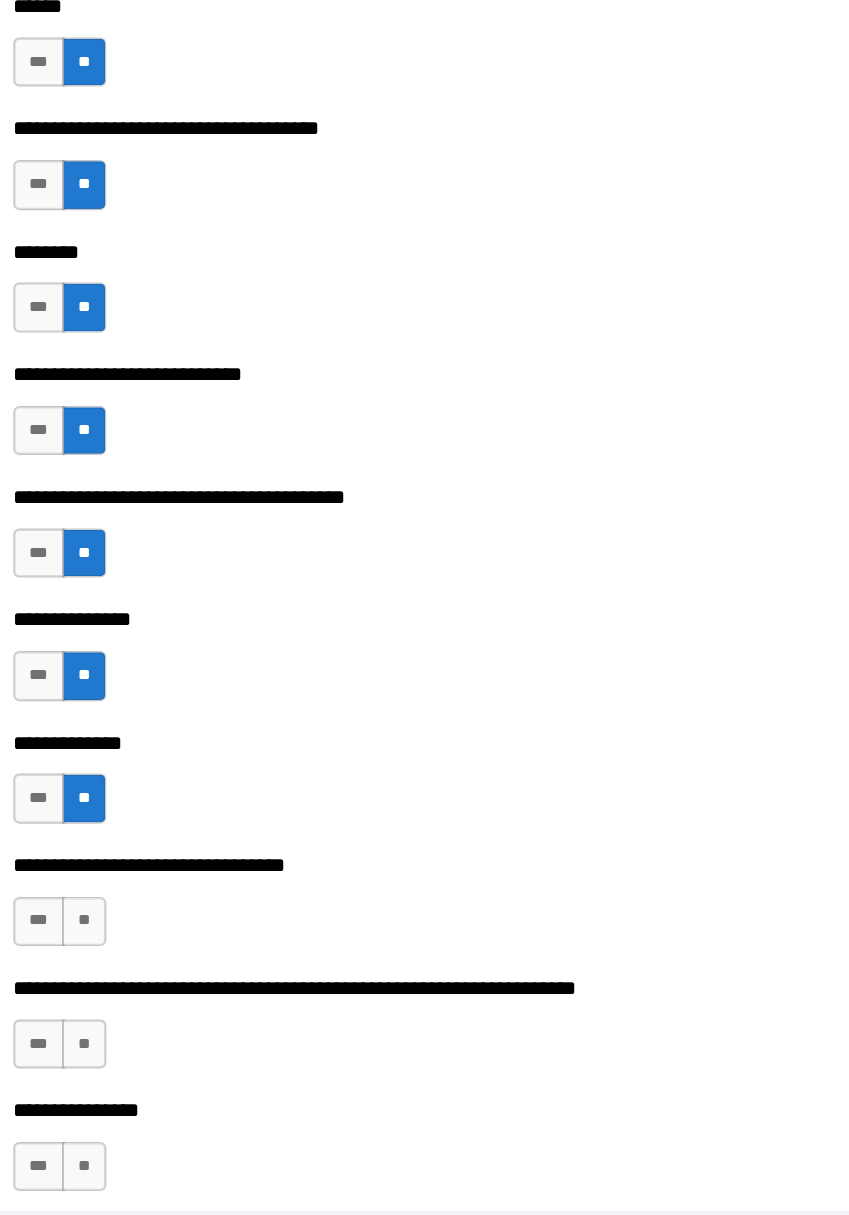 click on "**" at bounding box center [141, 844] 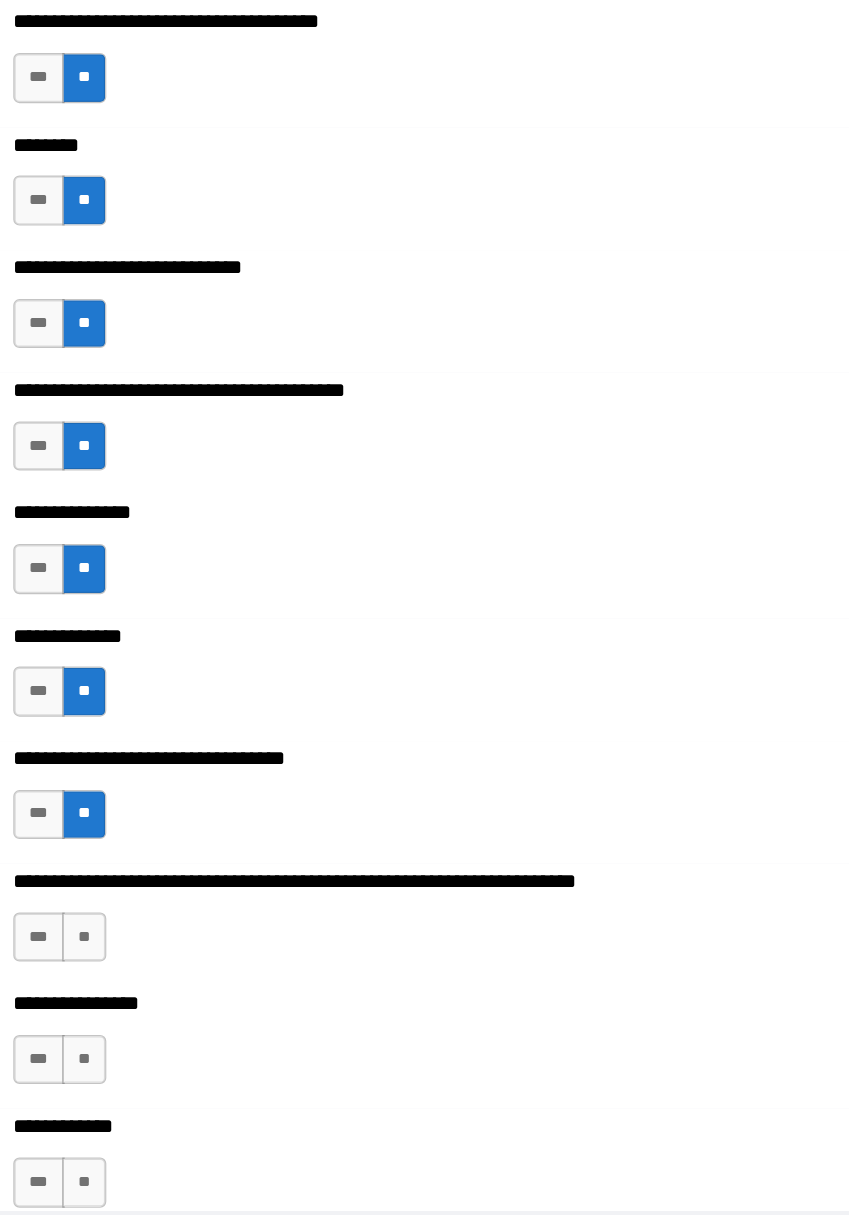 scroll, scrollTop: 10294, scrollLeft: 0, axis: vertical 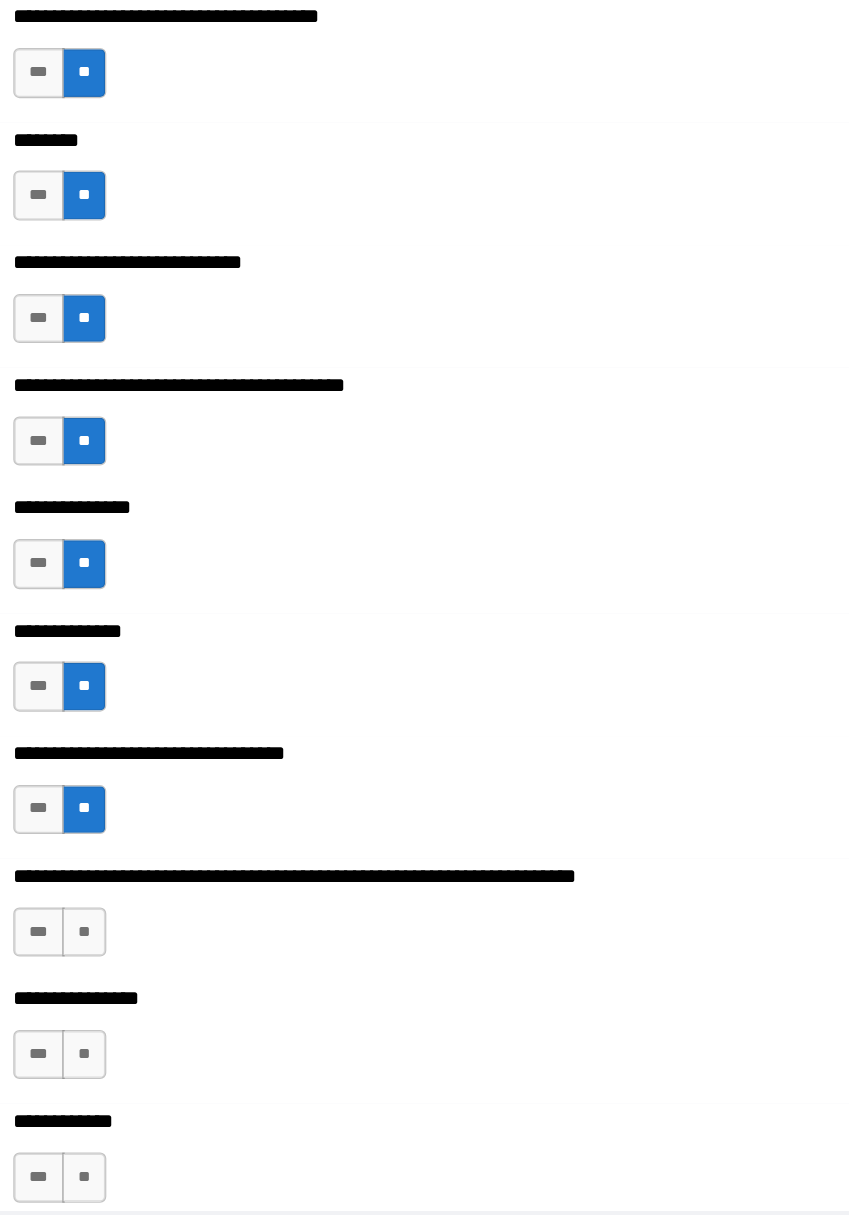 click on "**" at bounding box center (141, 853) 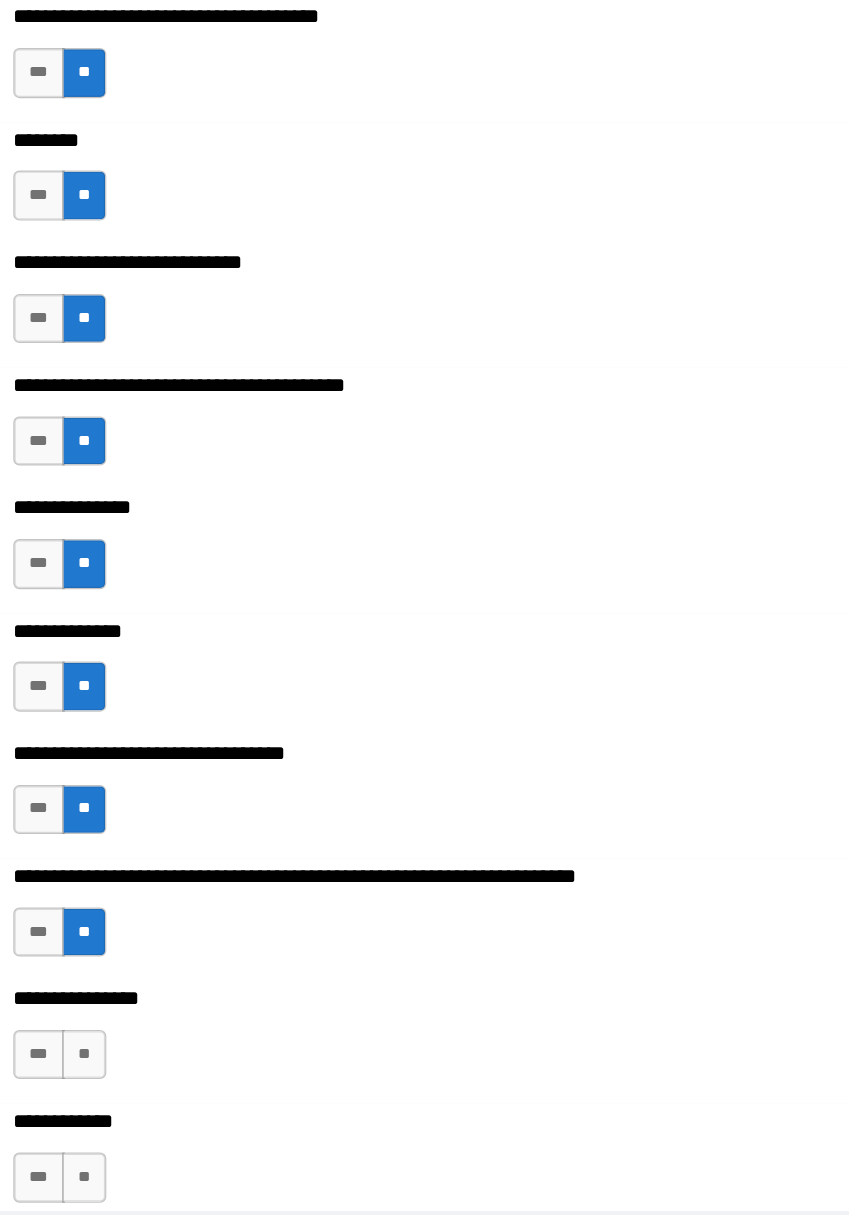 scroll, scrollTop: 10394, scrollLeft: 0, axis: vertical 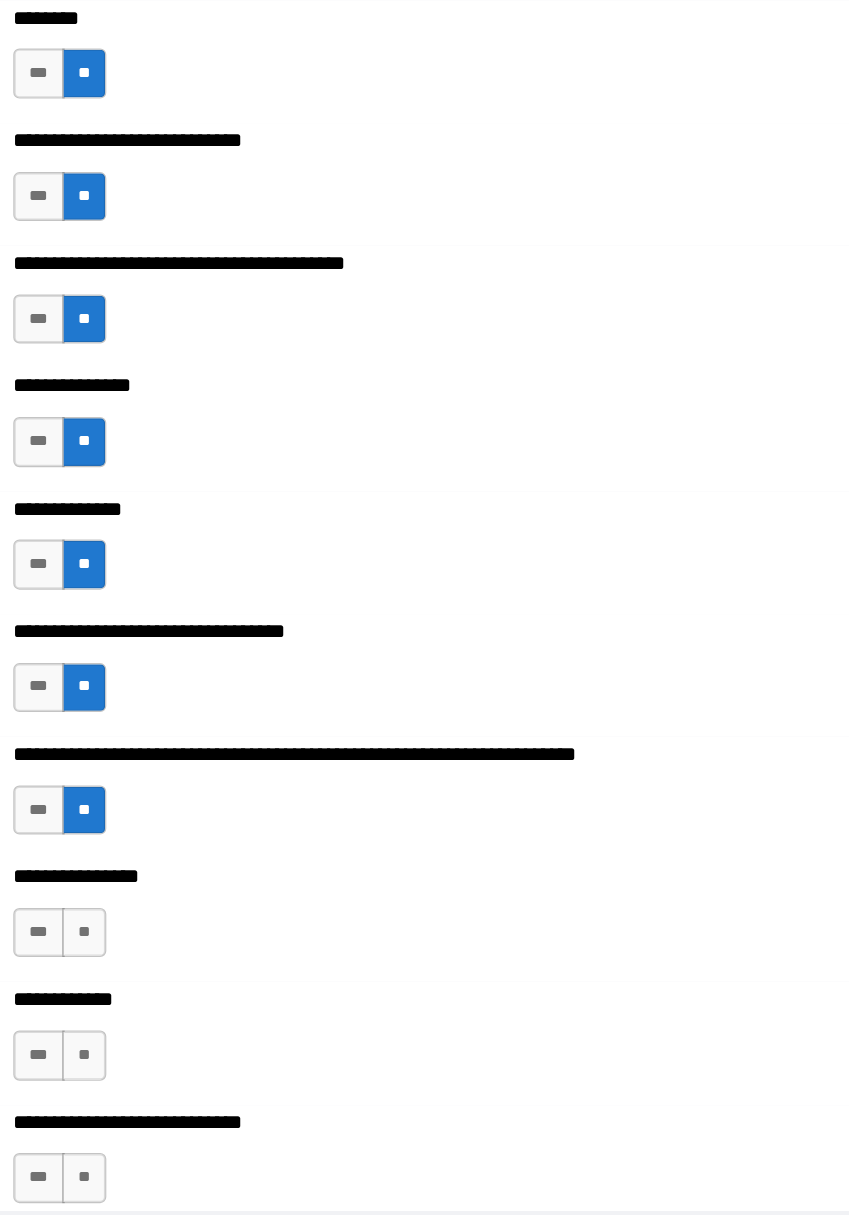 click on "**" at bounding box center (141, 853) 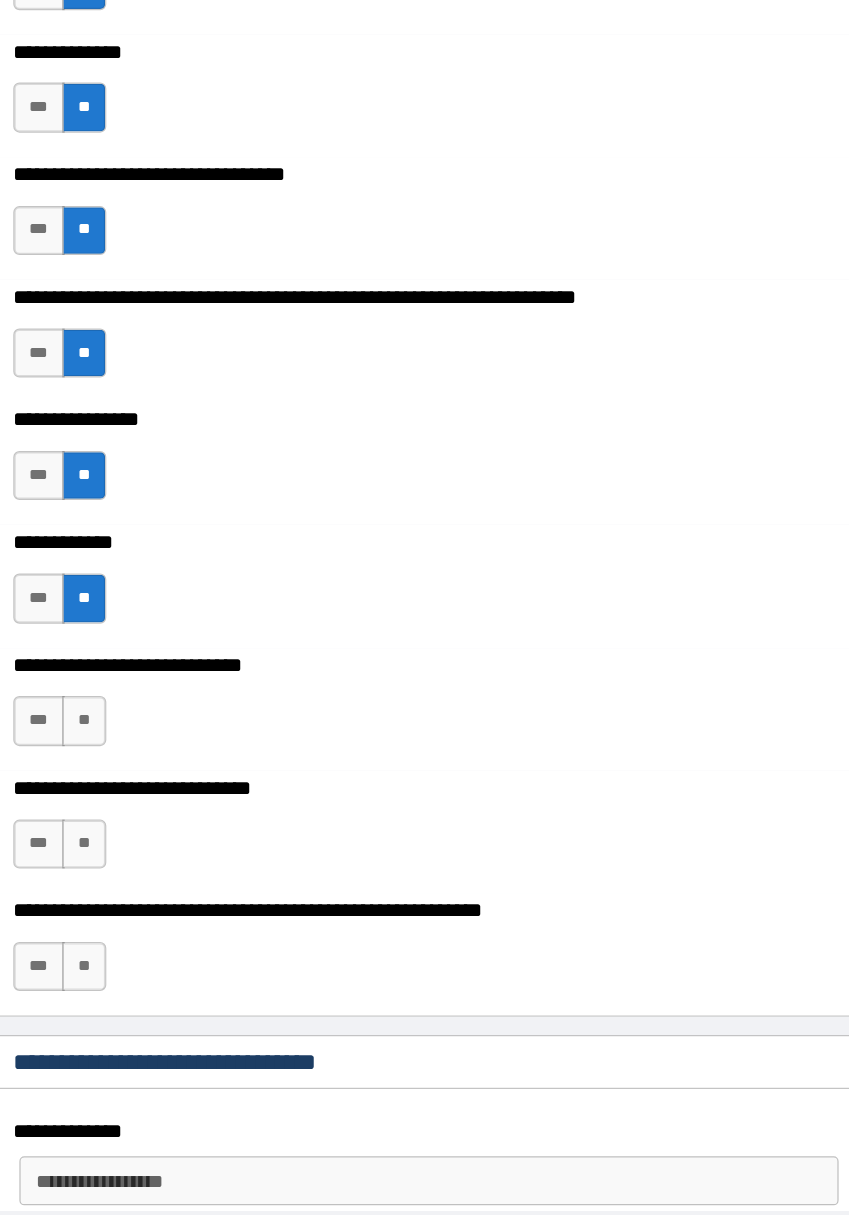 scroll, scrollTop: 10770, scrollLeft: 0, axis: vertical 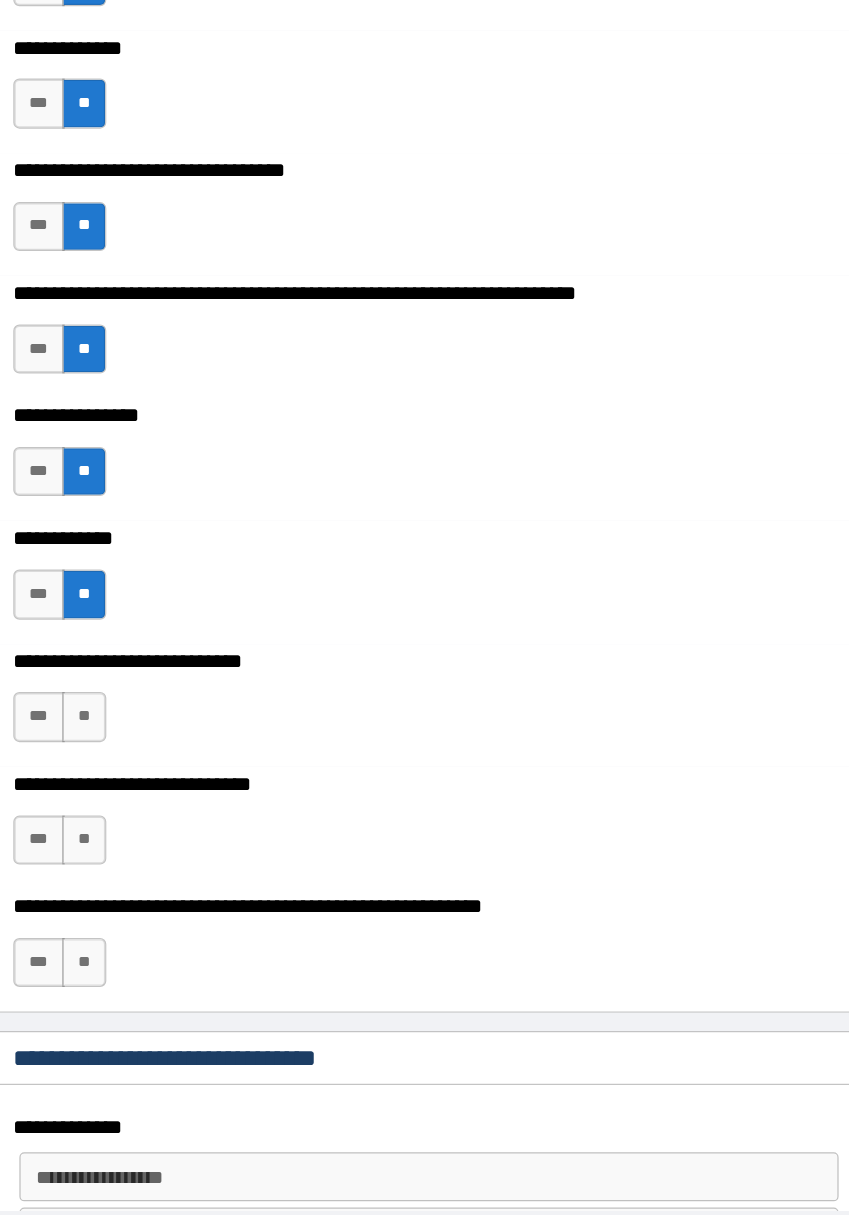 click on "**" at bounding box center (141, 677) 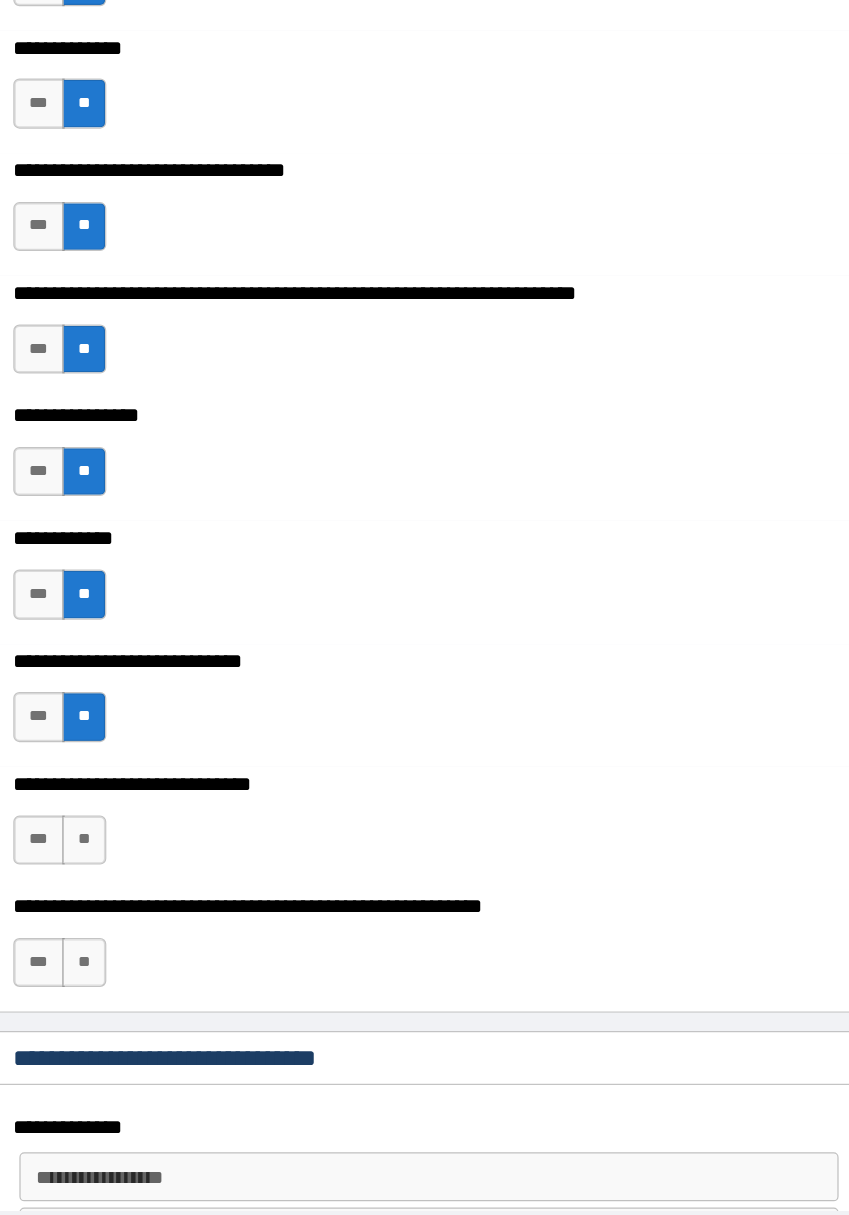 click on "**" at bounding box center (141, 778) 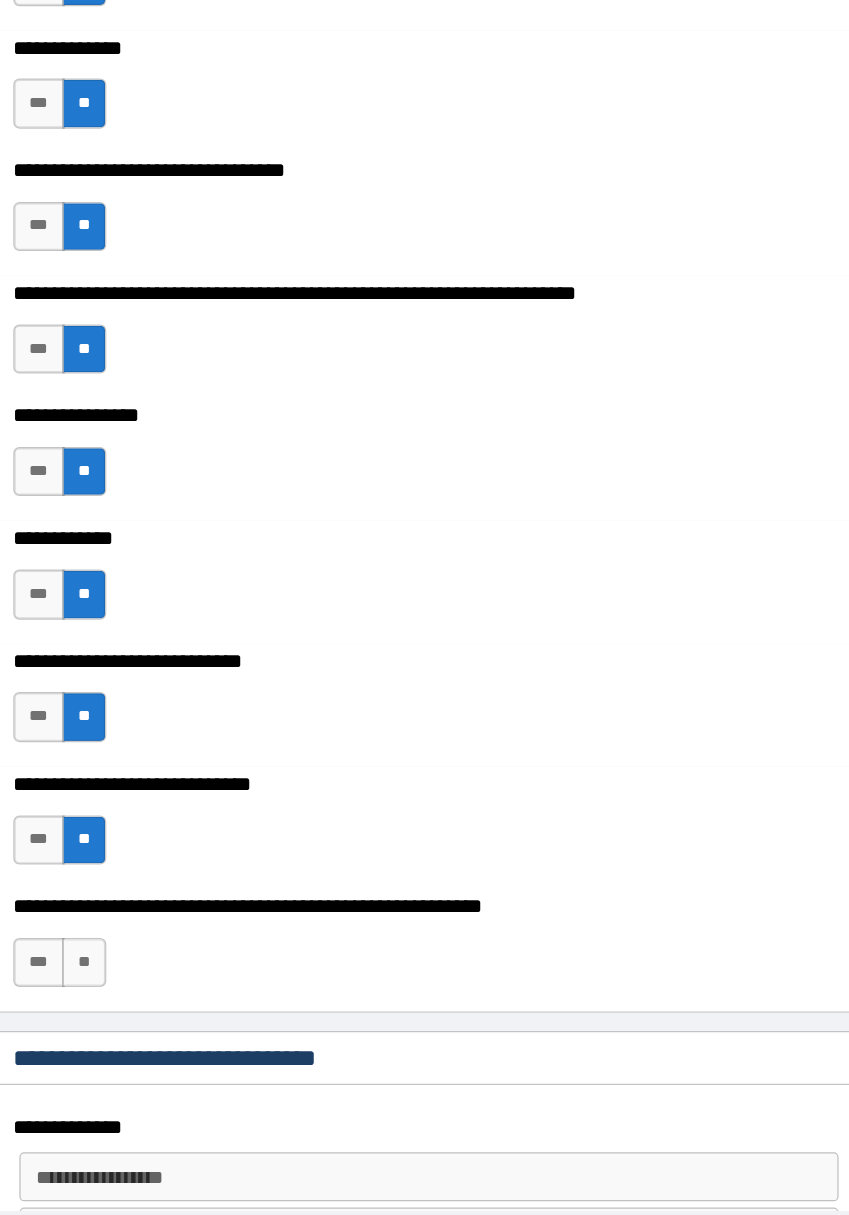 click on "**" at bounding box center [141, 878] 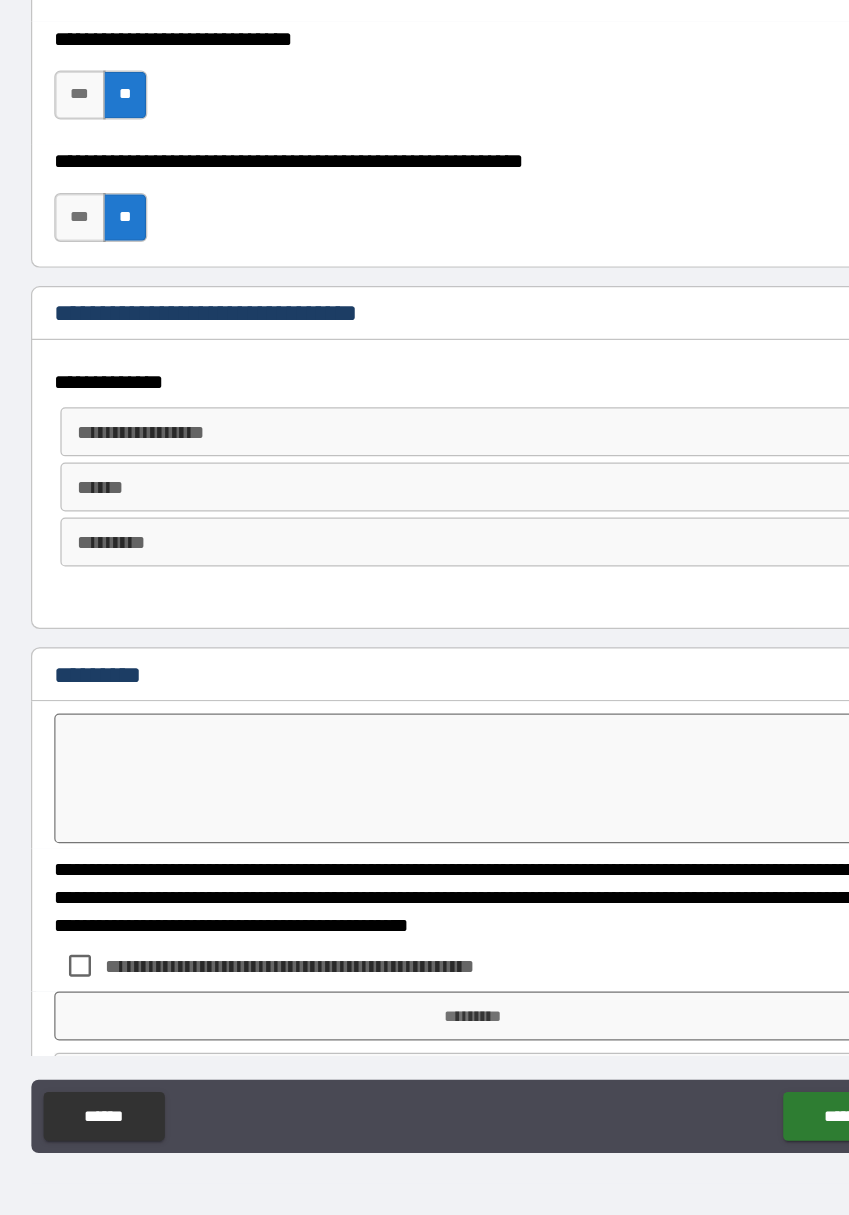 scroll, scrollTop: 11247, scrollLeft: 0, axis: vertical 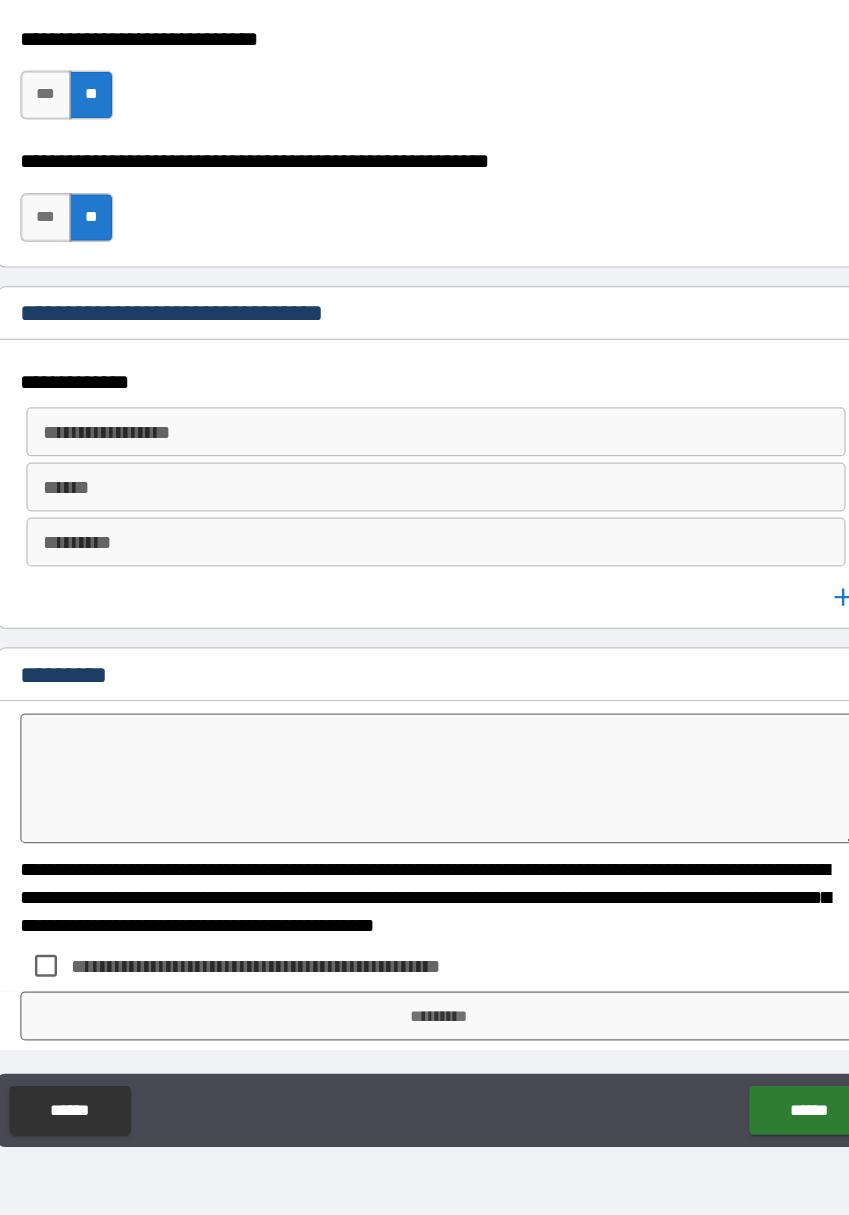 click on "**********" at bounding box center [309, 1012] 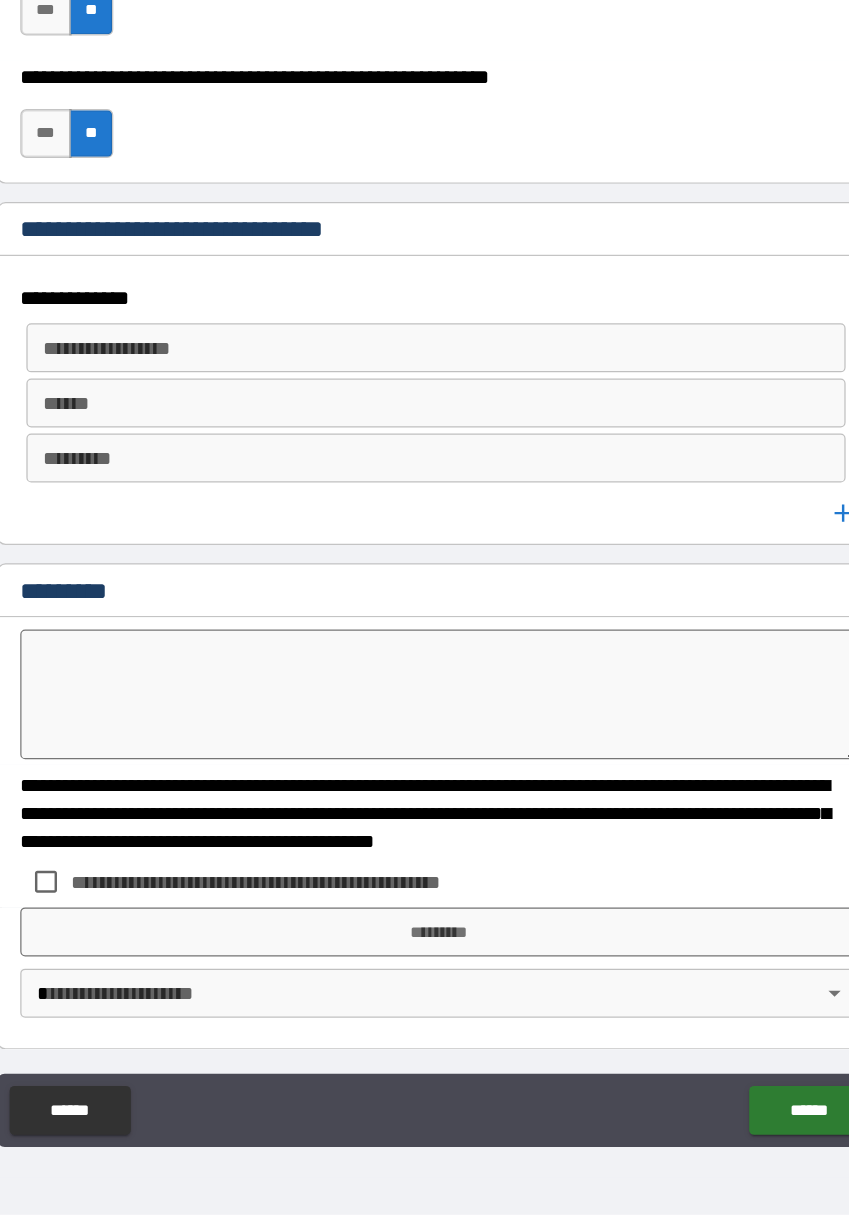 scroll, scrollTop: 11314, scrollLeft: 0, axis: vertical 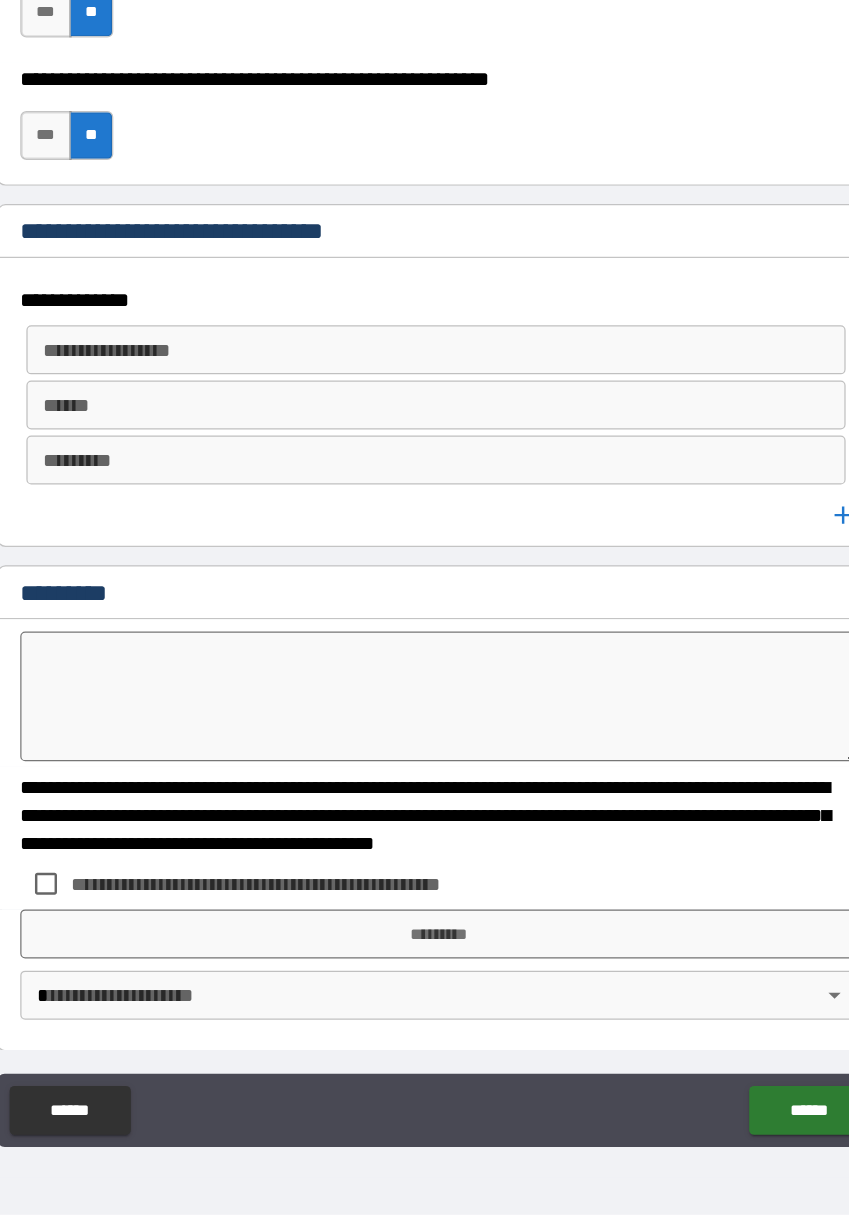 click on "**********" at bounding box center [309, 945] 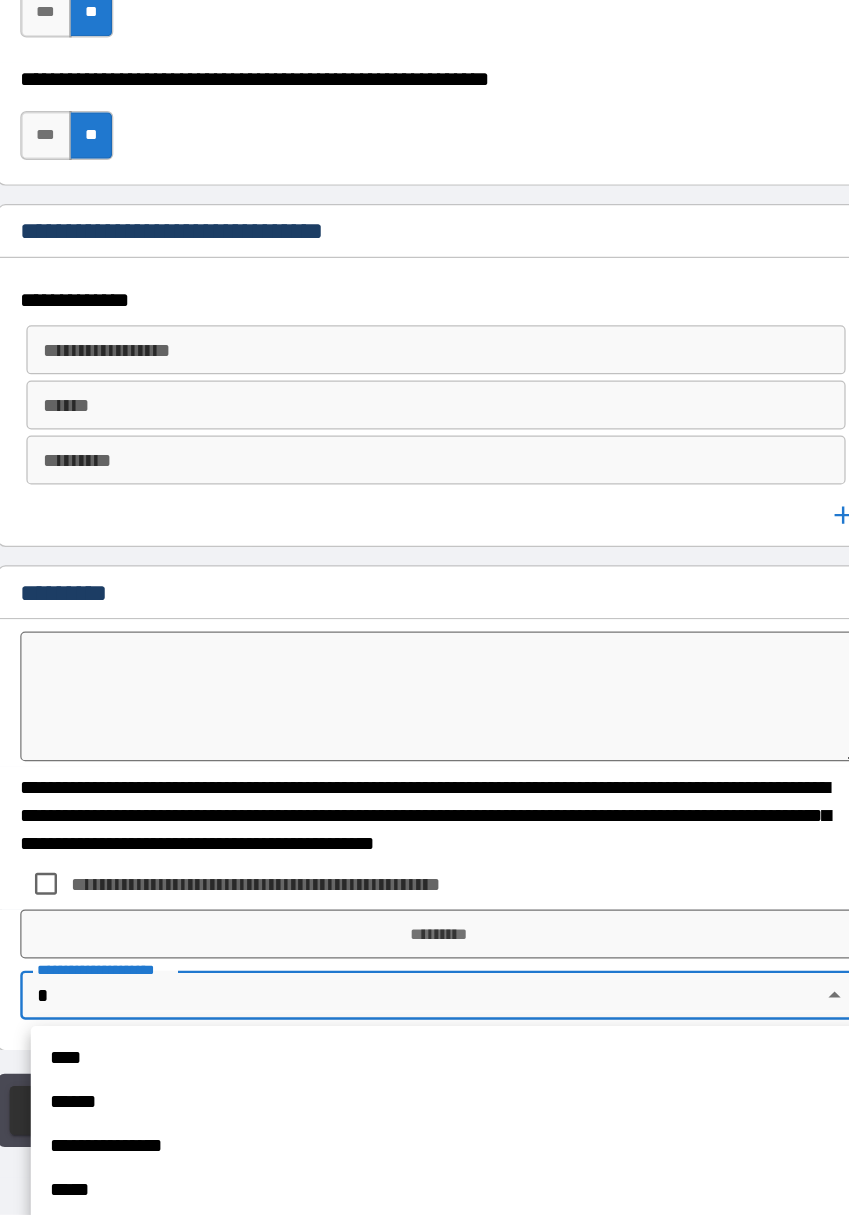 click on "**********" at bounding box center (433, 1159) 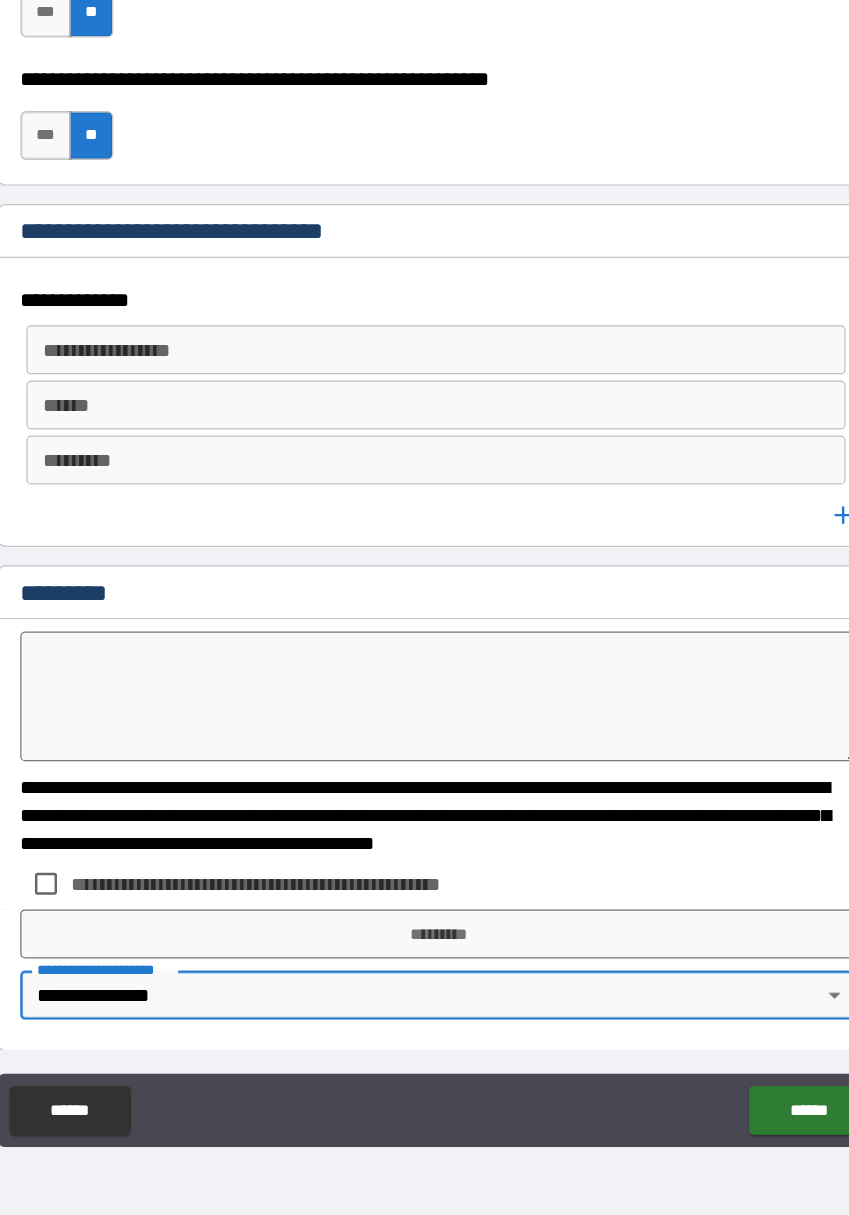 type on "*" 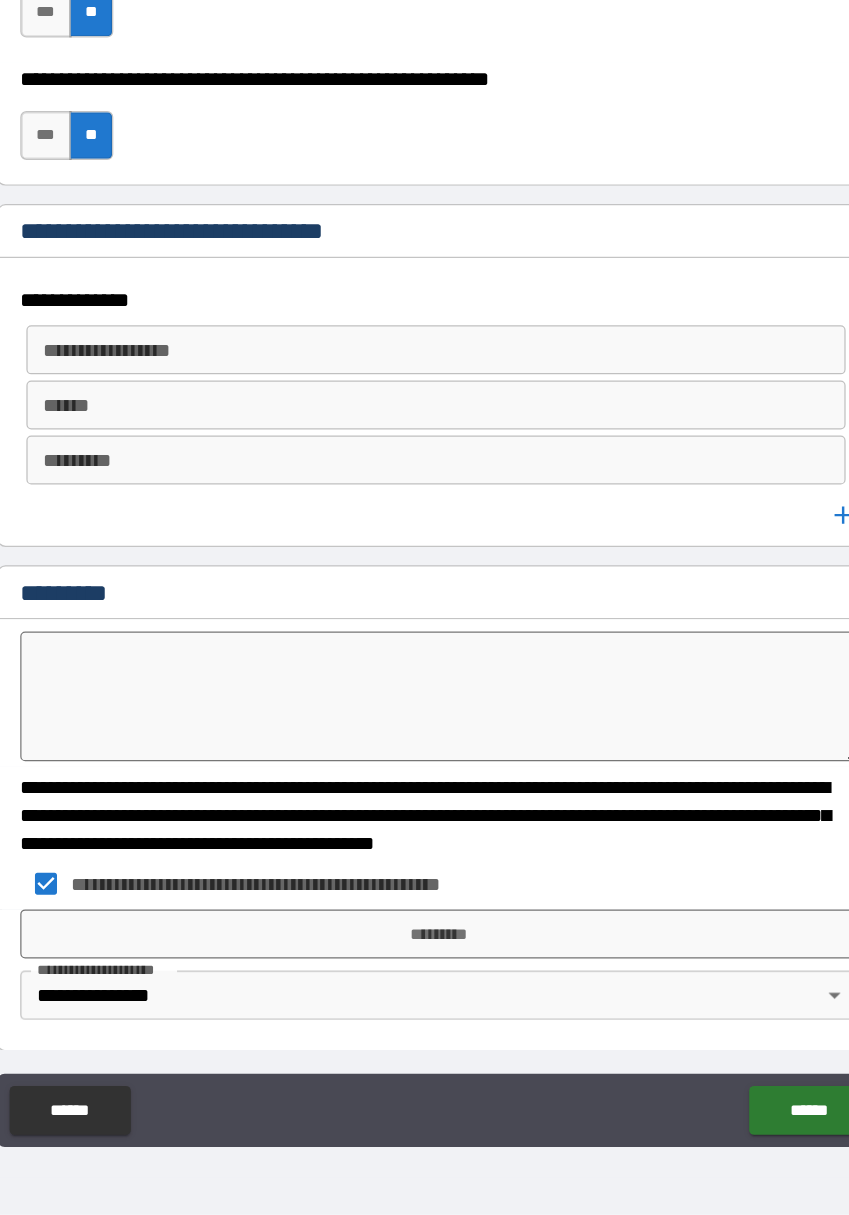 click on "**********" at bounding box center [288, 945] 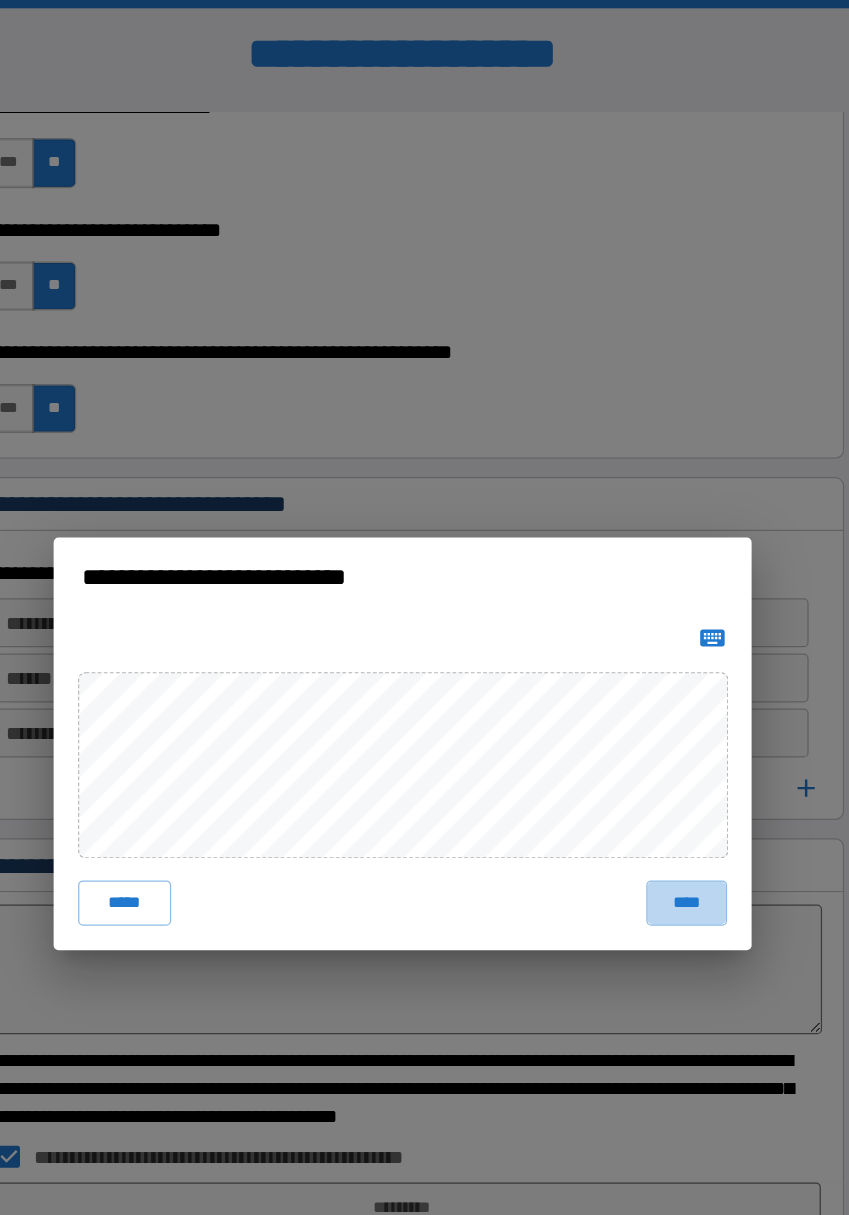 click on "****" at bounding box center [656, 737] 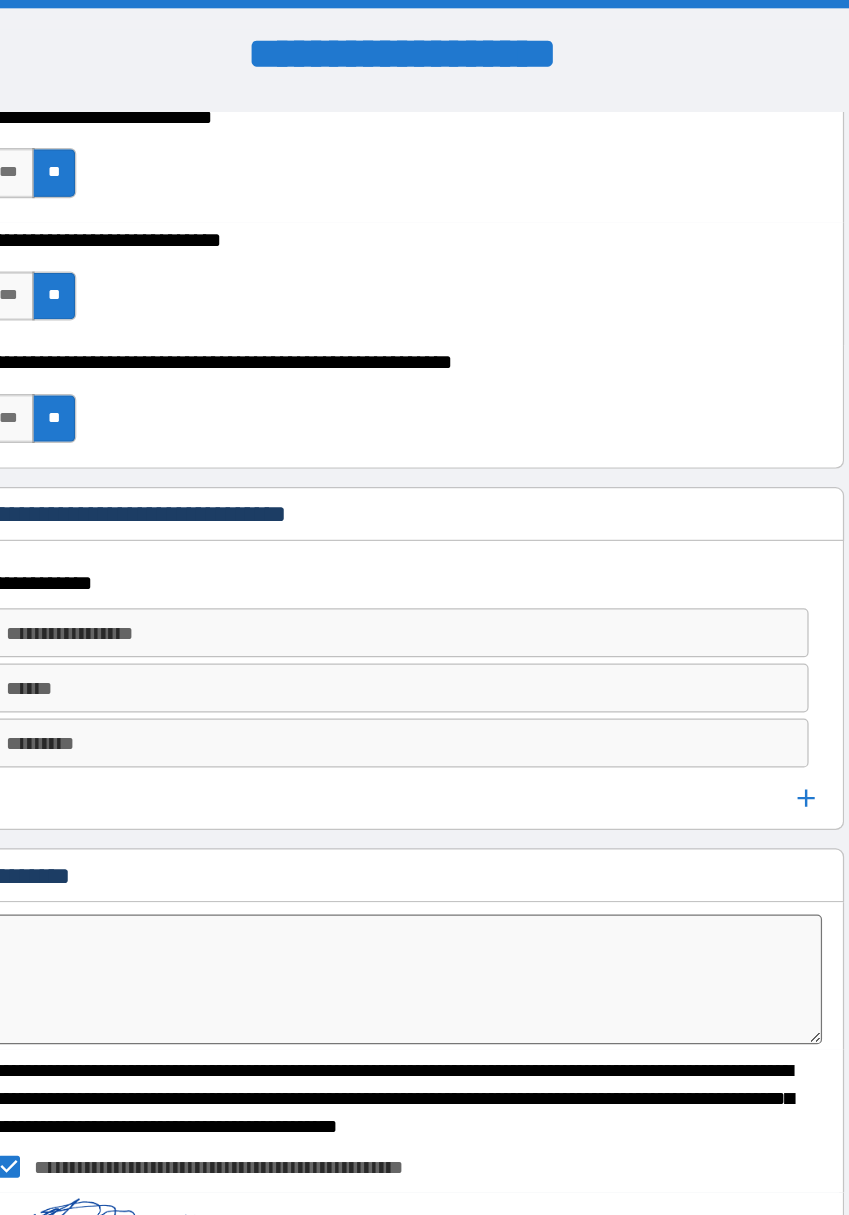 scroll, scrollTop: 11333, scrollLeft: 0, axis: vertical 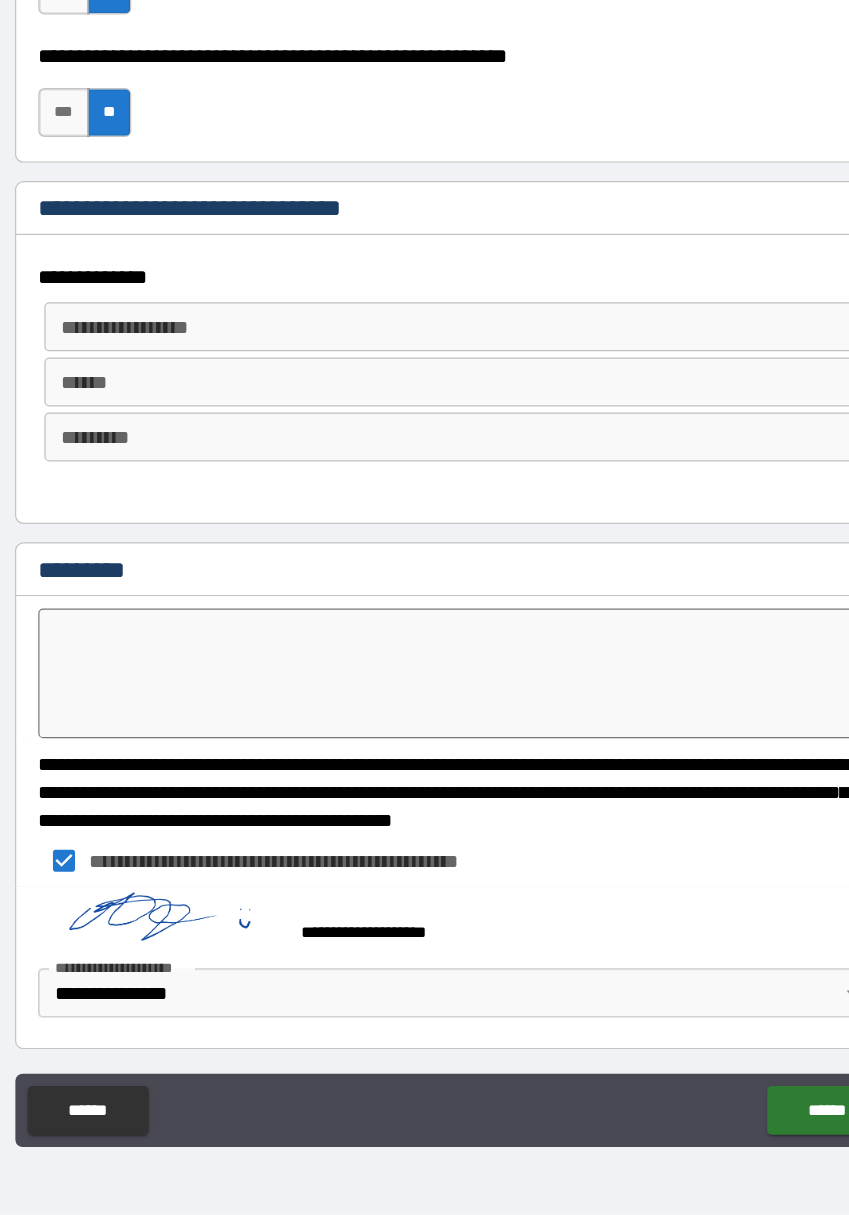 click on "******" at bounding box center [726, 1130] 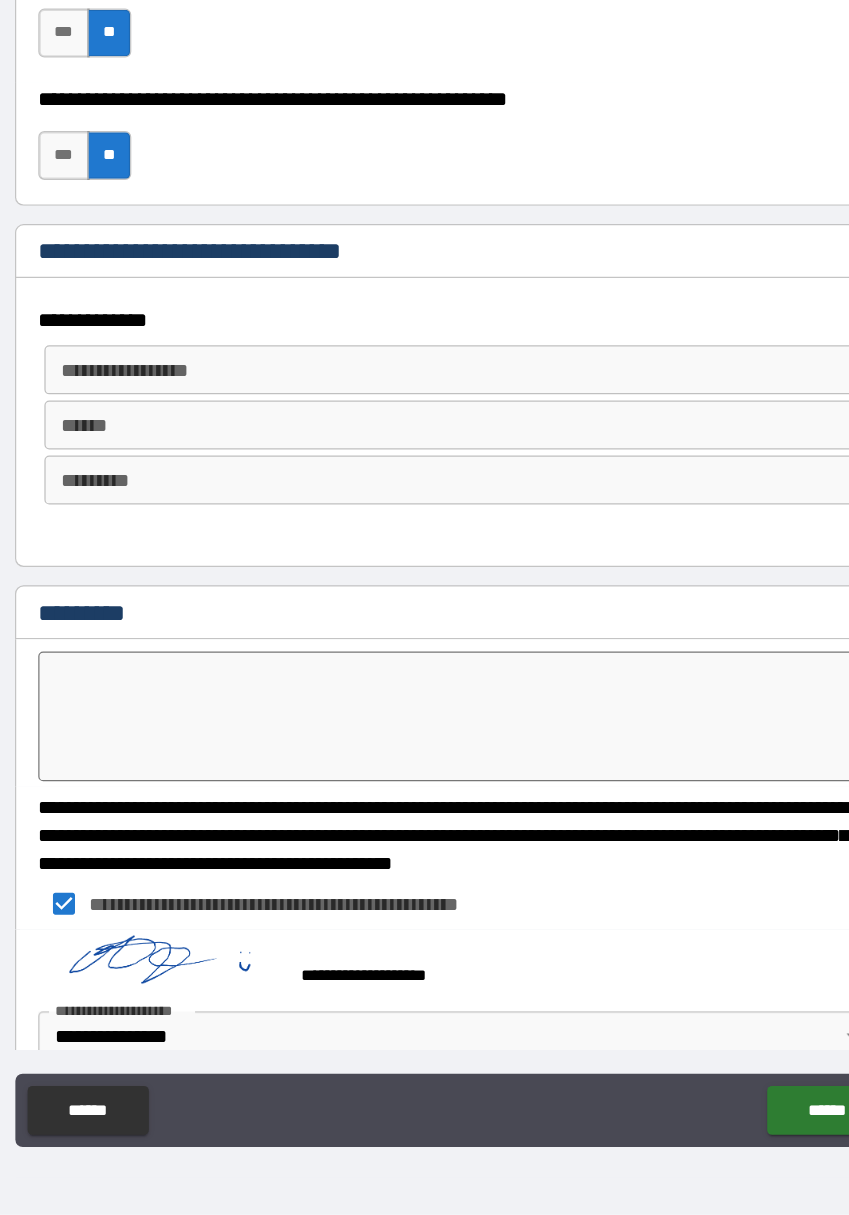 scroll, scrollTop: 11293, scrollLeft: 0, axis: vertical 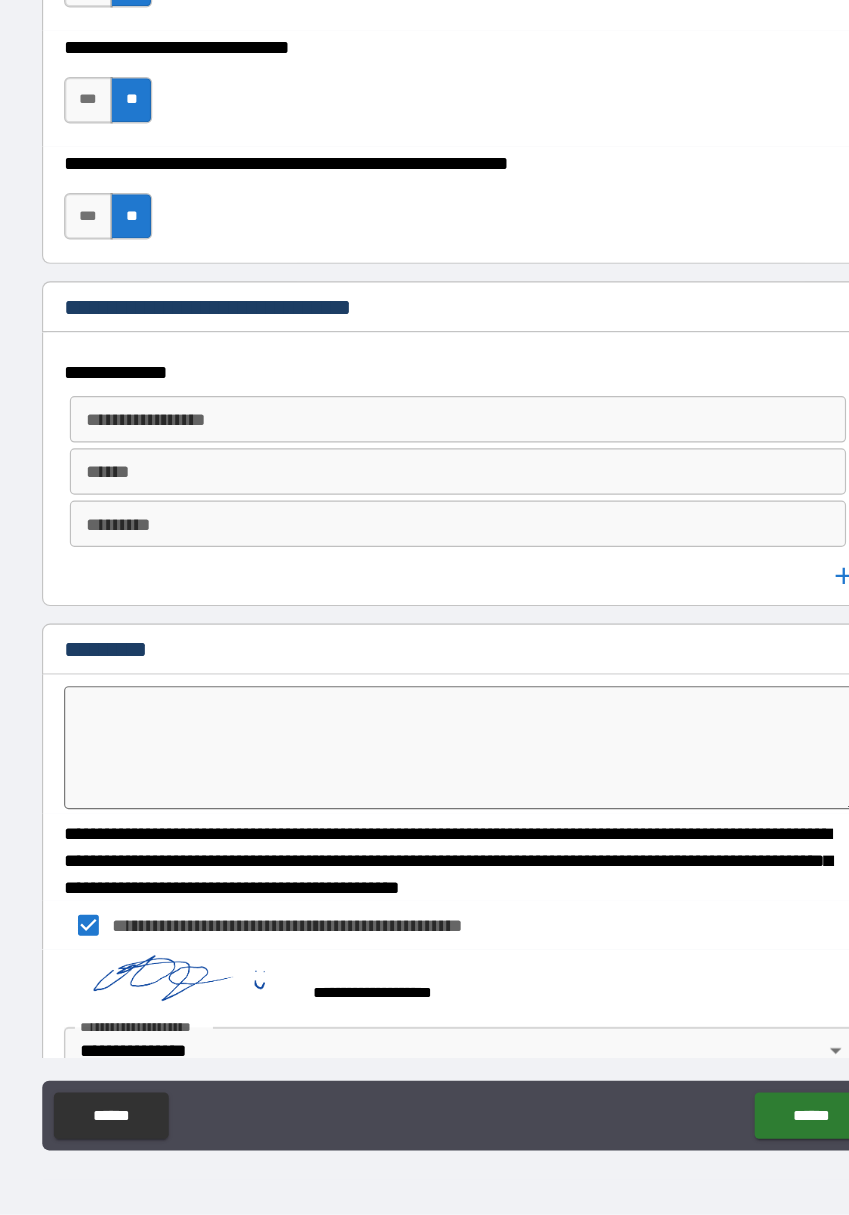 type on "*" 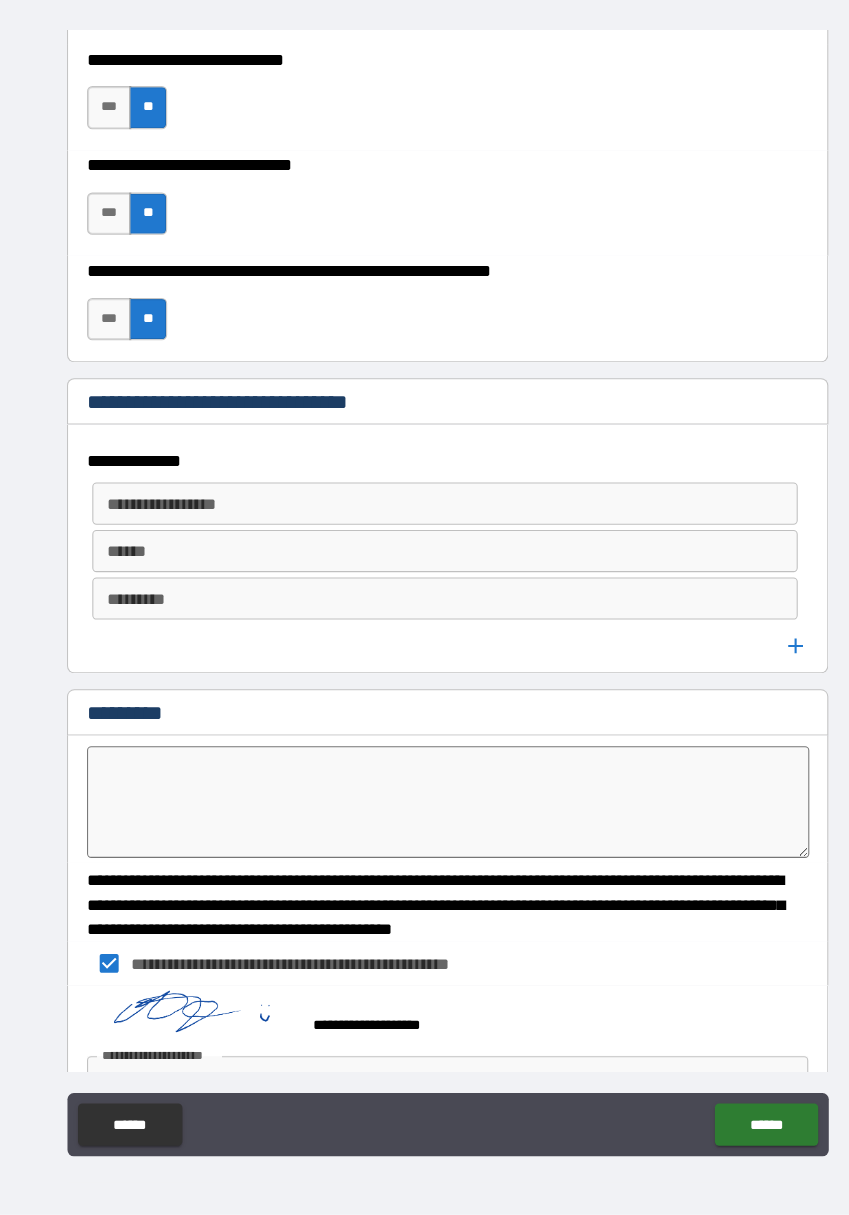 scroll, scrollTop: 11310, scrollLeft: 0, axis: vertical 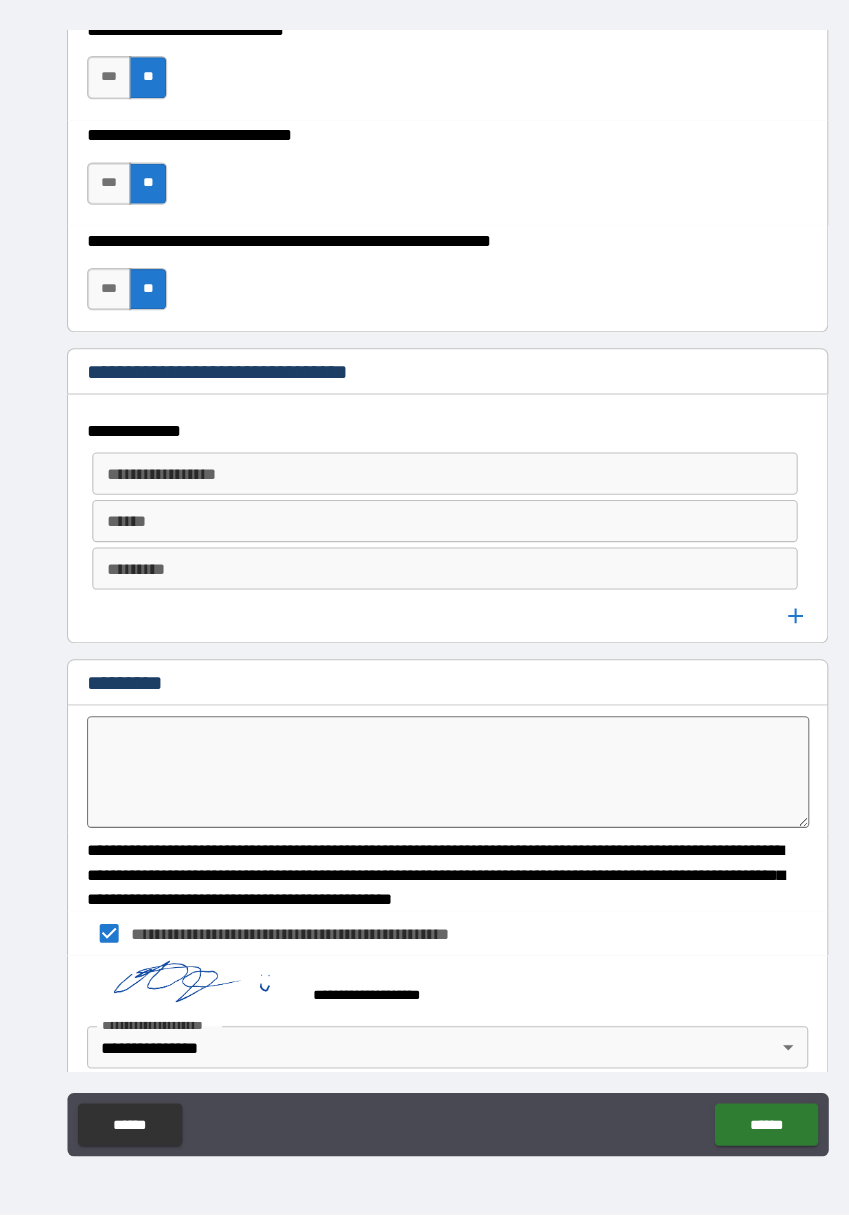 click at bounding box center [425, 796] 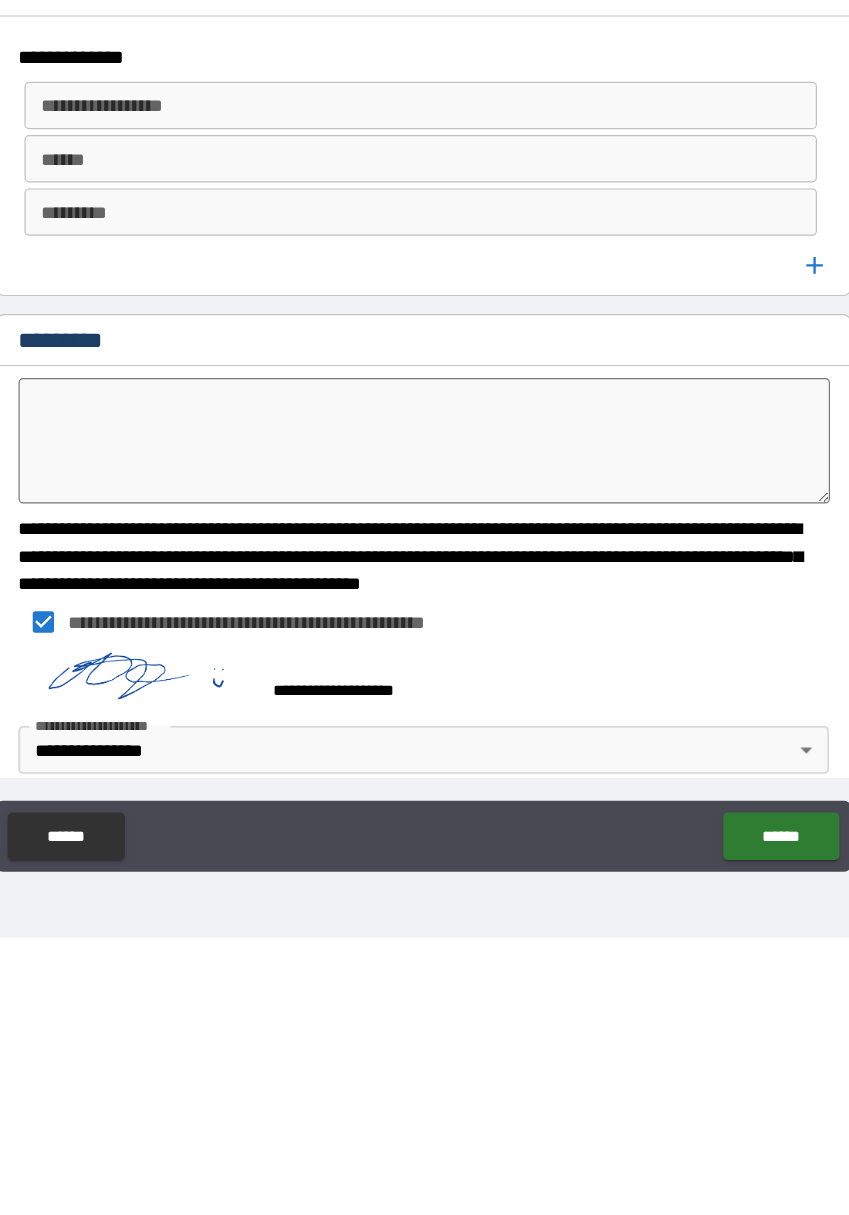 type on "*" 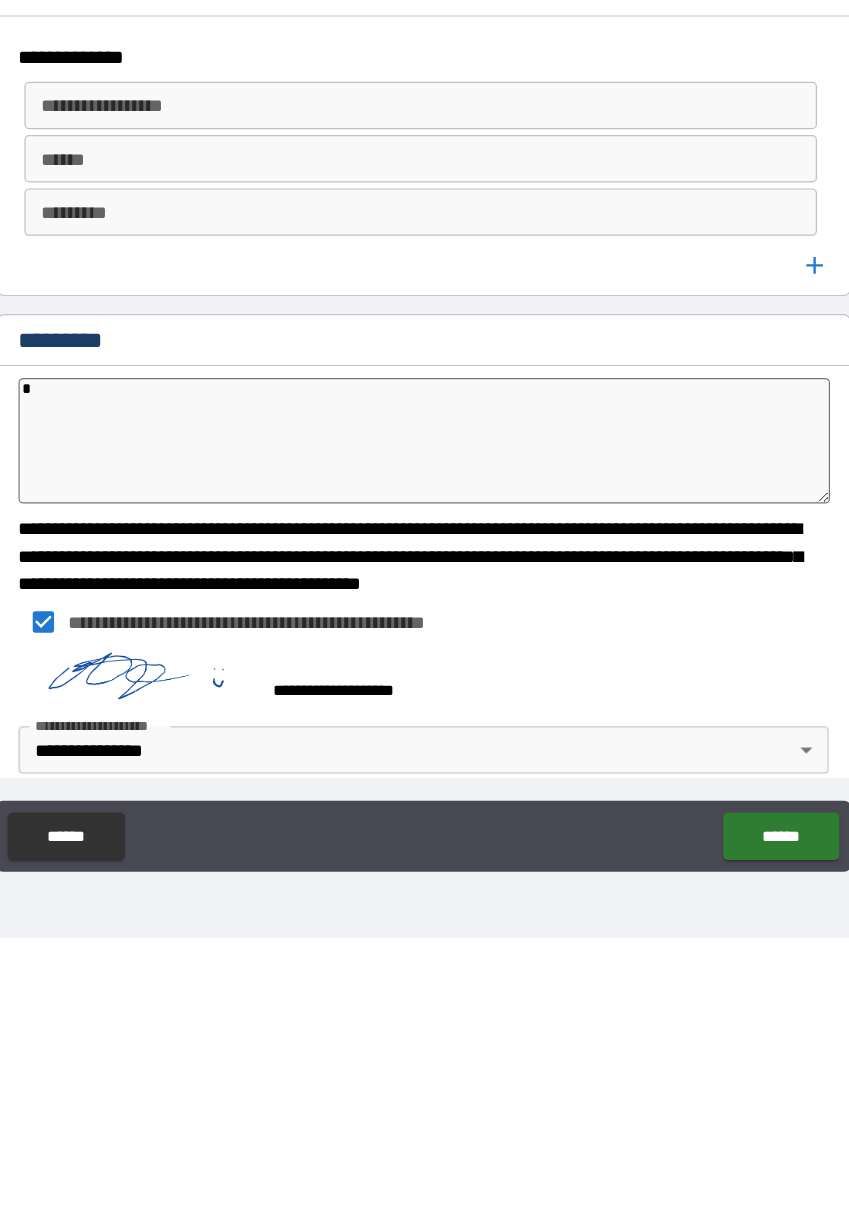 type on "*" 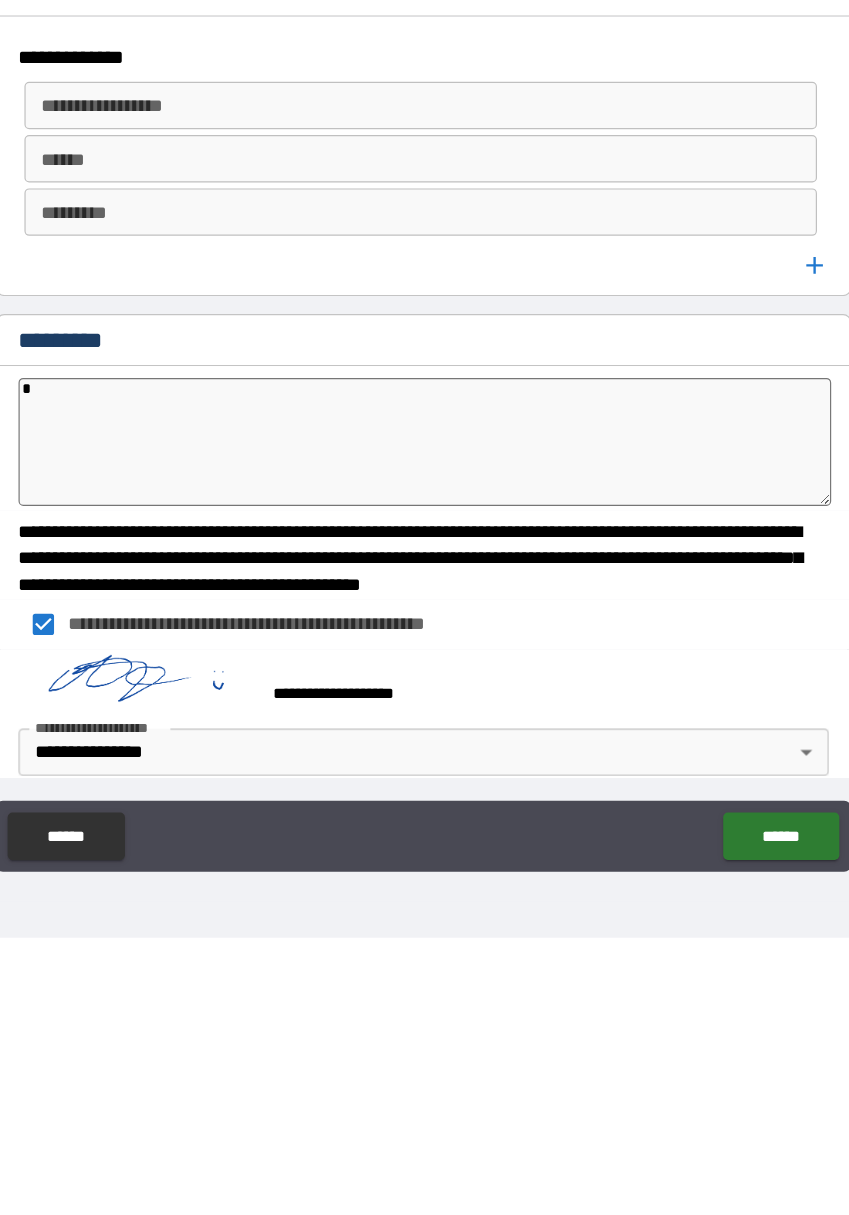 type on "**" 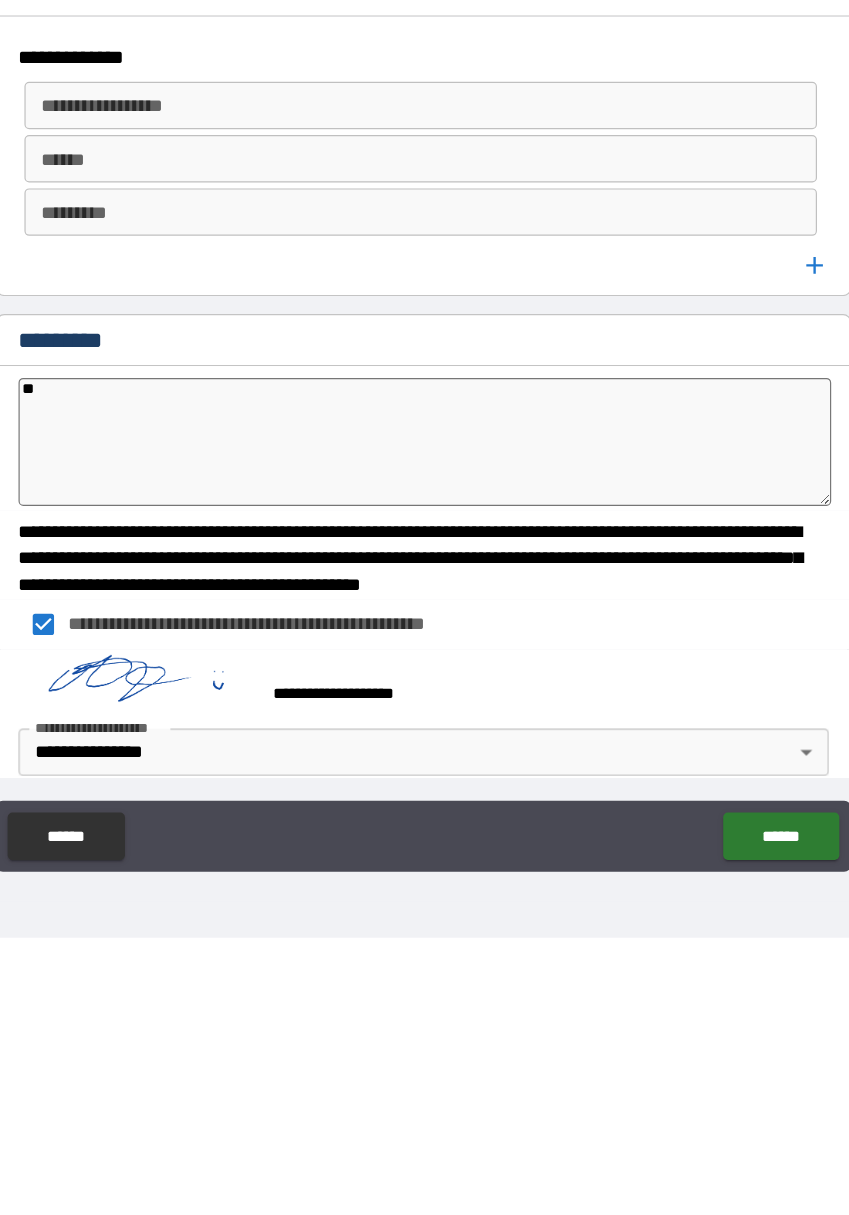 type on "*" 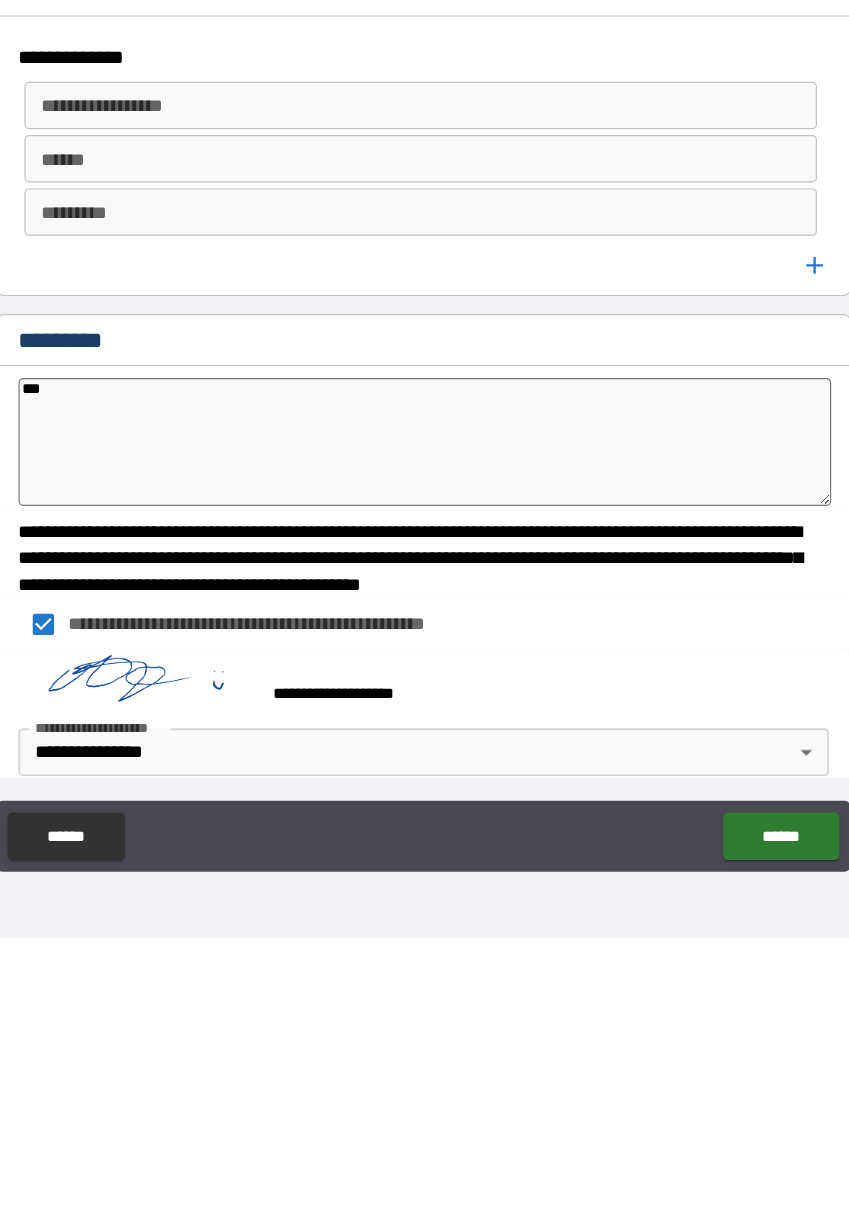type on "*" 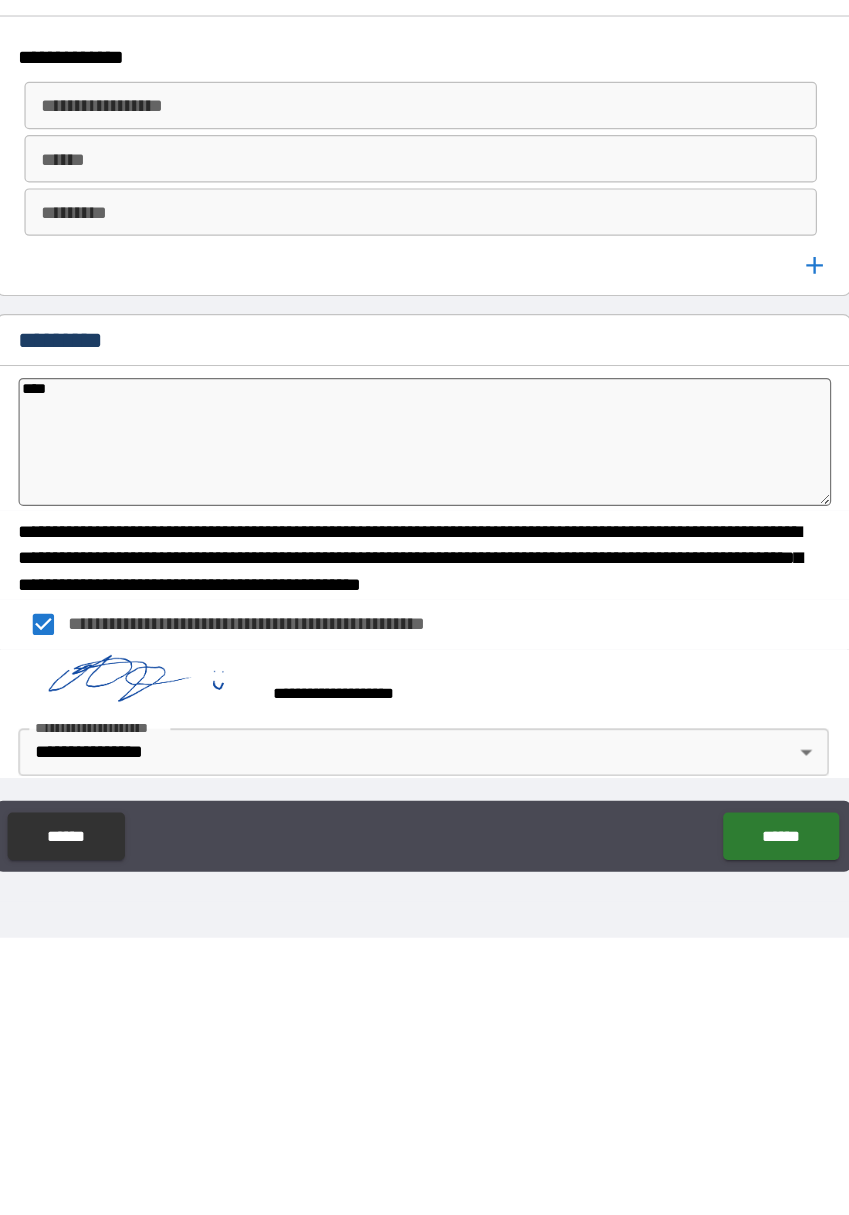 type on "*" 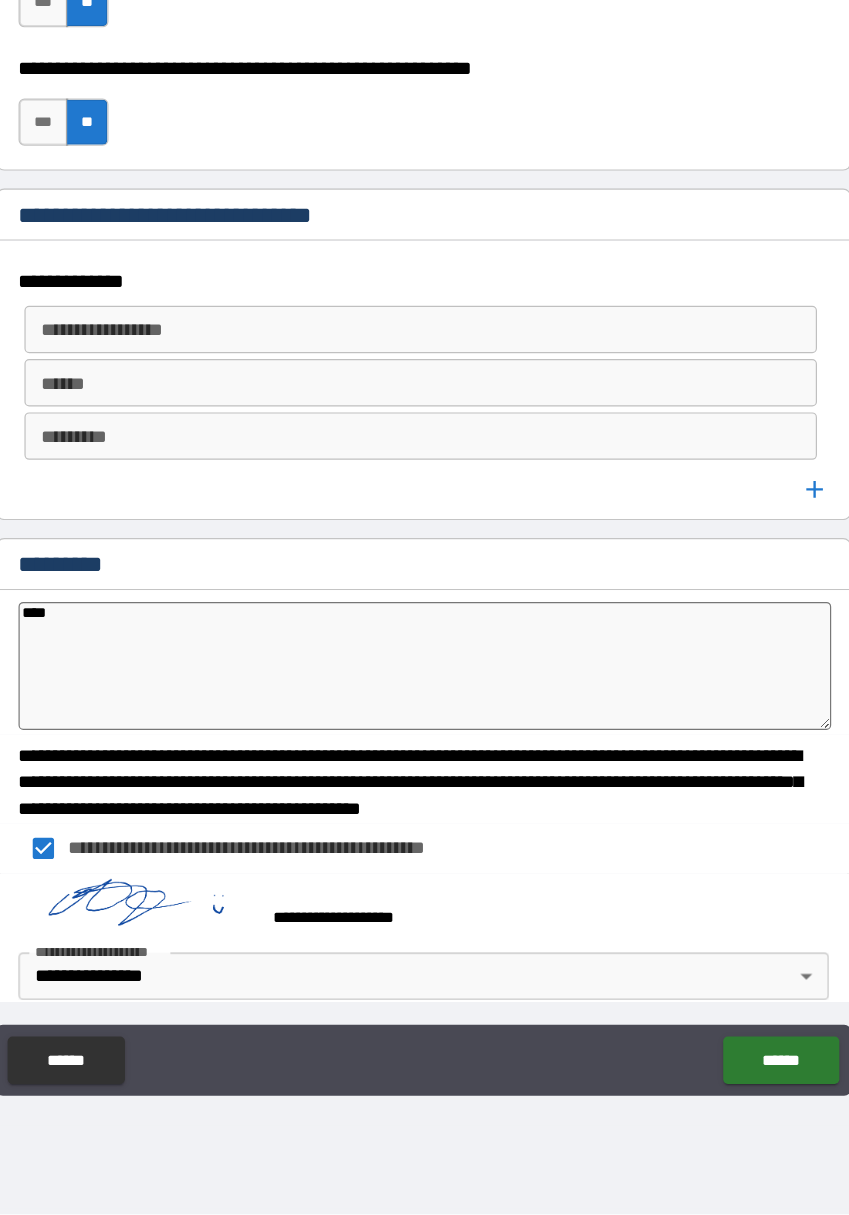 click on "******" at bounding box center [726, 1085] 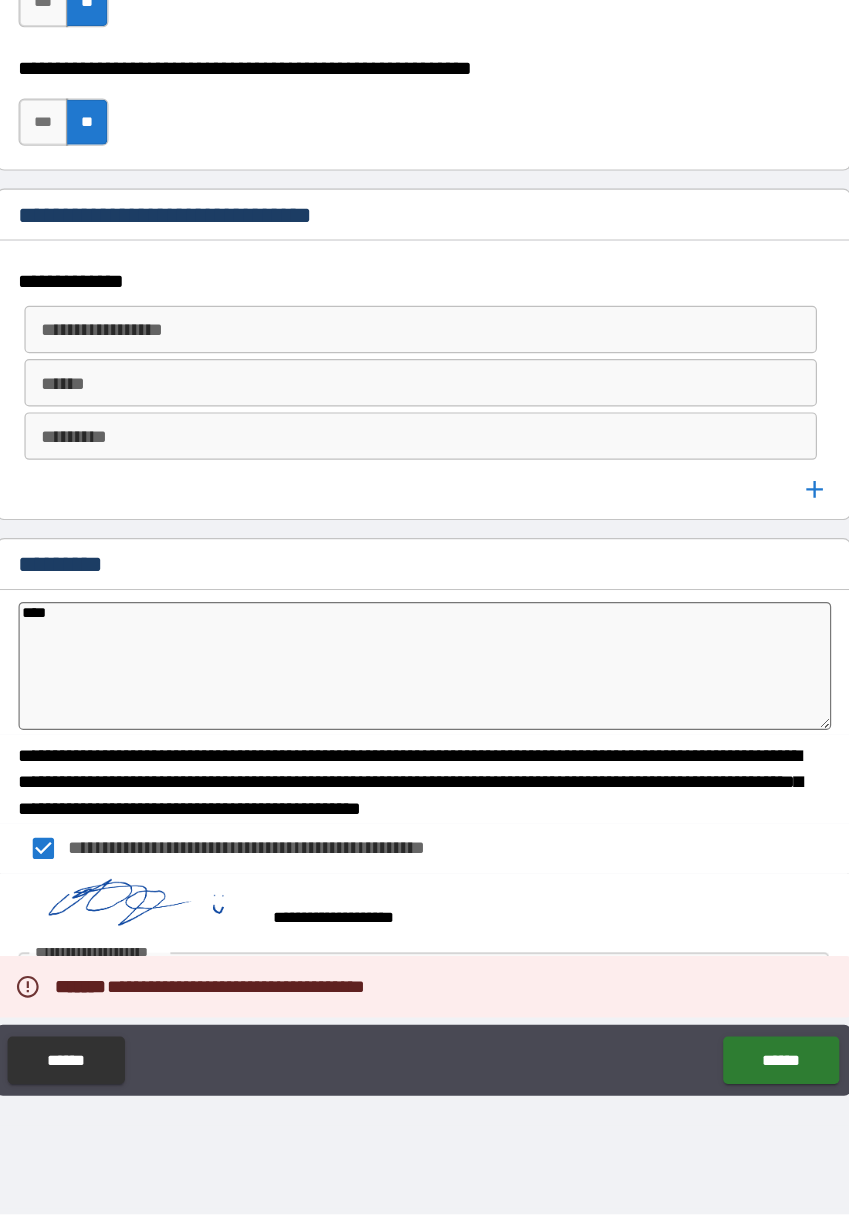 type on "*" 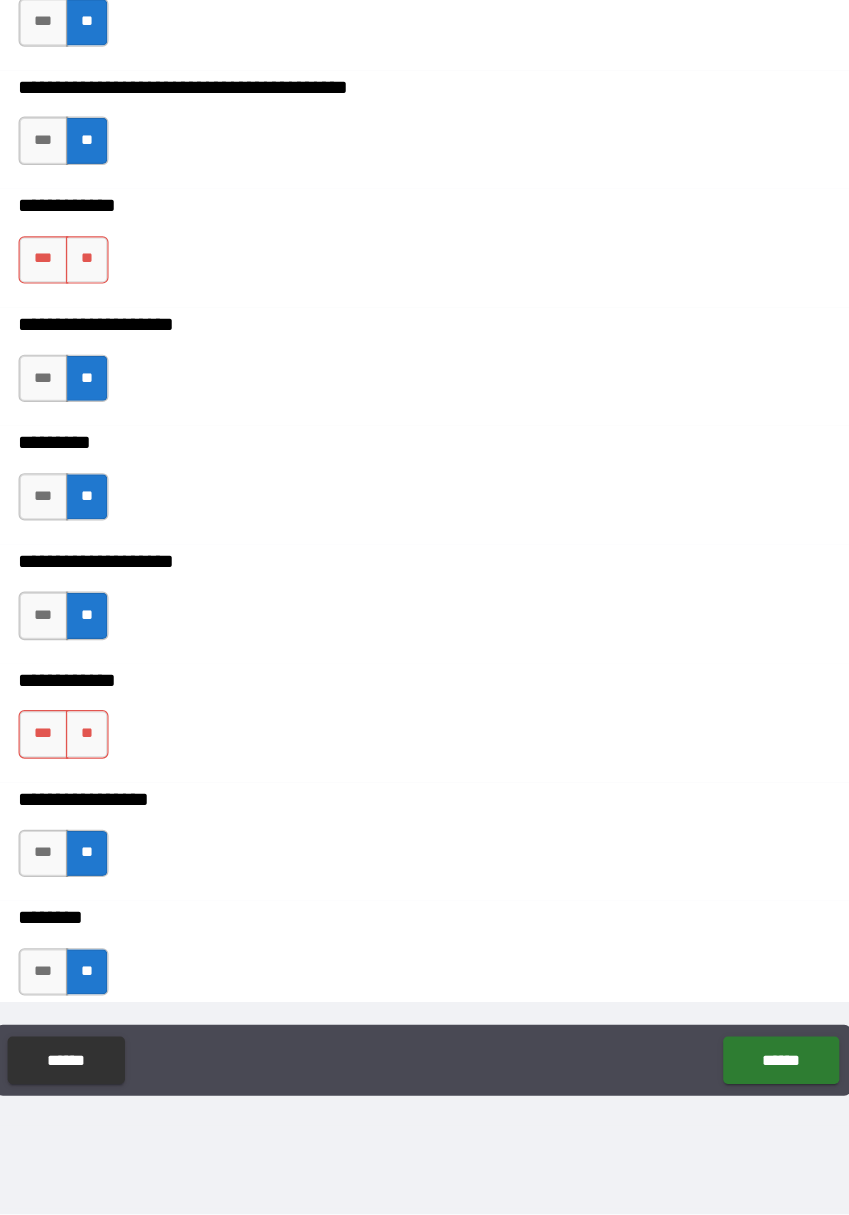scroll, scrollTop: 7380, scrollLeft: 0, axis: vertical 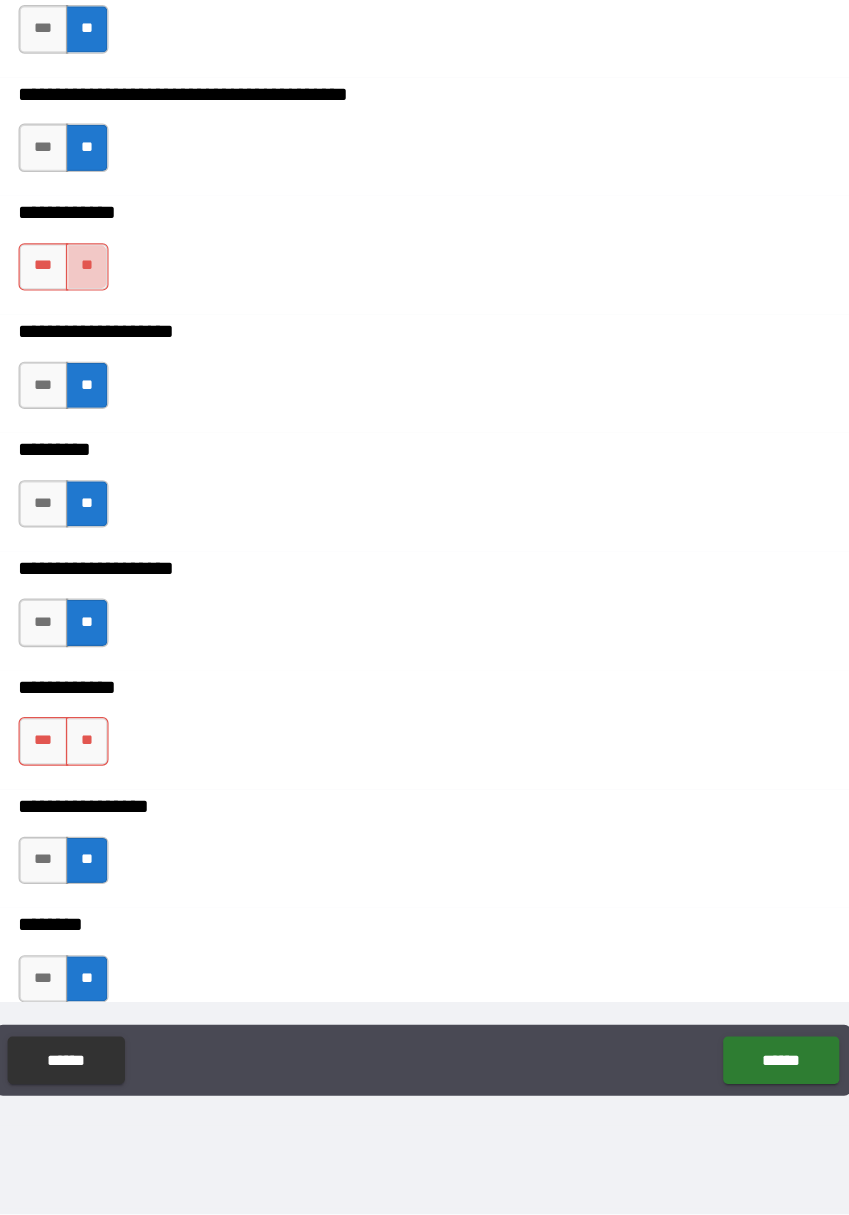 click on "**" at bounding box center [141, 415] 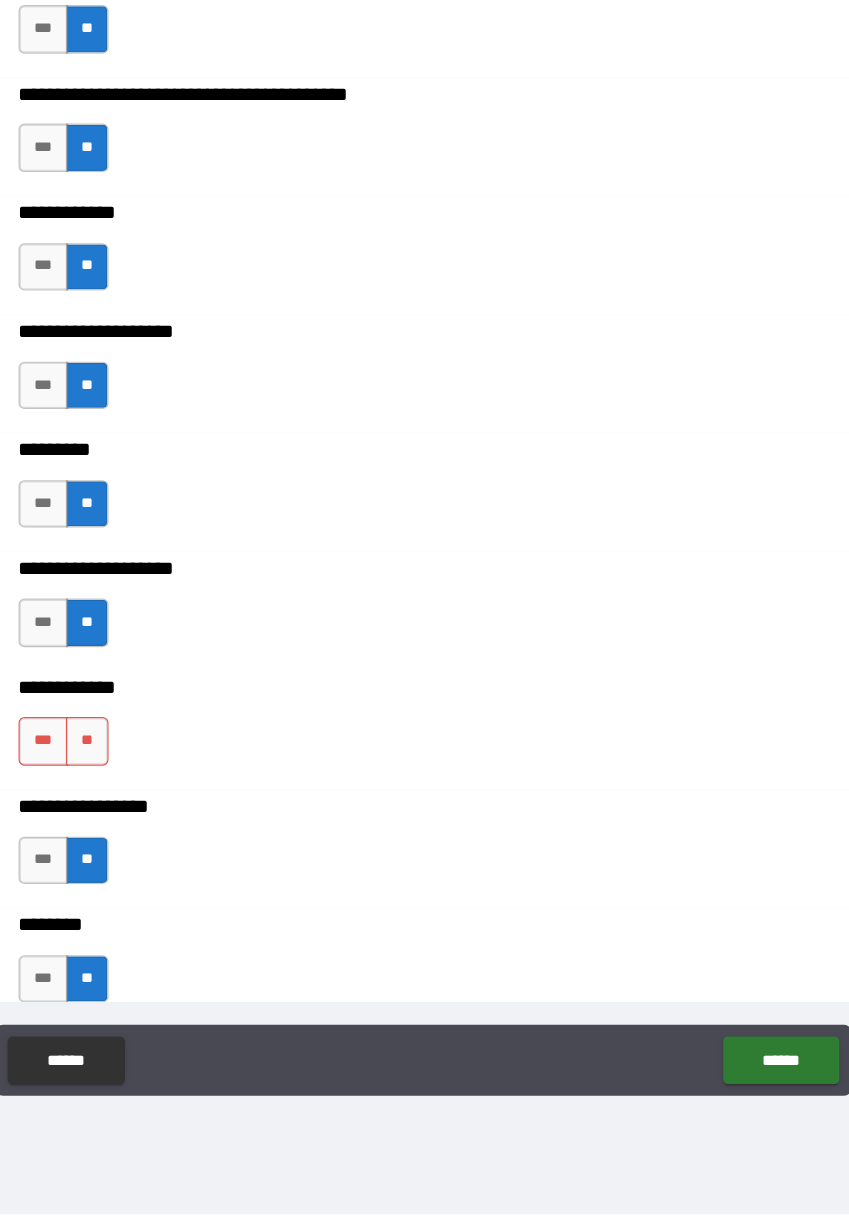 type on "*" 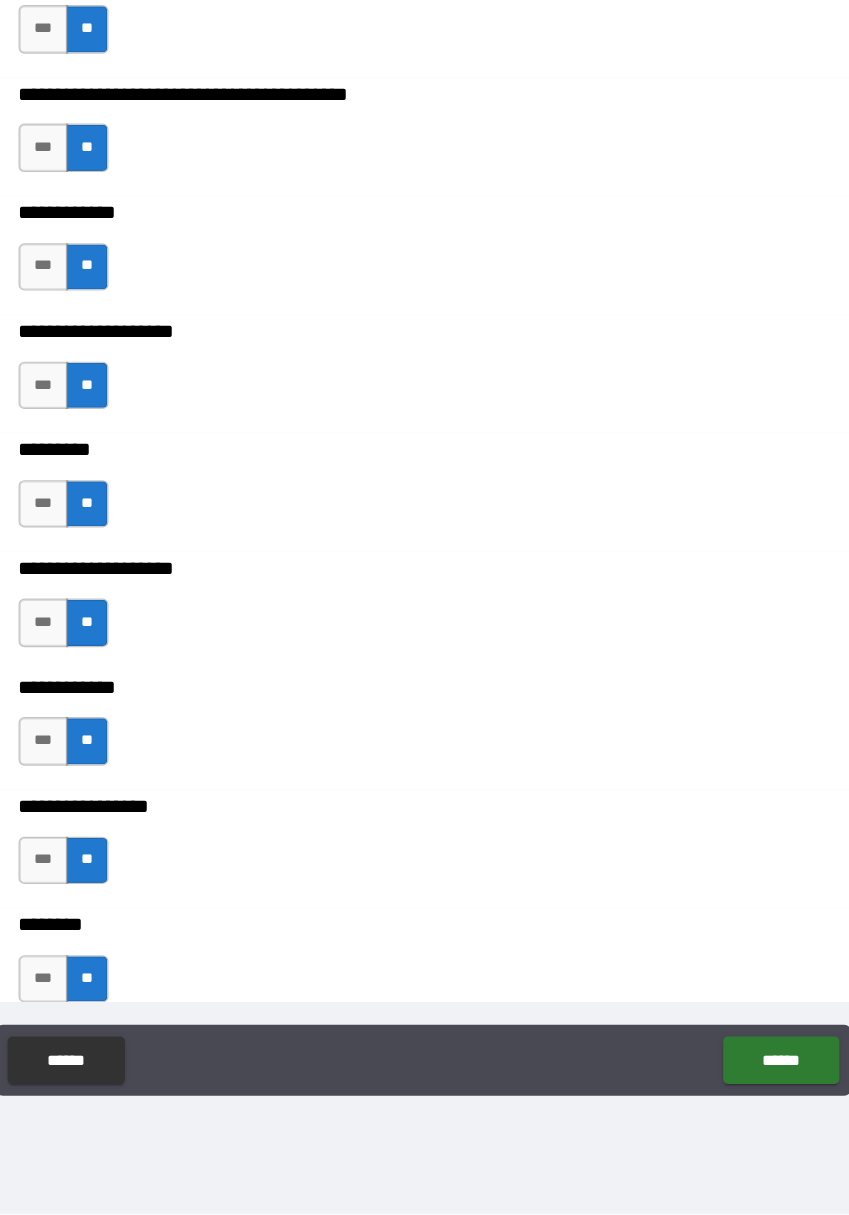 type on "*" 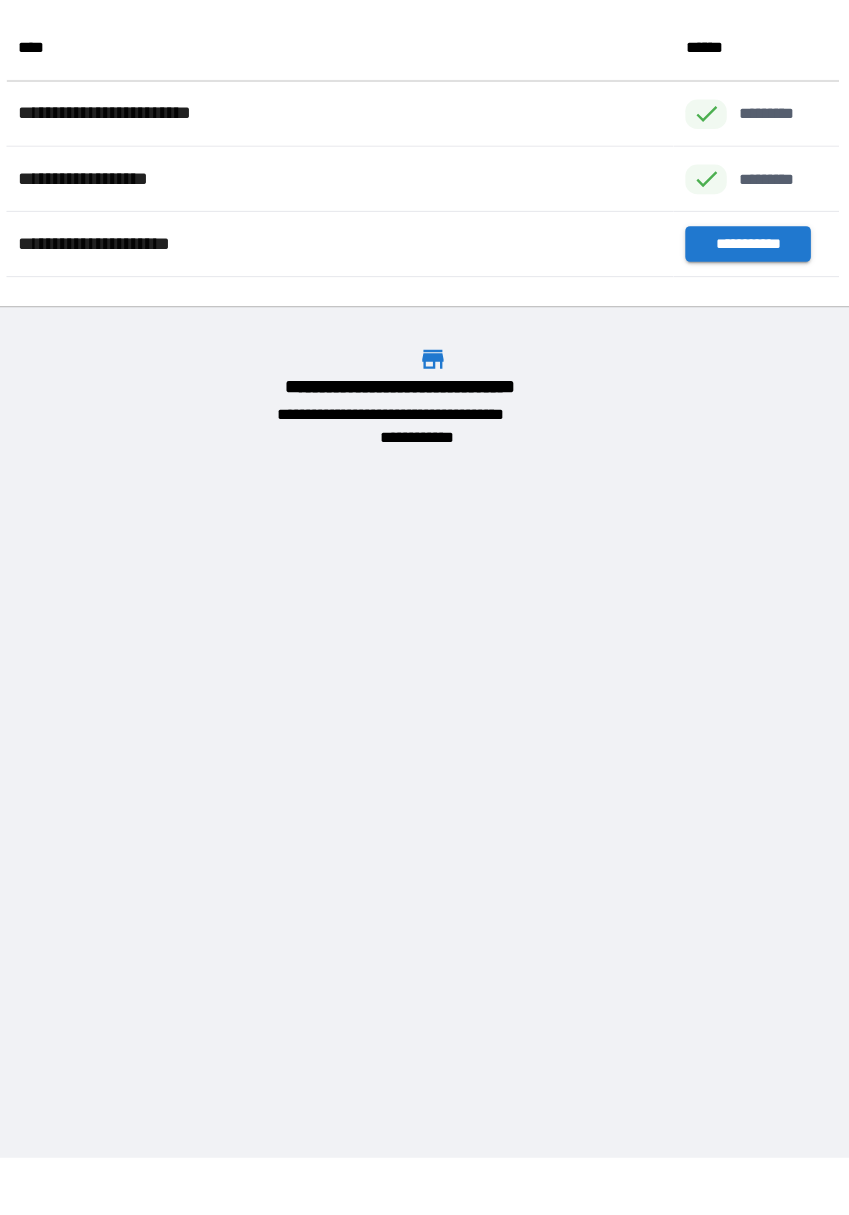 scroll, scrollTop: 220, scrollLeft: 703, axis: both 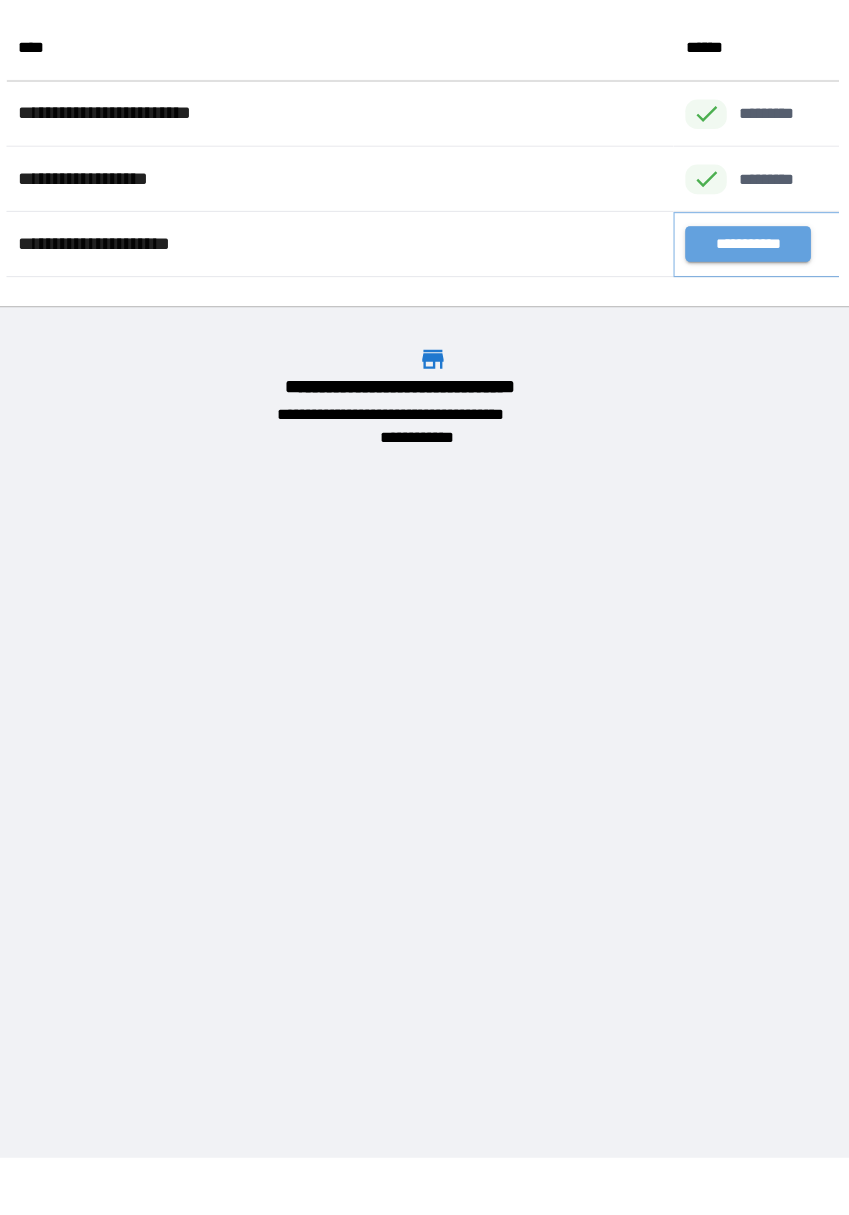 click on "**********" at bounding box center (699, 396) 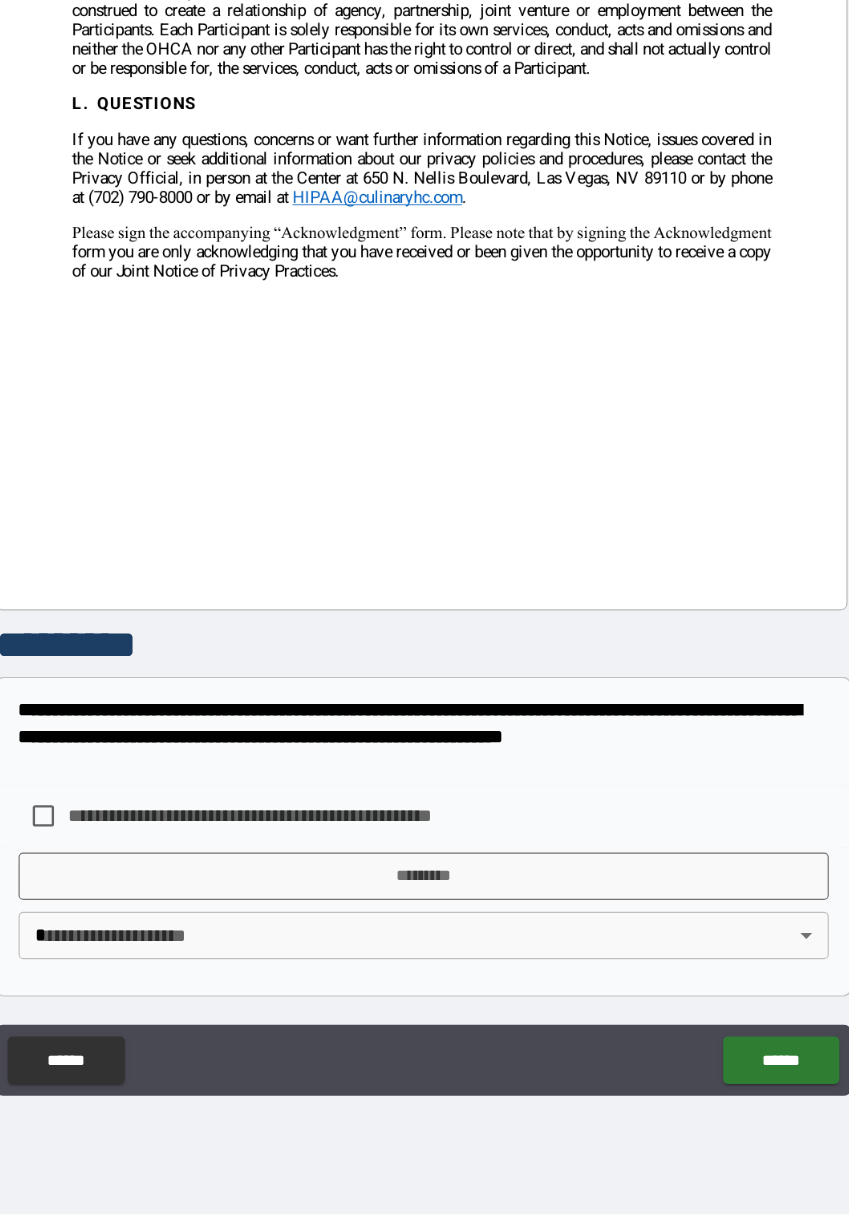scroll, scrollTop: 5118, scrollLeft: 0, axis: vertical 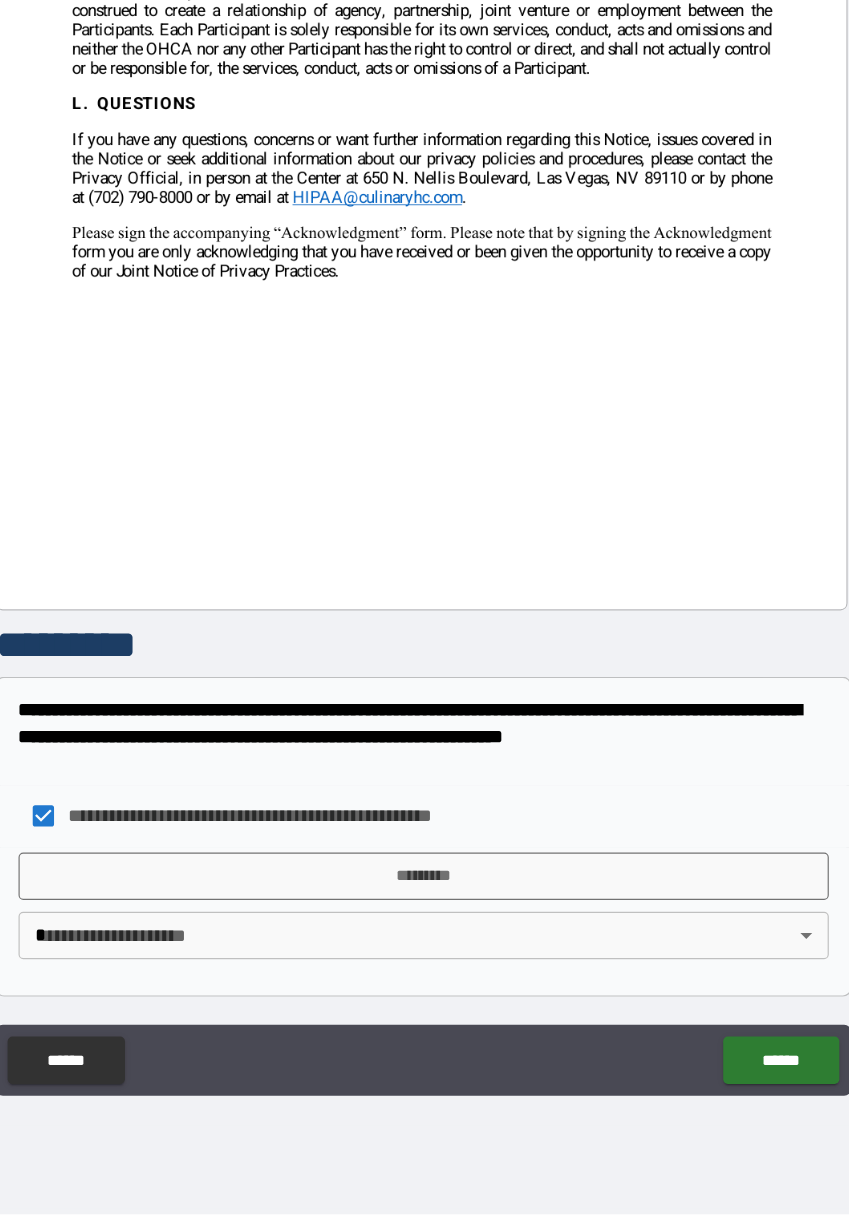 click on "*********" at bounding box center (425, 930) 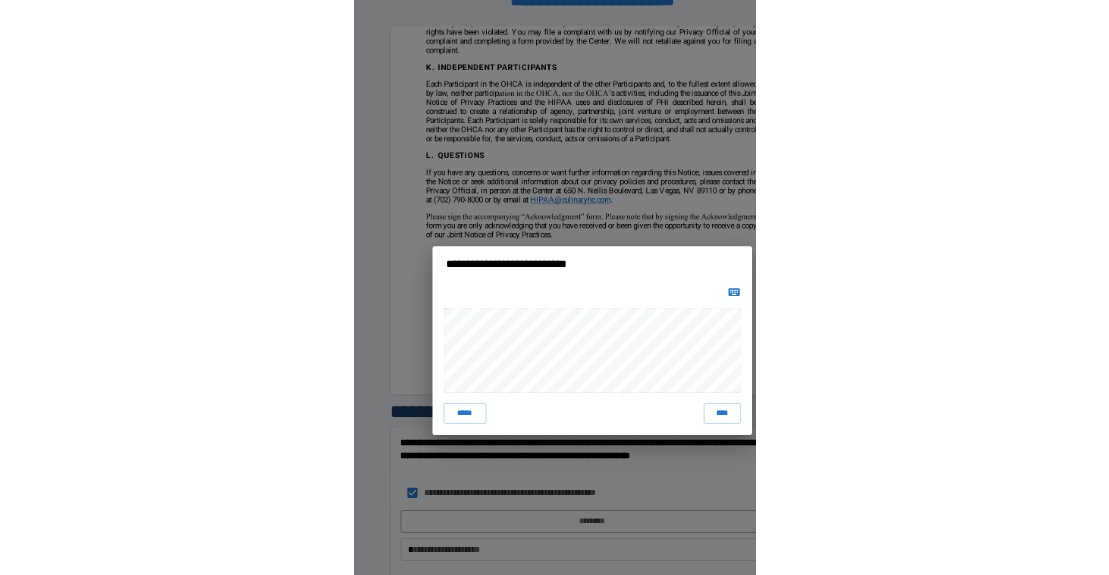 scroll, scrollTop: 48, scrollLeft: 0, axis: vertical 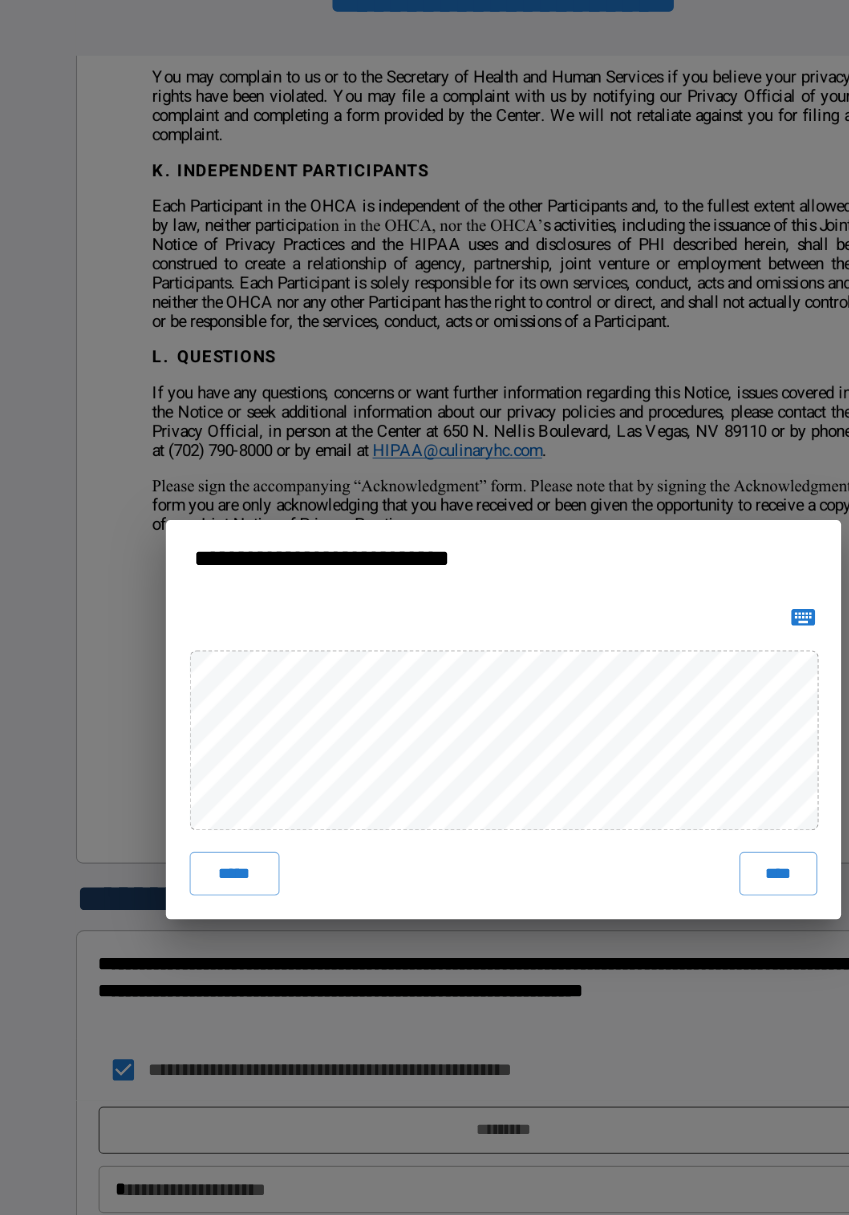 click on "**********" at bounding box center (425, 471) 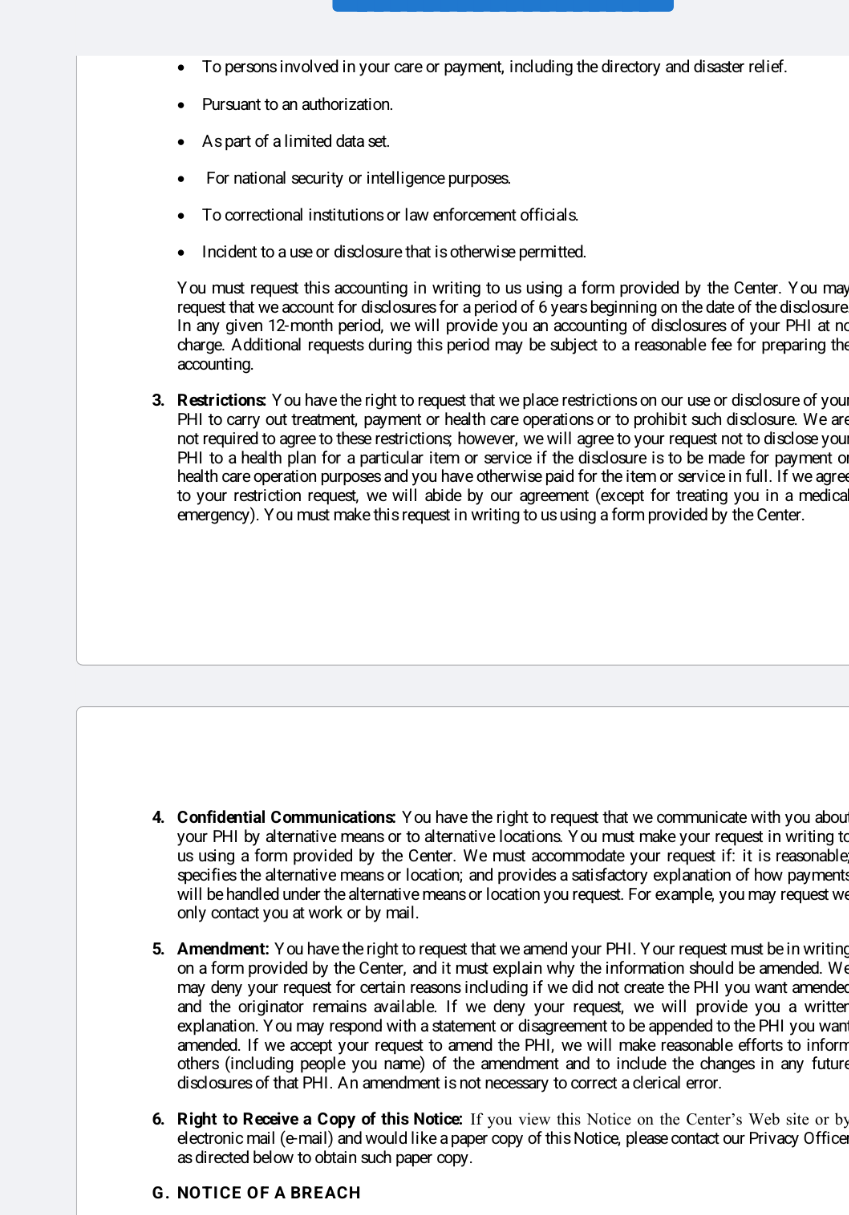 scroll, scrollTop: 5135, scrollLeft: 0, axis: vertical 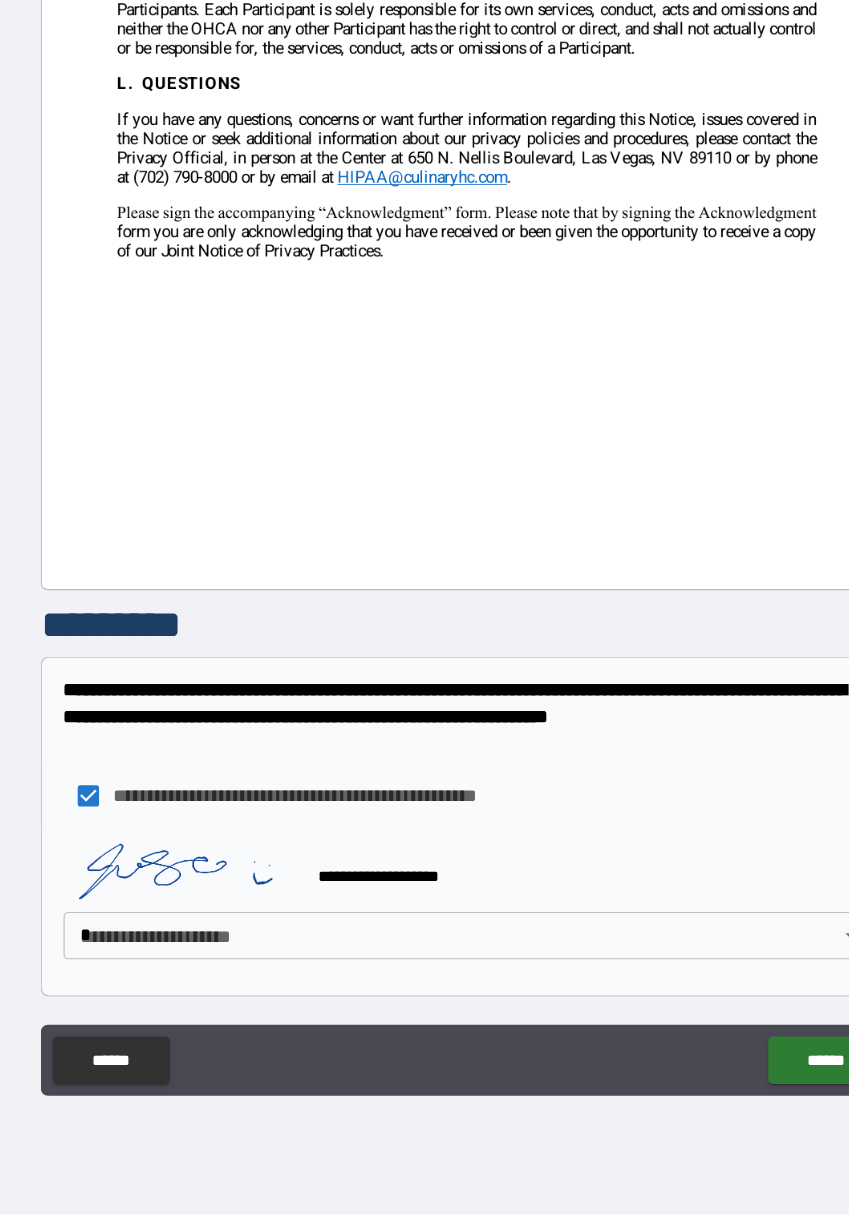 click on "**********" at bounding box center [424, 583] 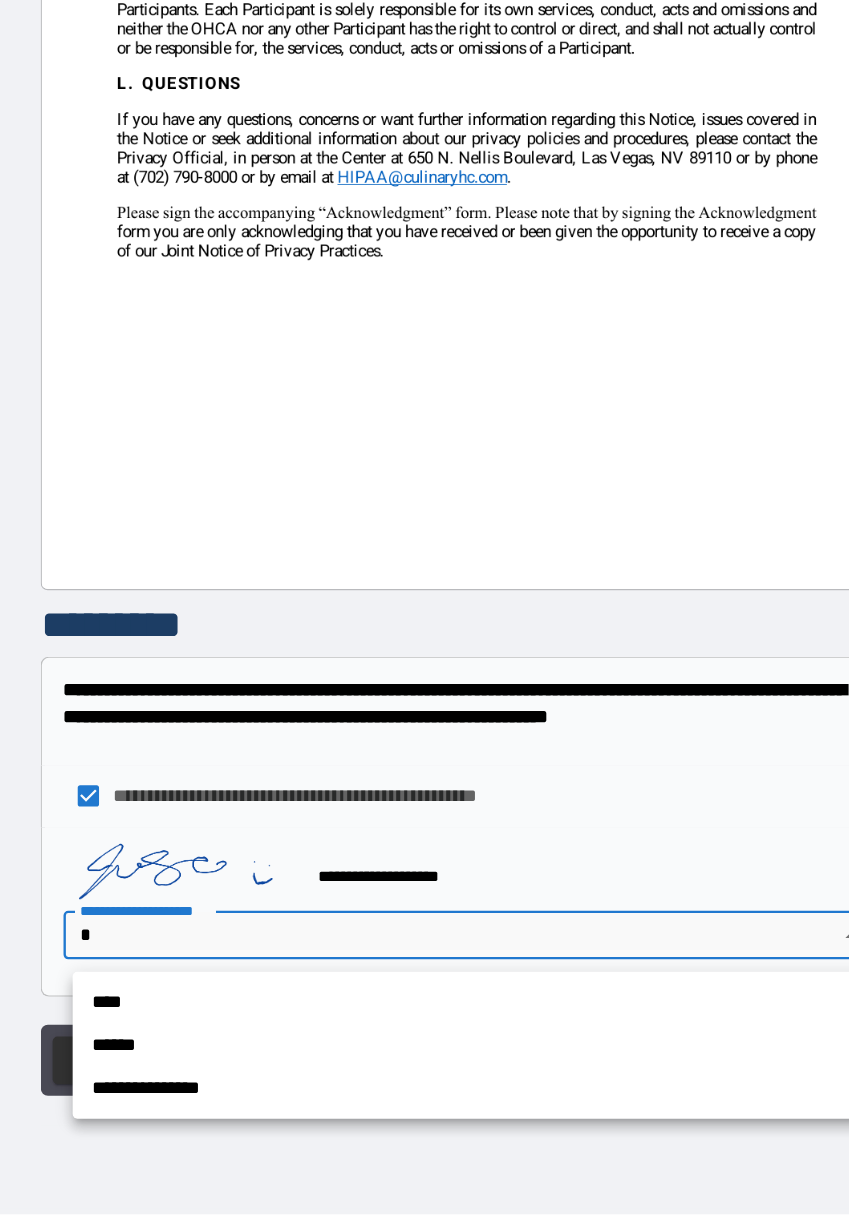 click on "**********" at bounding box center (433, 1108) 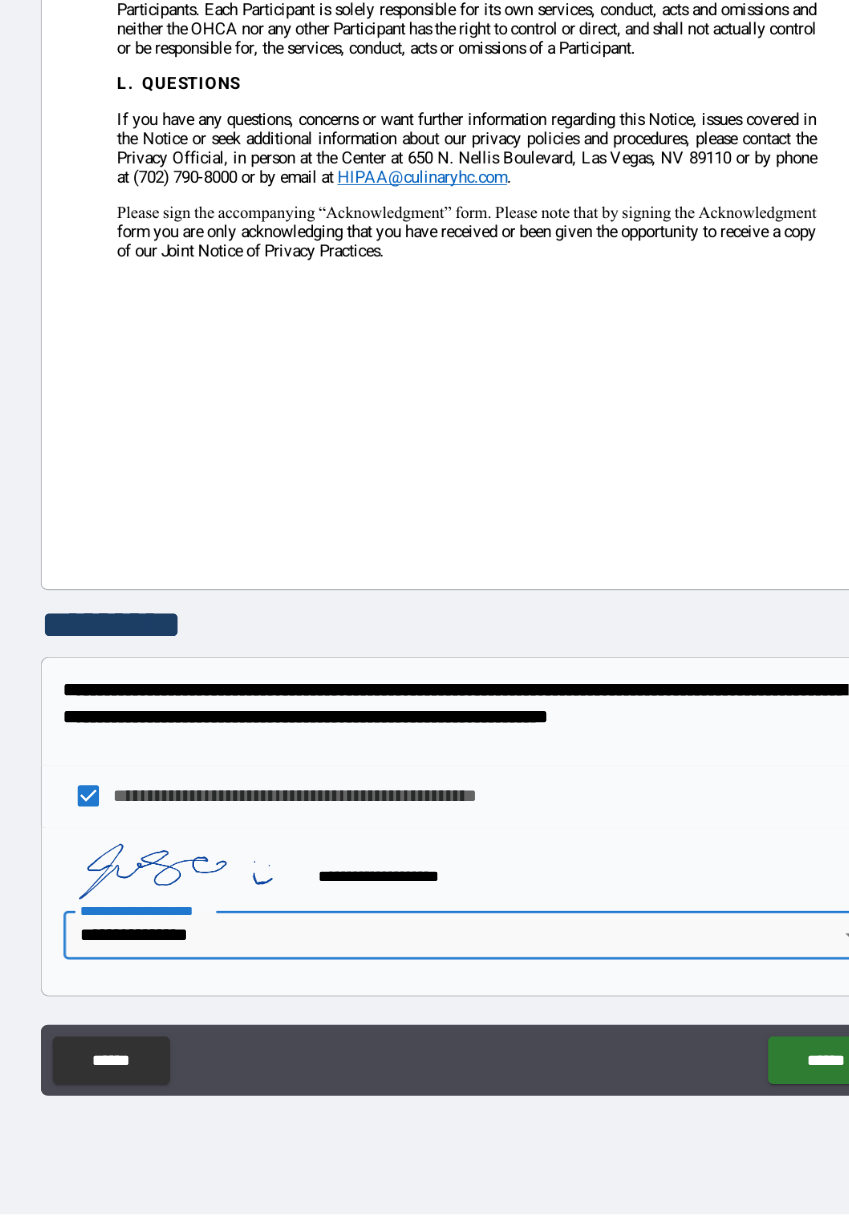 type on "**********" 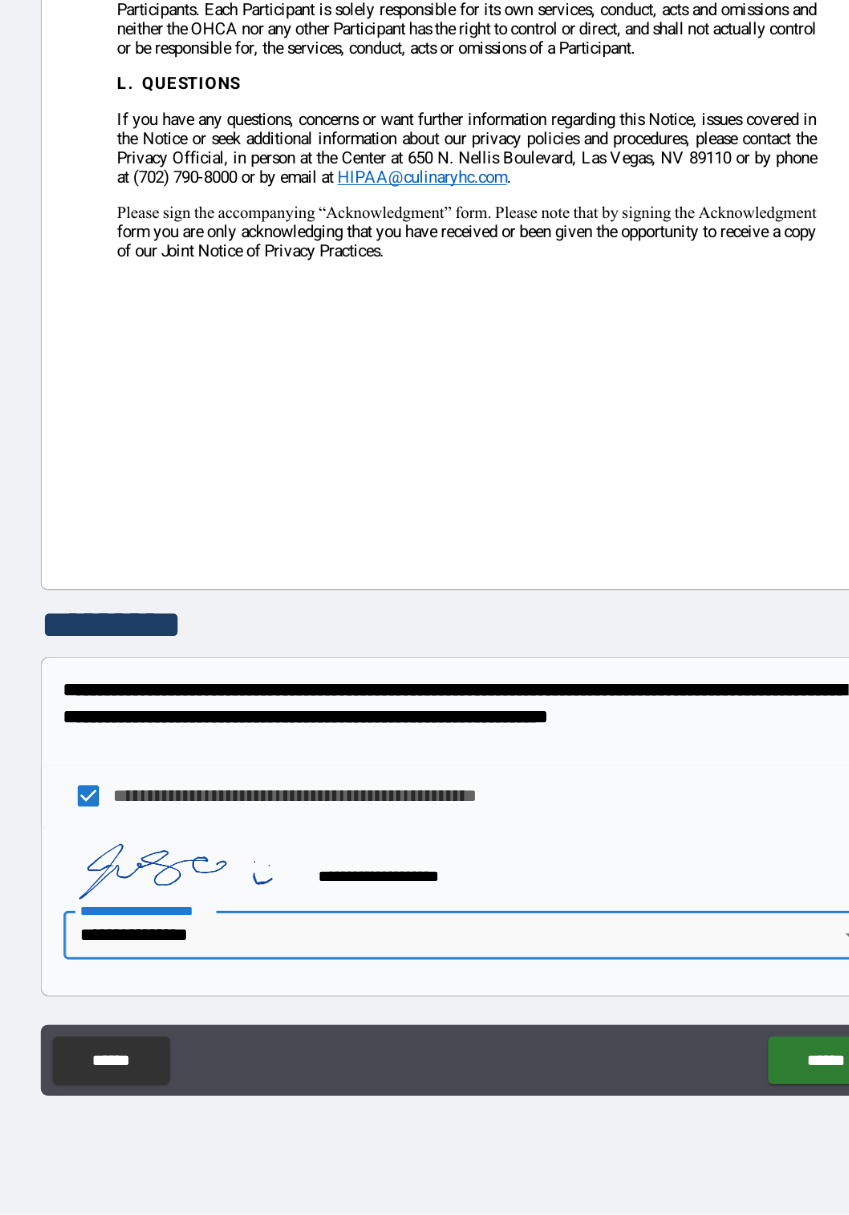 click on "******" at bounding box center (726, 1085) 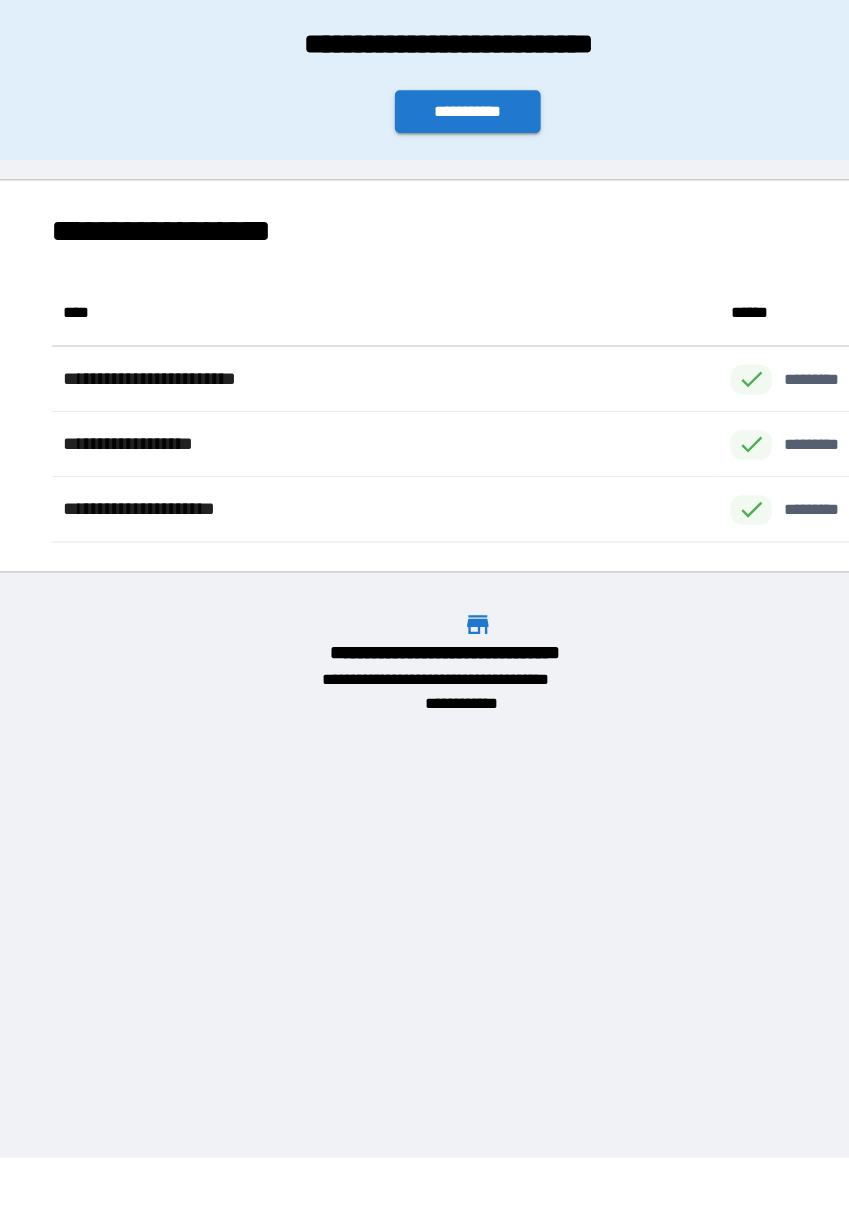 scroll, scrollTop: 220, scrollLeft: 703, axis: both 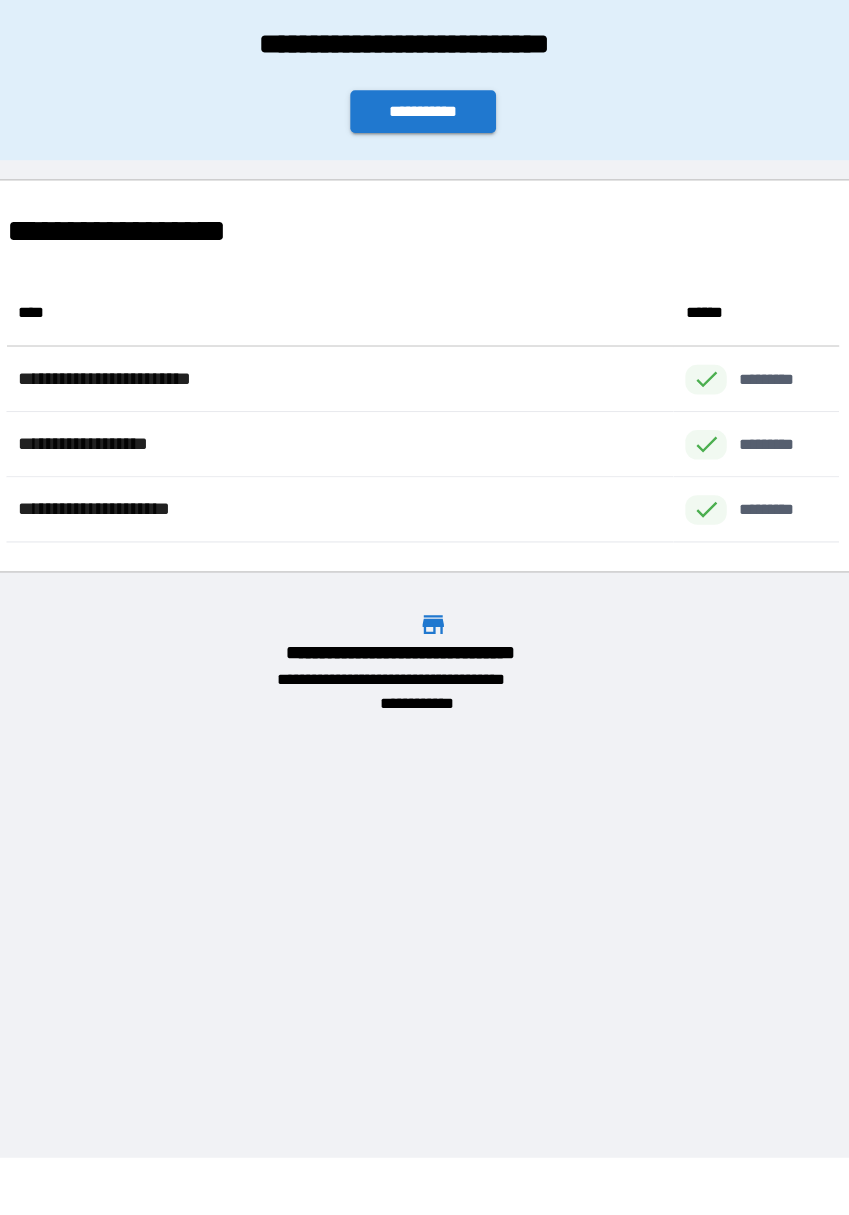 click on "**********" at bounding box center (425, 284) 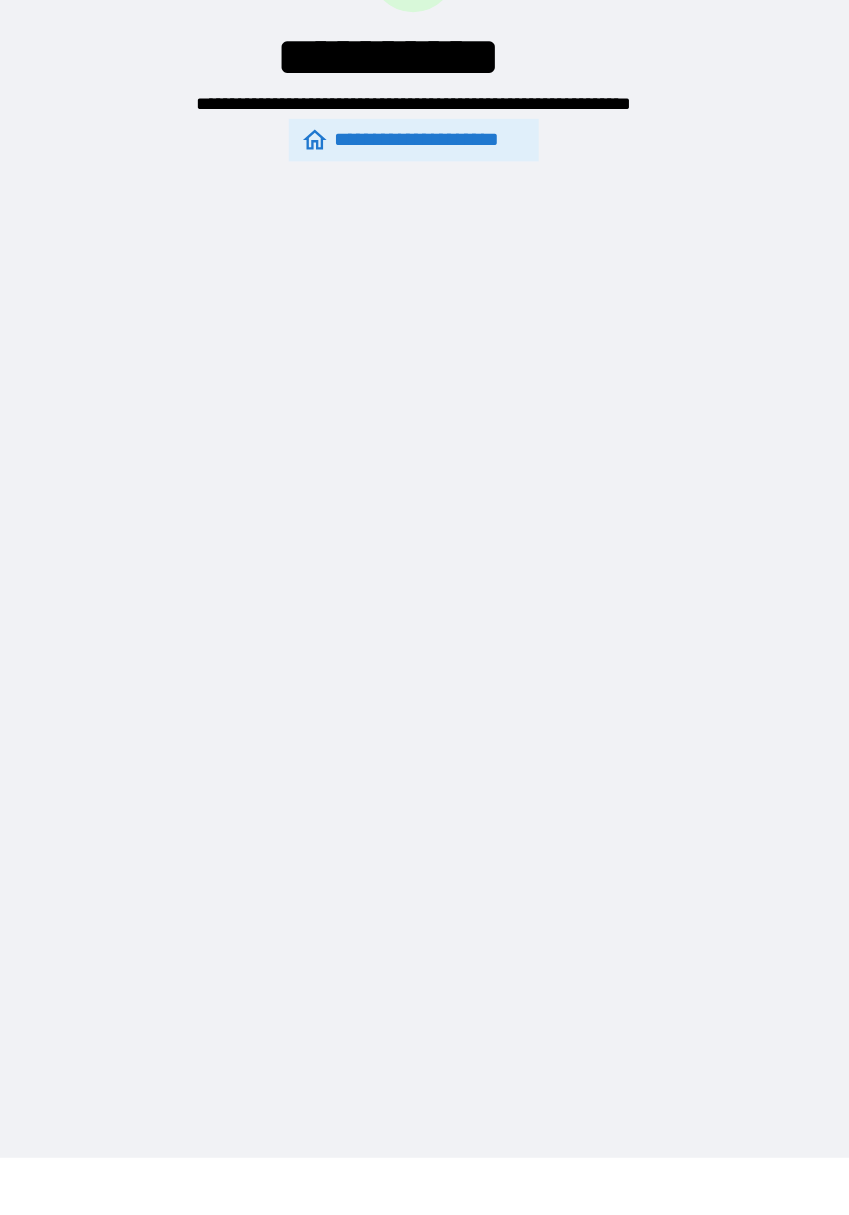 scroll, scrollTop: 48, scrollLeft: 0, axis: vertical 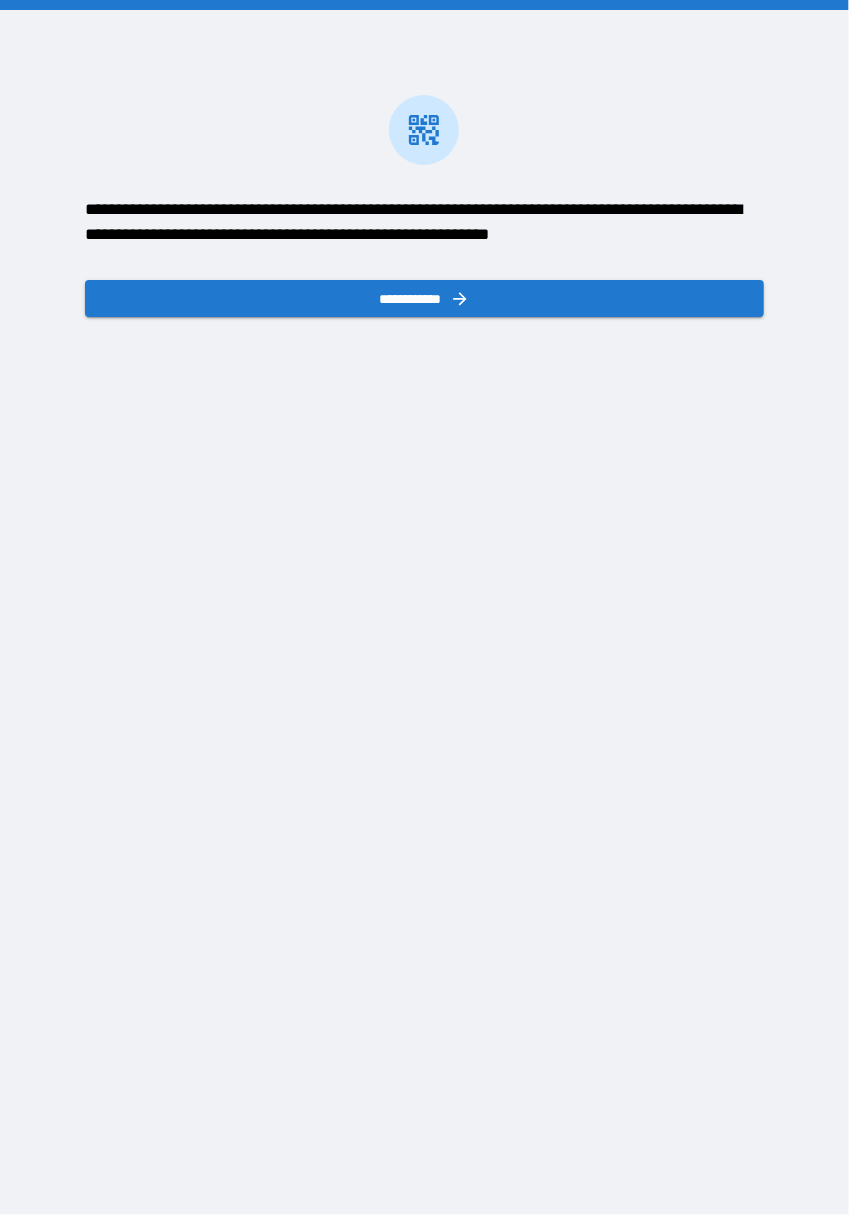 click on "**********" at bounding box center (424, 299) 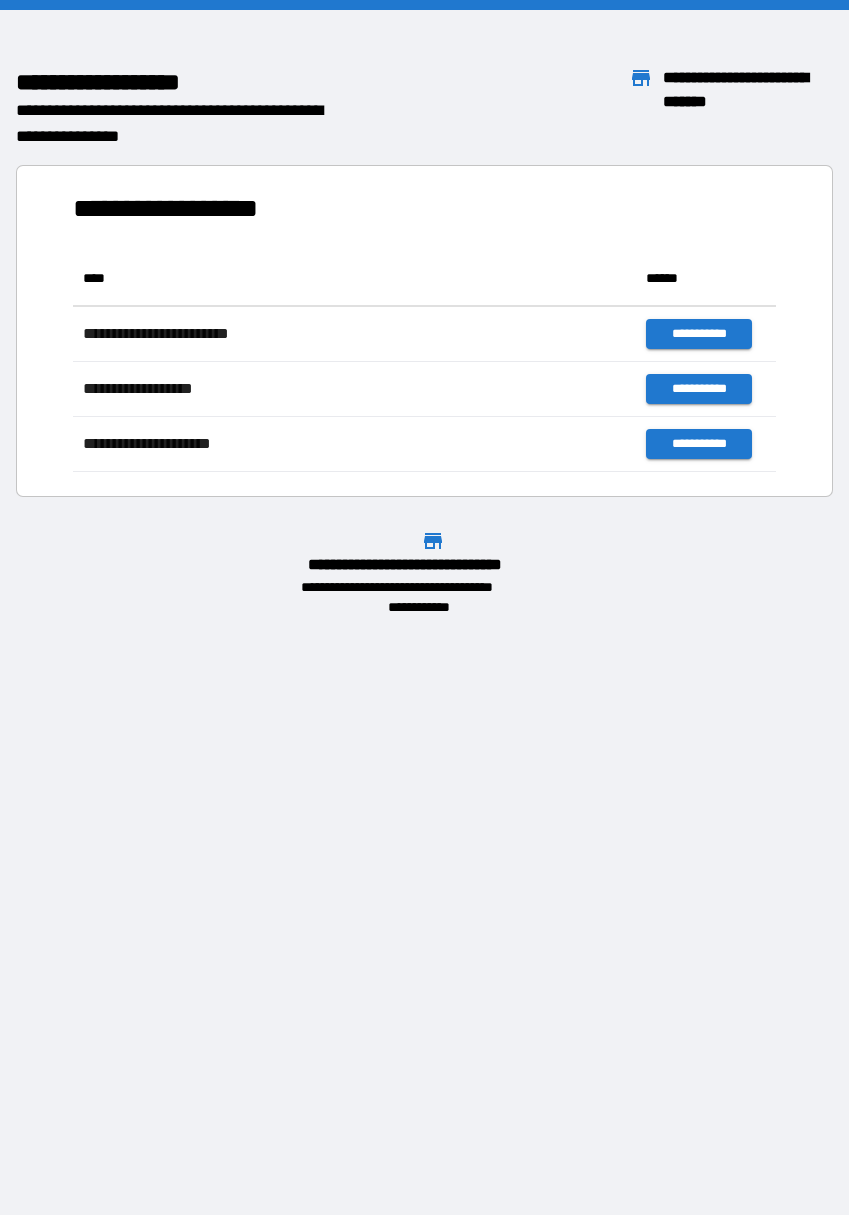 scroll, scrollTop: 0, scrollLeft: 0, axis: both 